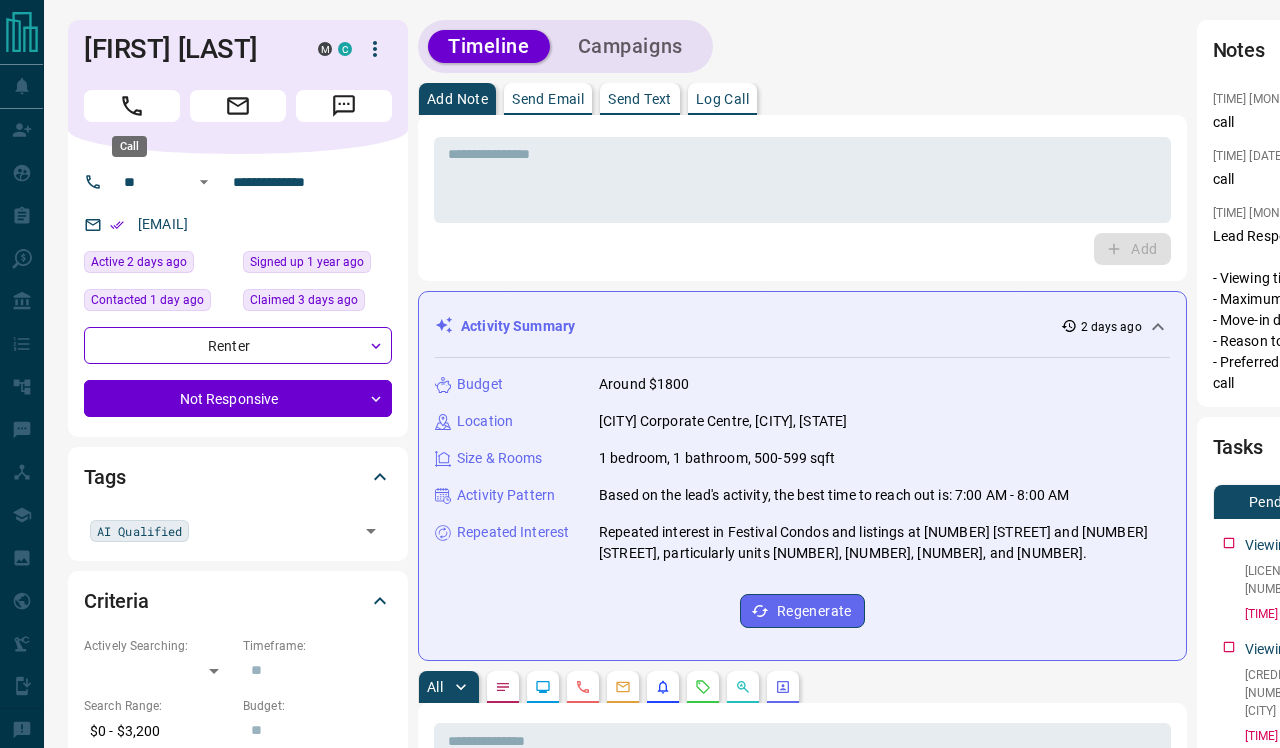 scroll, scrollTop: 0, scrollLeft: 0, axis: both 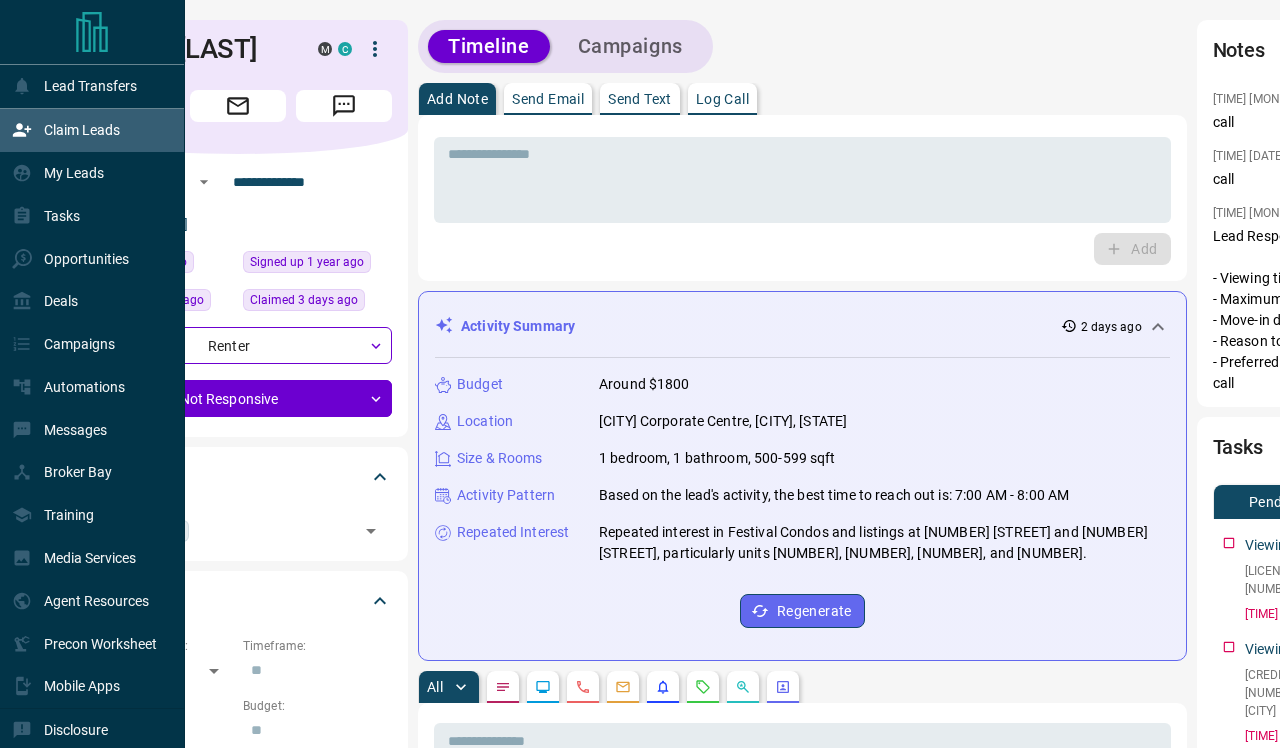 click on "Claim Leads" at bounding box center (82, 130) 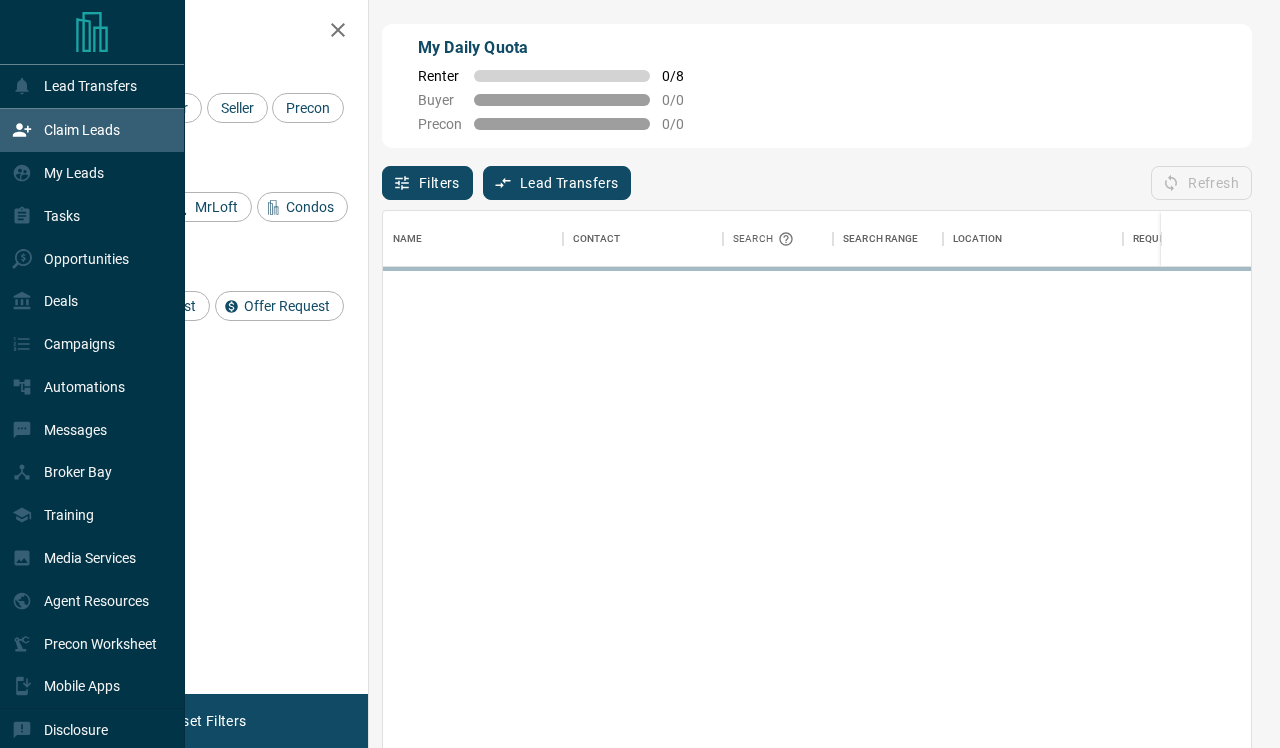scroll, scrollTop: 567, scrollLeft: 868, axis: both 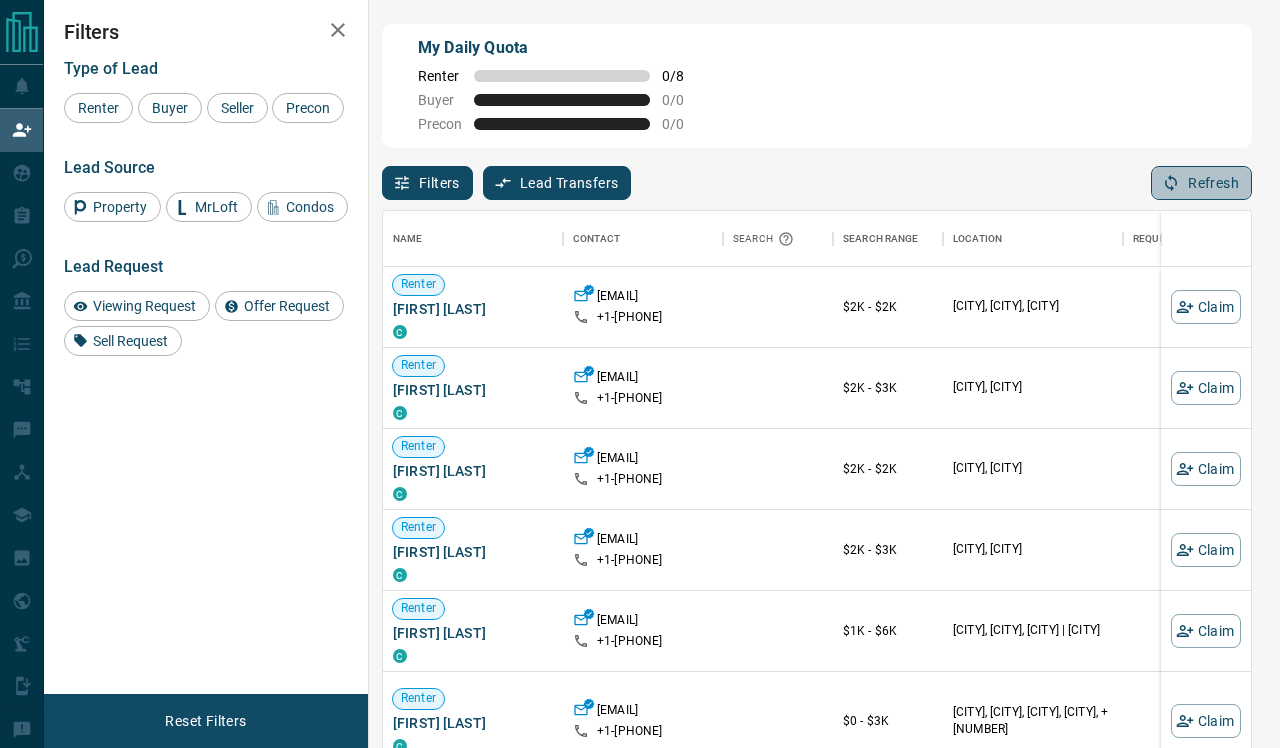 click on "Refresh" at bounding box center (1201, 183) 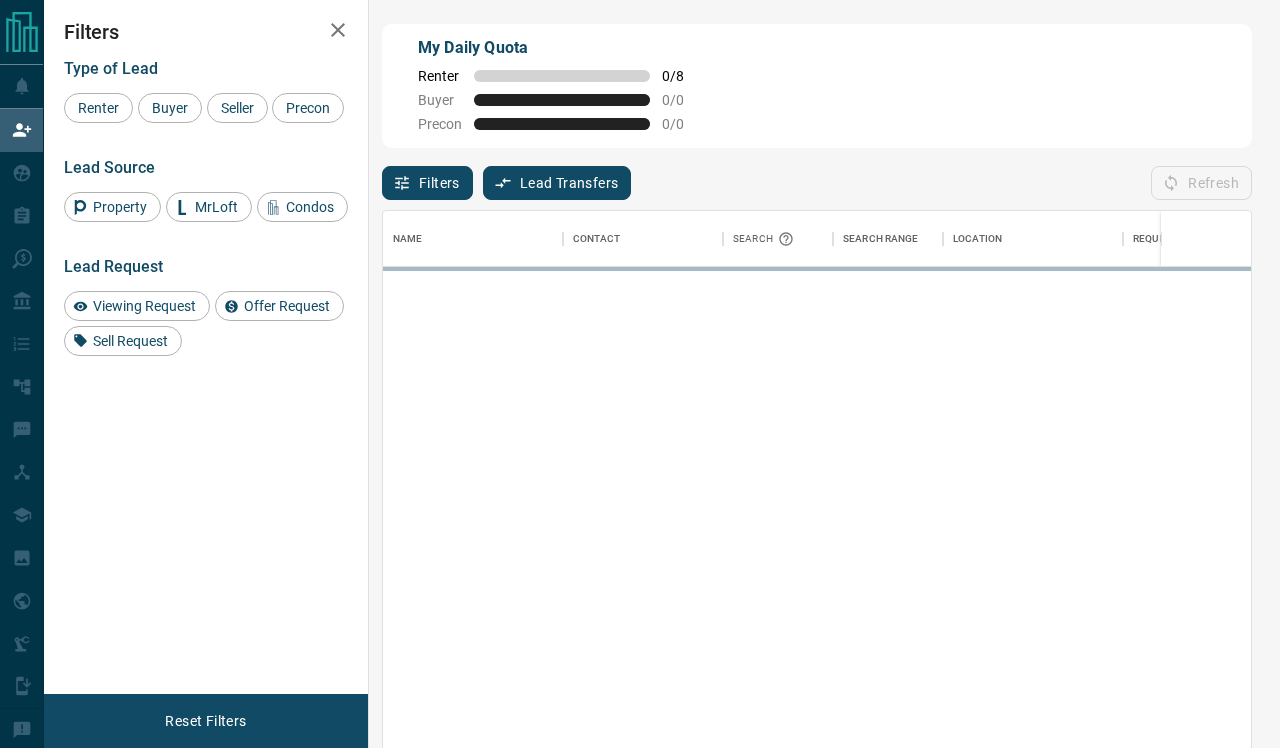scroll, scrollTop: 1, scrollLeft: 1, axis: both 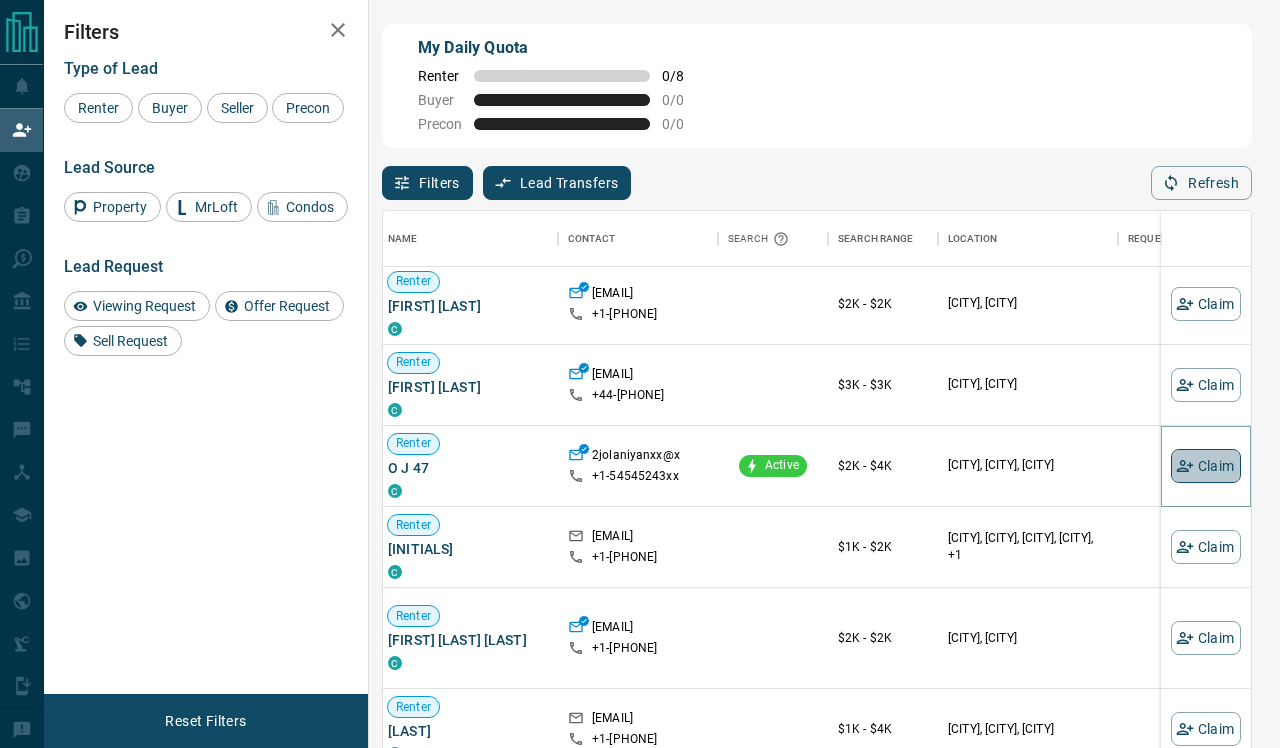 click on "Claim" at bounding box center (1206, 466) 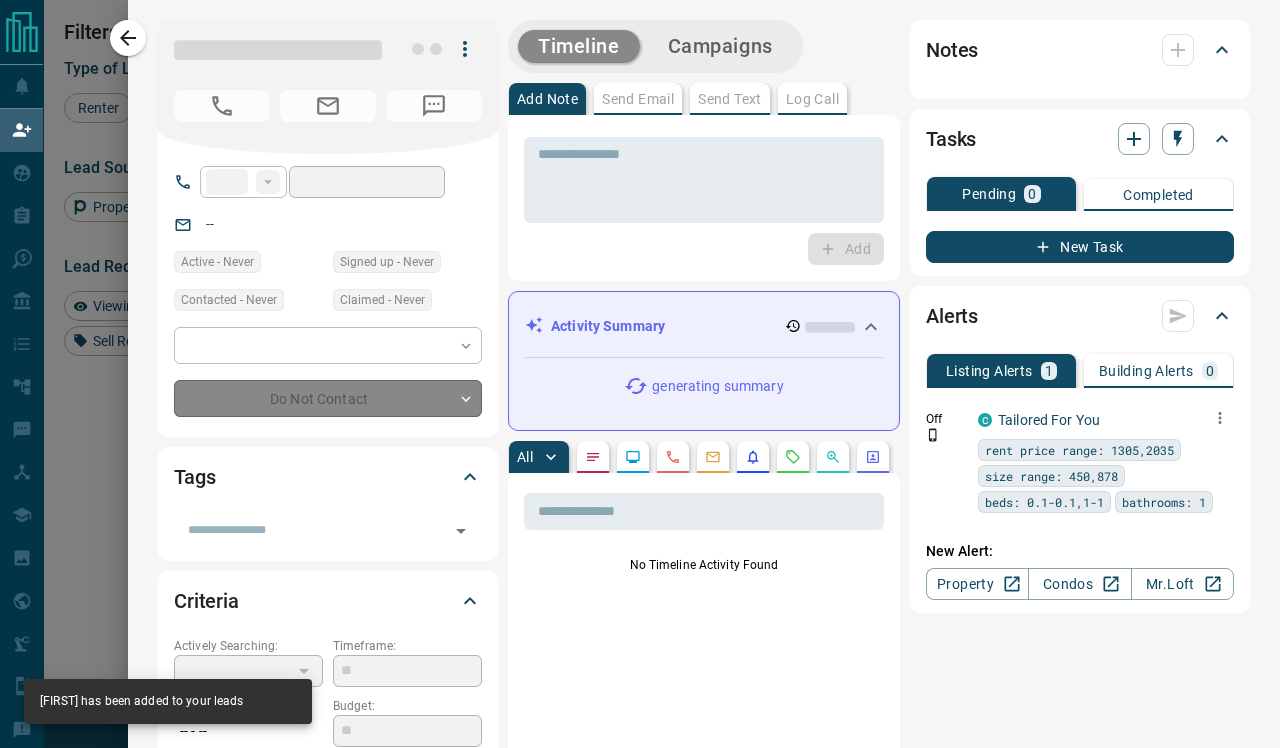 type on "**" 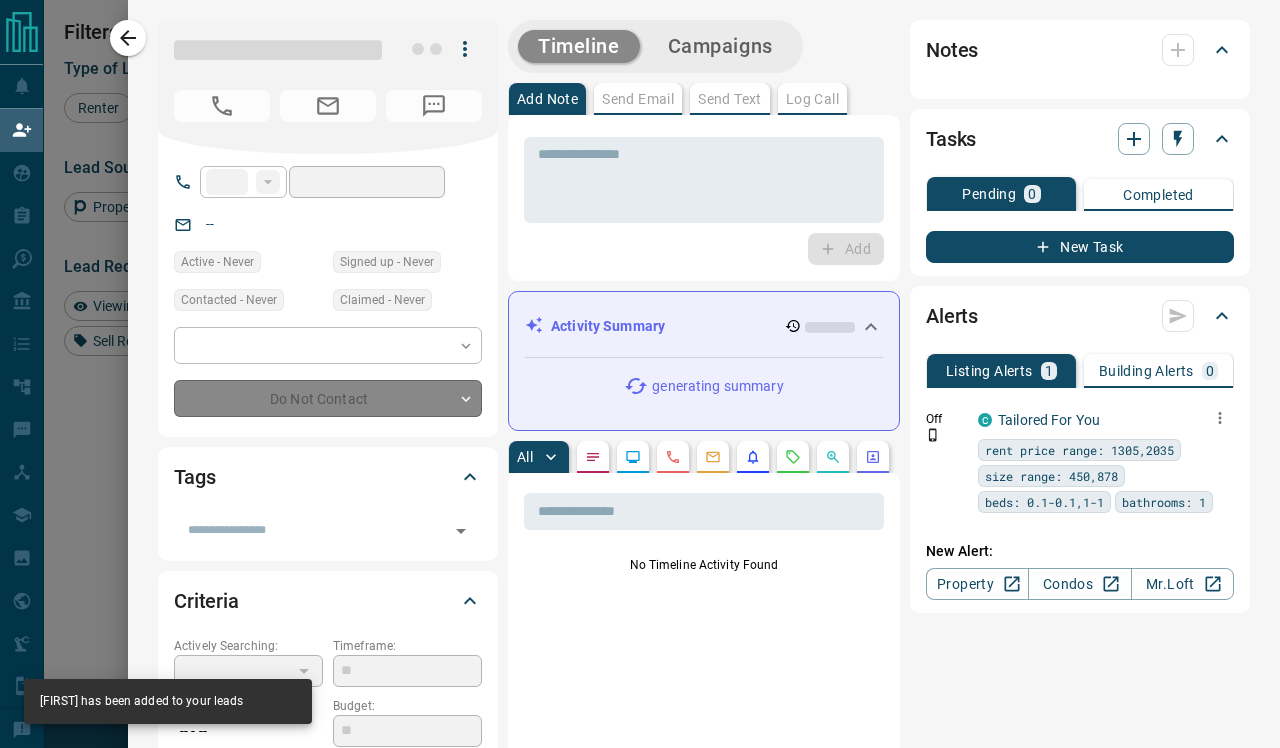 type on "**********" 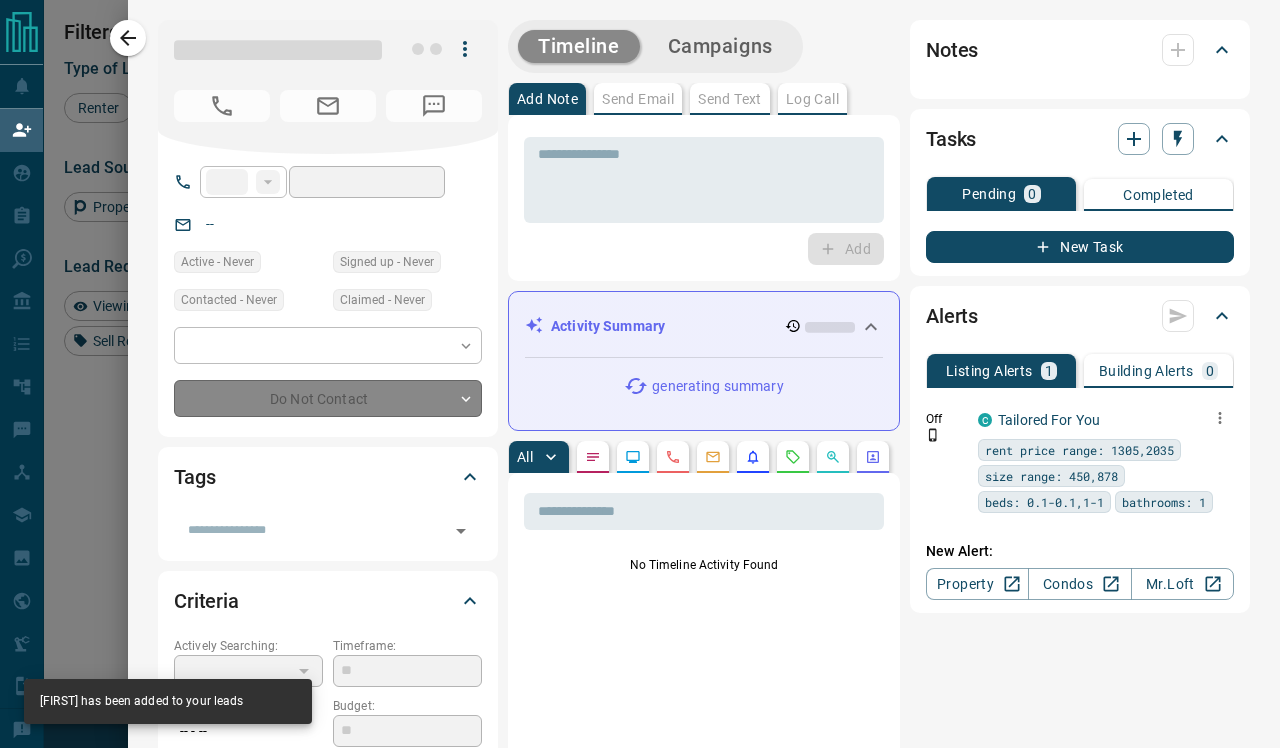 type on "**********" 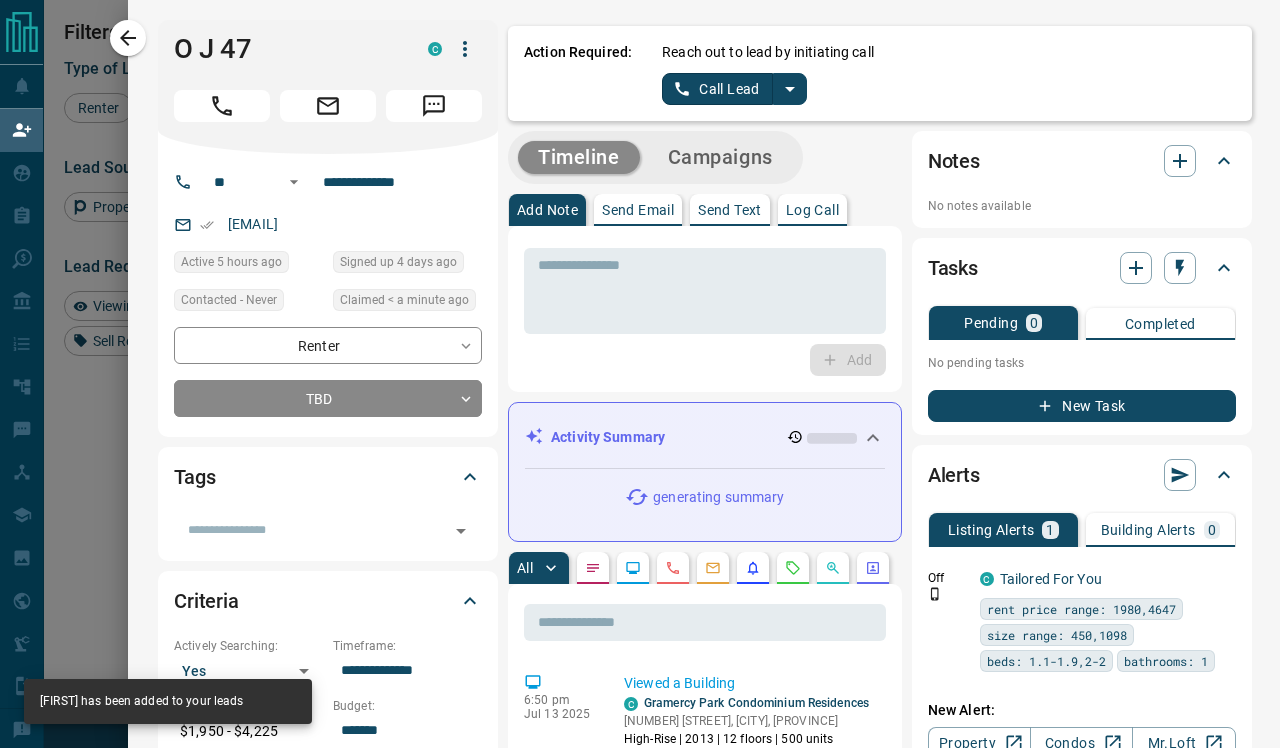scroll, scrollTop: 2, scrollLeft: 0, axis: vertical 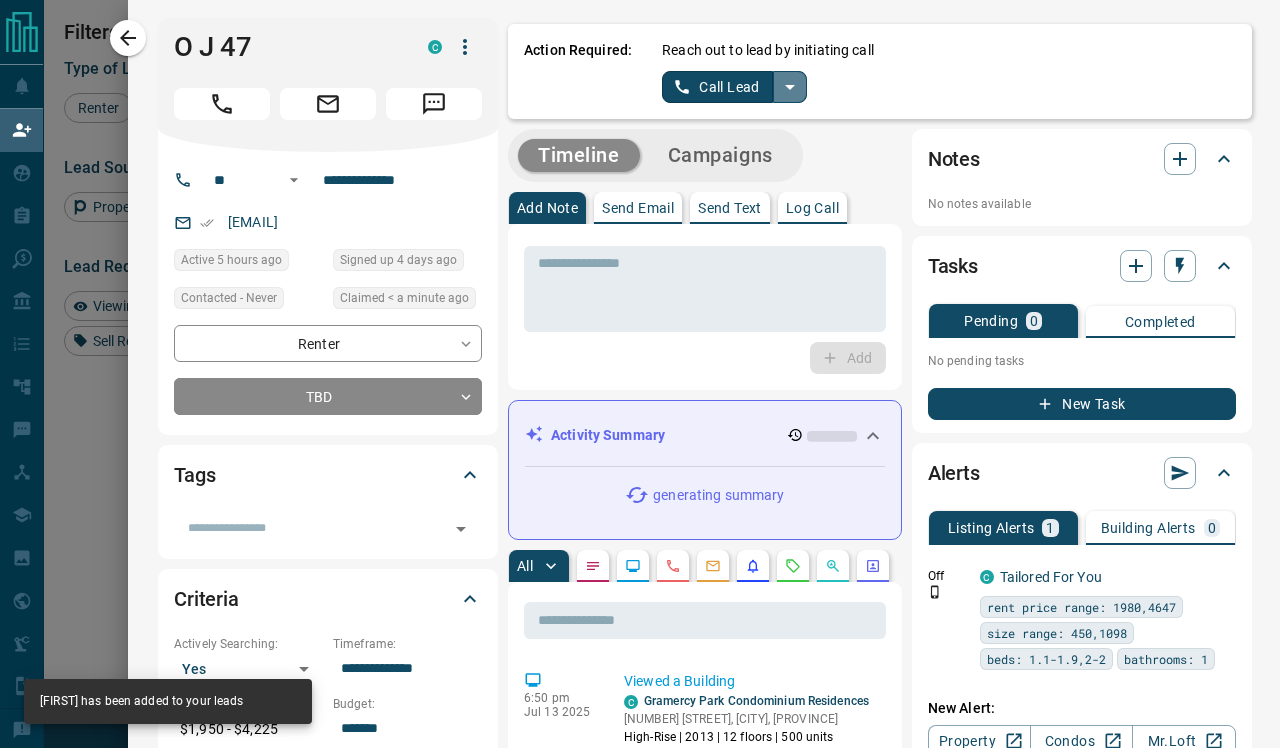 click 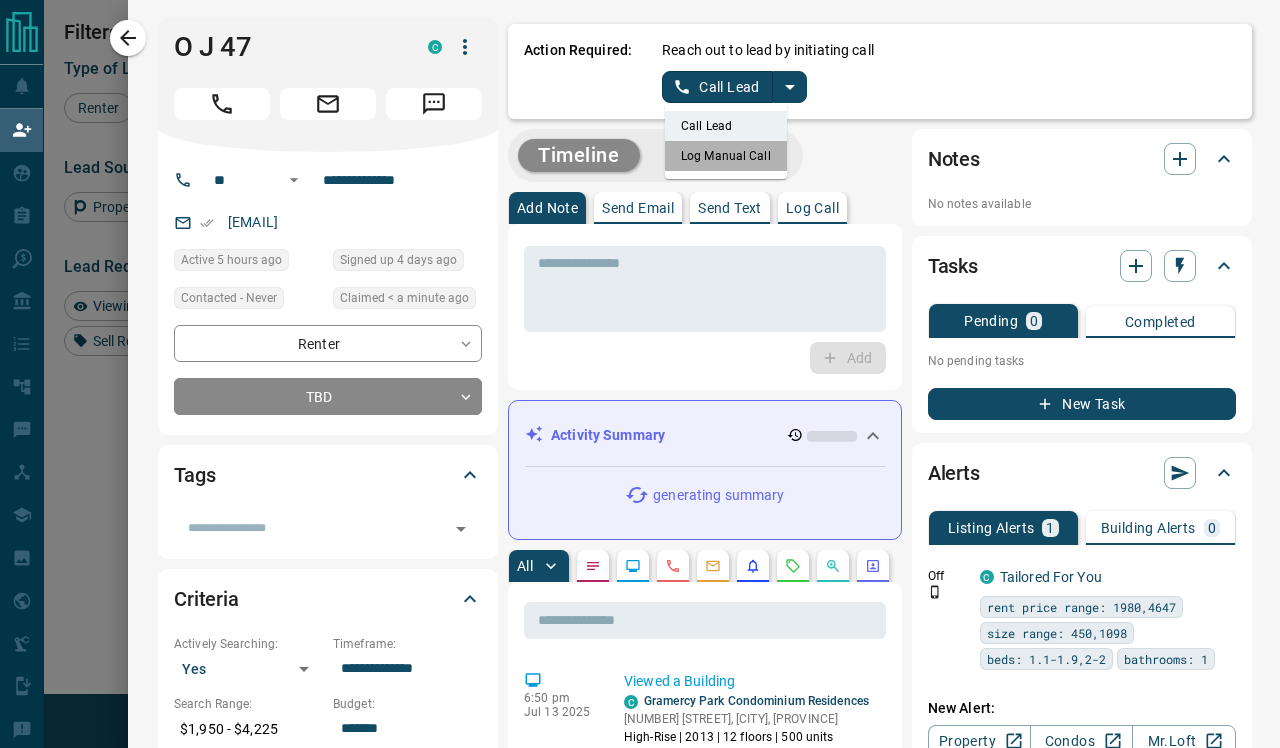 click on "Log Manual Call" at bounding box center (726, 156) 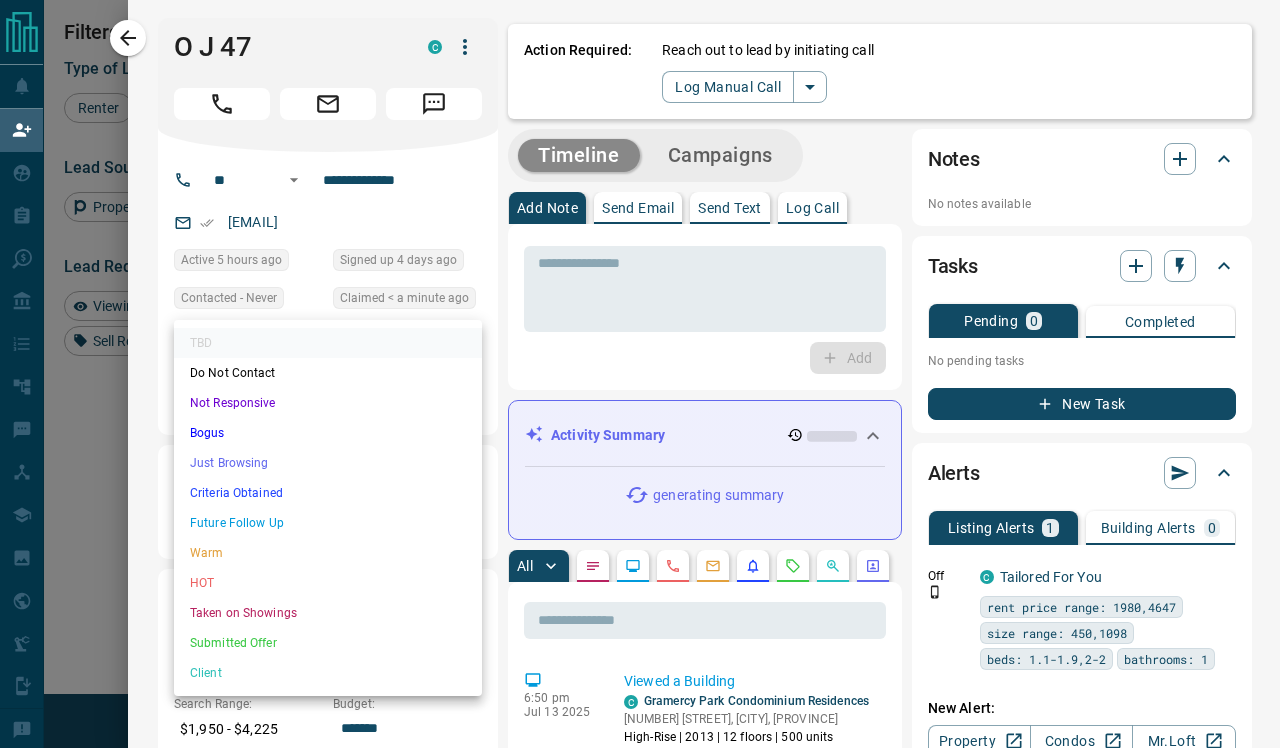 click on "Lead Transfers Claim Leads My Leads Tasks Opportunities Deals Campaigns Automations Messages Broker Bay Training Media Services Agent Resources Precon Worksheet Mobile Apps Disclosure Logout My Daily Quota Renter 1 / 8 Buyer 0 / 0 Precon 0 / 0 Filters Lead Transfers 0 Refresh Name Contact Search   Search Range Location Requests AI Status Recent Opportunities (30d) Renter [FIRST] [LAST] C [EMAIL] +[PHONE] $0 - $2K [CITY], [CITY] High Interest Favourite Back to Site Requested a Viewing Renter [FIRST] [LAST] C [EMAIL] +[PHONE] $300 - $3K [CITY], [CITY] Renter [FIRST] [LAST] C [EMAIL] +[PHONE] $2K - $2K [CITY], [CITY] Renter [FIRST] [LAST] C [PHONE] $3K - $3K [CITY], [CITY] Renter [FIRST] [LAST] [NUMBER] C [EMAIL] Active $2K - $4K [CITY], [CITY], [CITY] Favourite Renter [FIRST] [LAST] C [EMAIL] $1K - $2K [CITY], [CITY], [CITY], [CITY] +[PHONE] Renter [FIRST] [LAST] C [EMAIL]" at bounding box center [640, 319] 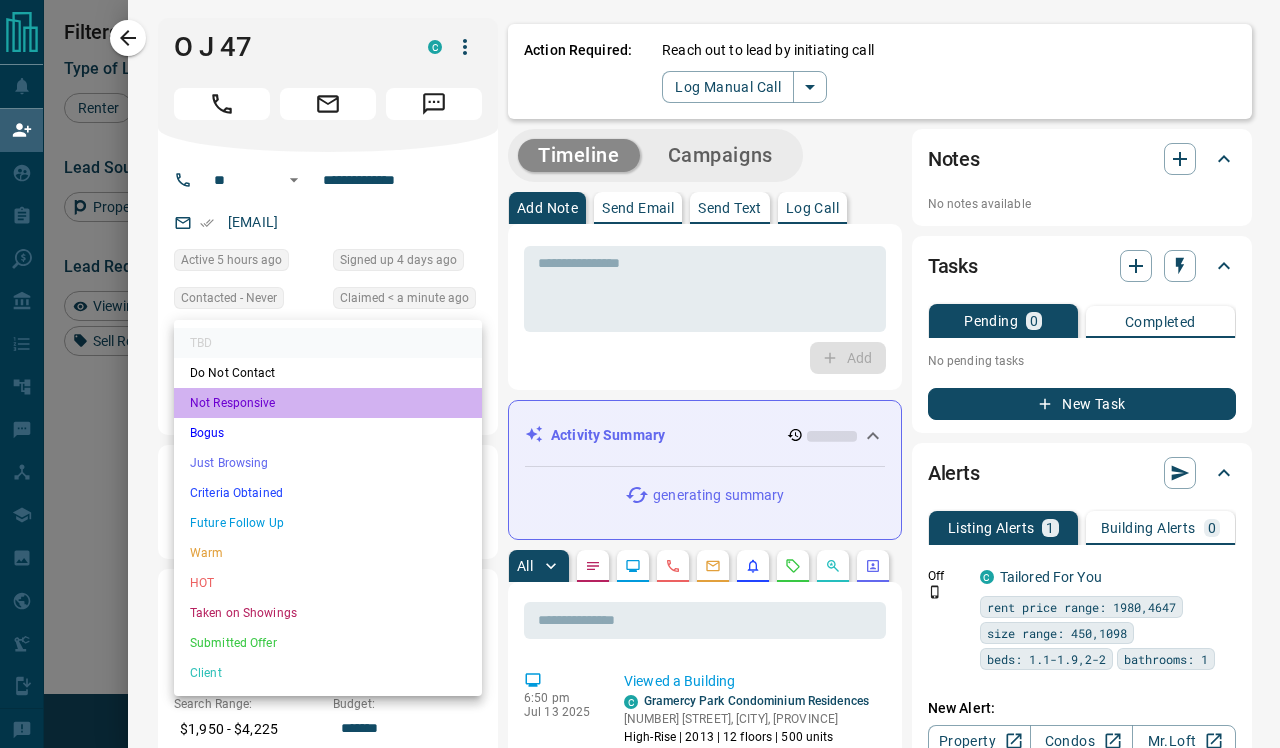 click on "Not Responsive" at bounding box center (328, 403) 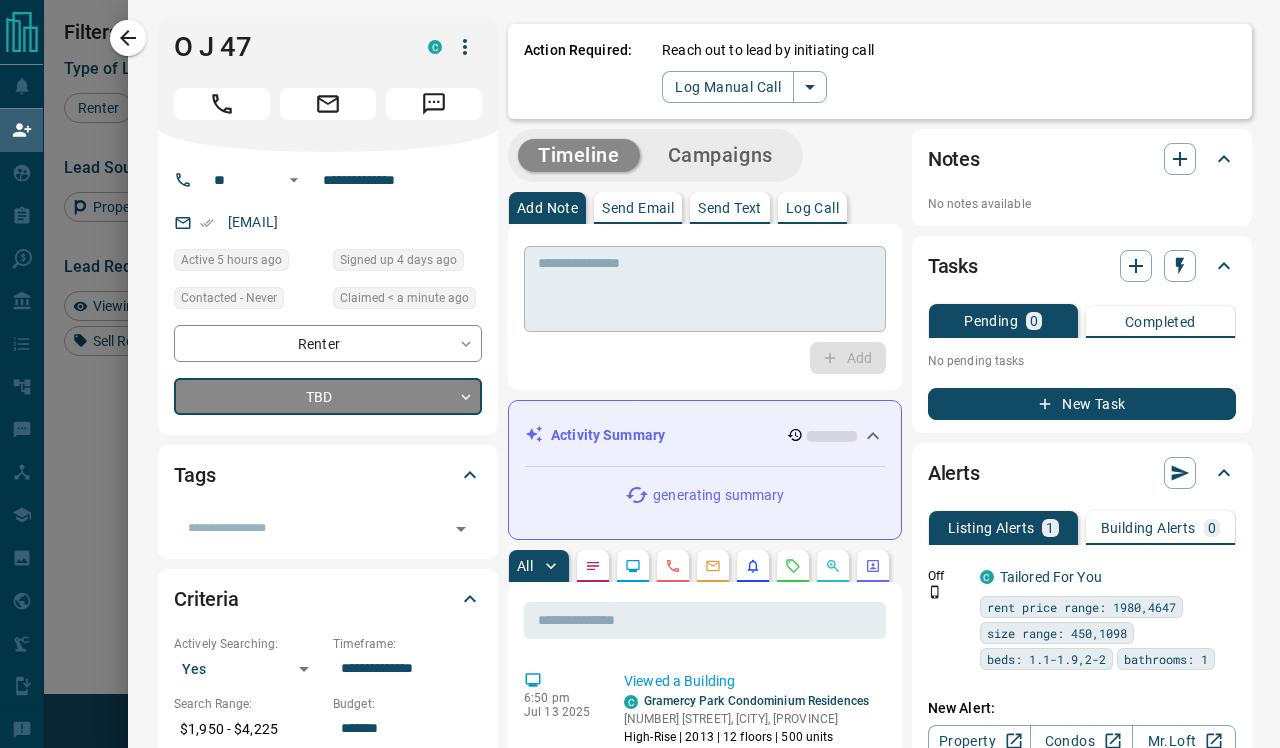 type on "*" 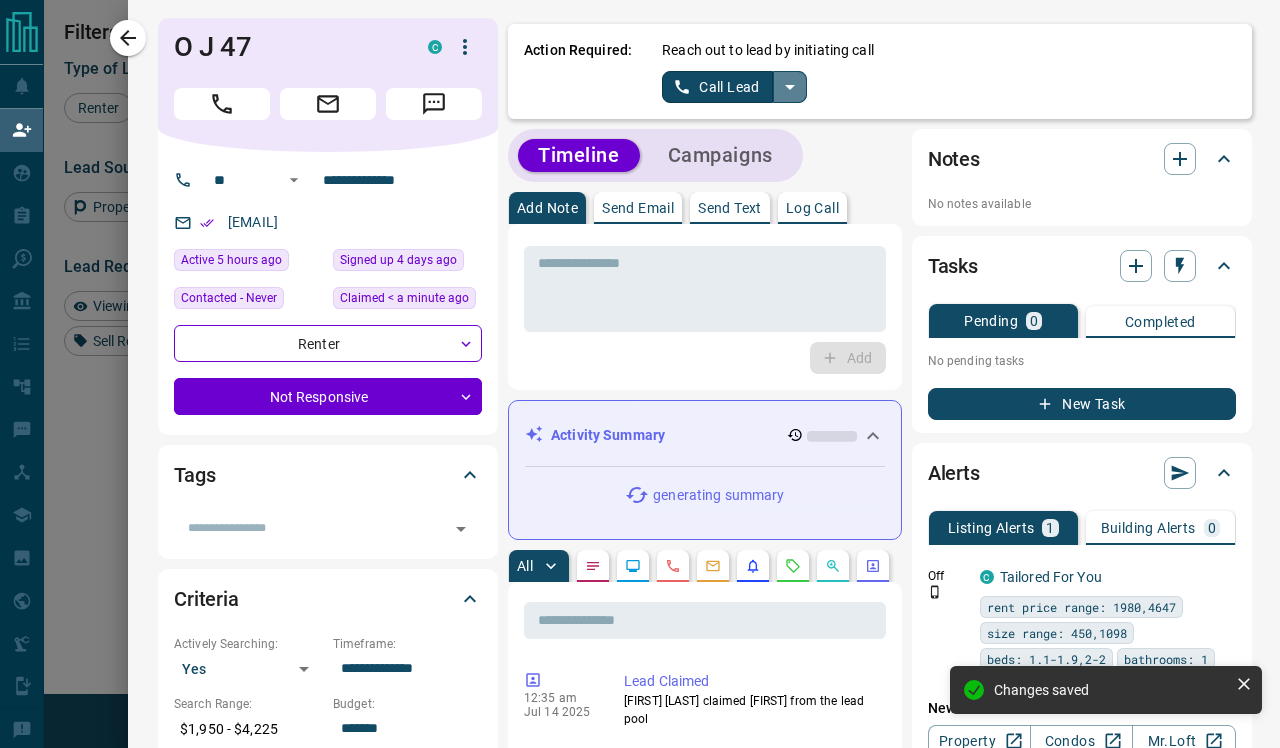 click 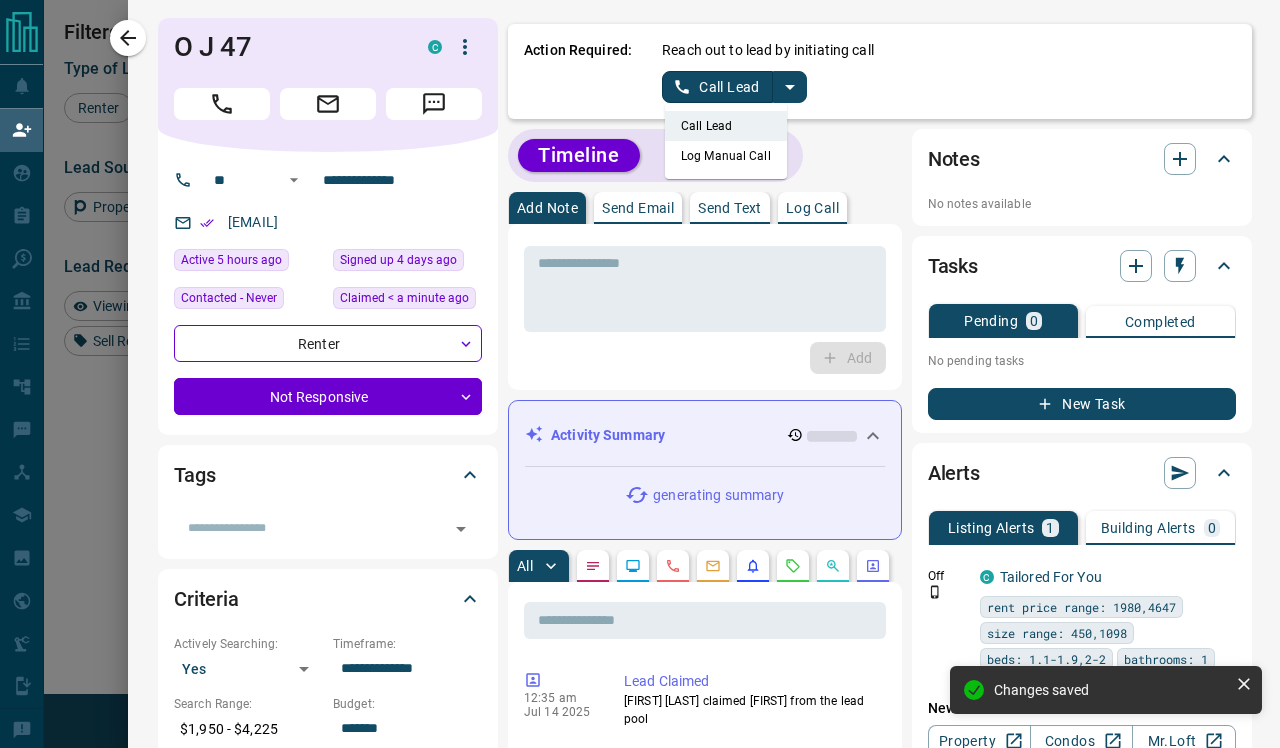 click on "Log Manual Call" at bounding box center [726, 156] 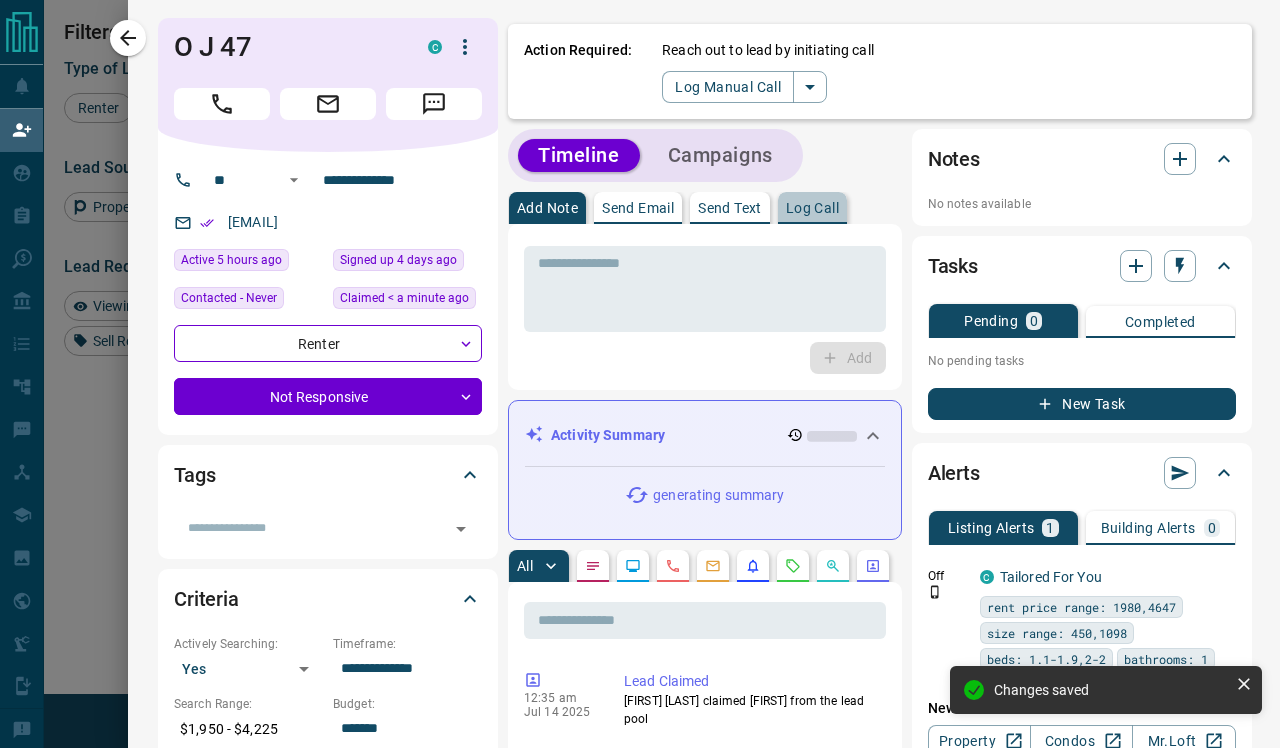 click on "Log Call" at bounding box center (812, 208) 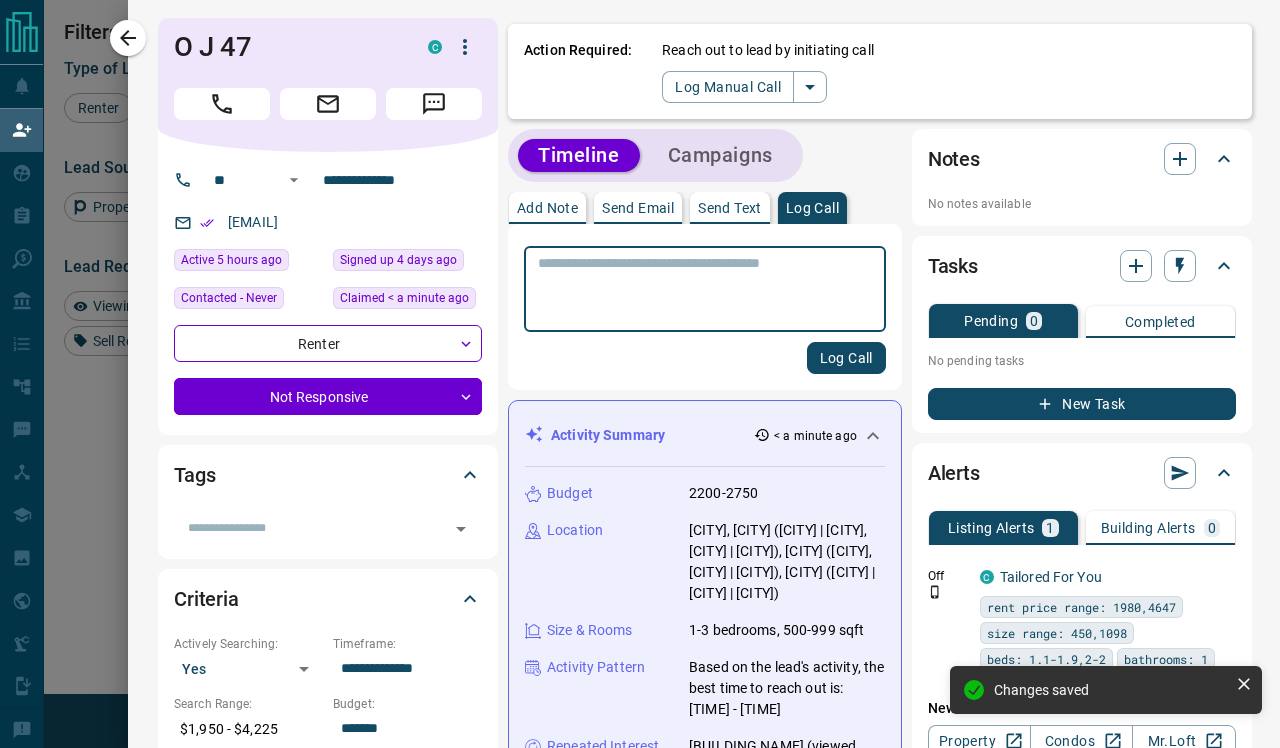 click at bounding box center (705, 289) 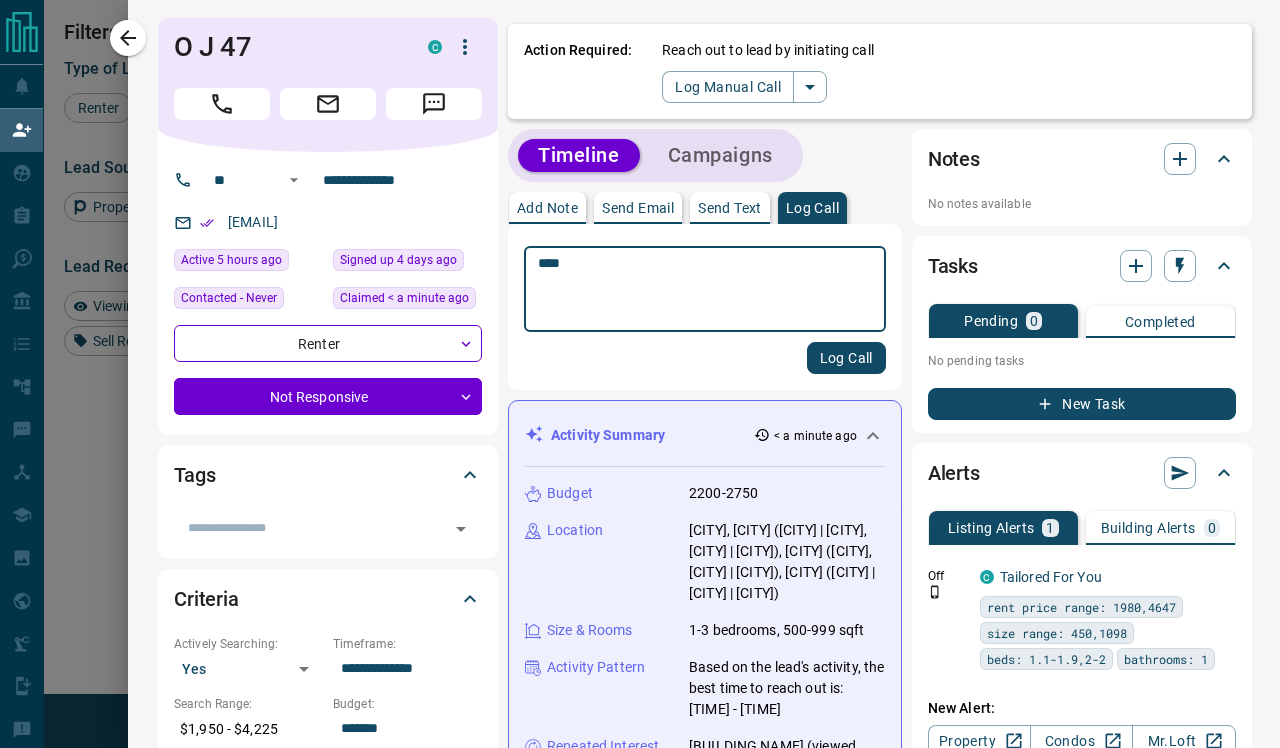 type on "****" 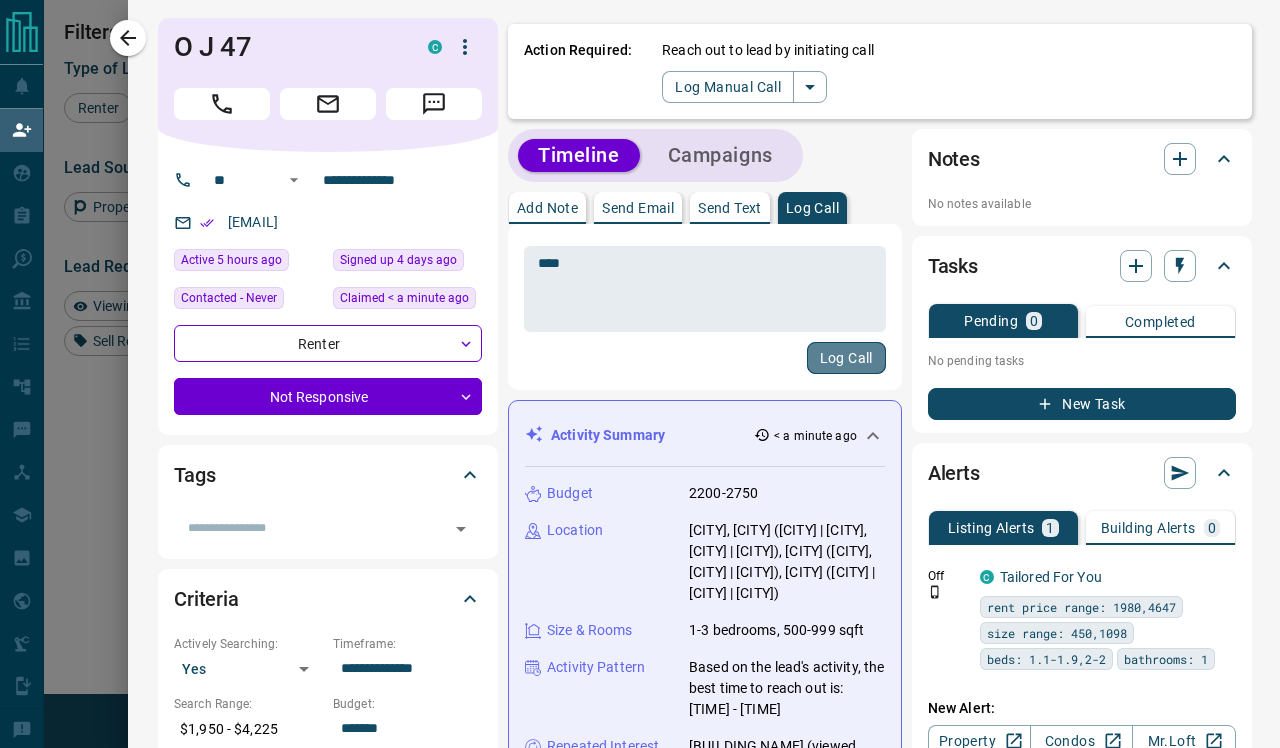 click on "Log Call" at bounding box center (846, 358) 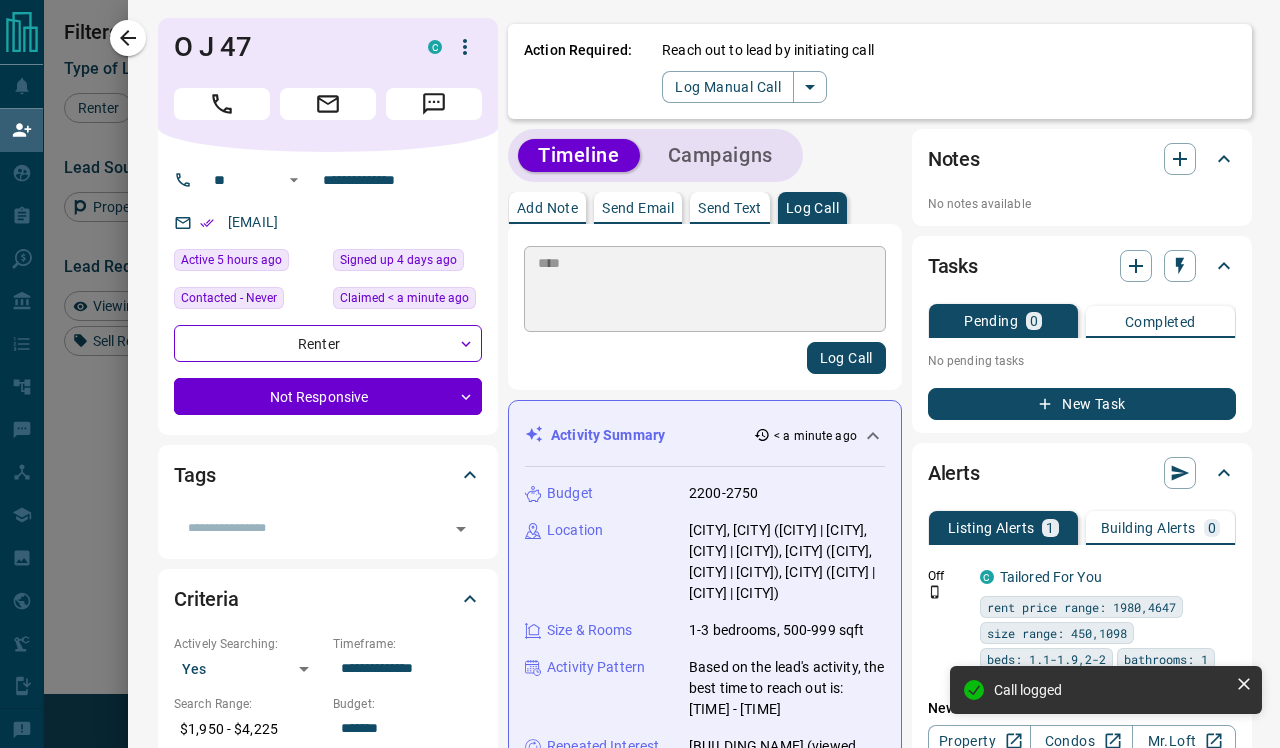 type 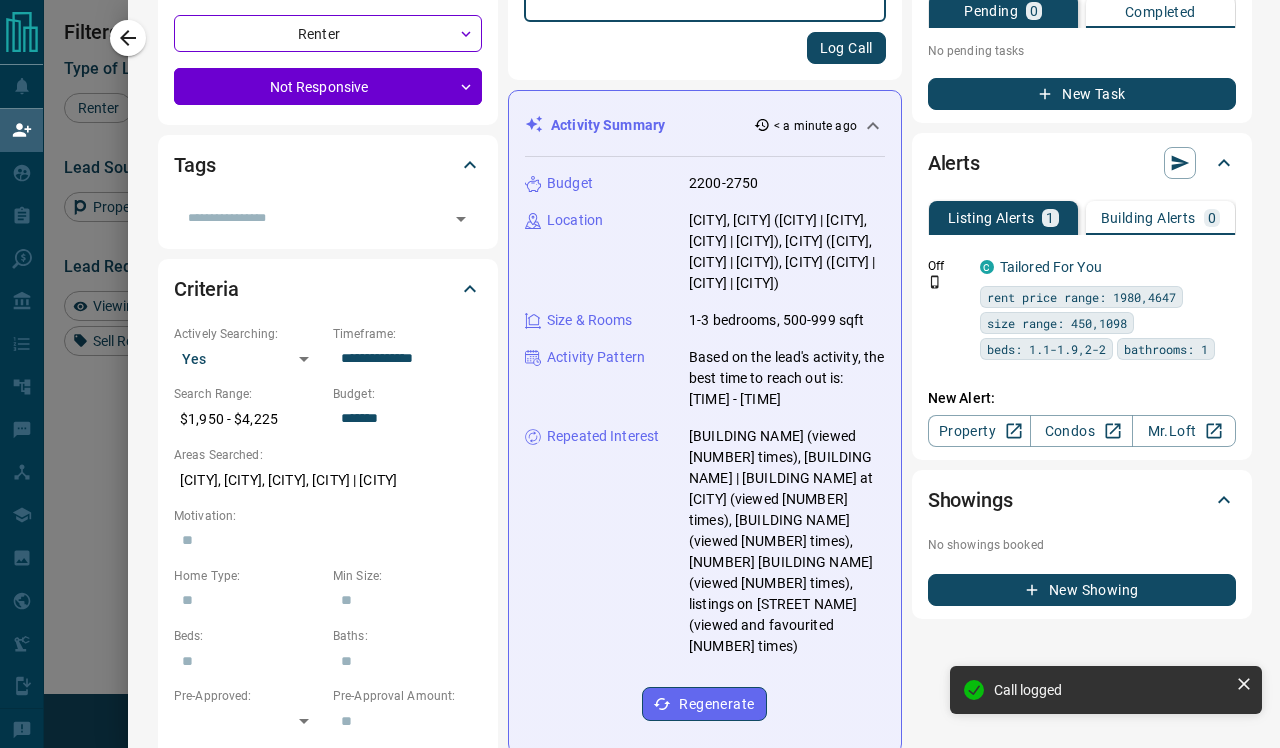 scroll, scrollTop: 410, scrollLeft: 0, axis: vertical 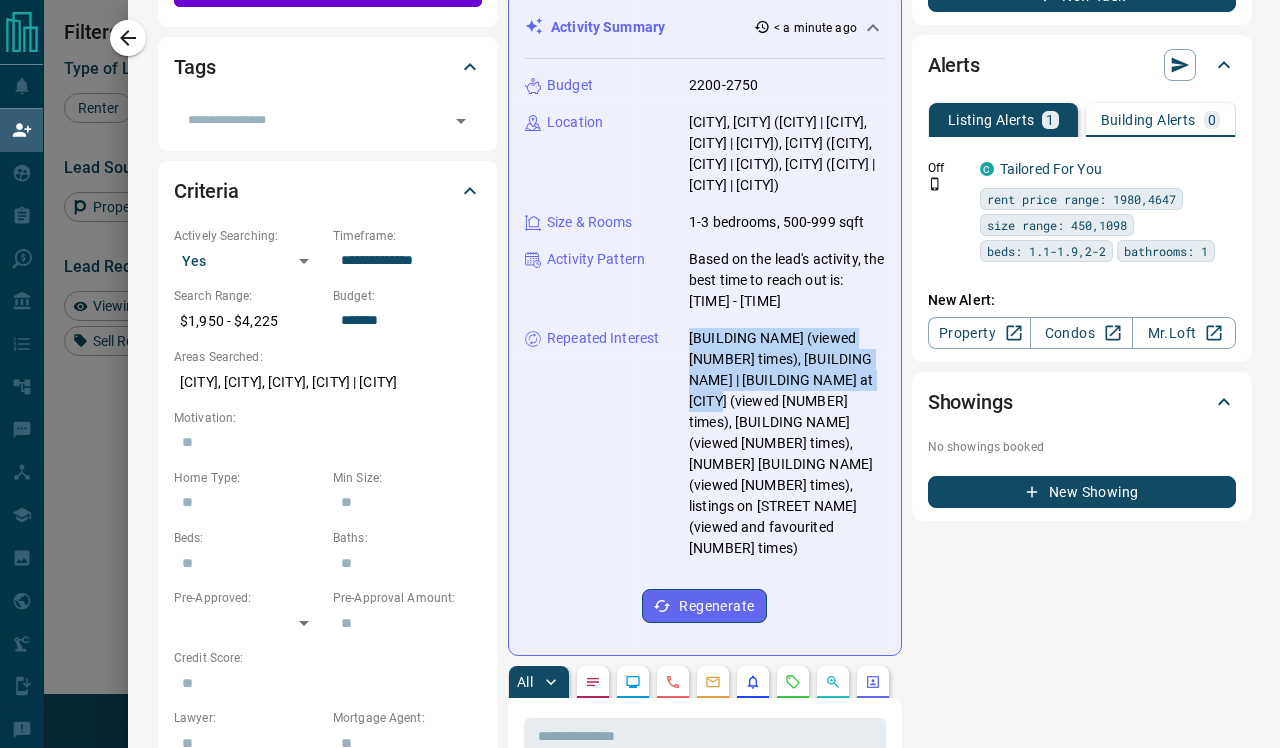 drag, startPoint x: 690, startPoint y: 360, endPoint x: 881, endPoint y: 397, distance: 194.55077 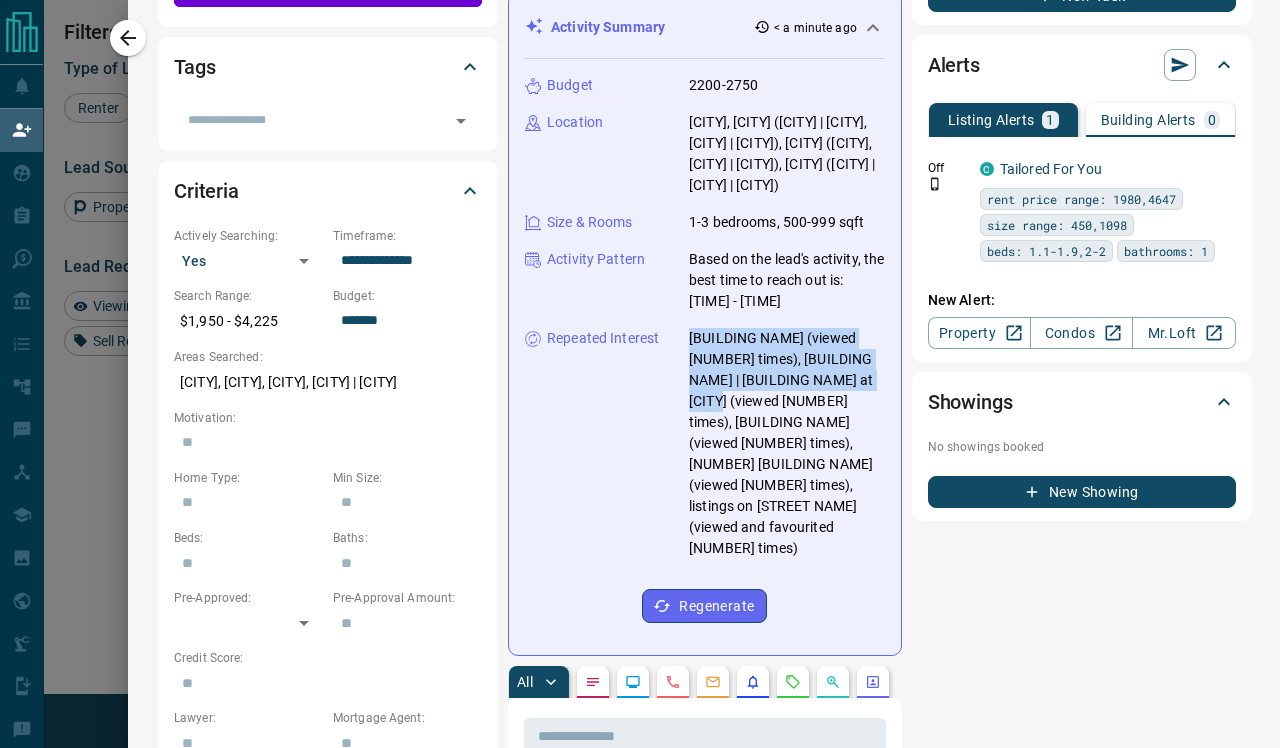 click on "[BUILDING NAME] (viewed [NUMBER] times), [BUILDING NAME] | [BUILDING NAME] at [CITY] (viewed [NUMBER] times), [BUILDING NAME] (viewed [NUMBER] times), [NUMBER] [BUILDING NAME] (viewed [NUMBER] times), listings on [STREET NAME] (viewed and favourited [NUMBER] times)" at bounding box center [787, 443] 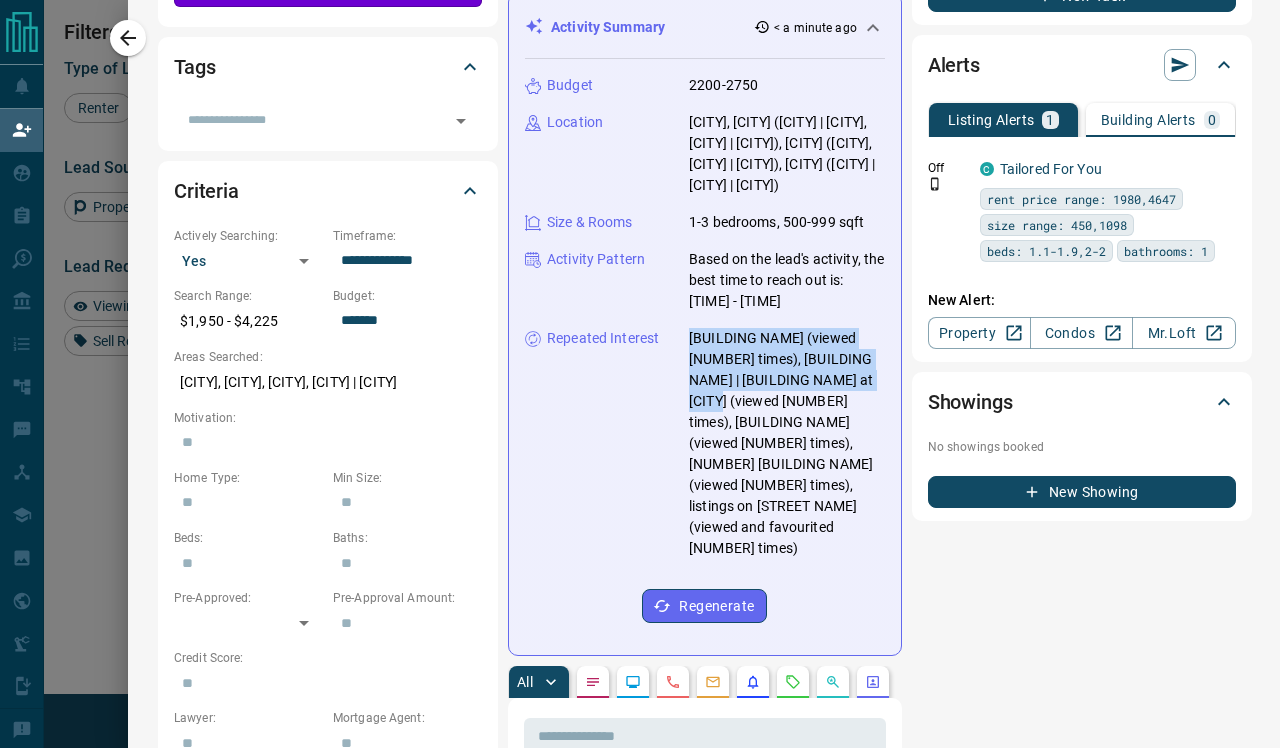 copy on "Gramercy Park Condominium Residences (viewed twice), Luna | Luna Vista at Cityplace" 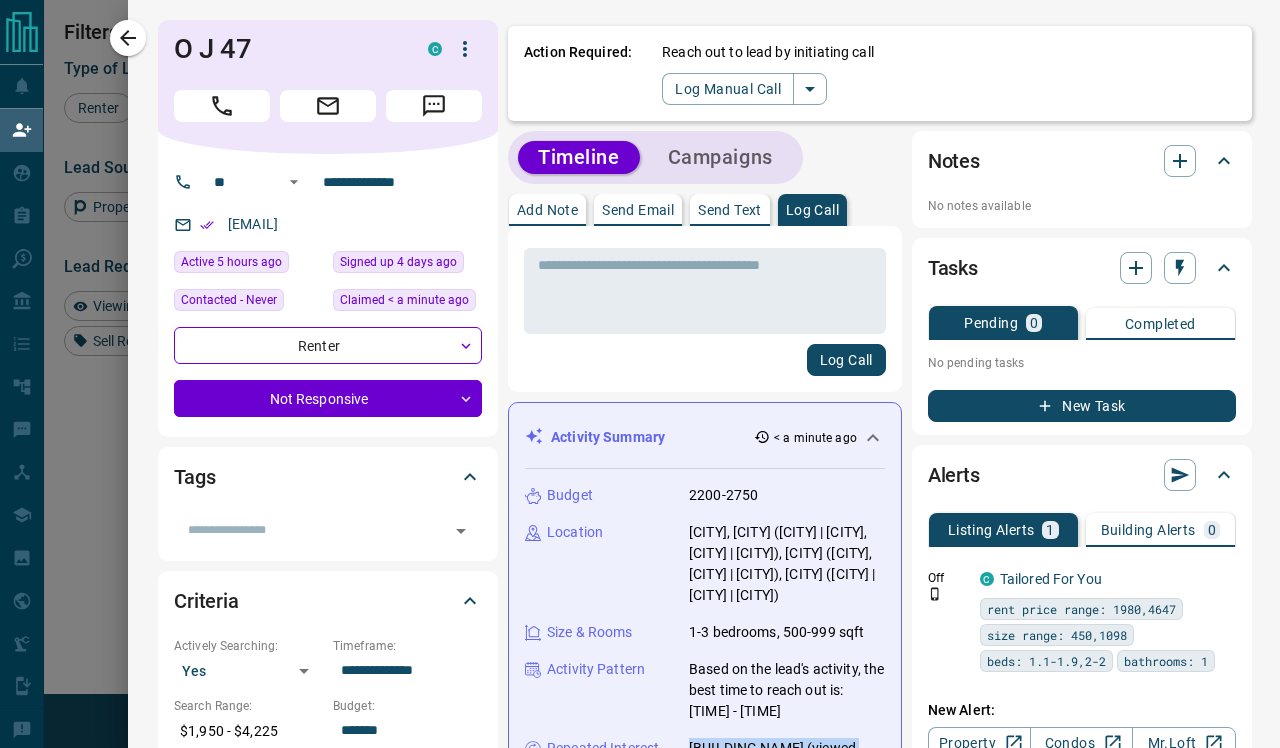 scroll, scrollTop: 0, scrollLeft: 0, axis: both 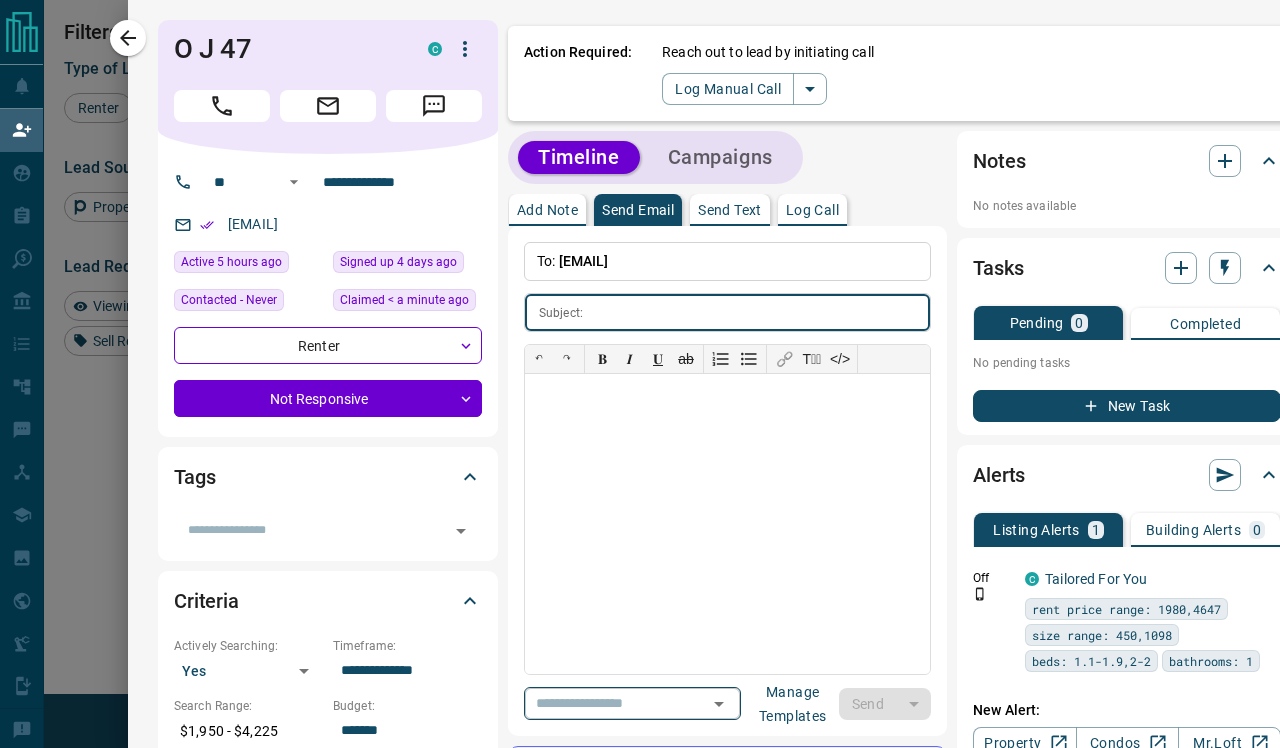 click 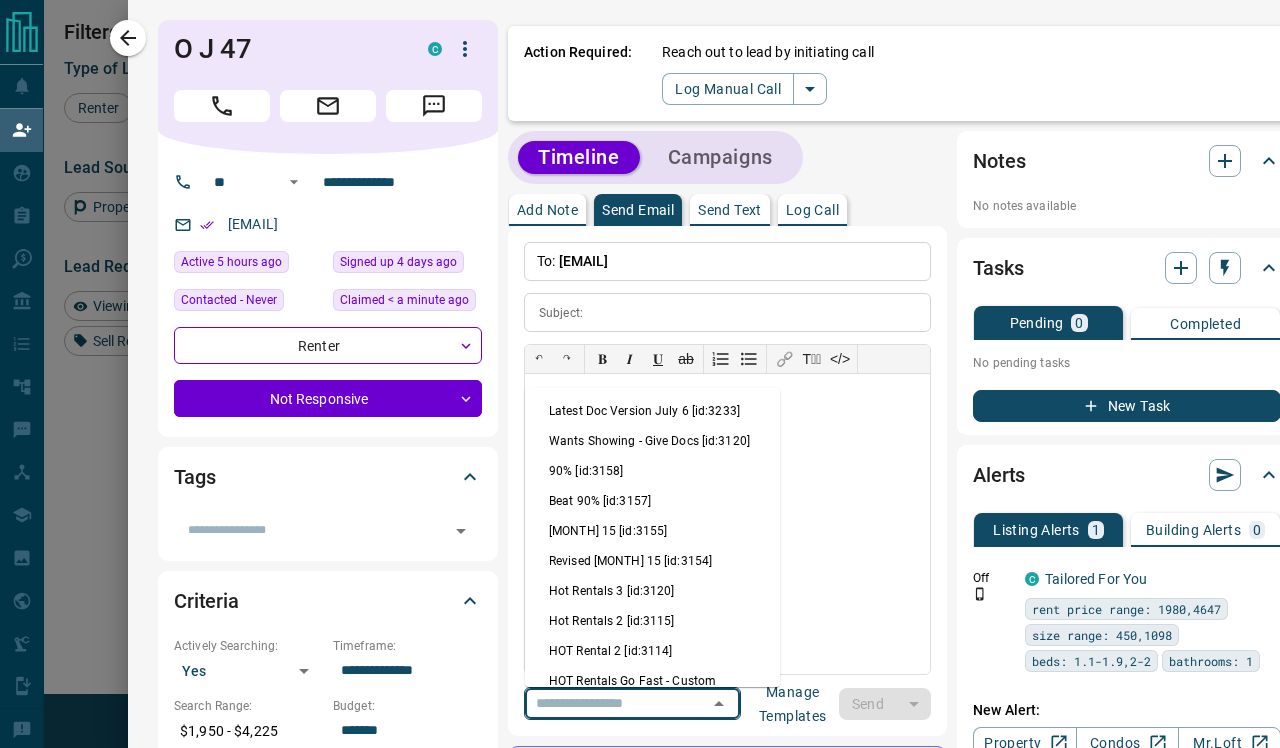 click on "Latest Doc Version July 6 [id:3233]" at bounding box center [652, 411] 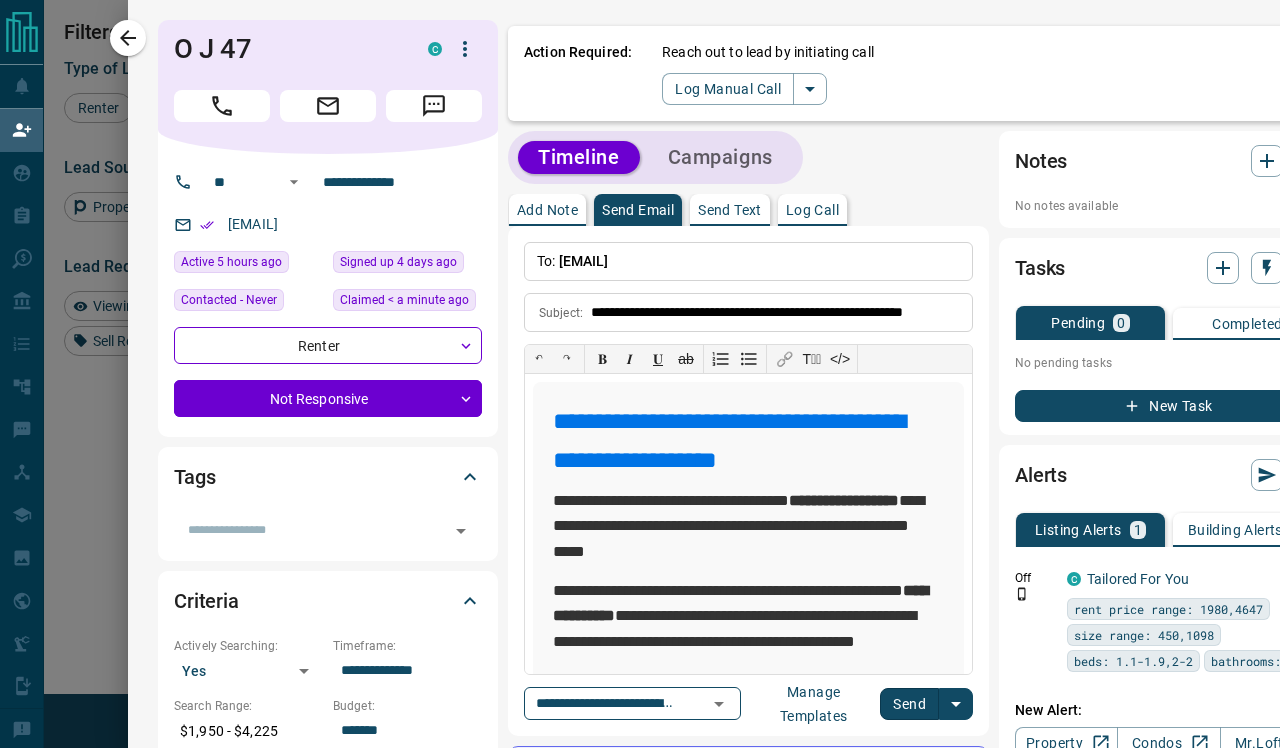 scroll, scrollTop: 0, scrollLeft: 0, axis: both 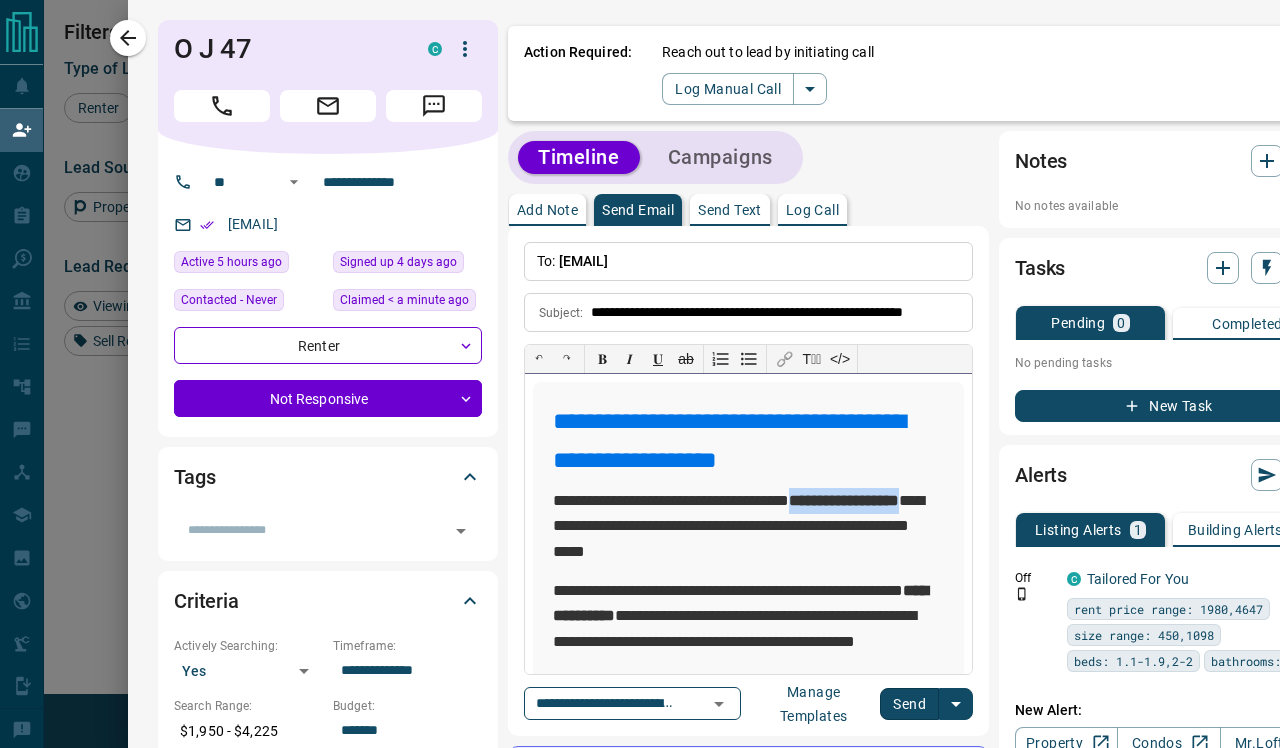 drag, startPoint x: 825, startPoint y: 499, endPoint x: 625, endPoint y: 533, distance: 202.86942 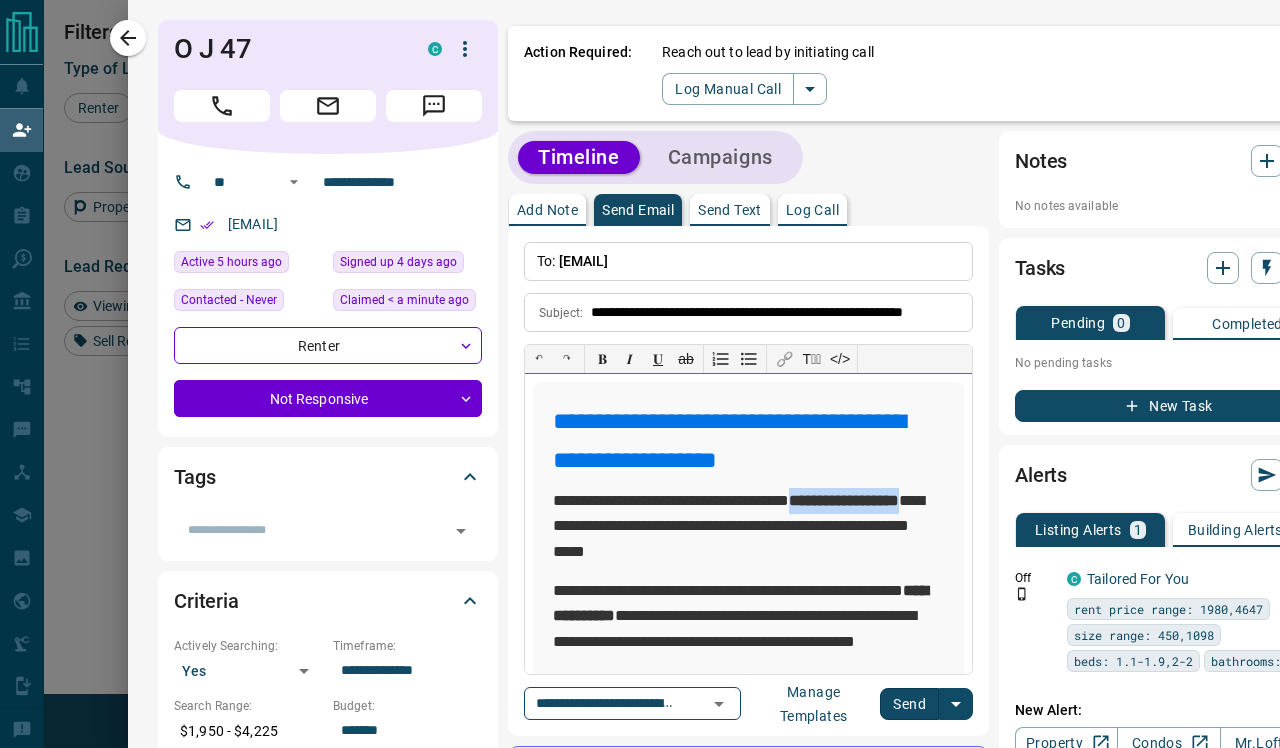 click on "**********" at bounding box center [748, 525] 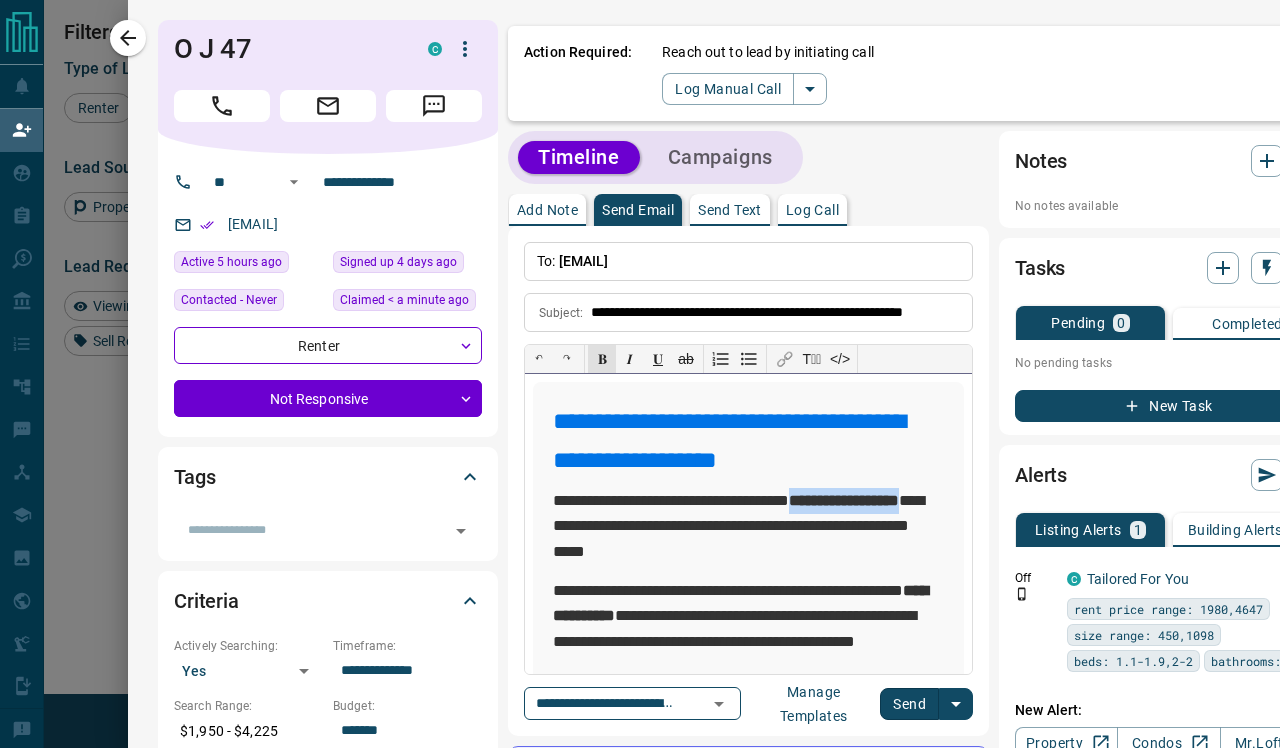 type 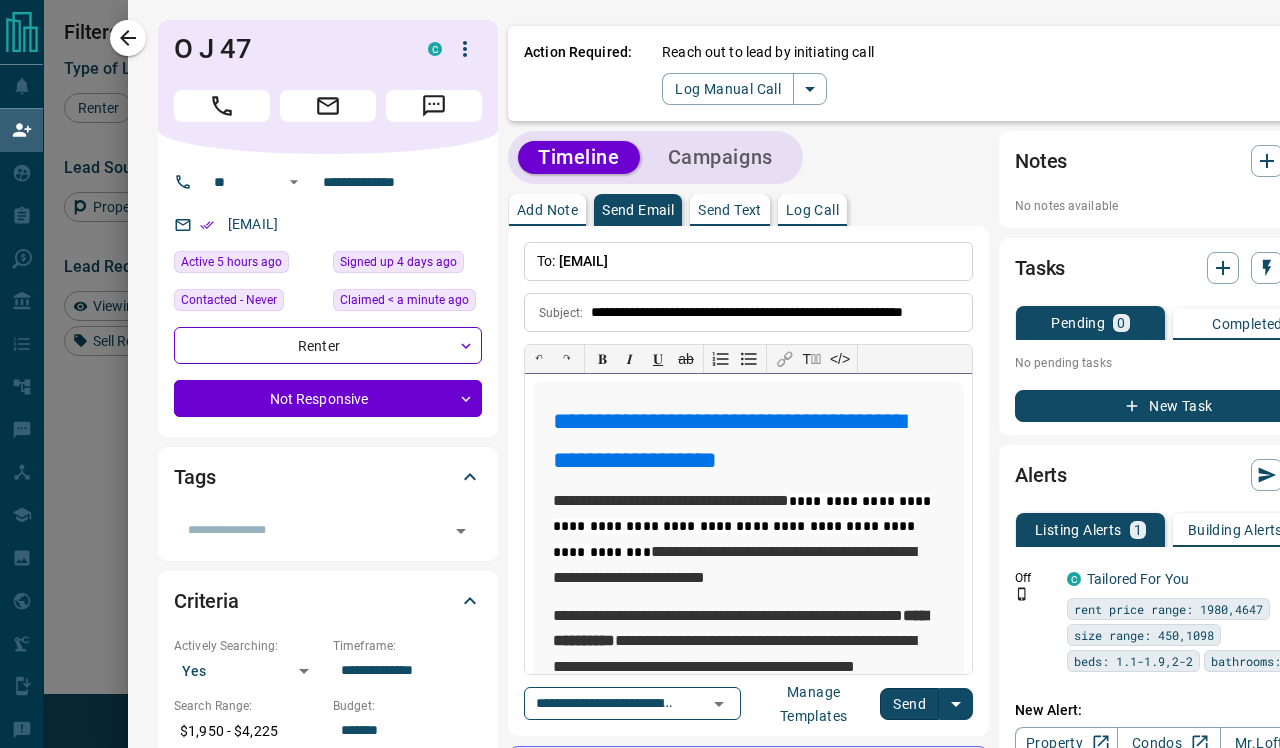 click on "**********" at bounding box center (742, 526) 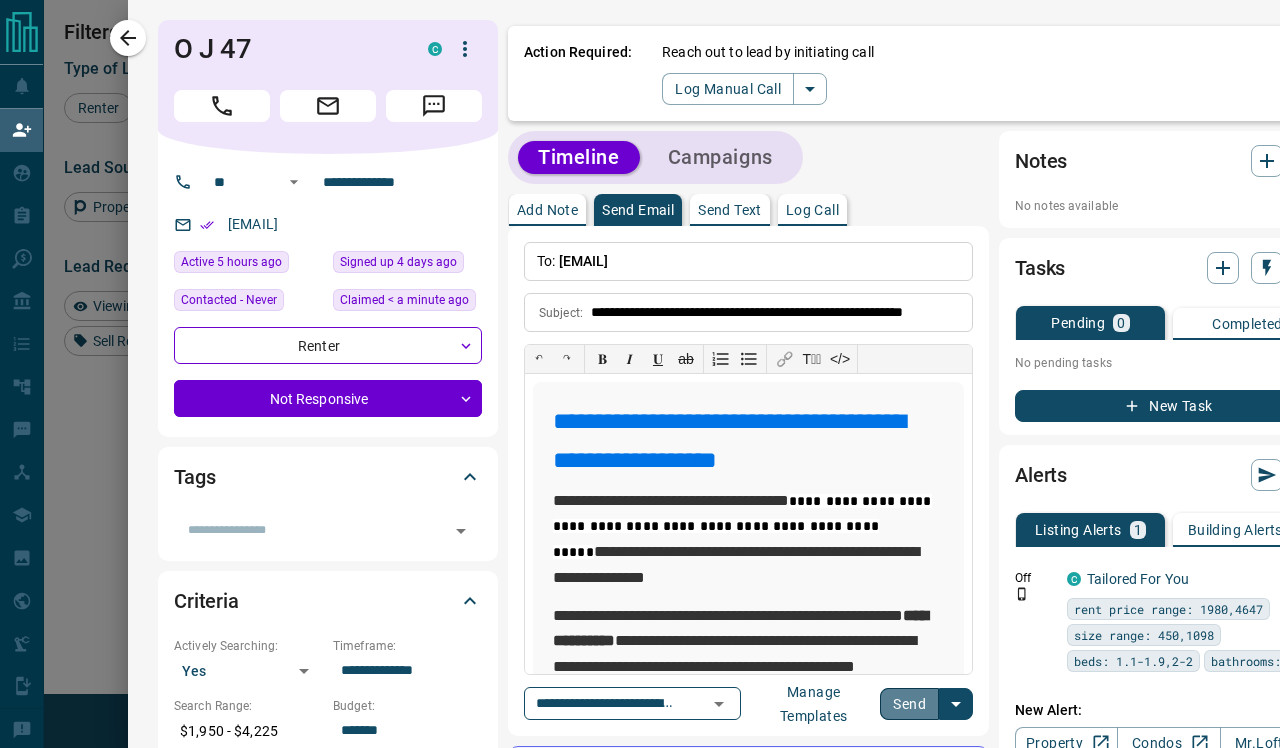 click on "Send" at bounding box center (909, 704) 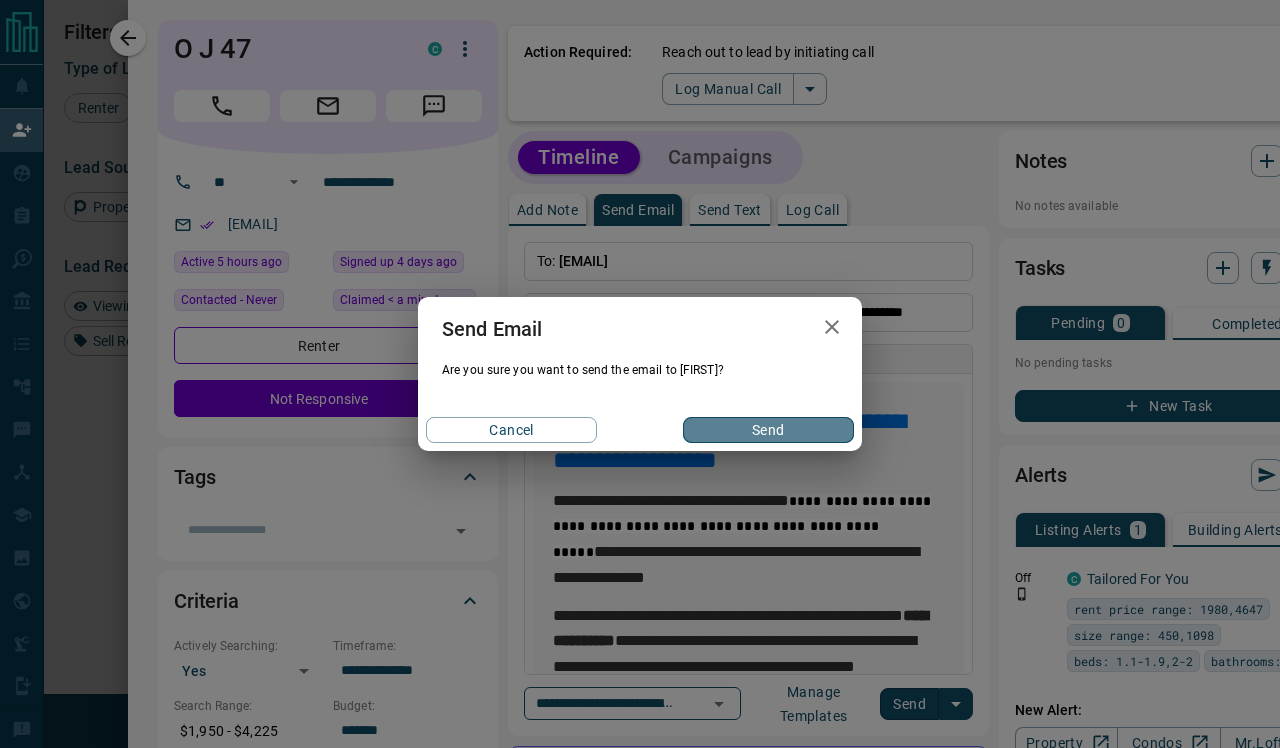 click on "Send" at bounding box center (768, 430) 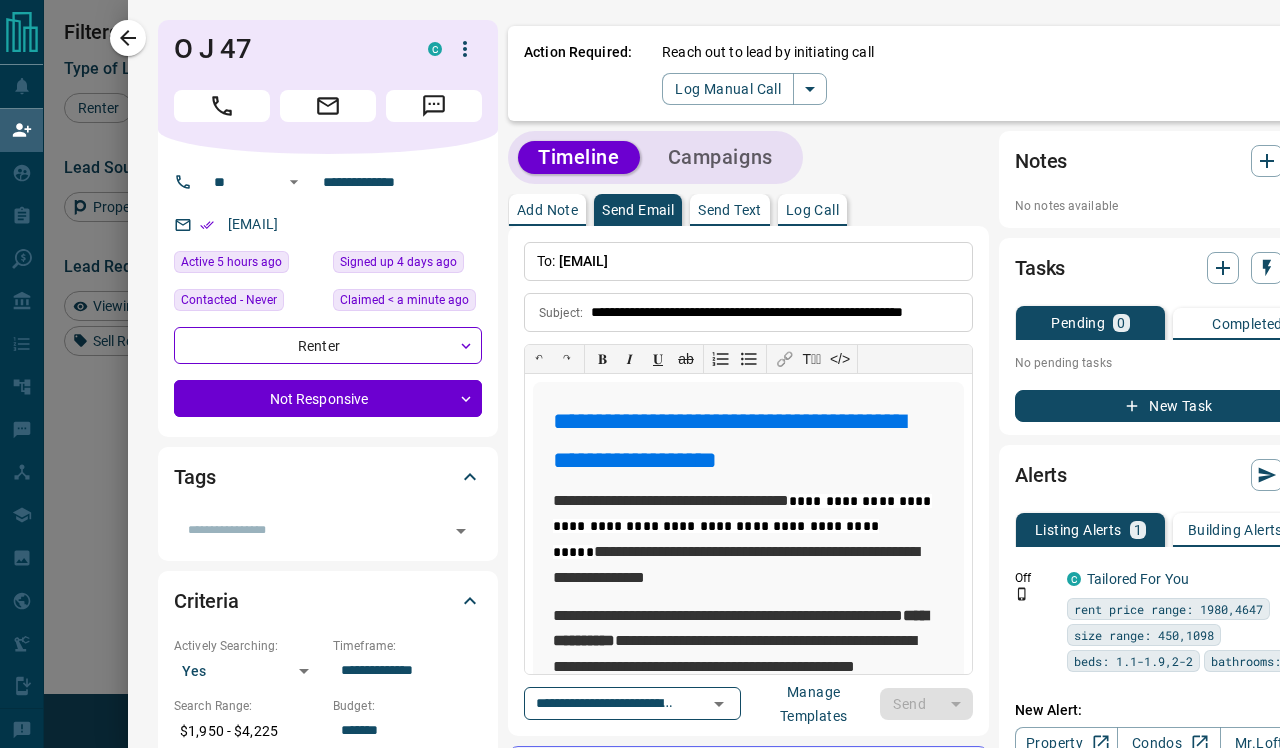 type 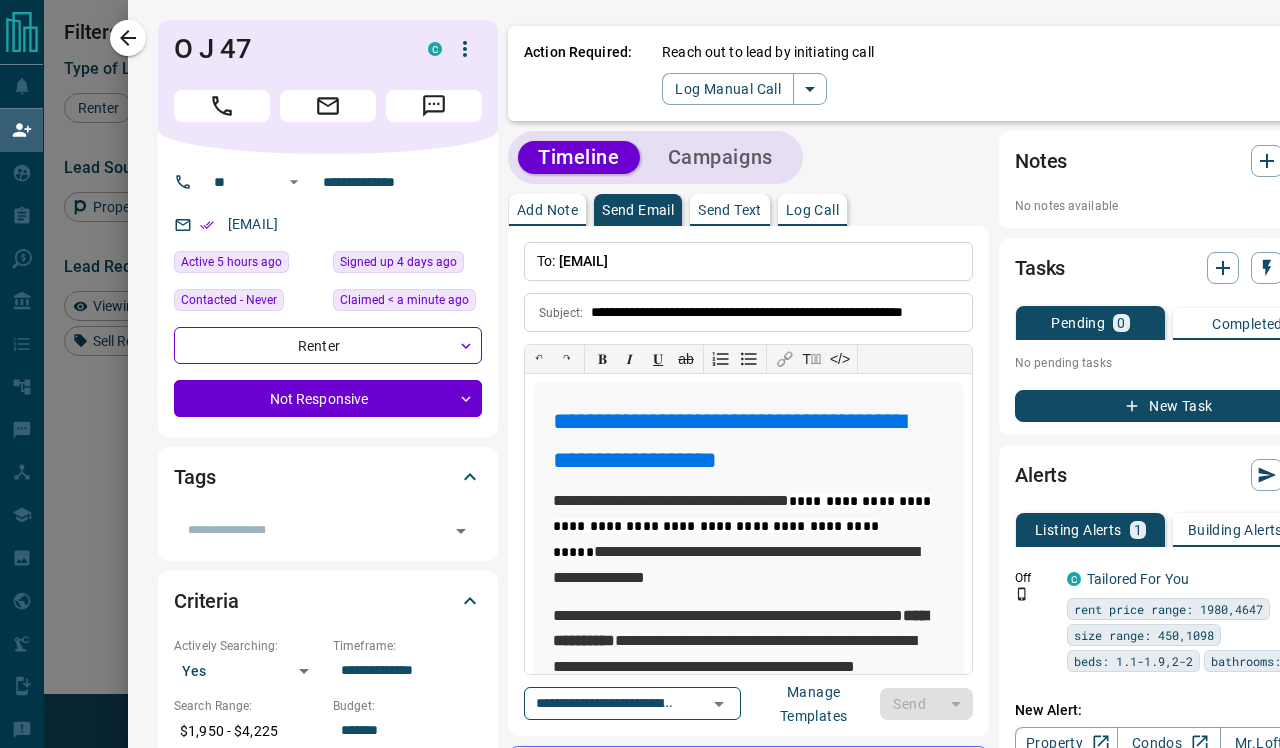 type 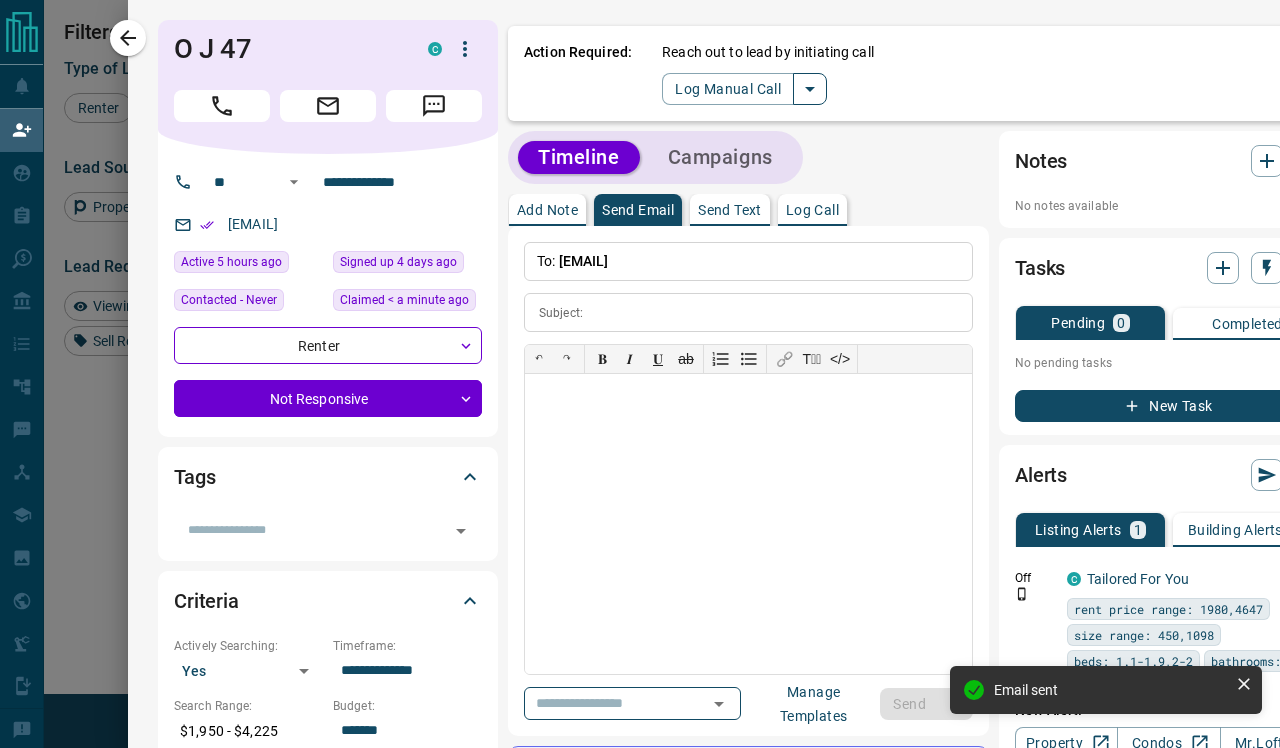 click 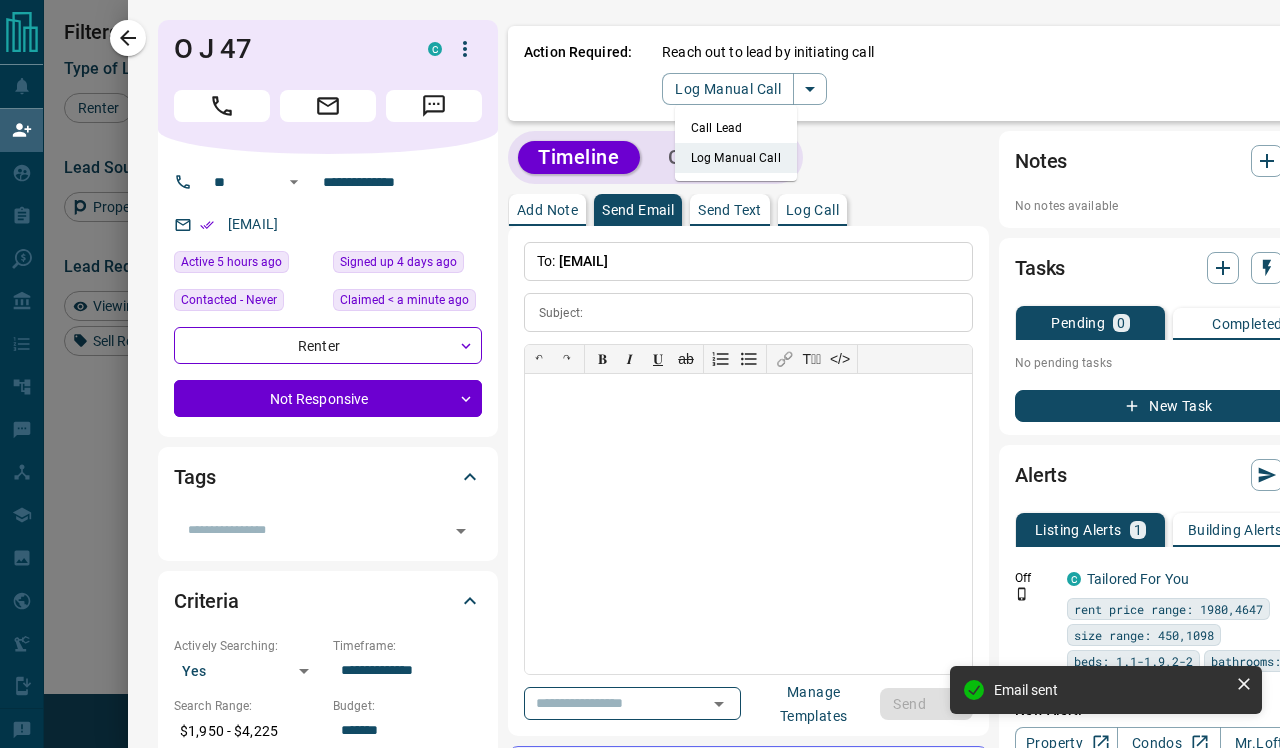 click on "Log Manual Call" at bounding box center (736, 158) 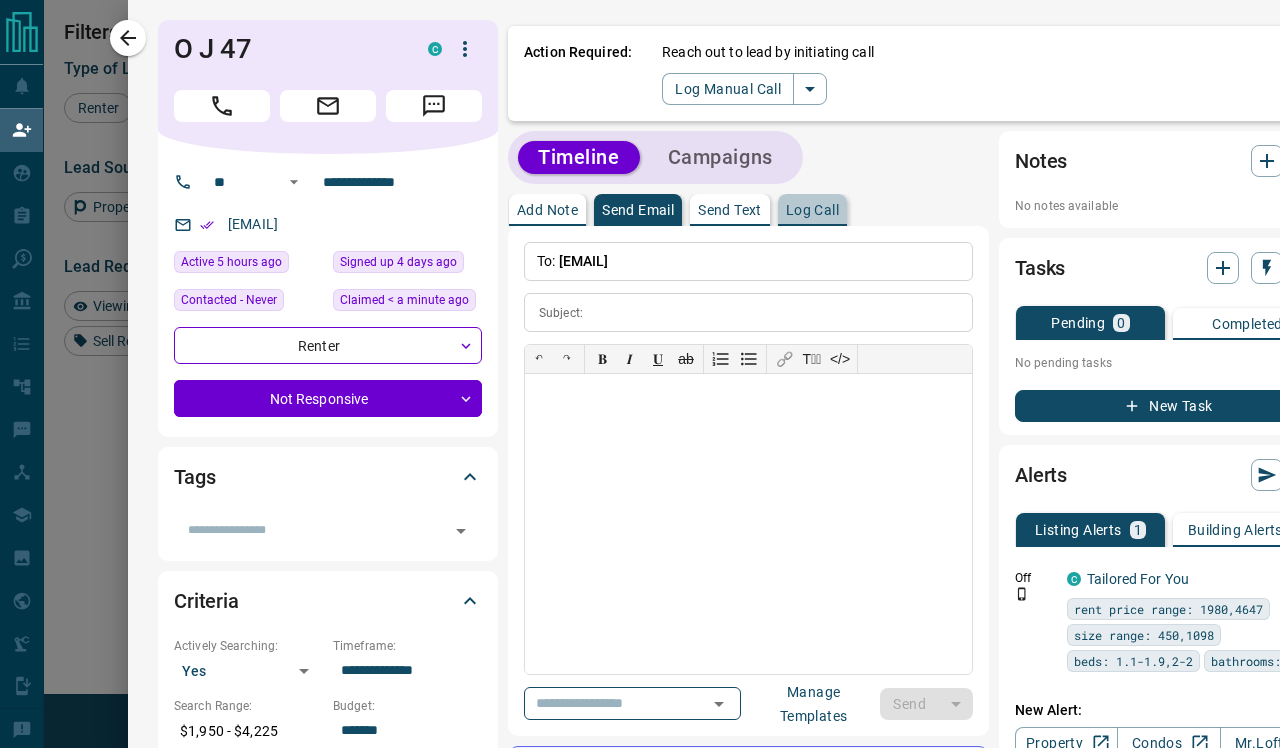 click on "Log Call" at bounding box center [812, 210] 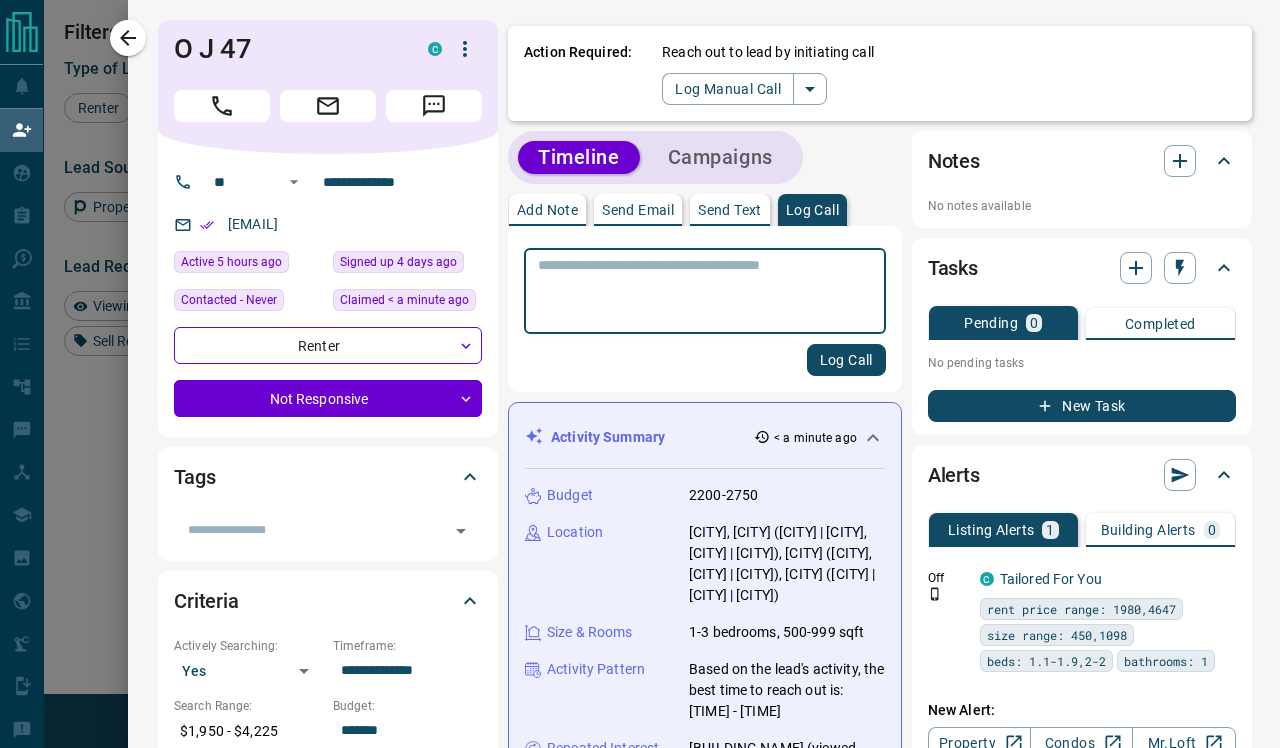 click at bounding box center [705, 291] 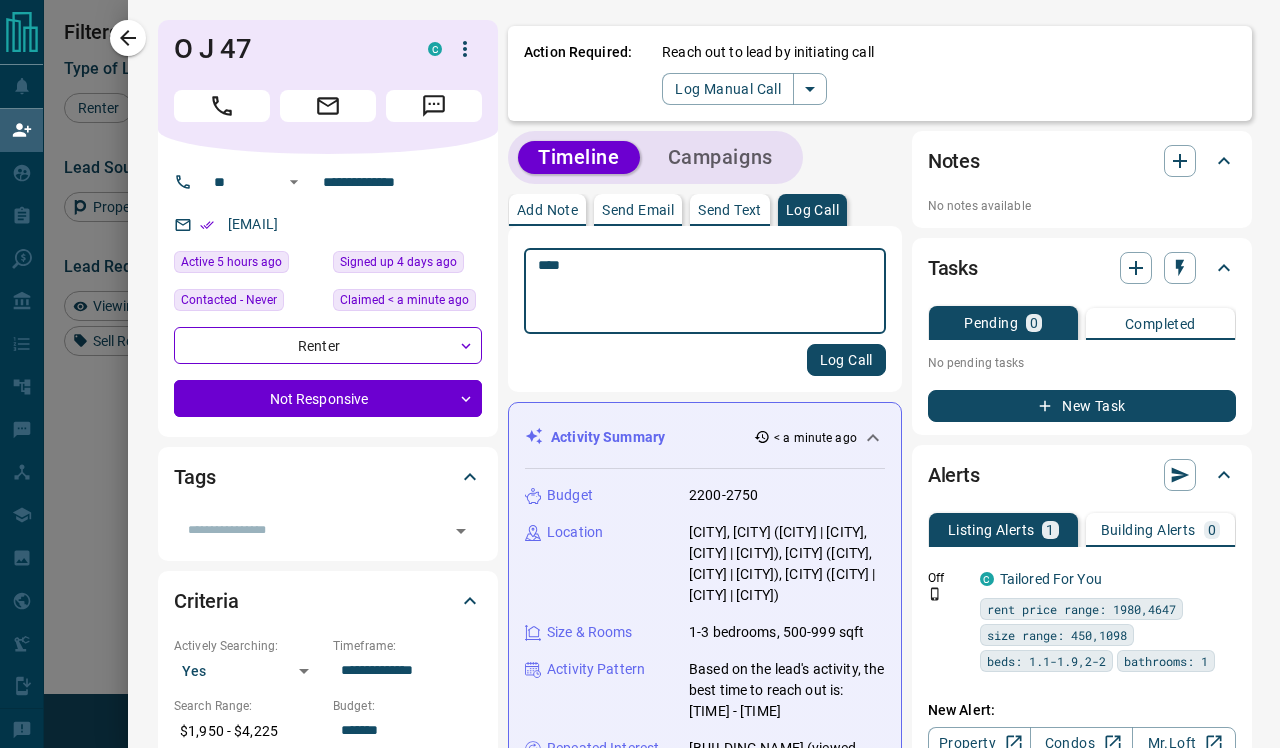 type on "****" 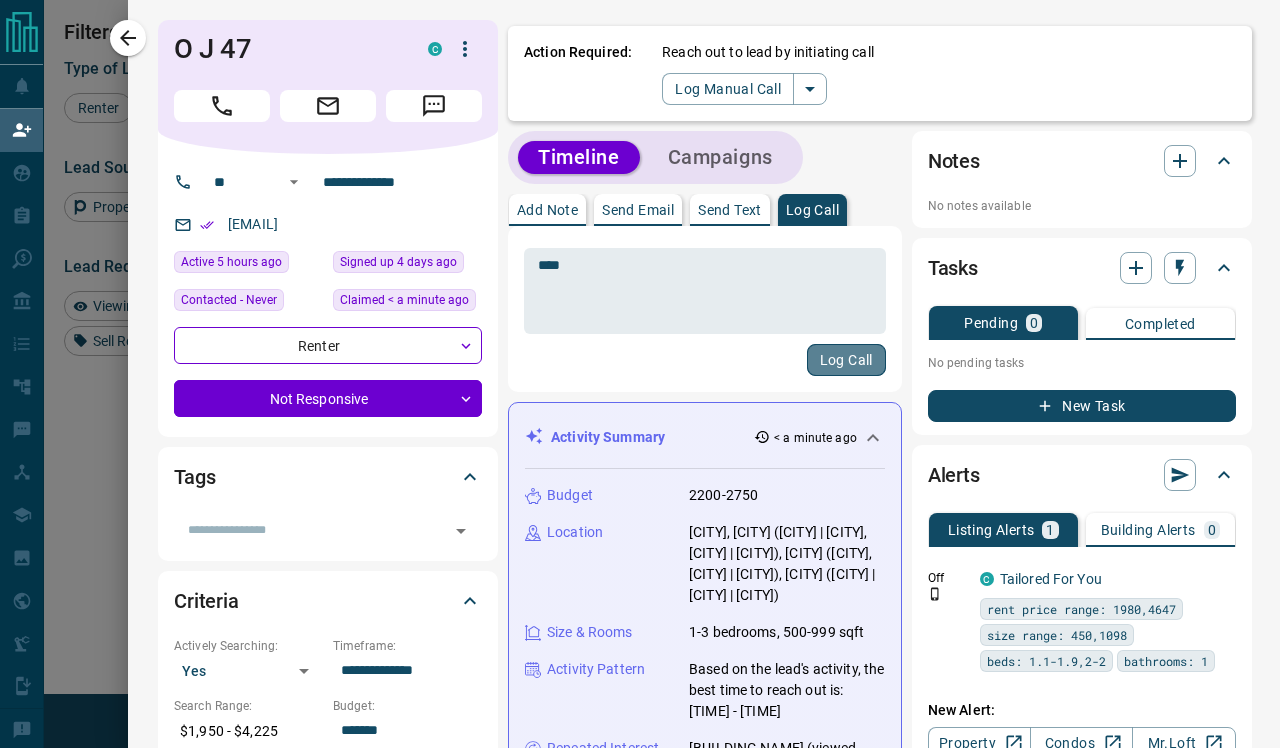 click on "Log Call" at bounding box center (846, 360) 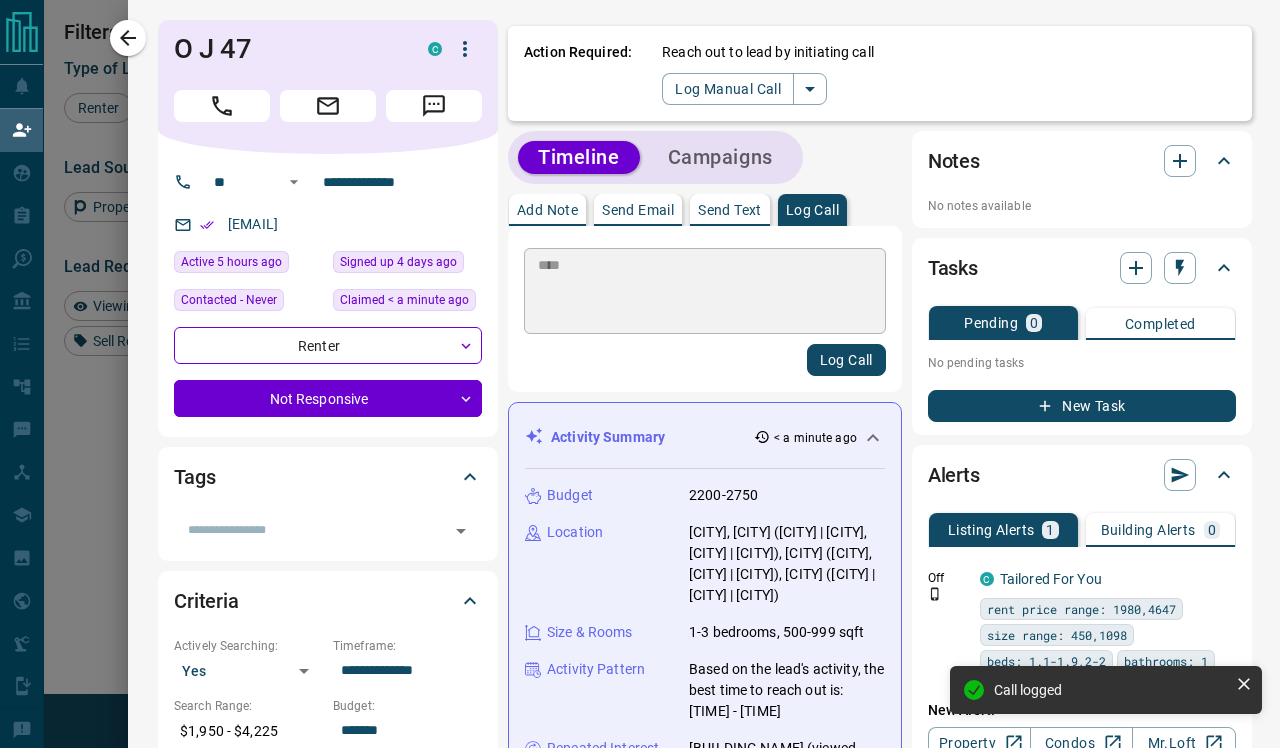 type 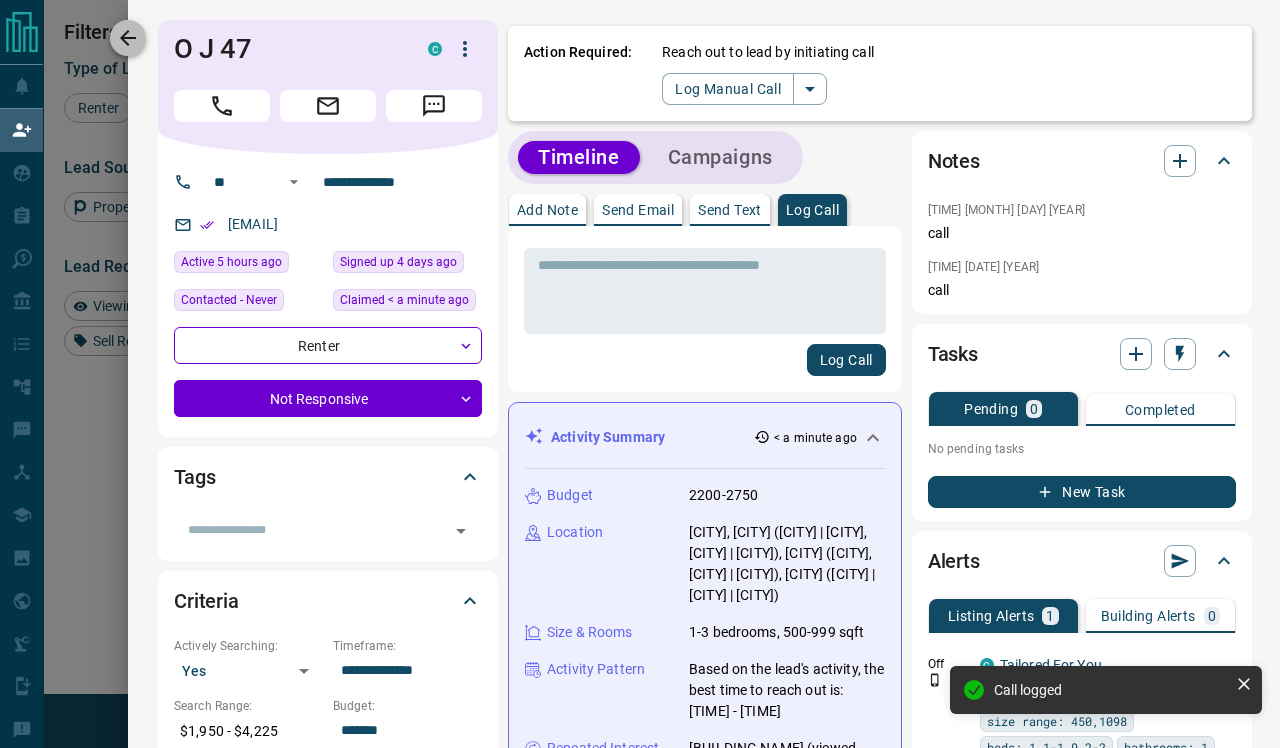 click 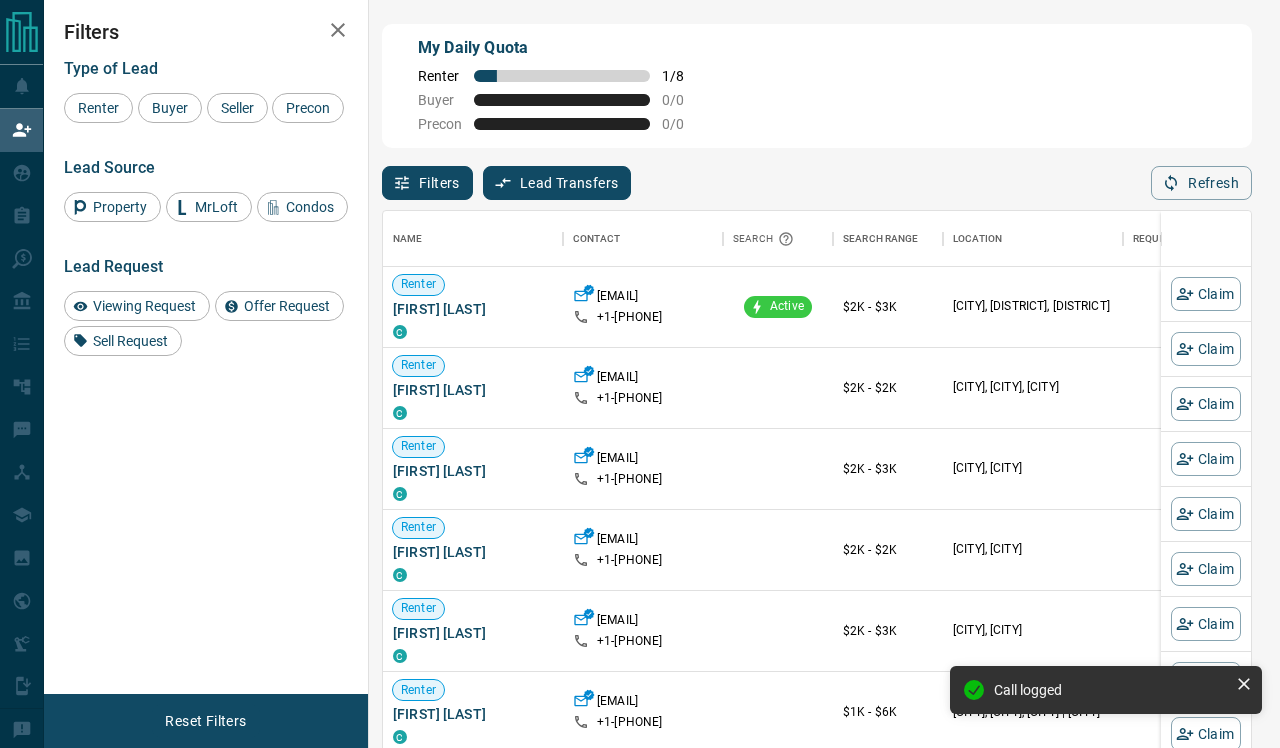 scroll, scrollTop: 1, scrollLeft: 1, axis: both 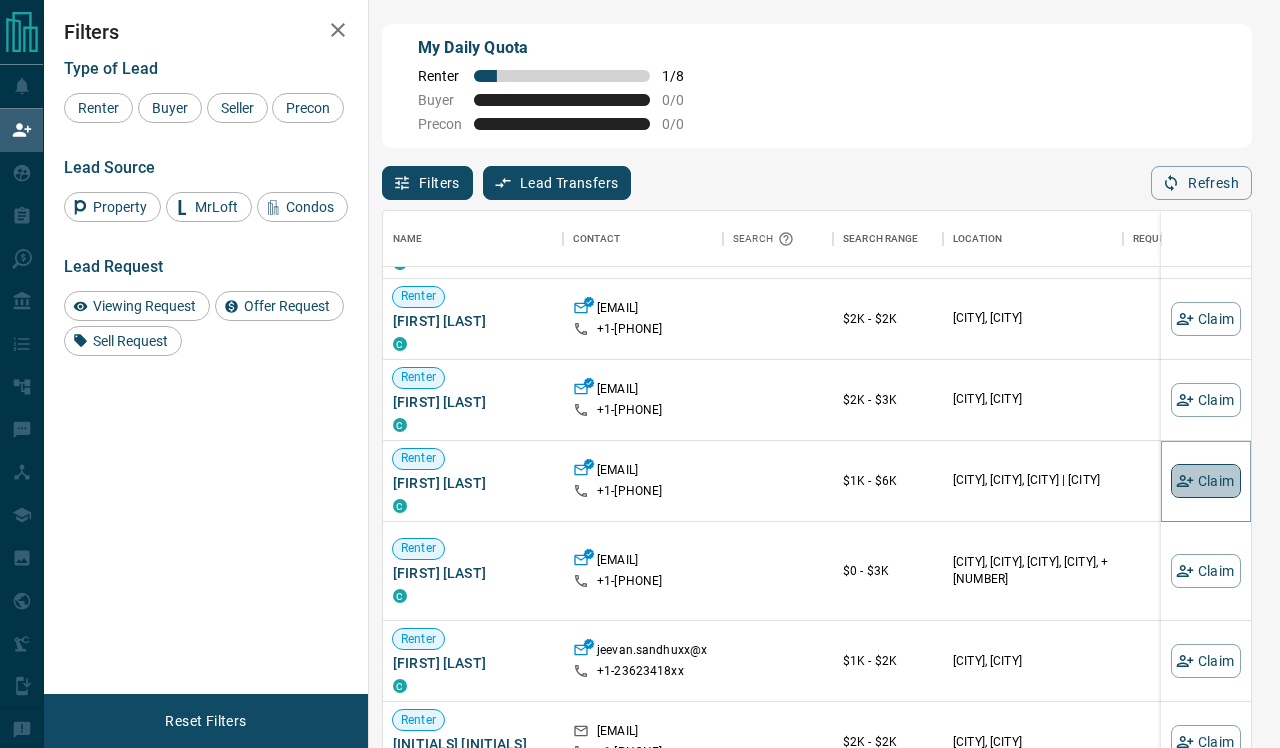click on "Claim" at bounding box center (1206, 481) 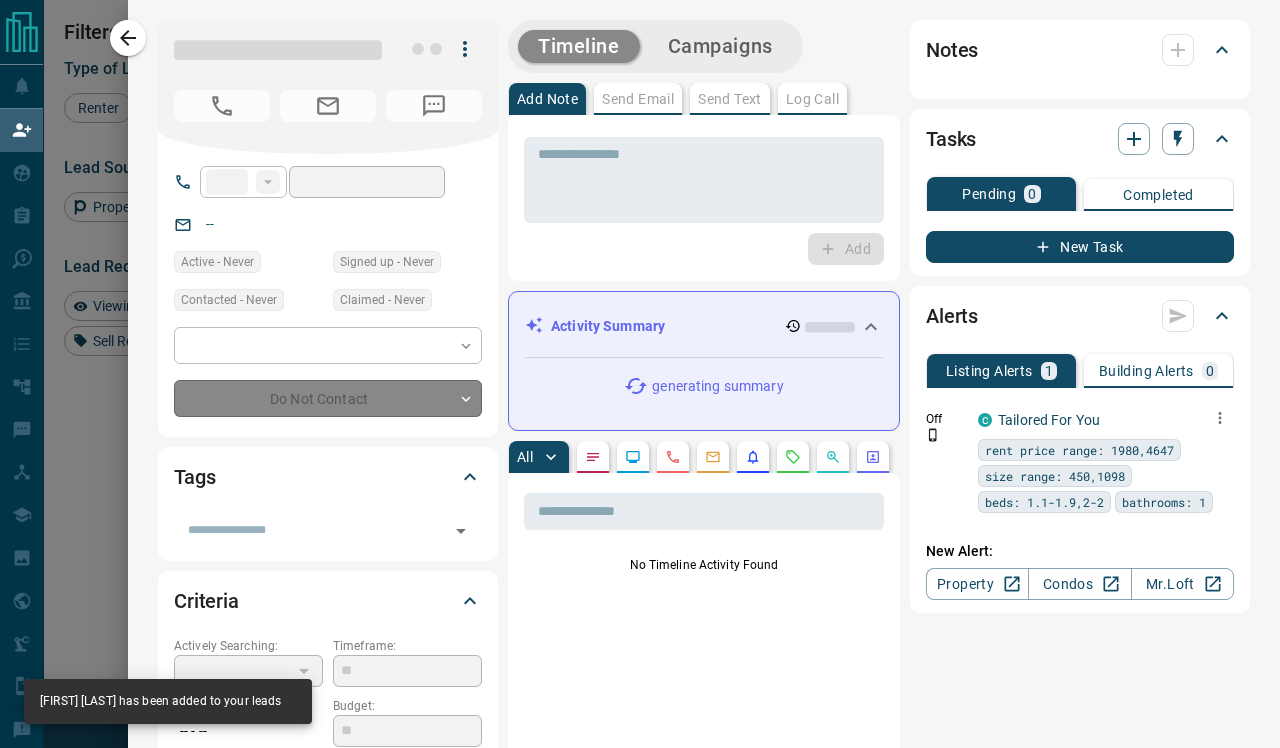 type on "**" 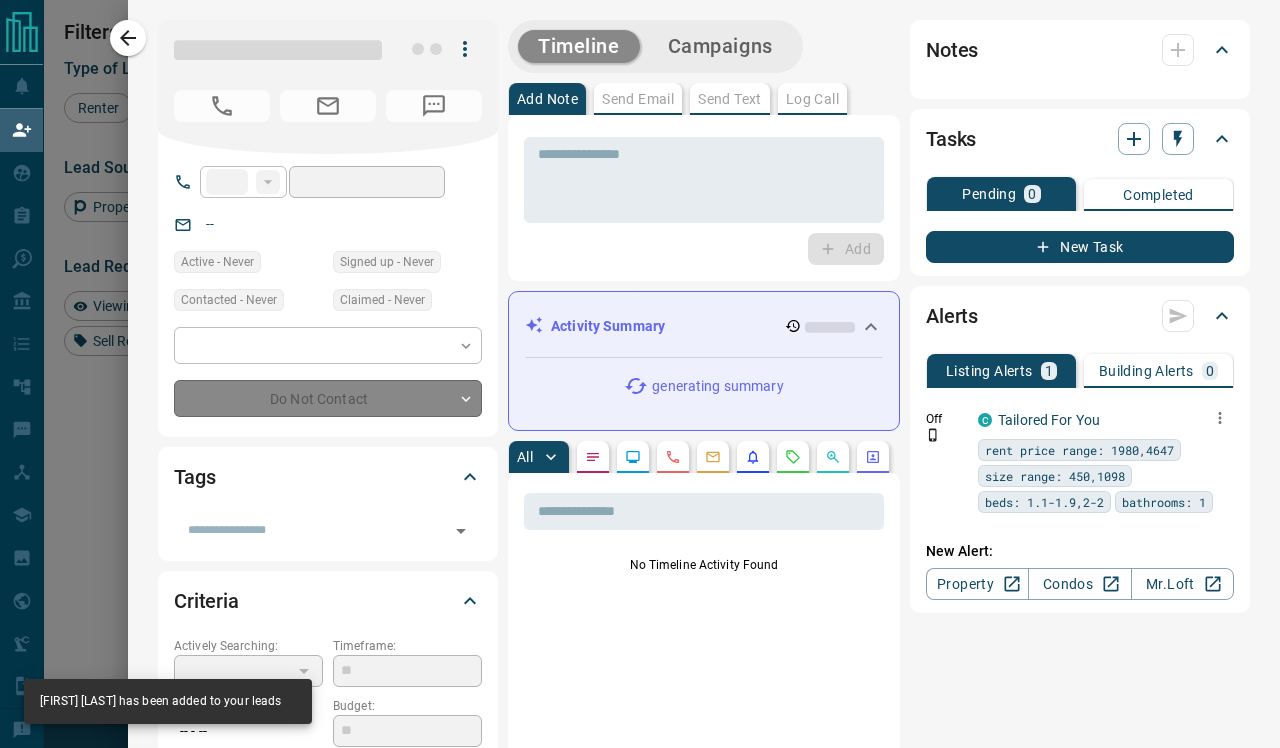 type on "**********" 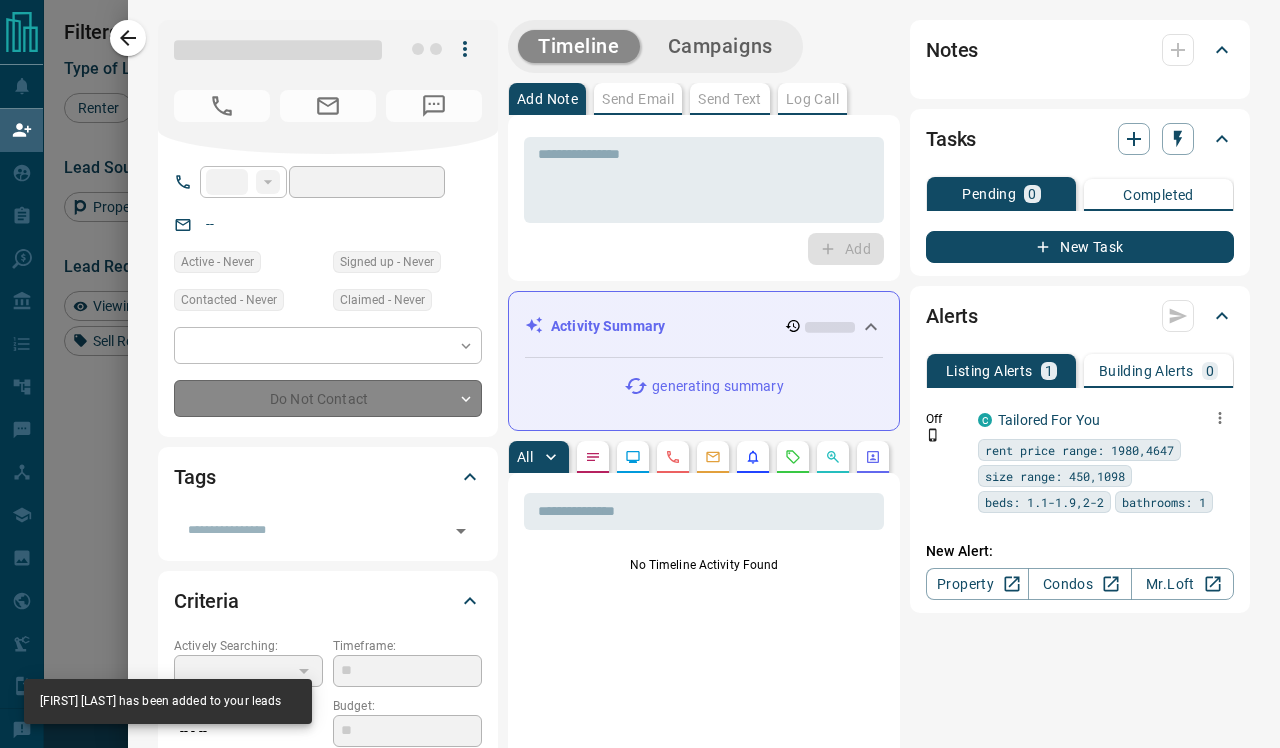 type on "**********" 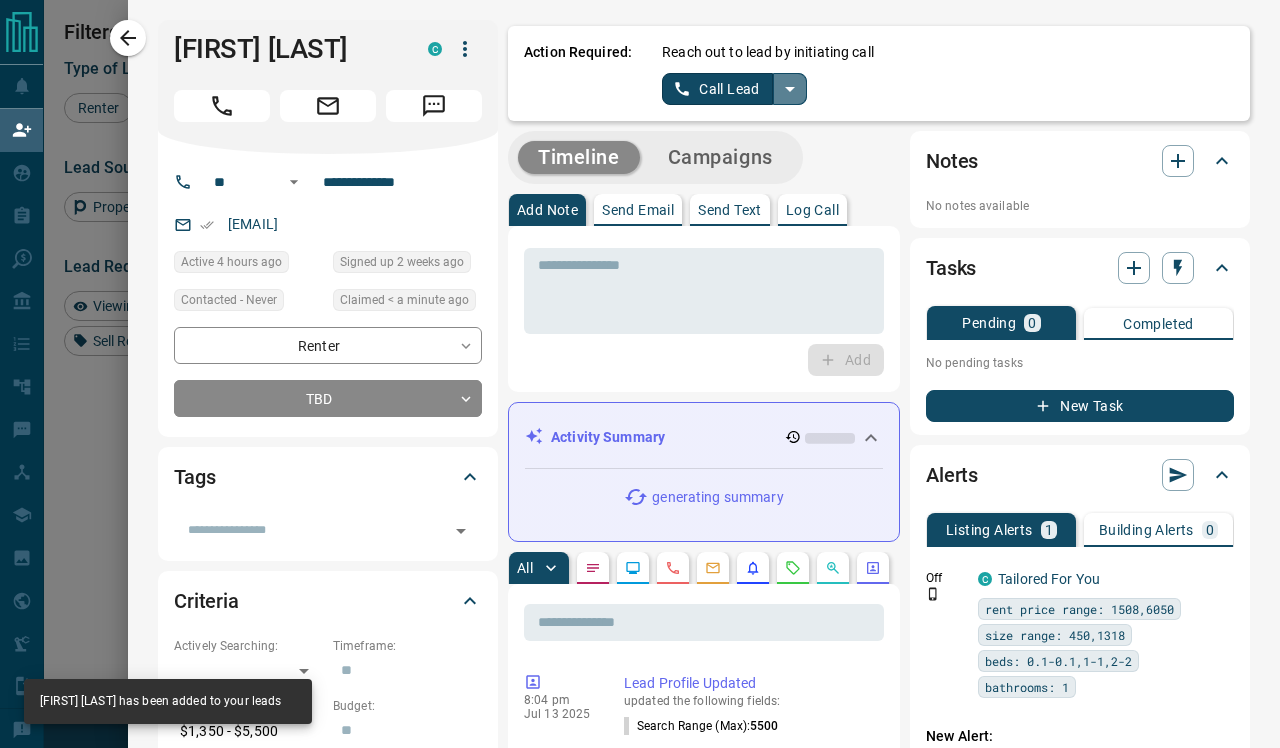 click 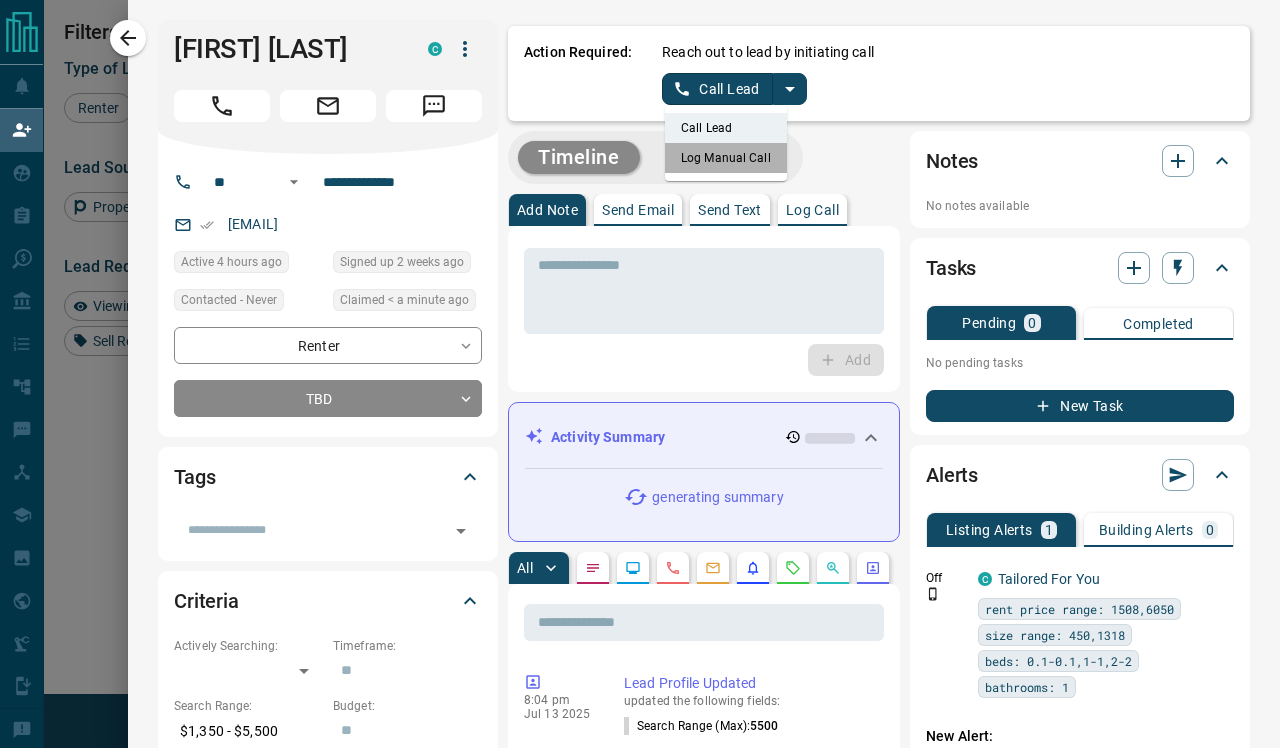 click on "Log Manual Call" at bounding box center [726, 158] 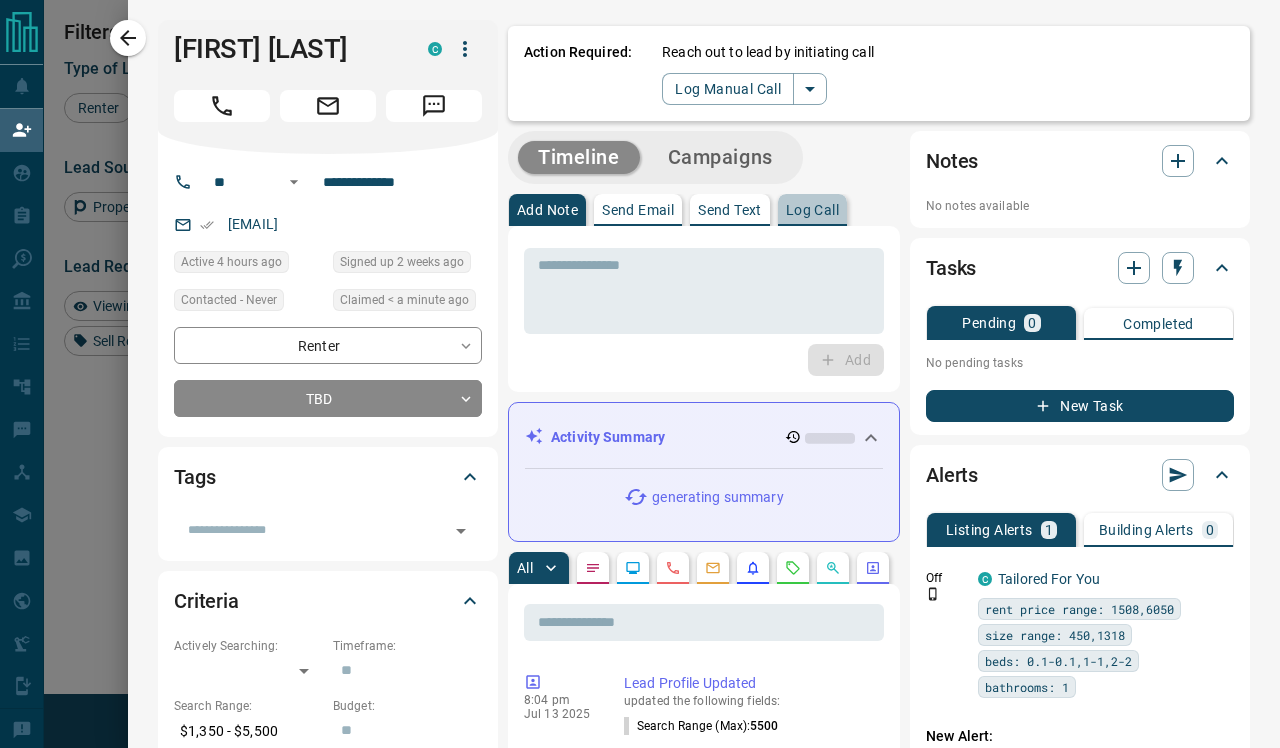 click on "Log Call" at bounding box center (812, 210) 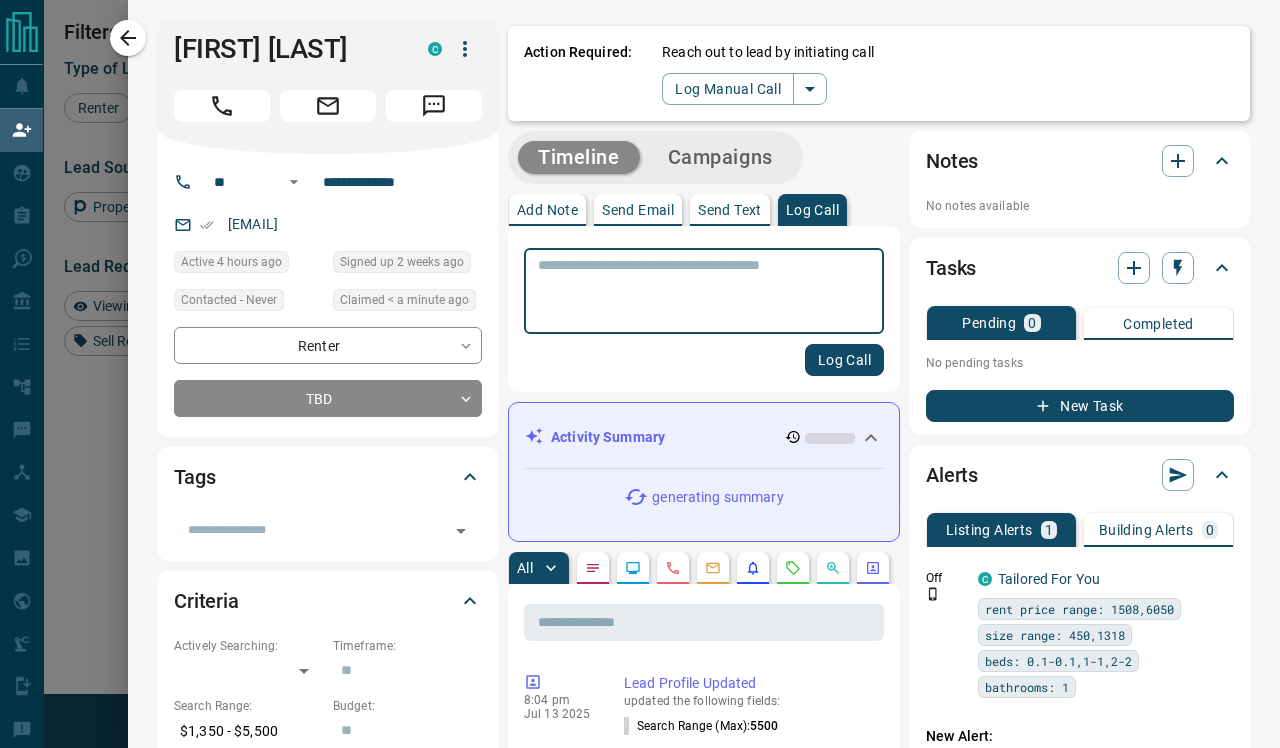 click at bounding box center (704, 291) 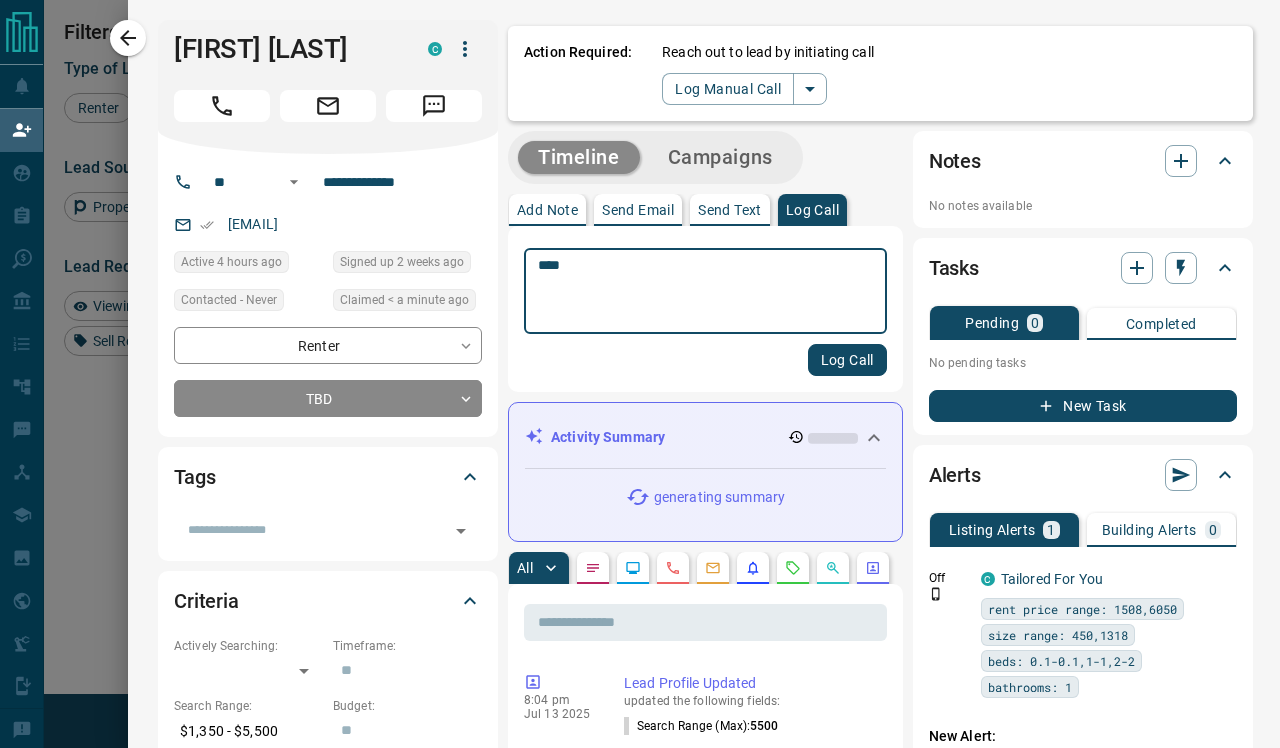 type on "****" 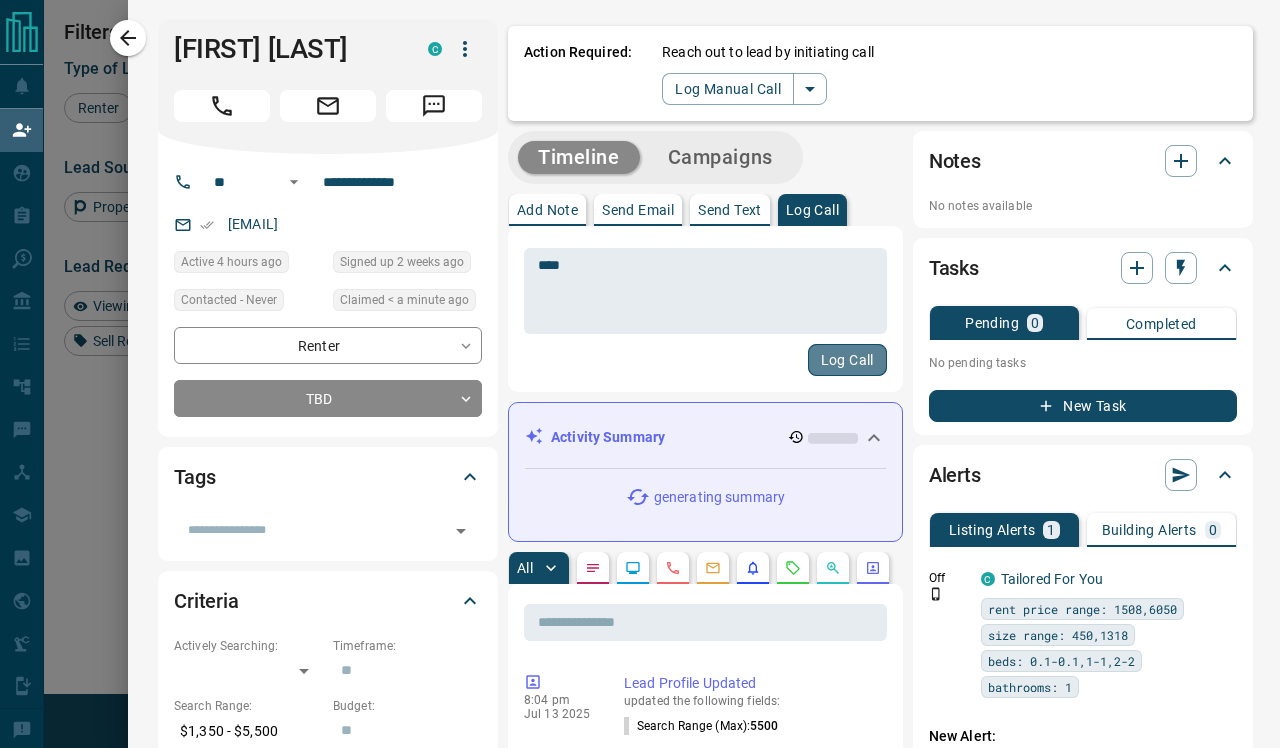 click on "Log Call" at bounding box center [847, 360] 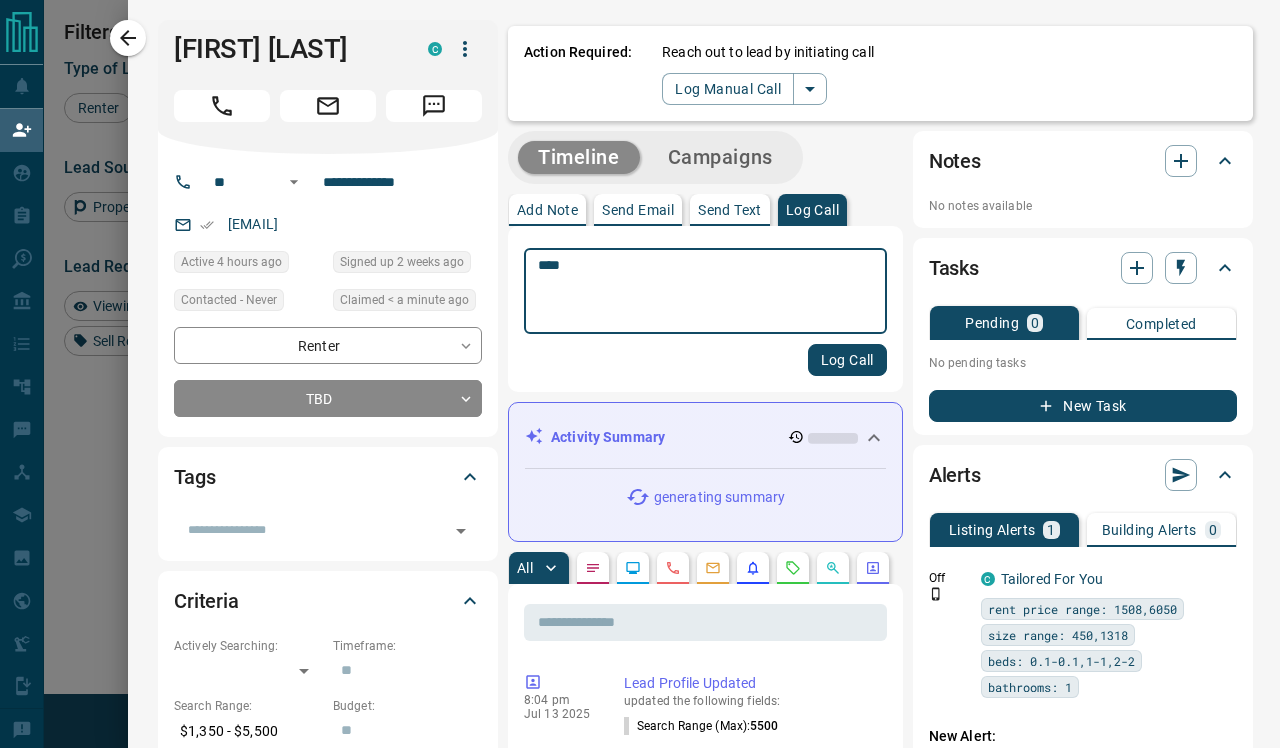 type 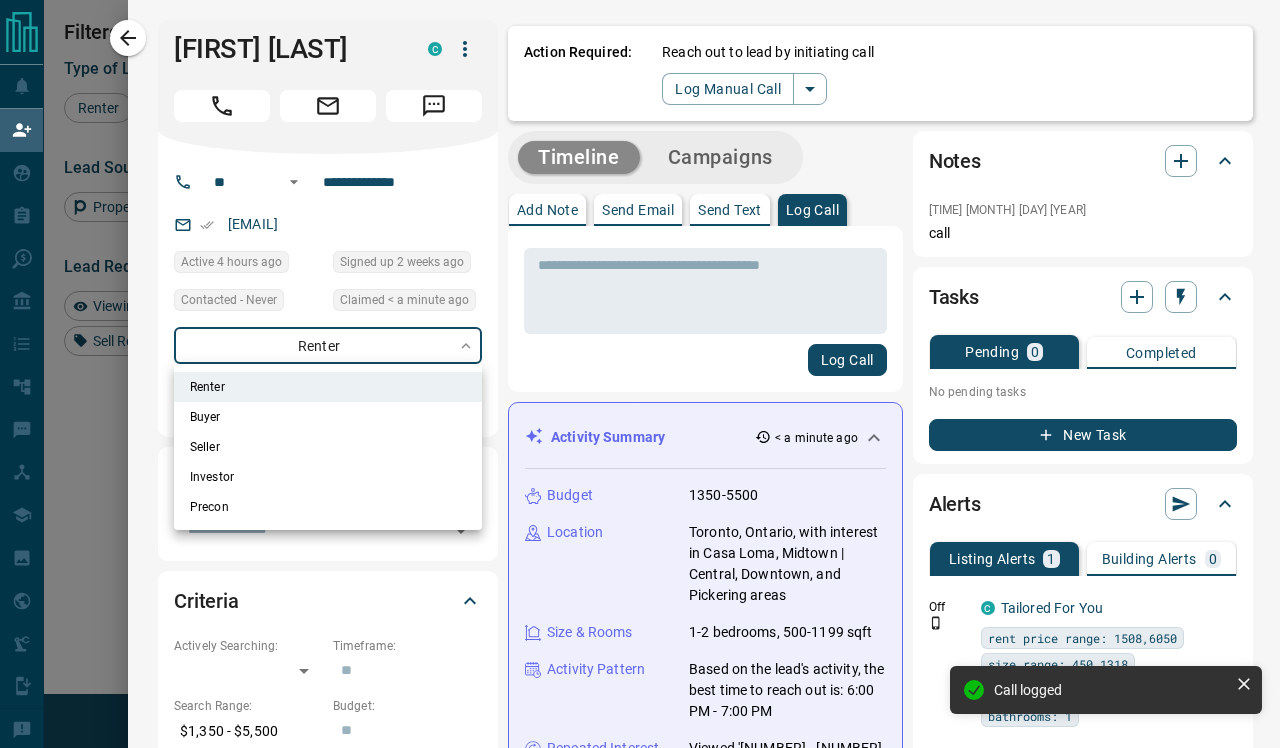 click on "**********" at bounding box center (640, 319) 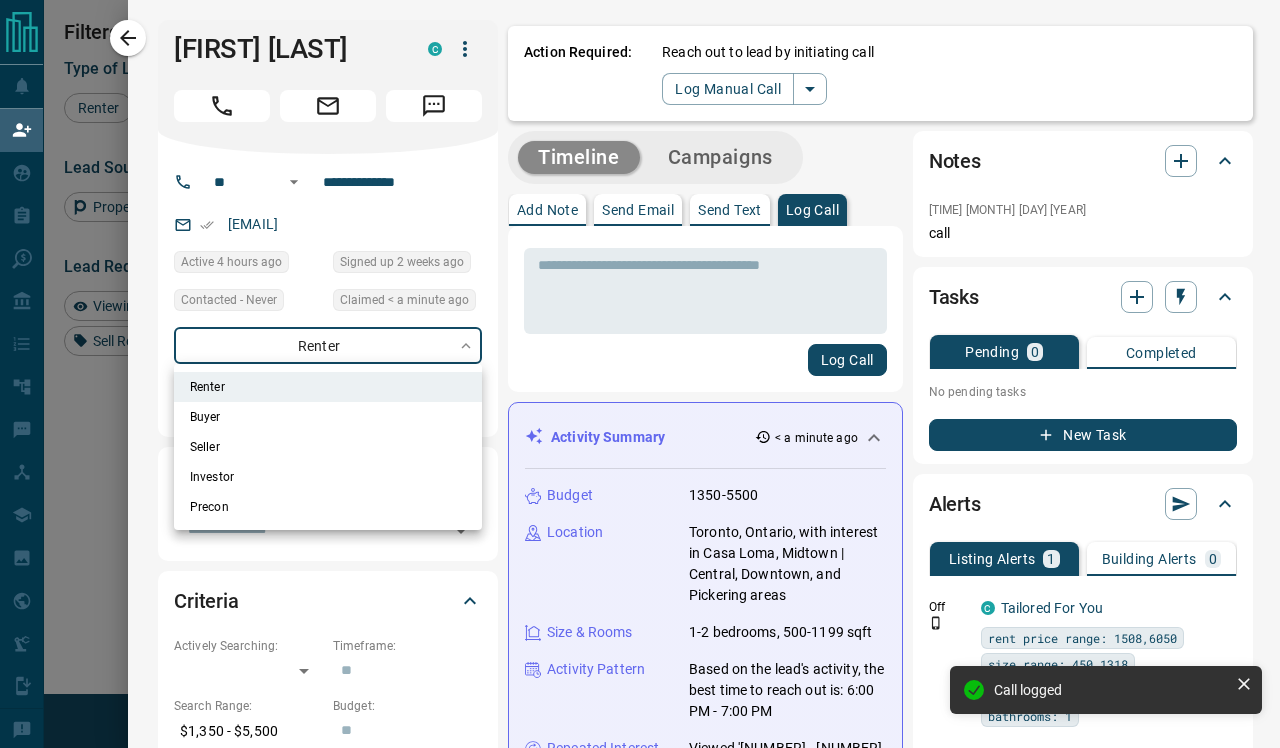 click at bounding box center (640, 374) 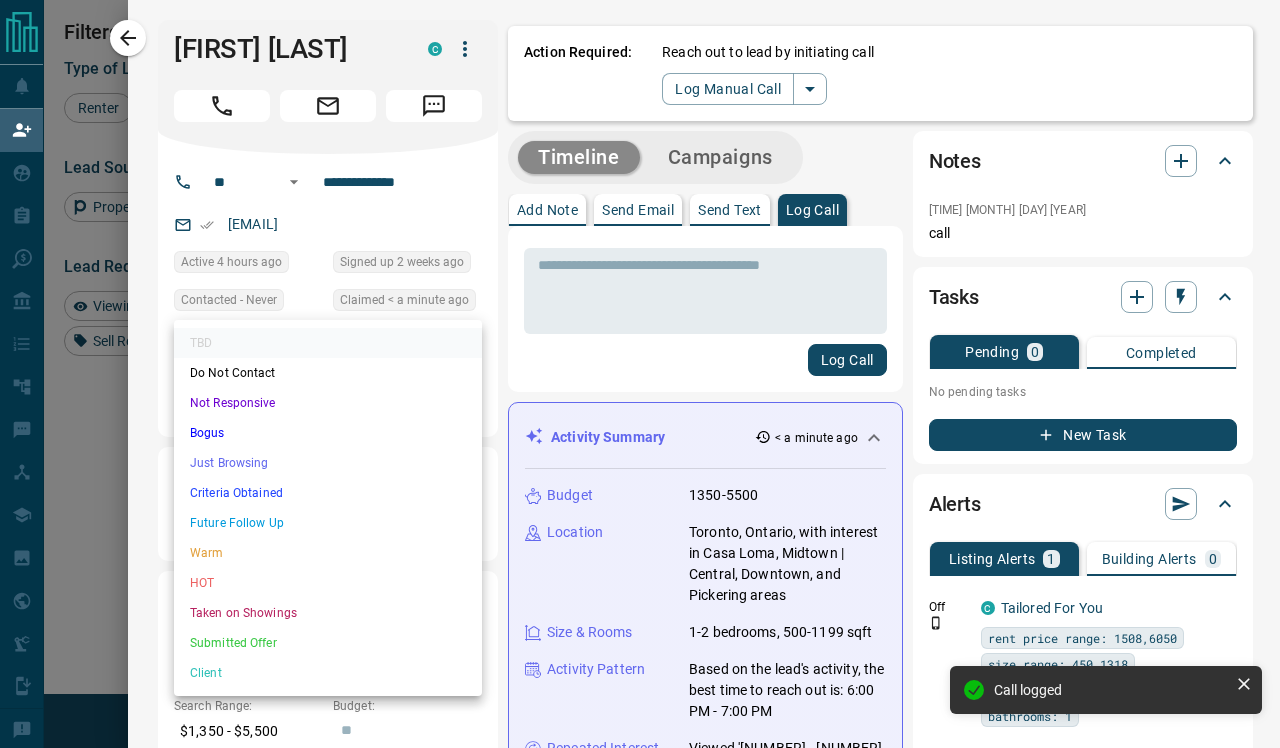click on "**********" at bounding box center [640, 319] 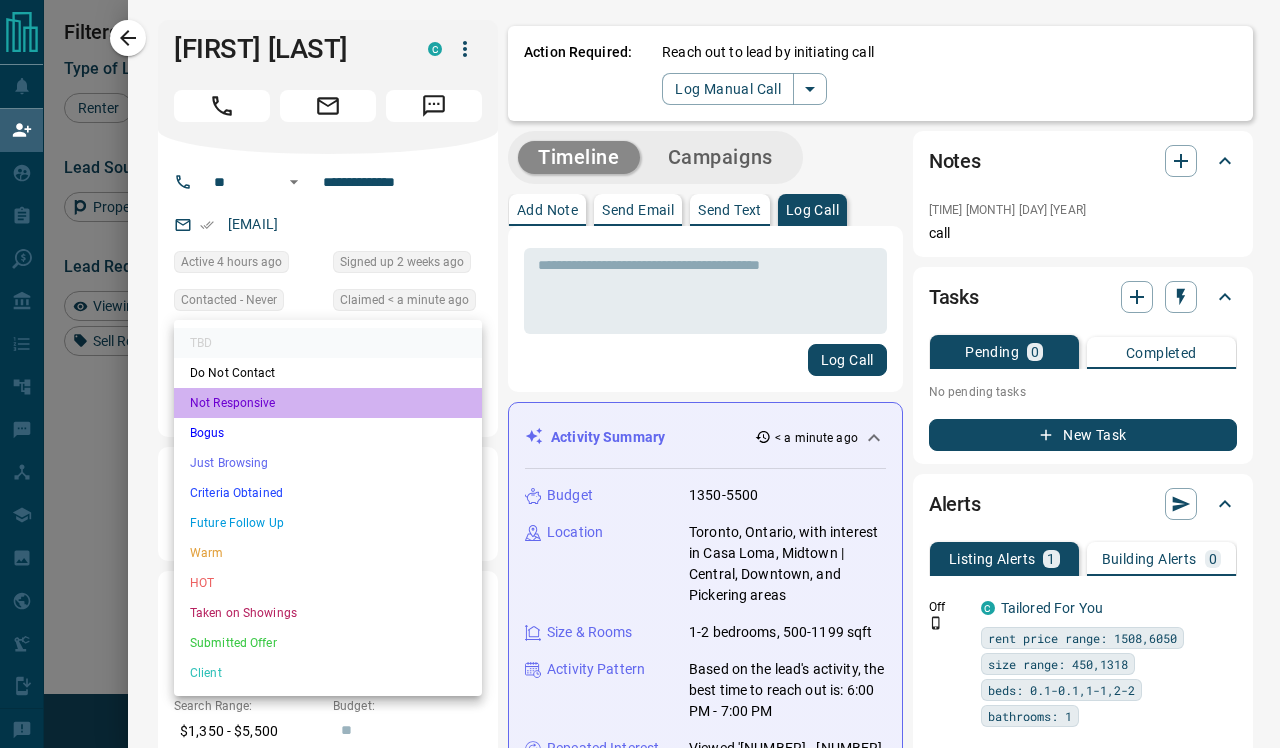 click on "Not Responsive" at bounding box center [328, 403] 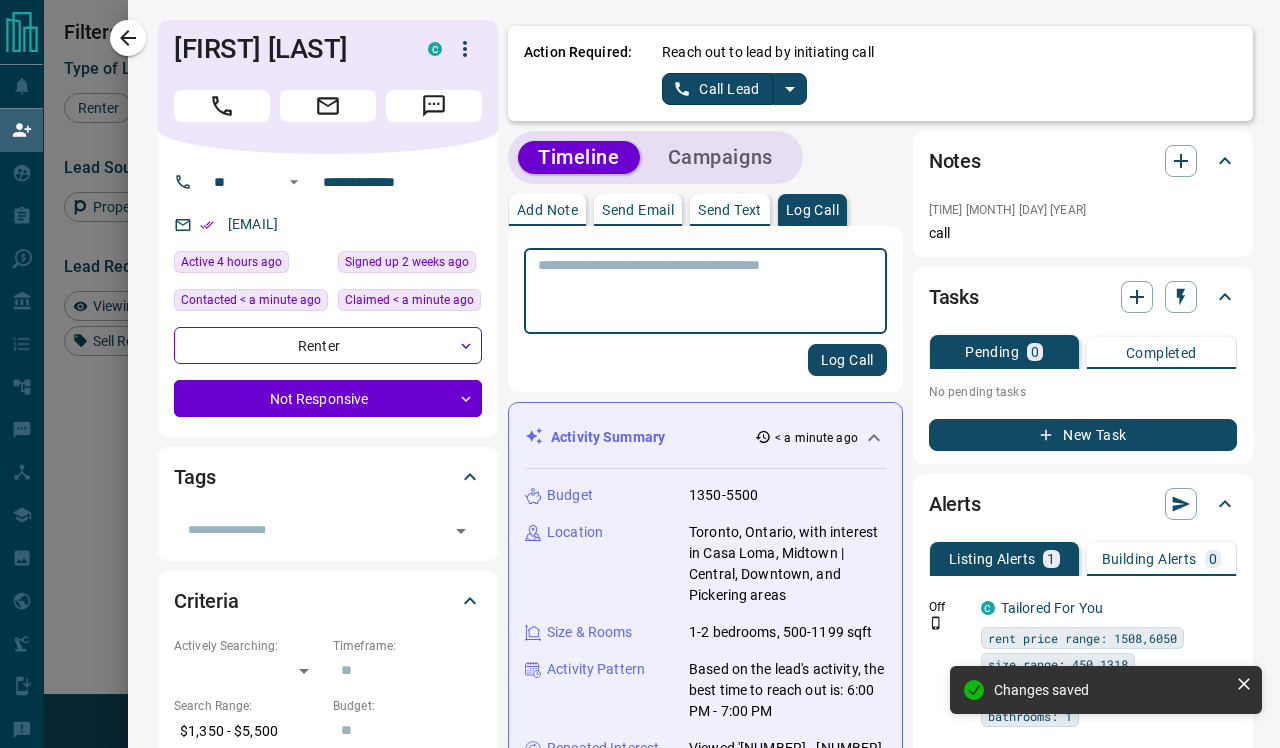 type on "*" 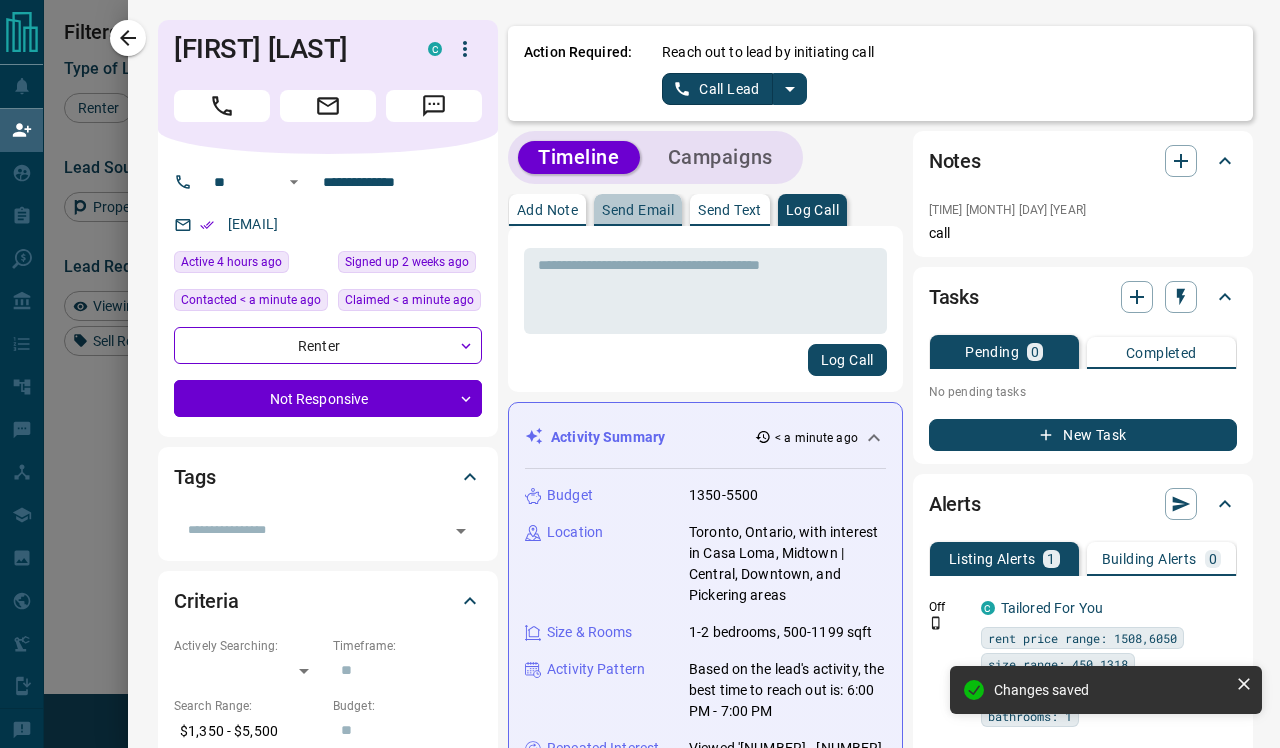 click on "Send Email" at bounding box center (638, 210) 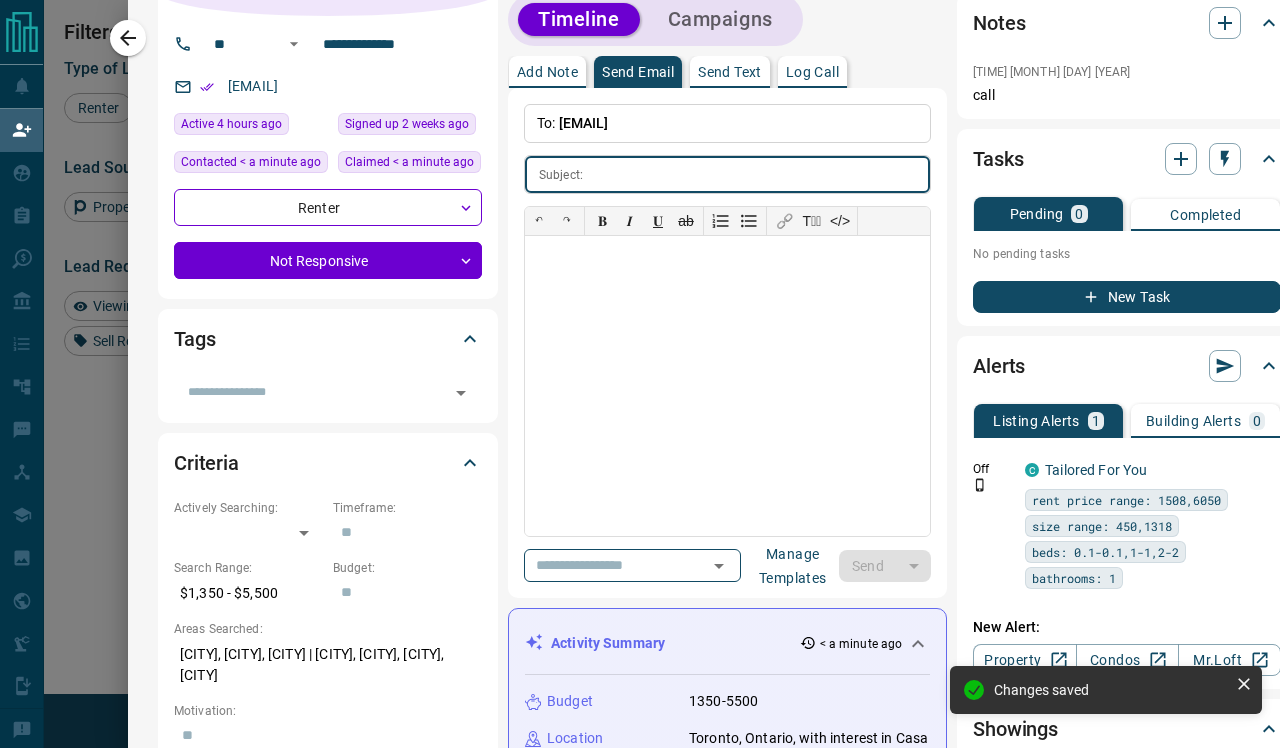 scroll, scrollTop: 193, scrollLeft: 0, axis: vertical 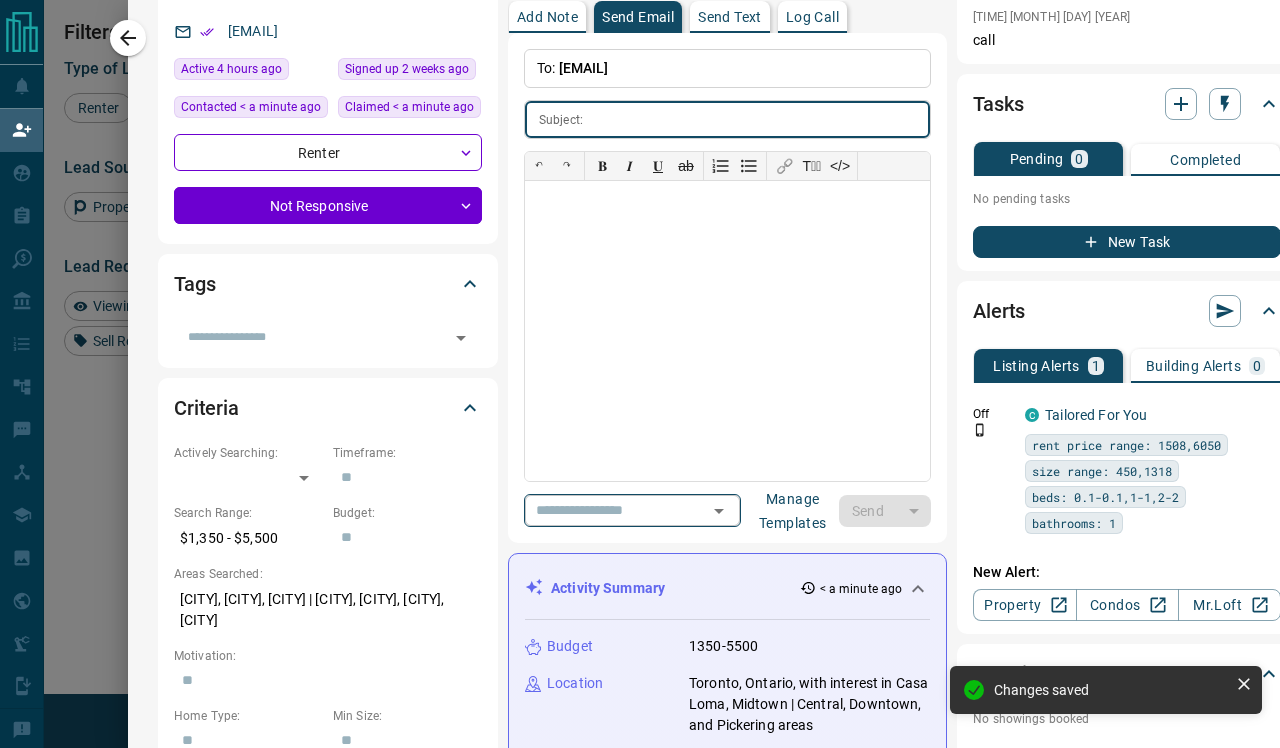 click 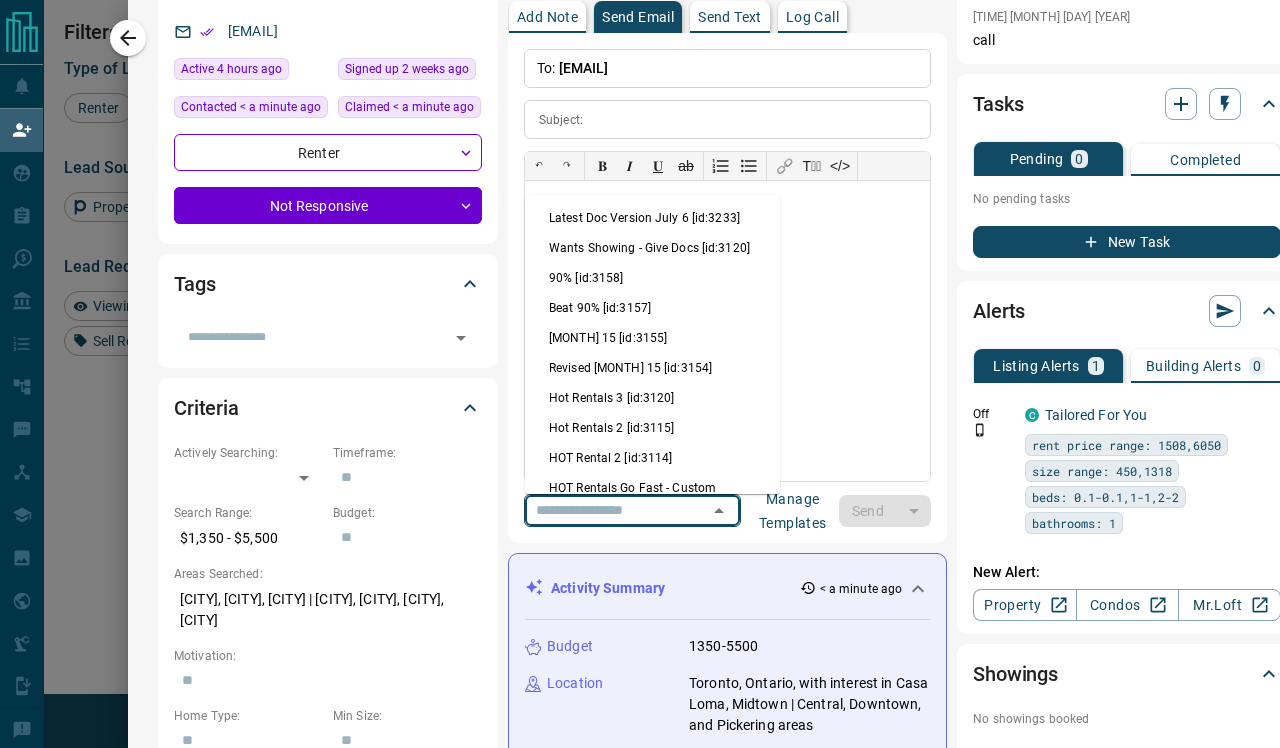 click on "Latest Doc Version July 6 [id:3233]" at bounding box center (652, 218) 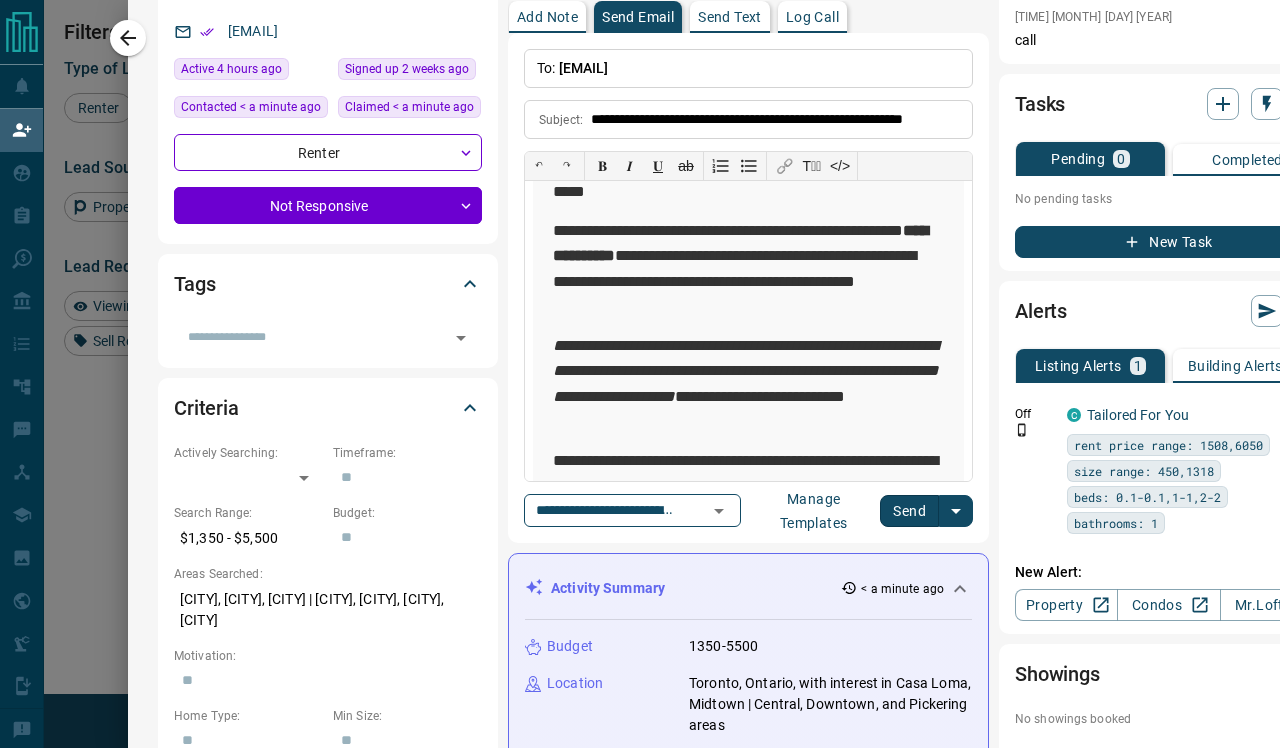scroll, scrollTop: 269, scrollLeft: 0, axis: vertical 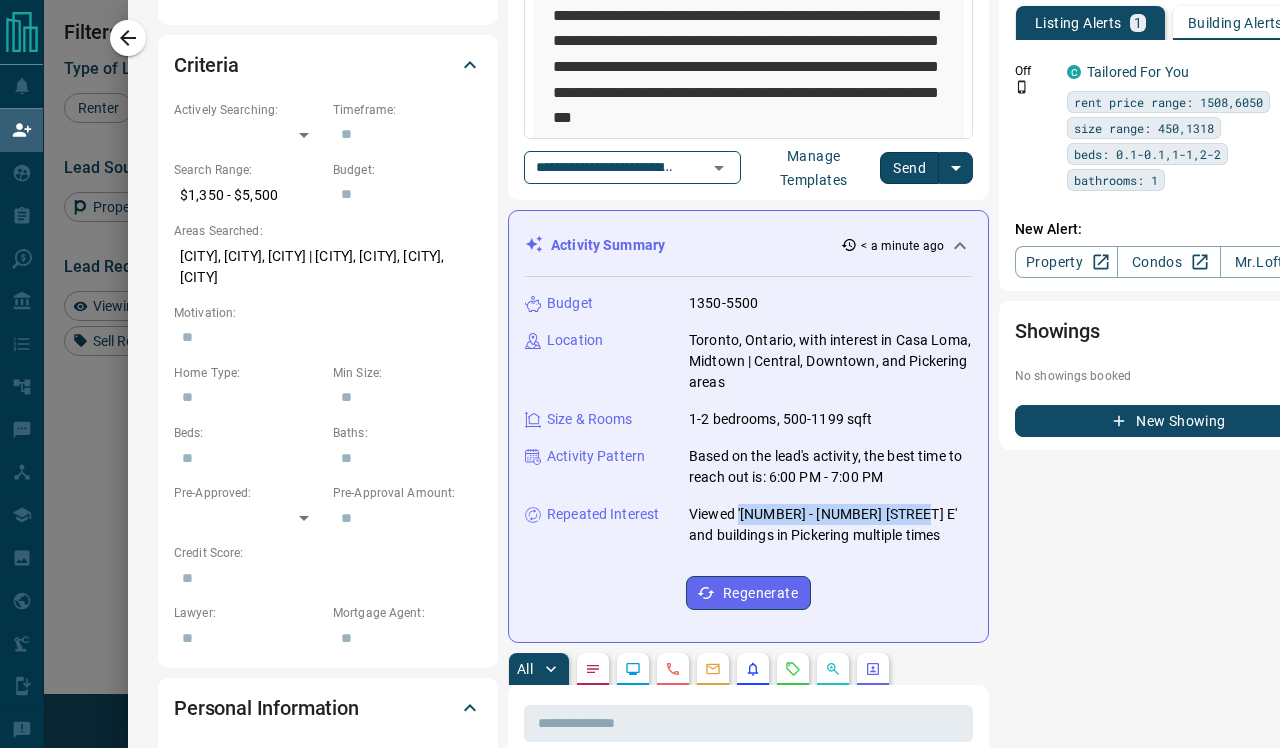 drag, startPoint x: 900, startPoint y: 516, endPoint x: 739, endPoint y: 513, distance: 161.02795 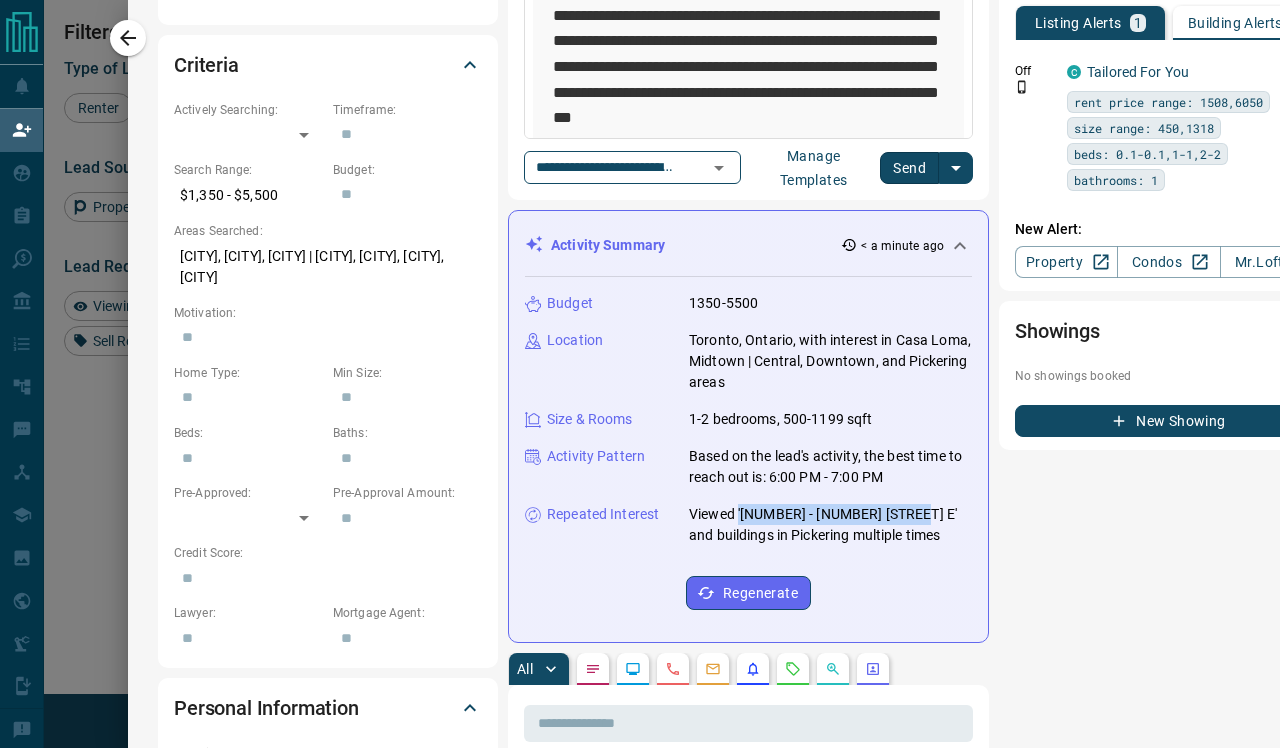 click on "Viewed '[NUMBER] - [NUMBER] [STREET] E' and buildings in Pickering multiple times" at bounding box center (830, 525) 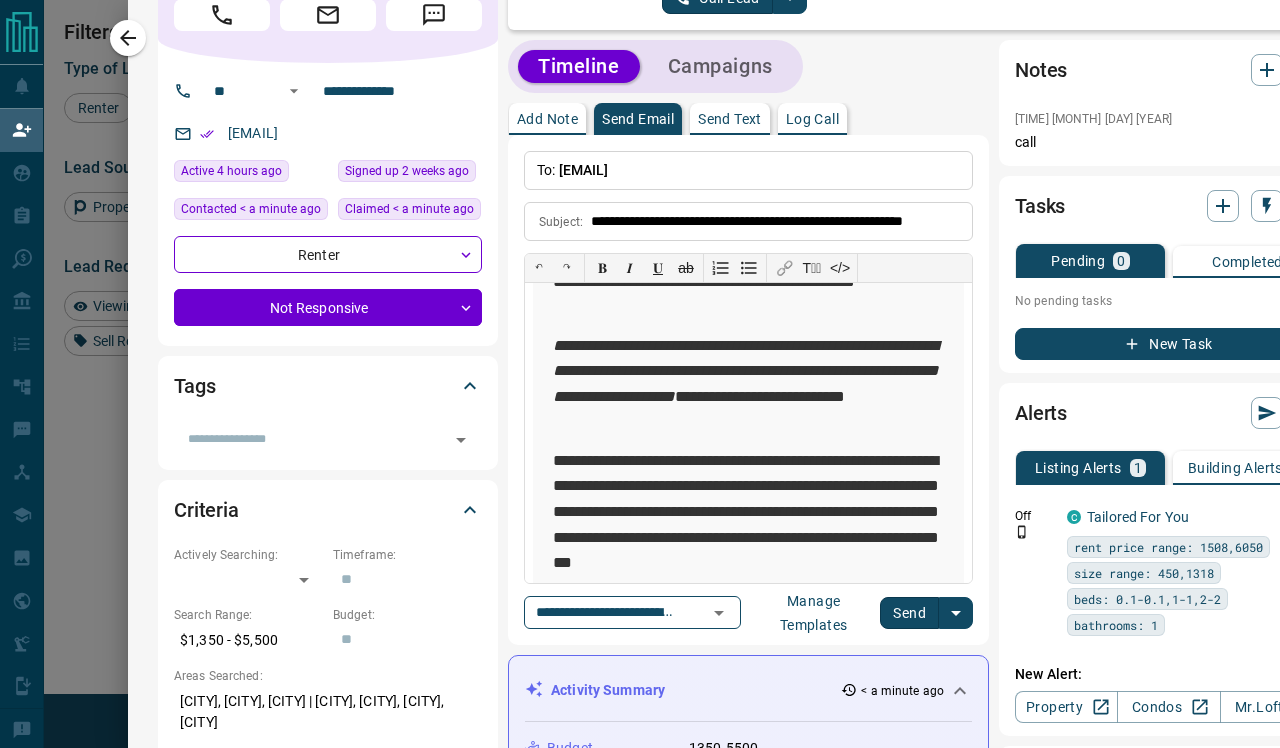 scroll, scrollTop: 98, scrollLeft: 0, axis: vertical 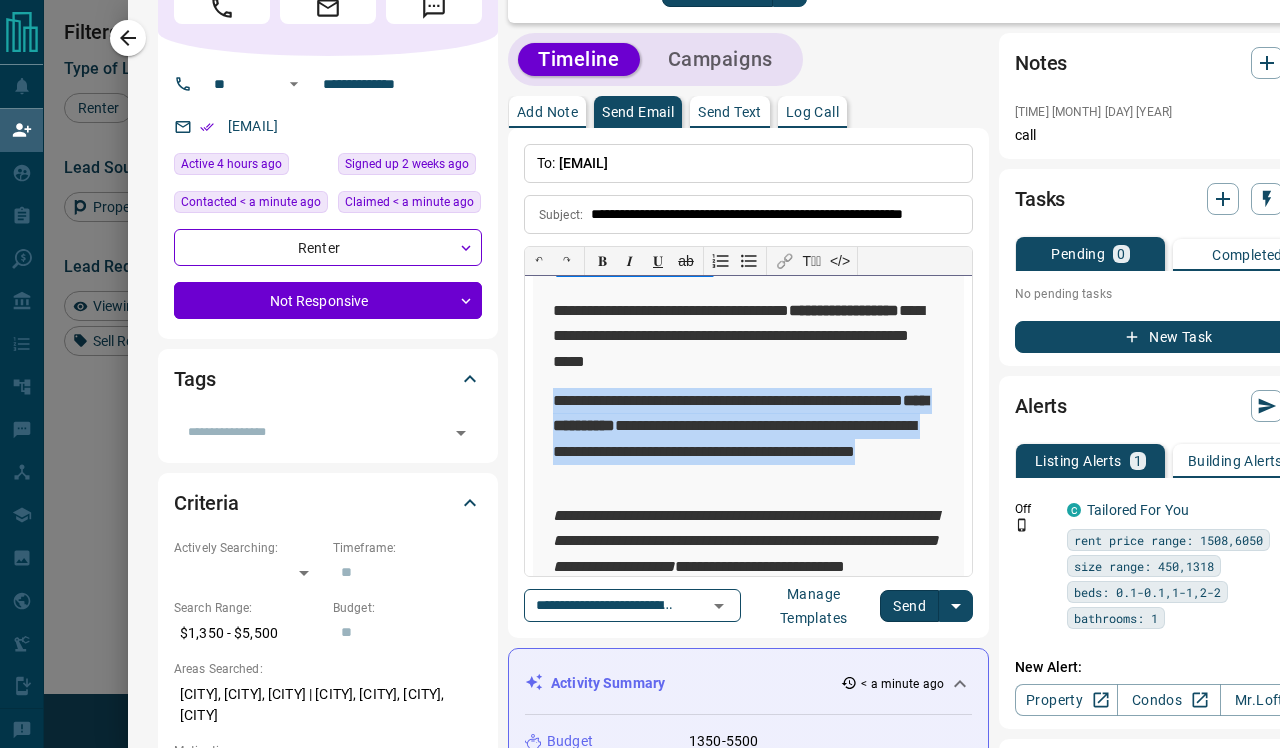 drag, startPoint x: 711, startPoint y: 475, endPoint x: 553, endPoint y: 391, distance: 178.94133 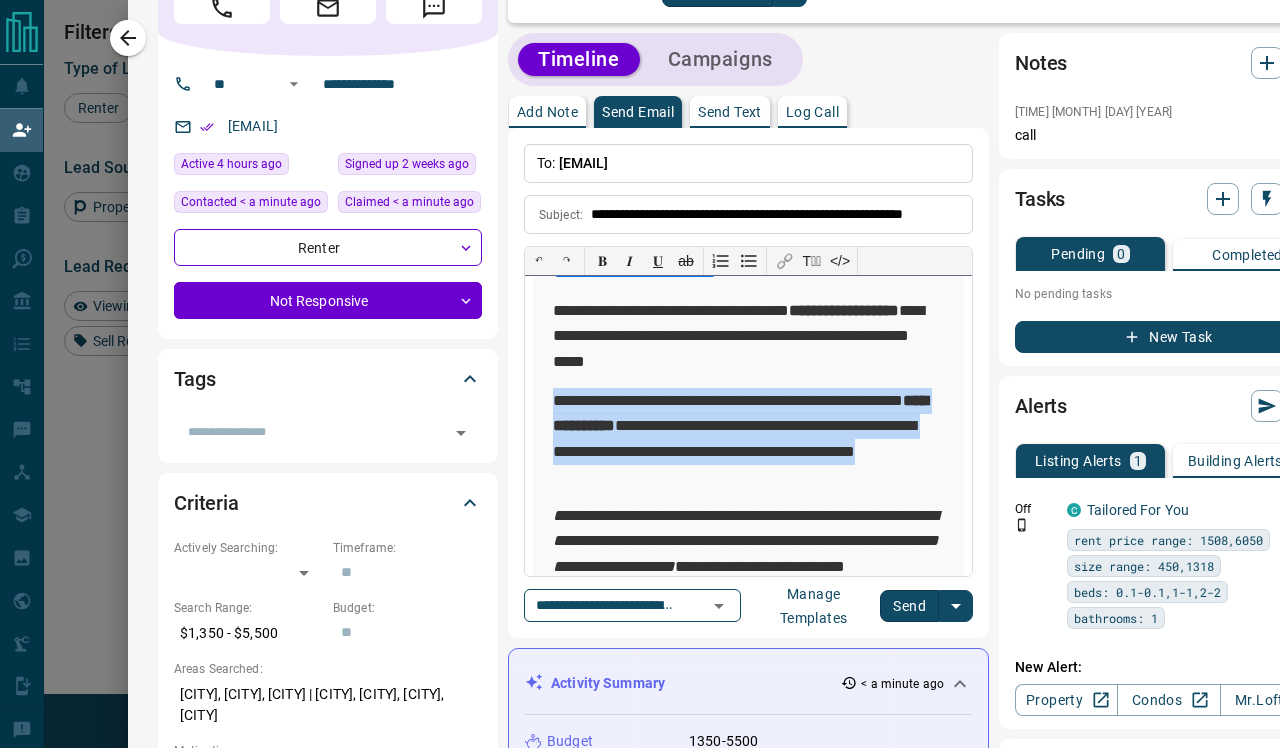 click on "**********" at bounding box center [748, 438] 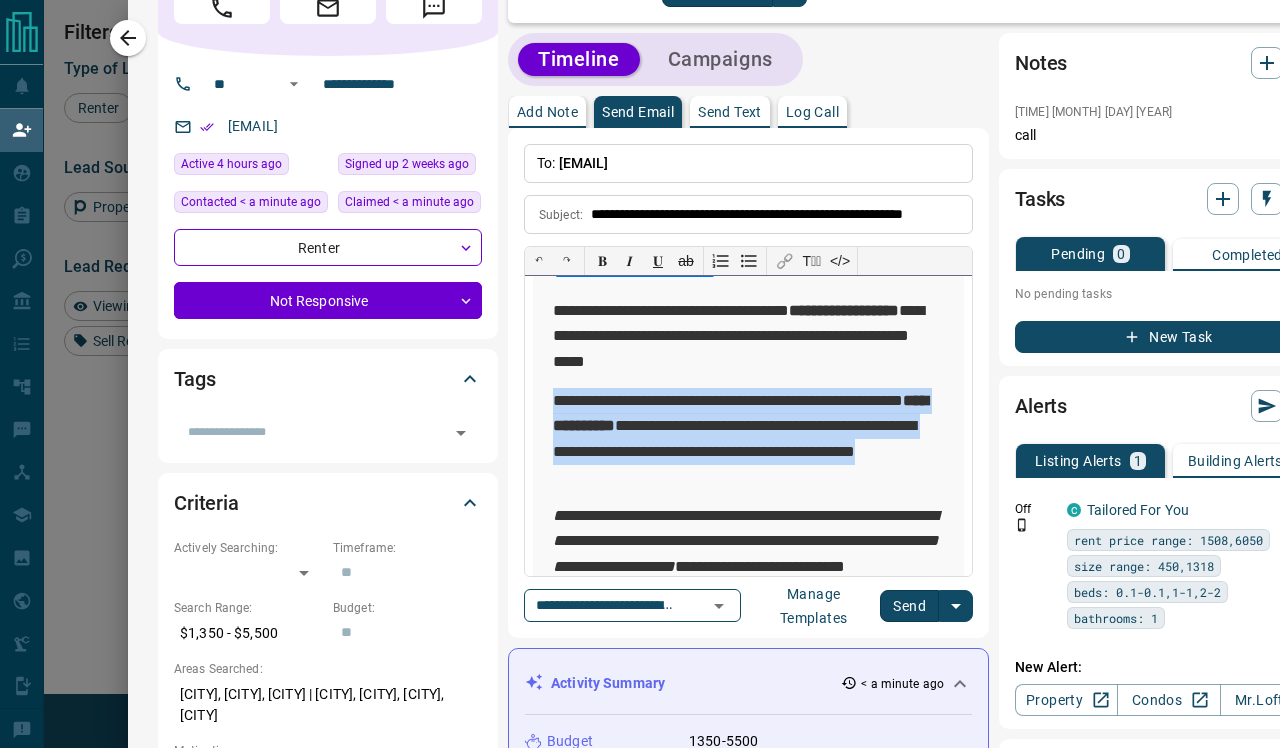 type 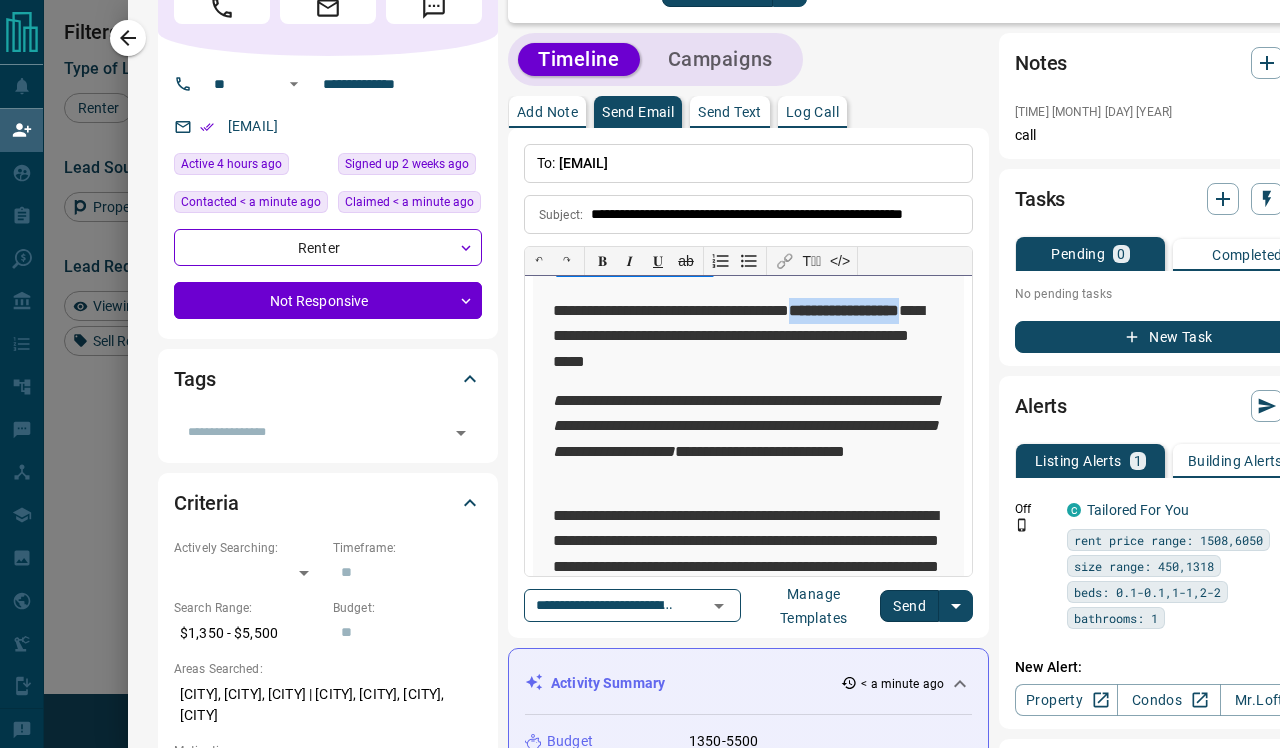drag, startPoint x: 822, startPoint y: 307, endPoint x: 630, endPoint y: 342, distance: 195.16403 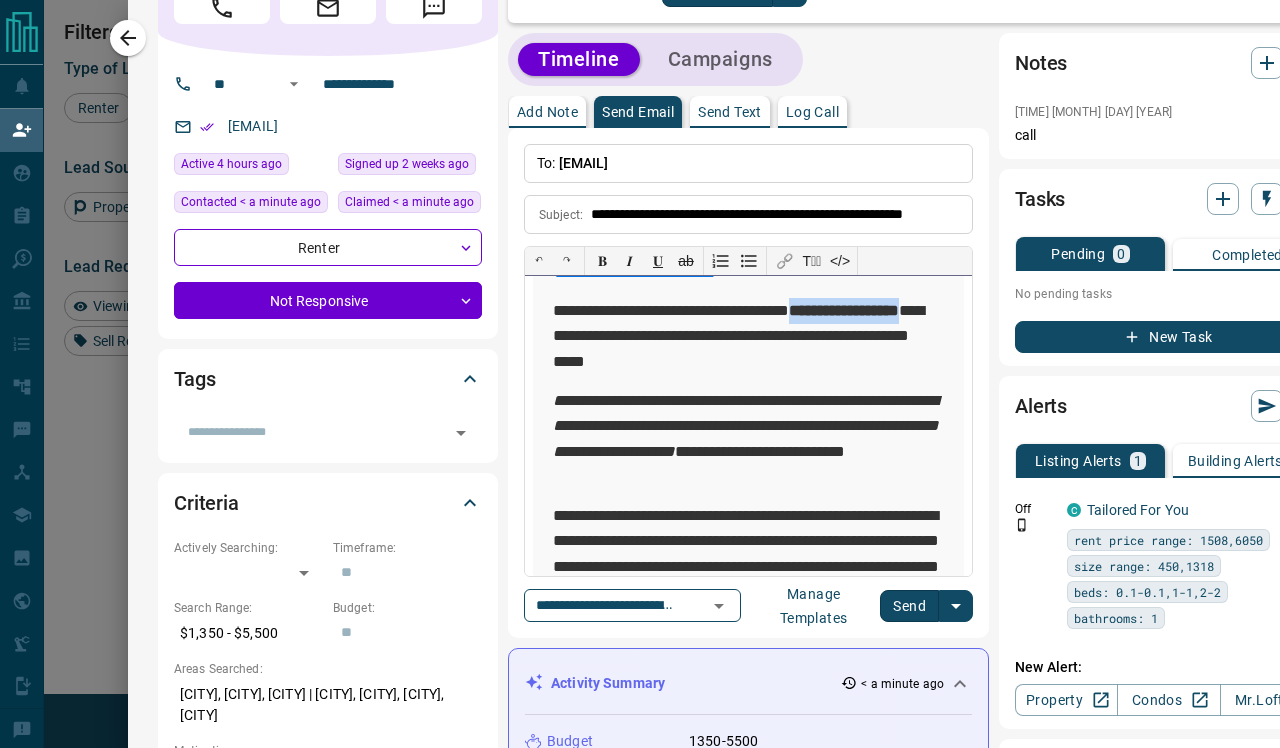 click on "**********" at bounding box center (748, 335) 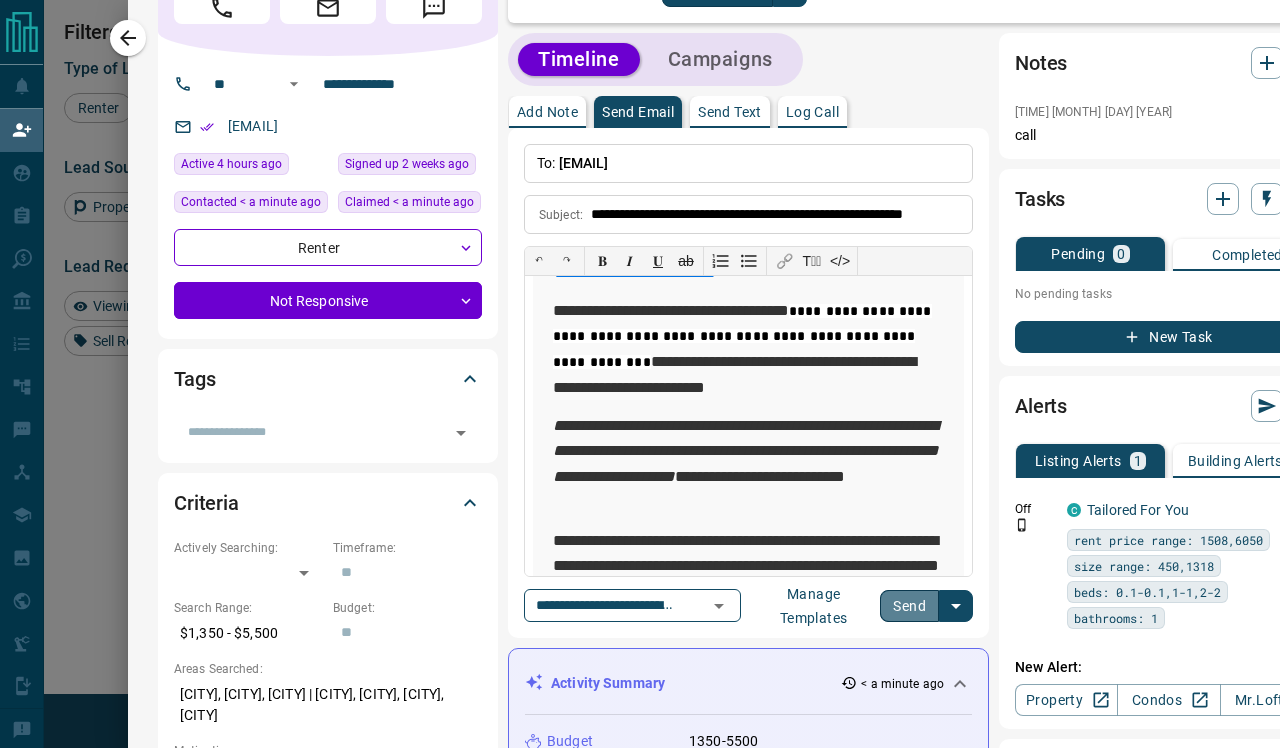 click on "Send" at bounding box center [909, 606] 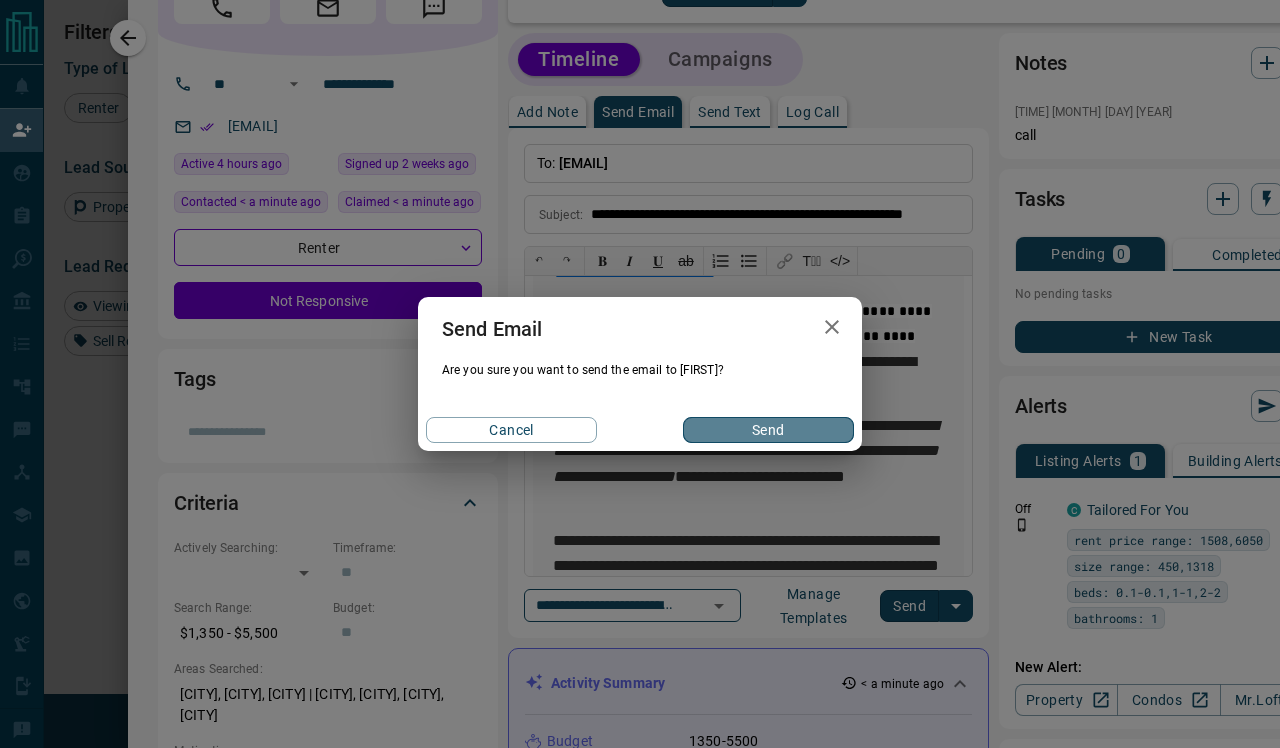 click on "Send" at bounding box center [768, 430] 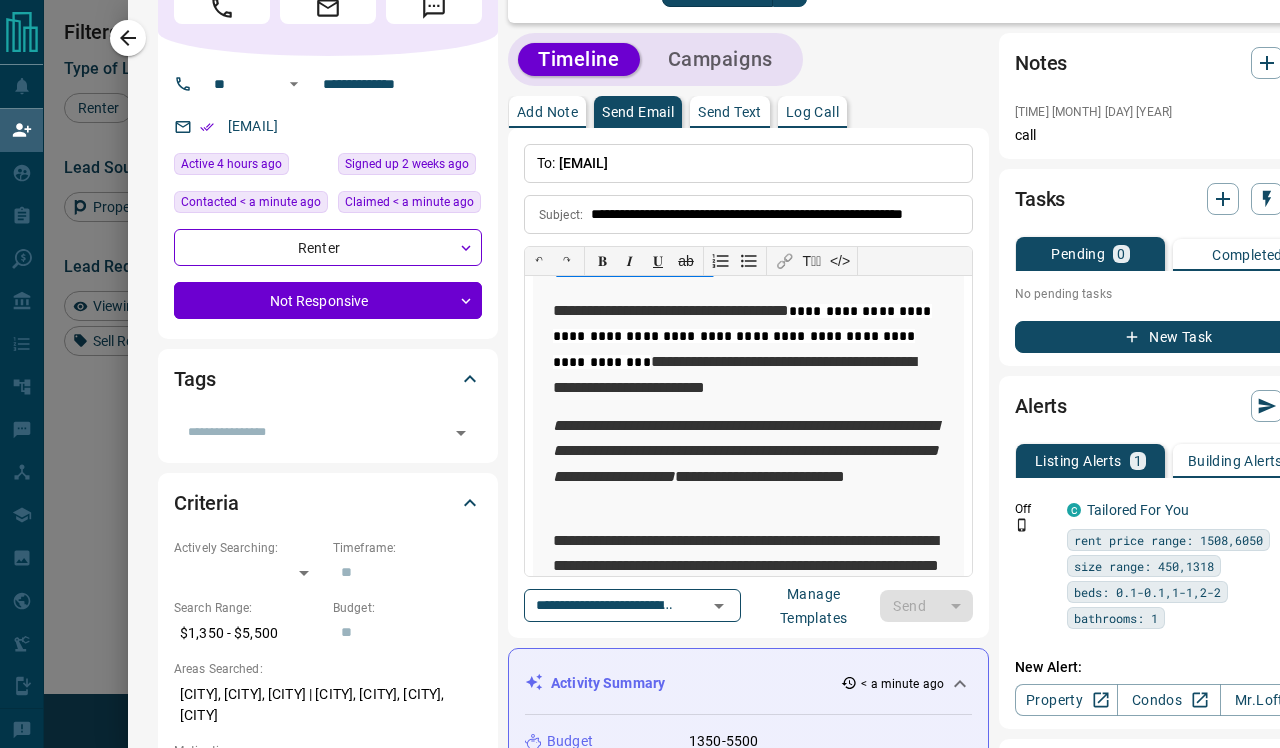 type 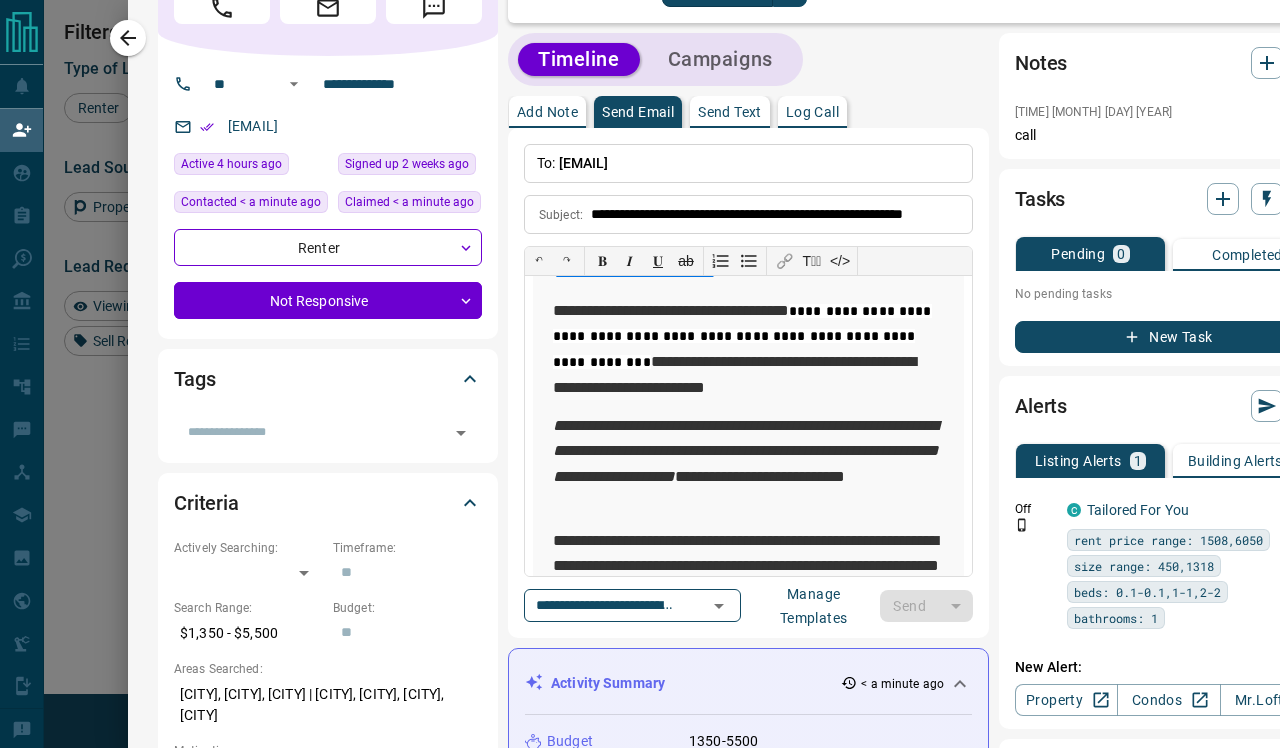 type 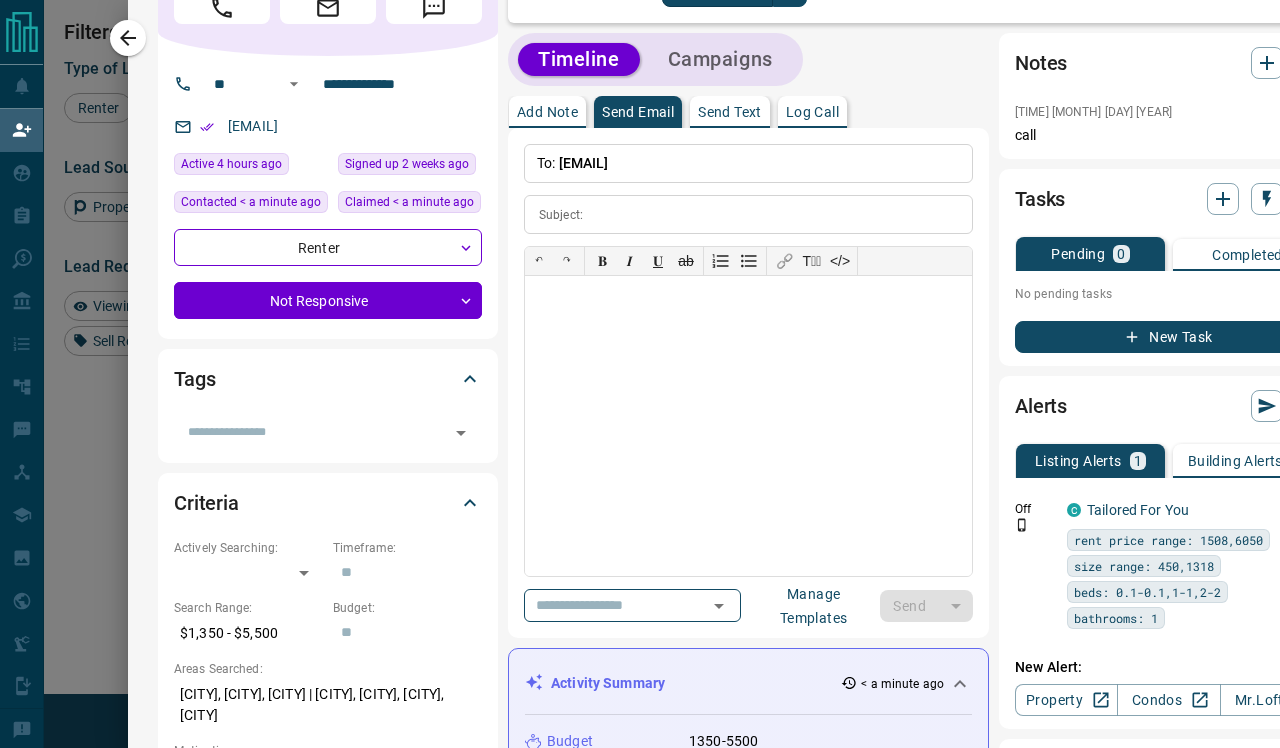 scroll, scrollTop: 0, scrollLeft: 0, axis: both 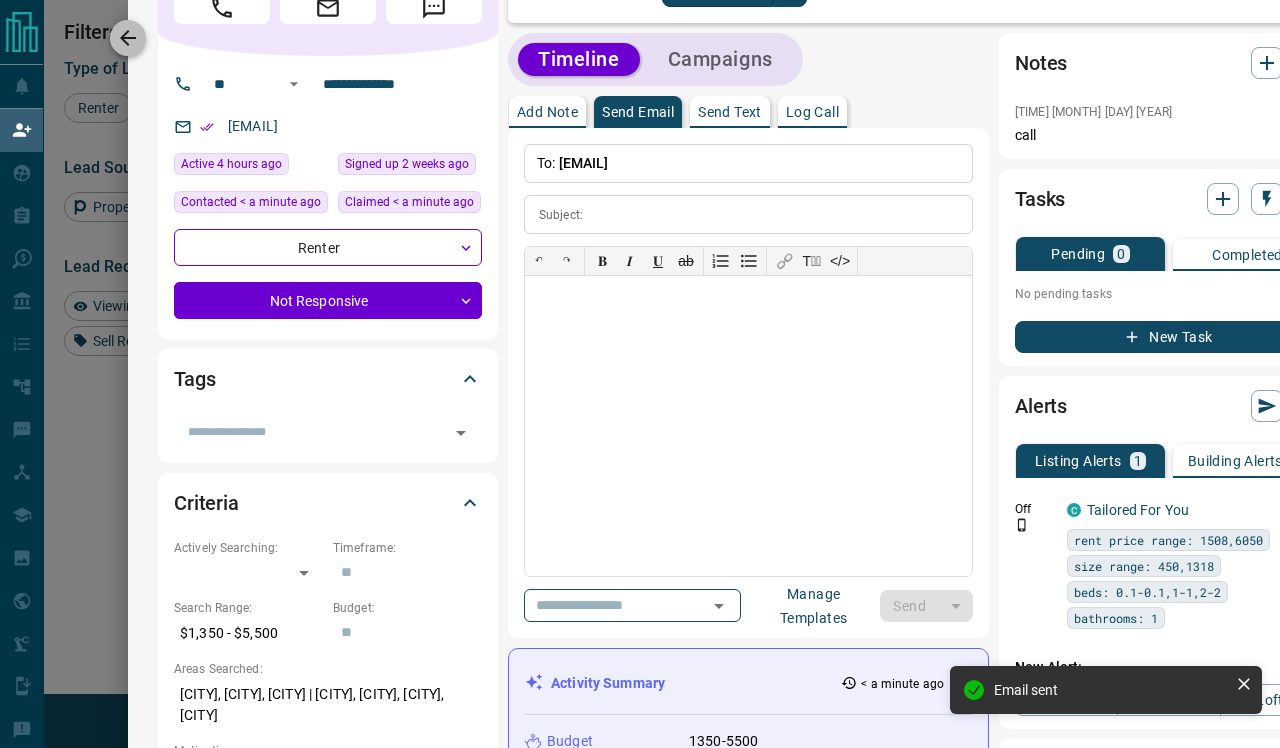 click 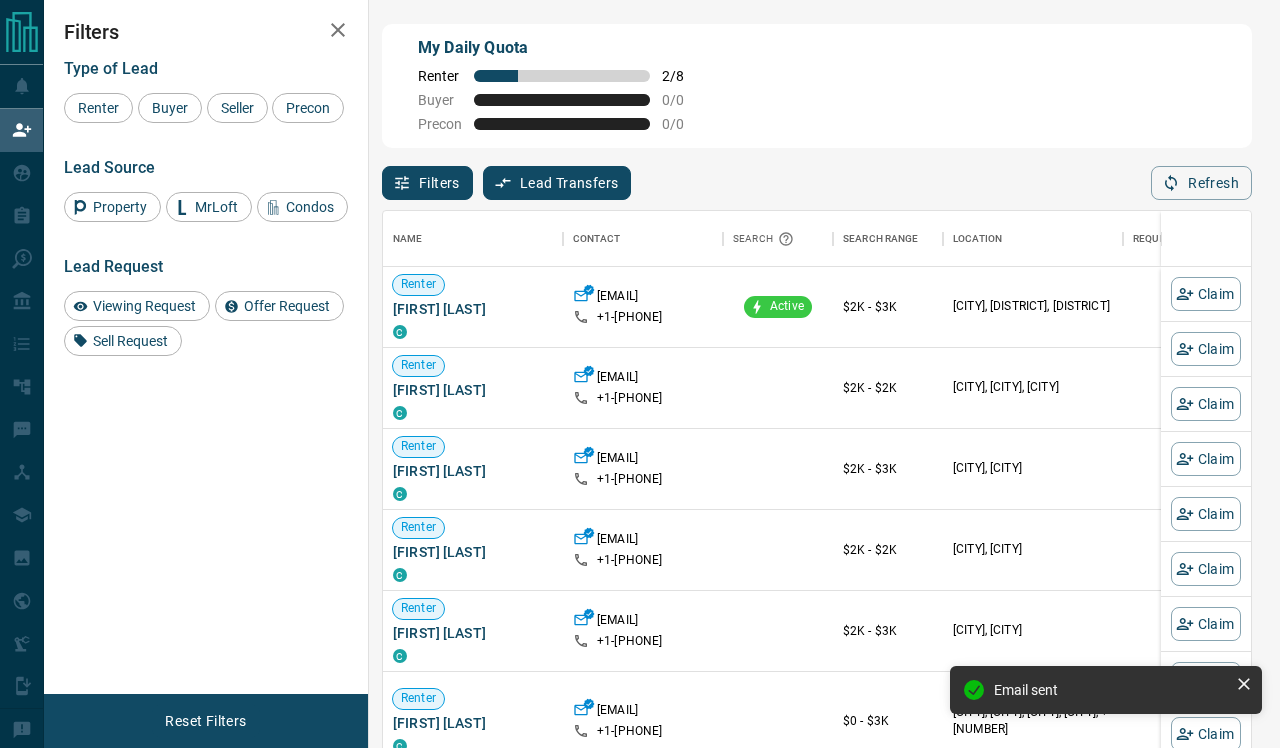 scroll, scrollTop: 1, scrollLeft: 1, axis: both 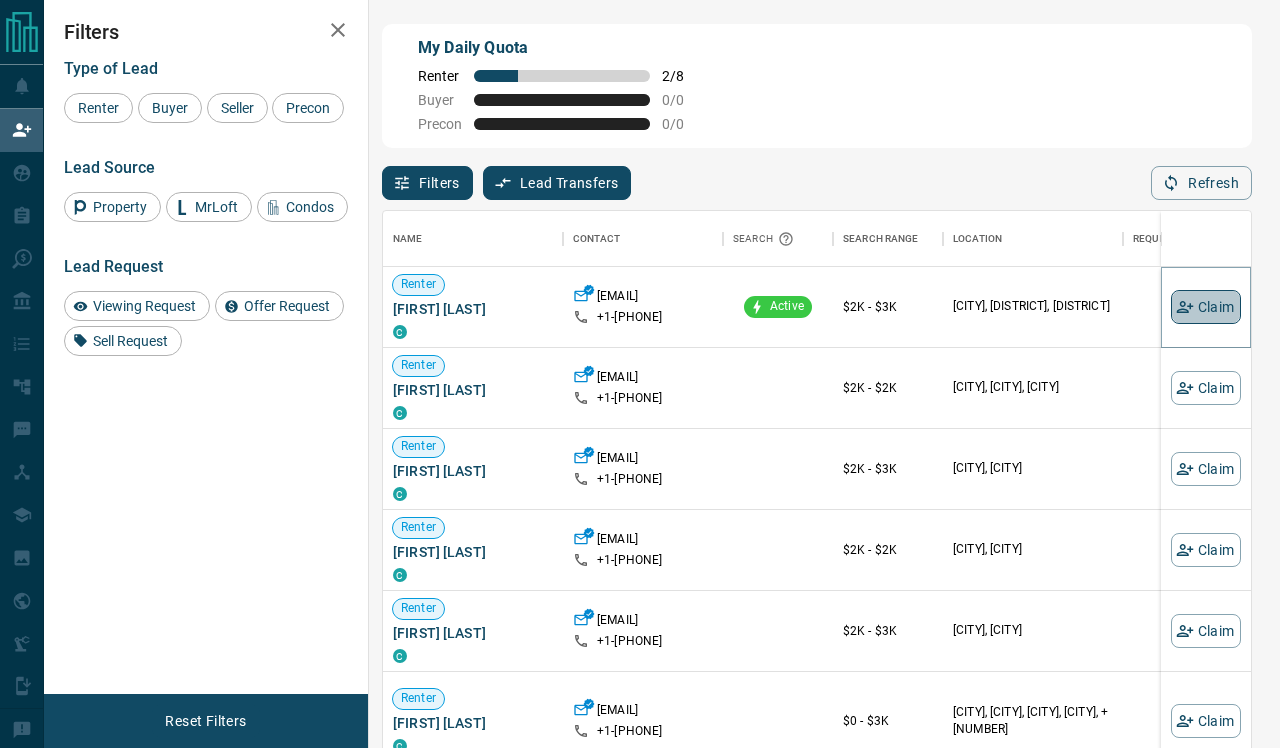click 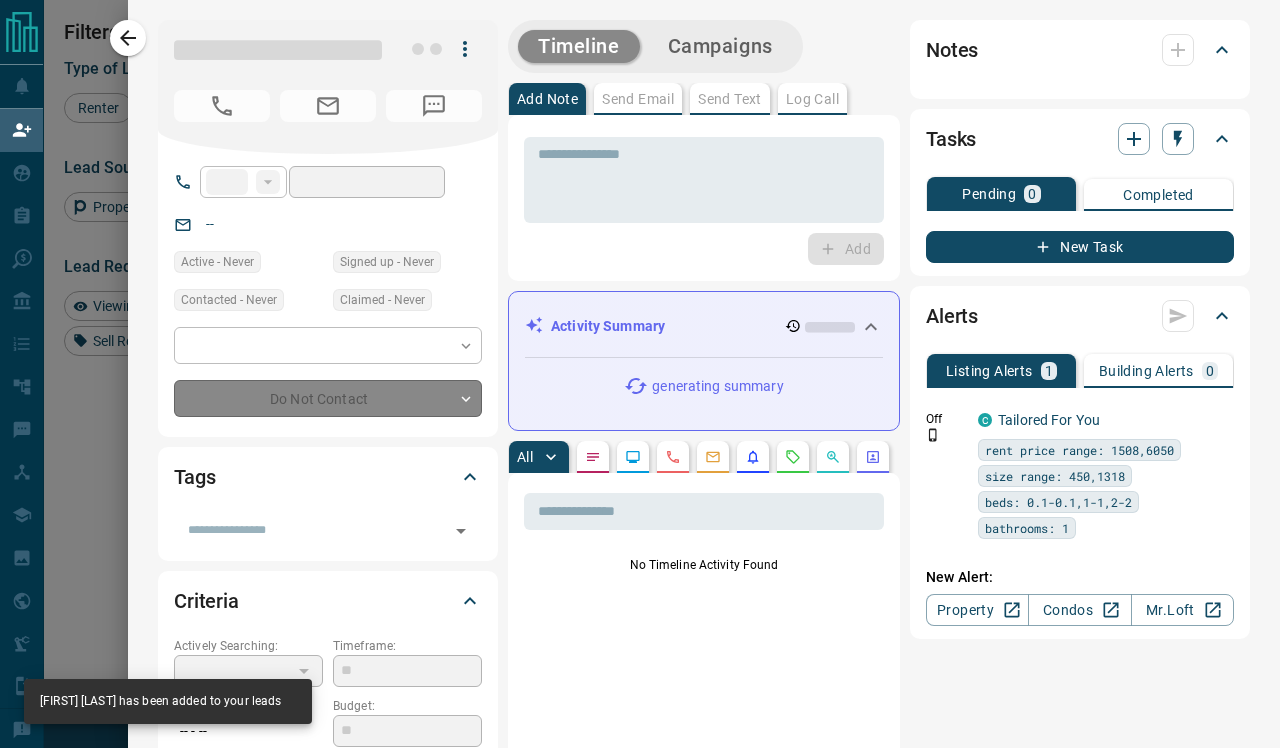 type on "**" 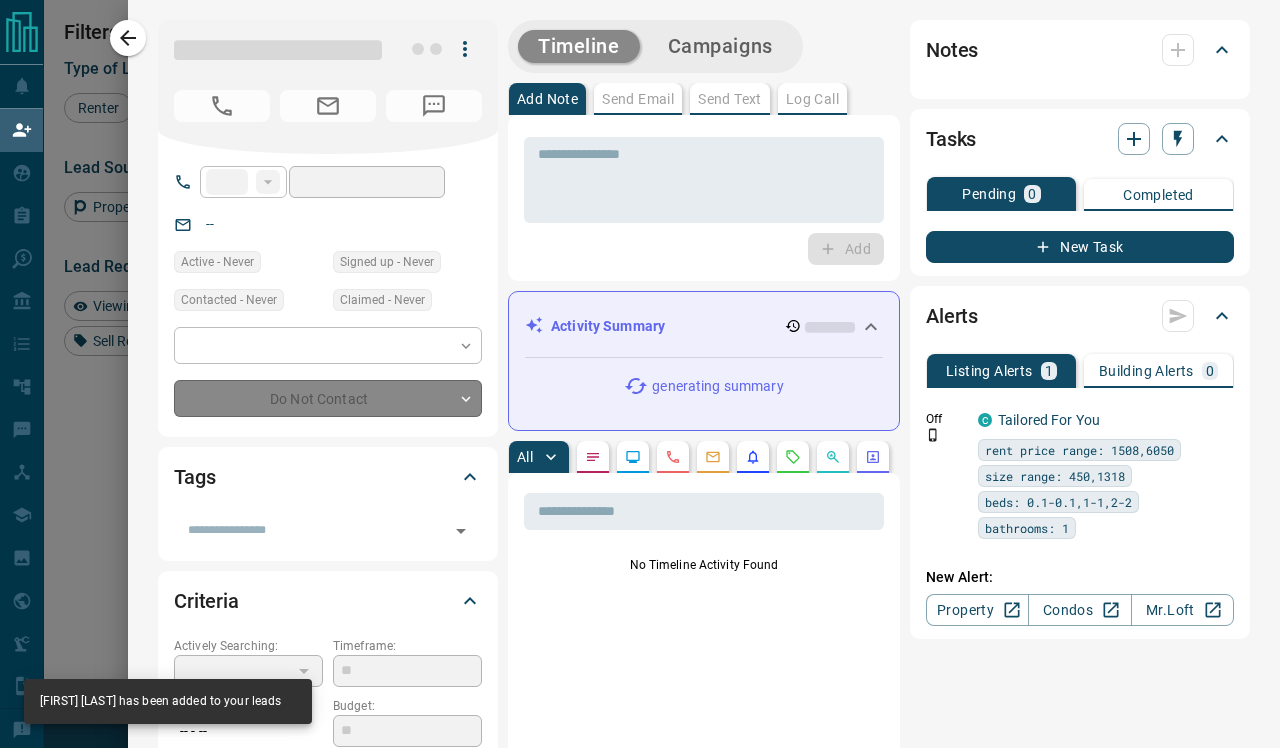 type on "**********" 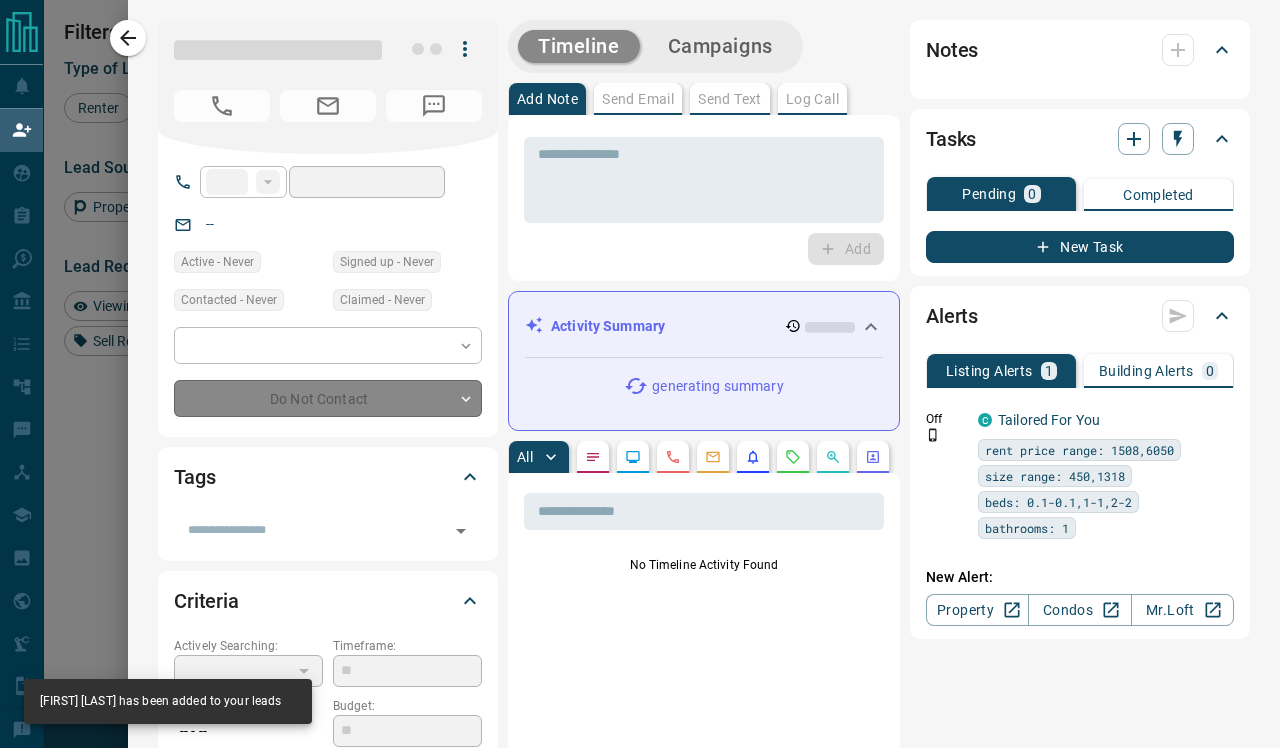 type on "**********" 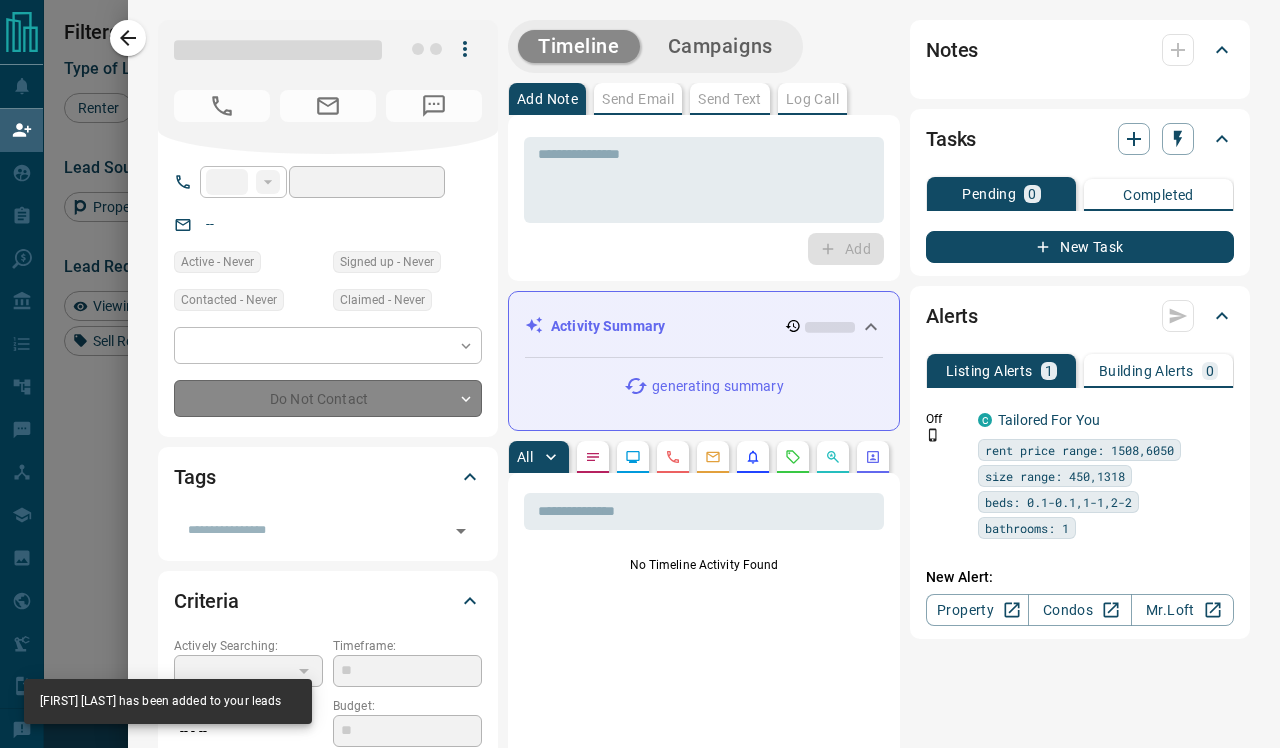 type on "**********" 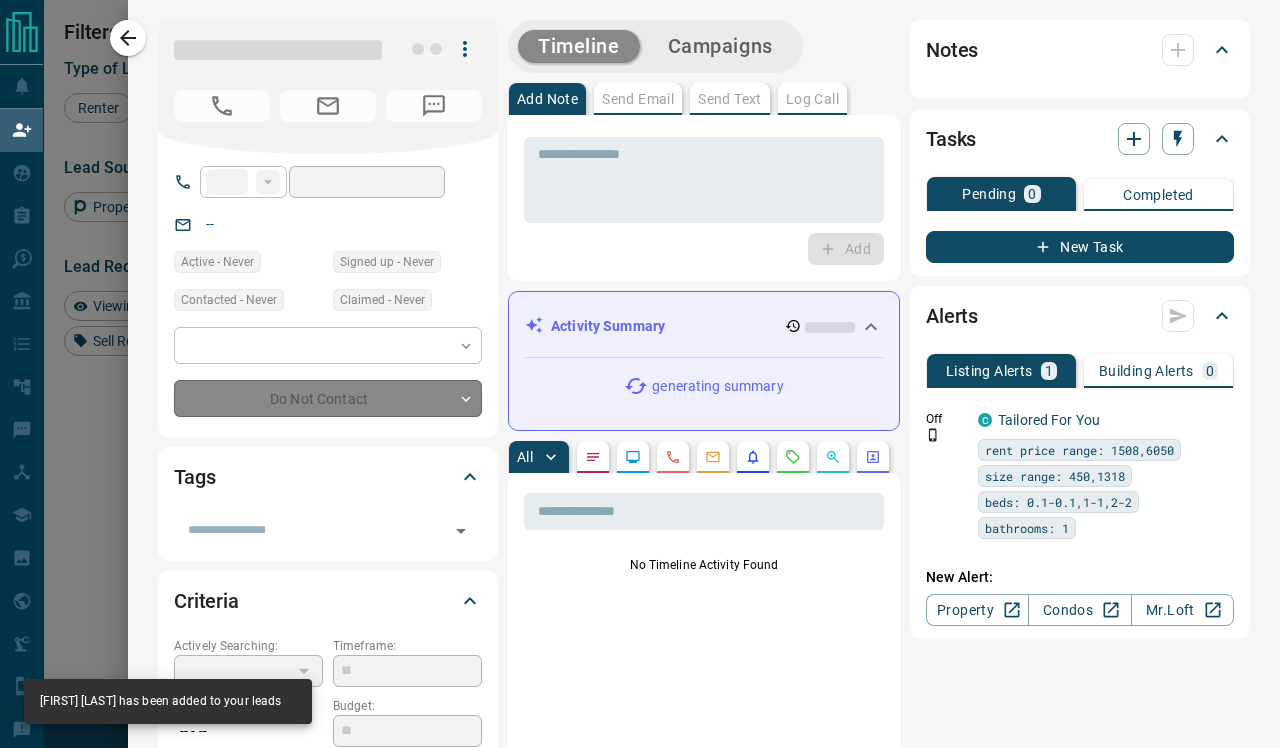 type on "*******" 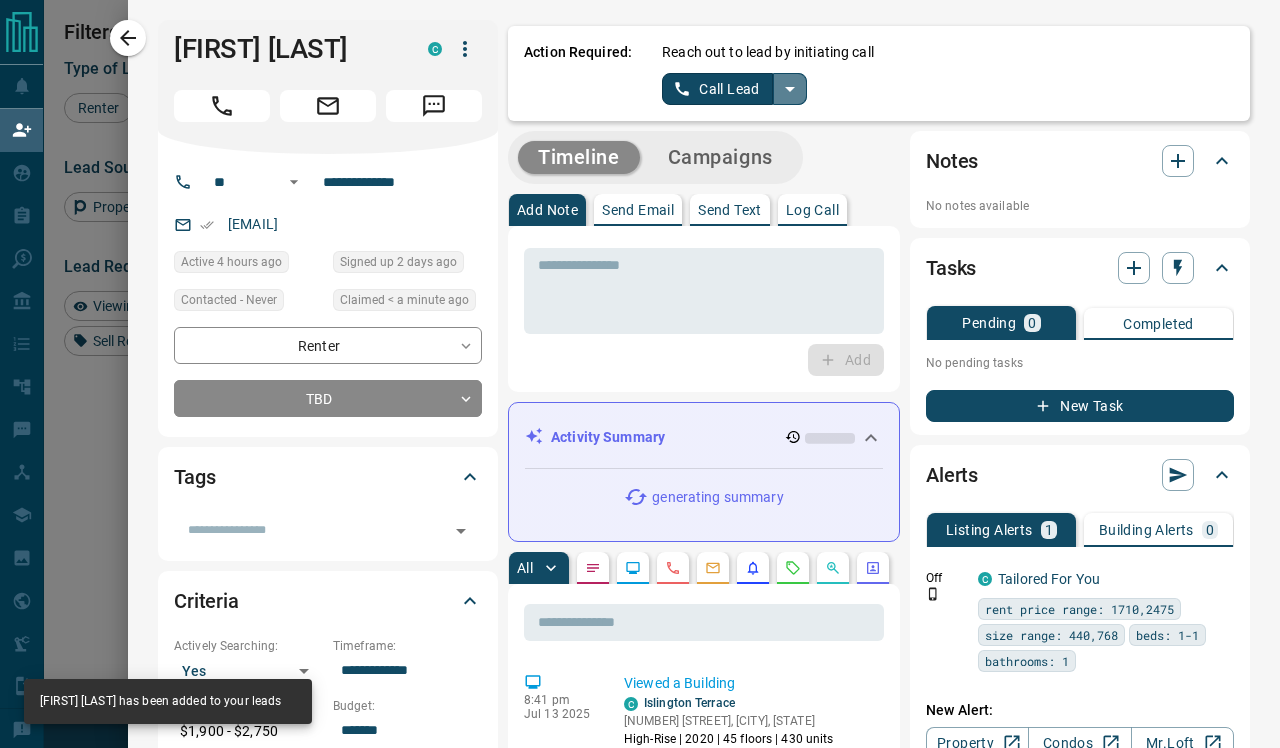 click 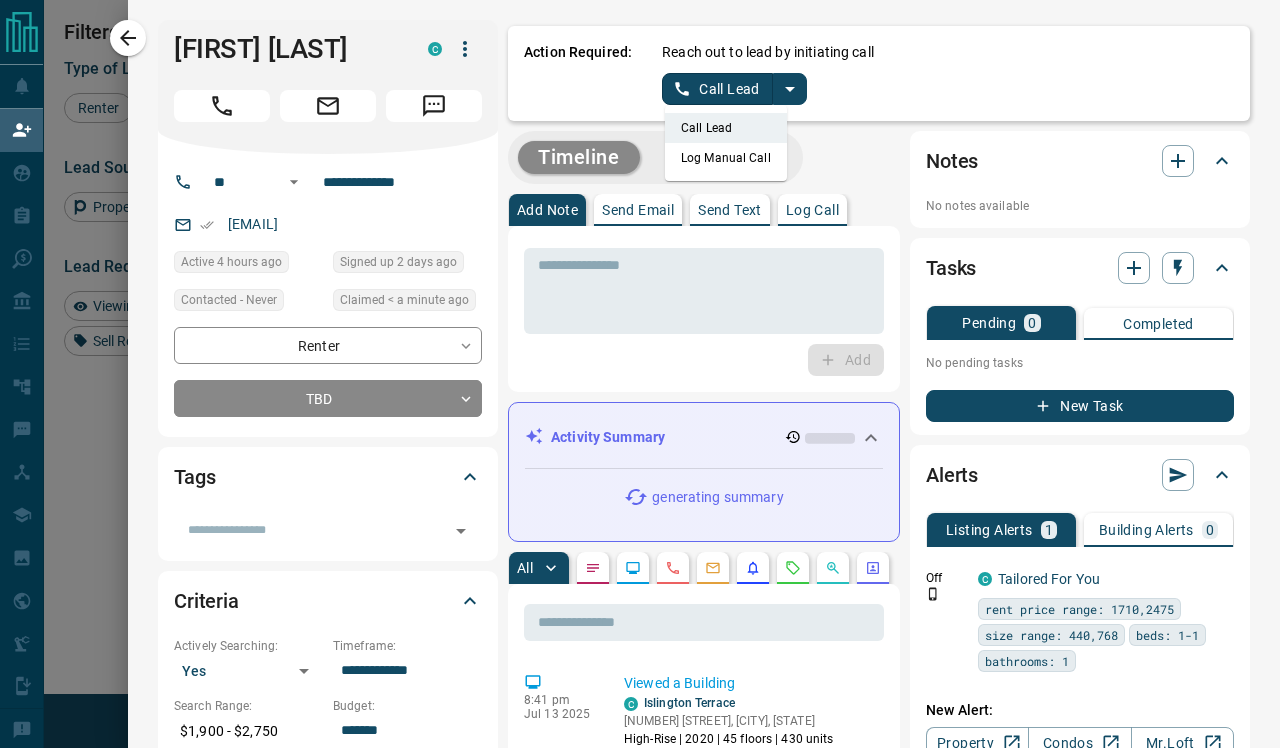 click on "Log Manual Call" at bounding box center [726, 158] 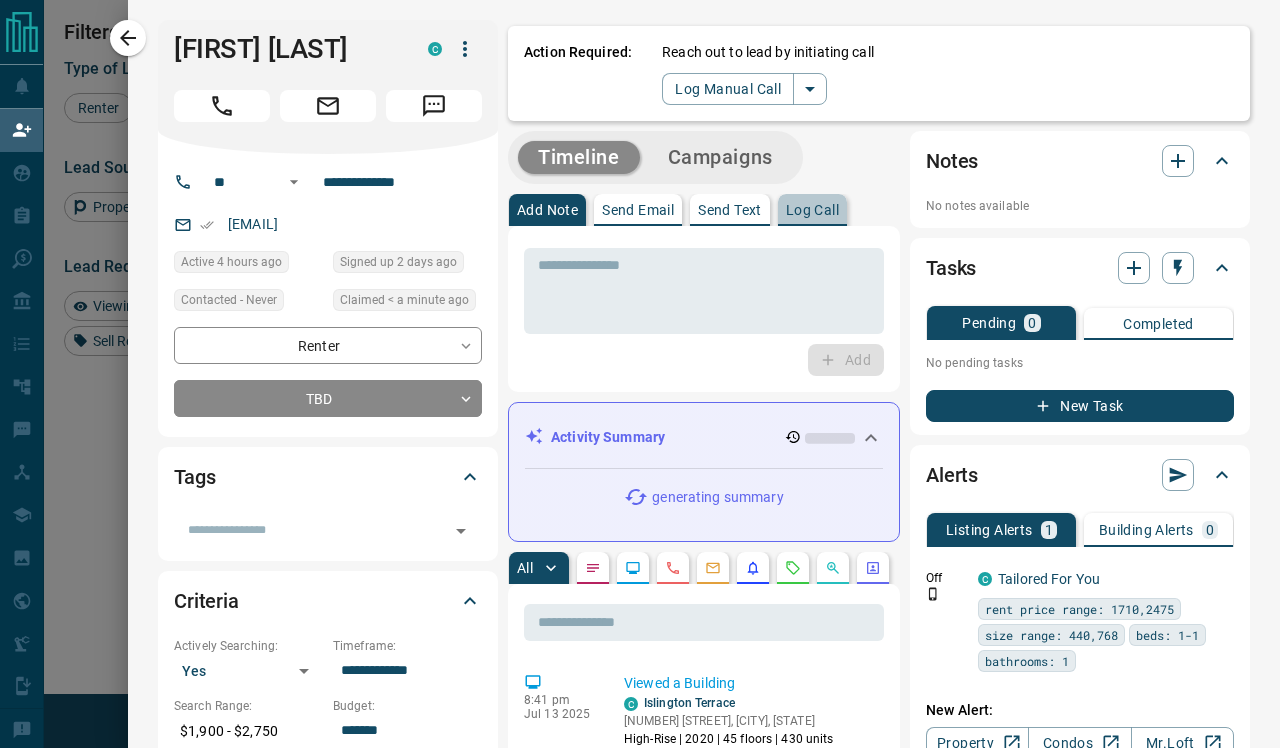 click on "Log Call" at bounding box center (812, 210) 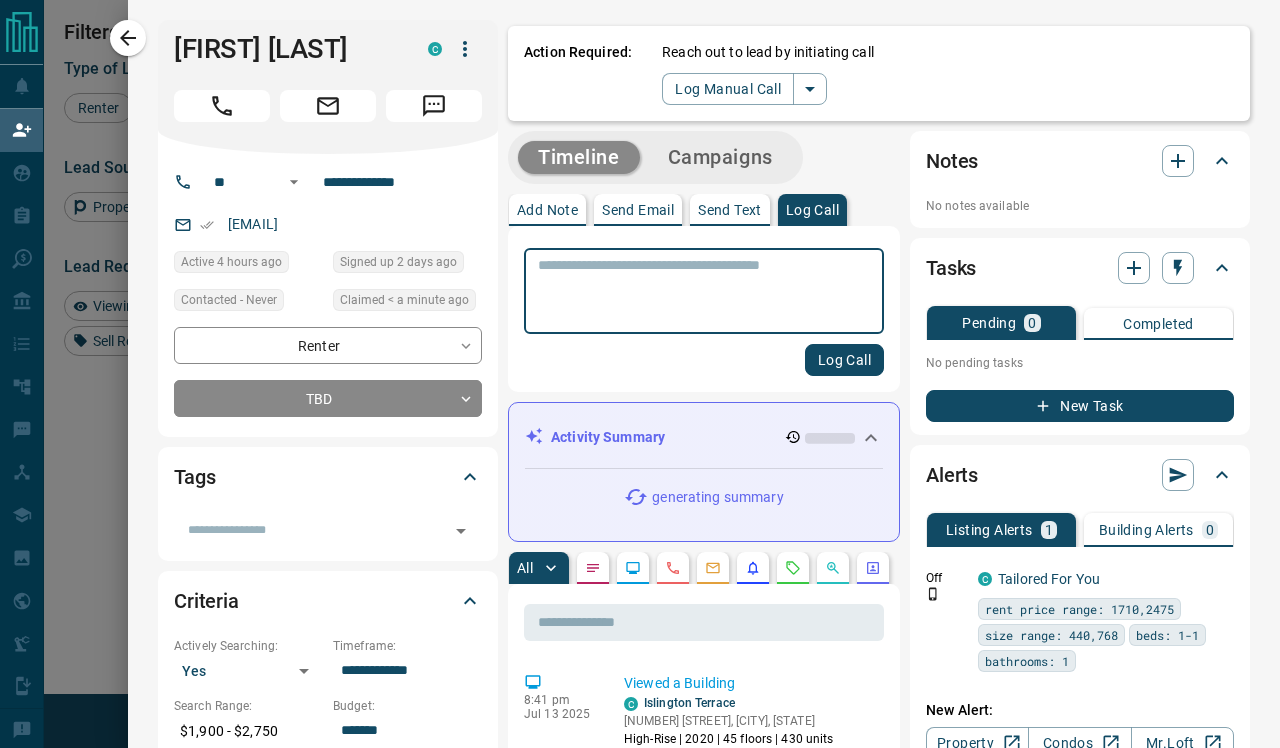 click at bounding box center (704, 291) 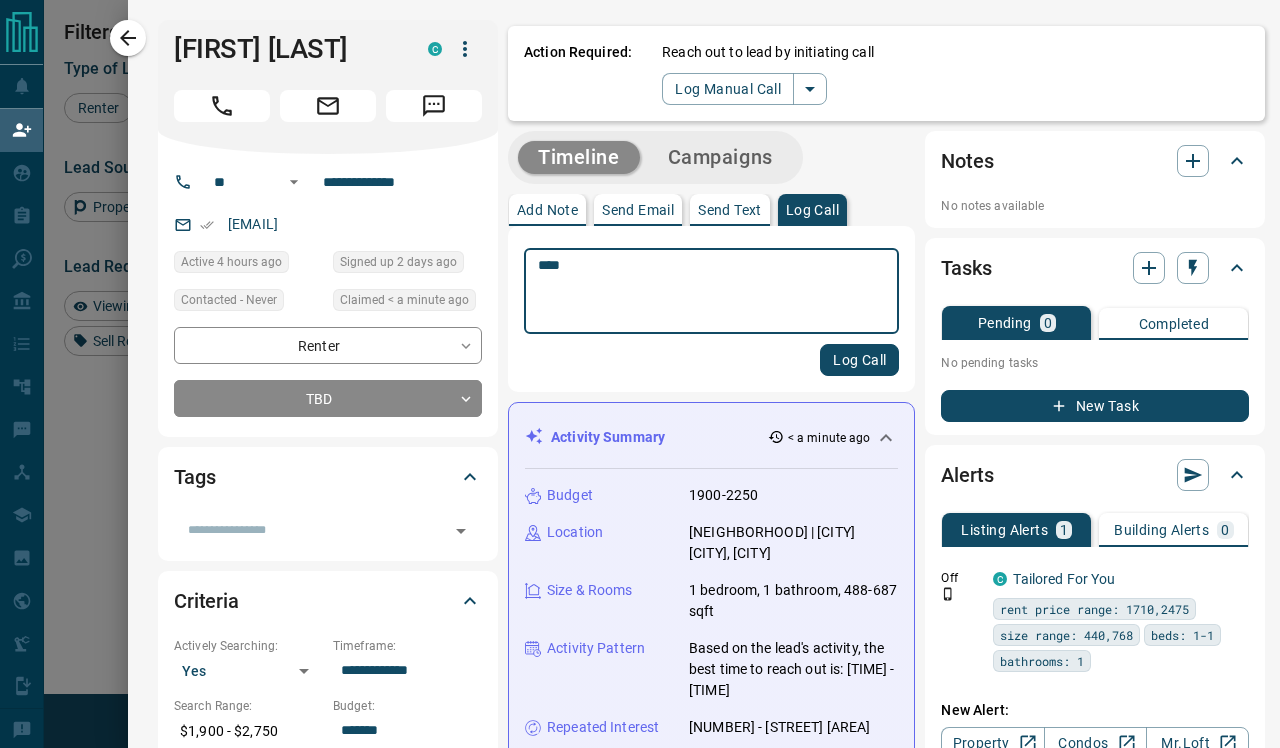 type on "****" 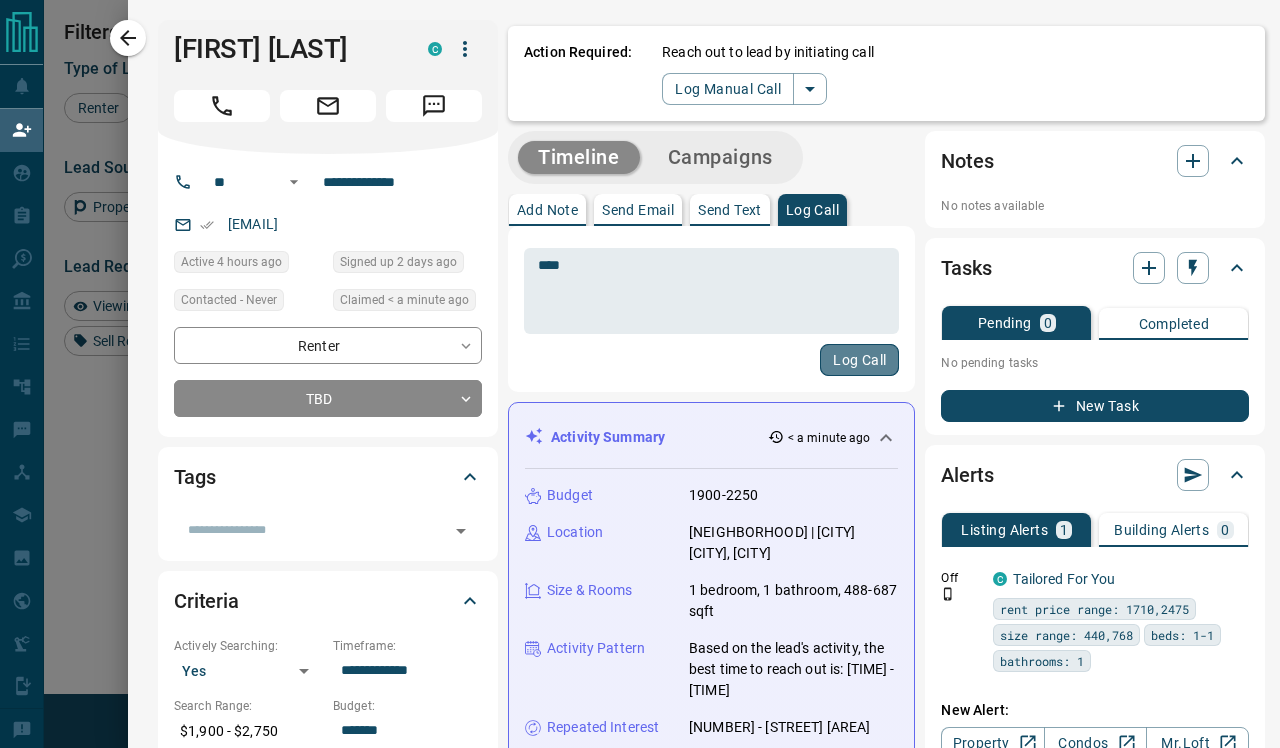 click on "Log Call" at bounding box center (859, 360) 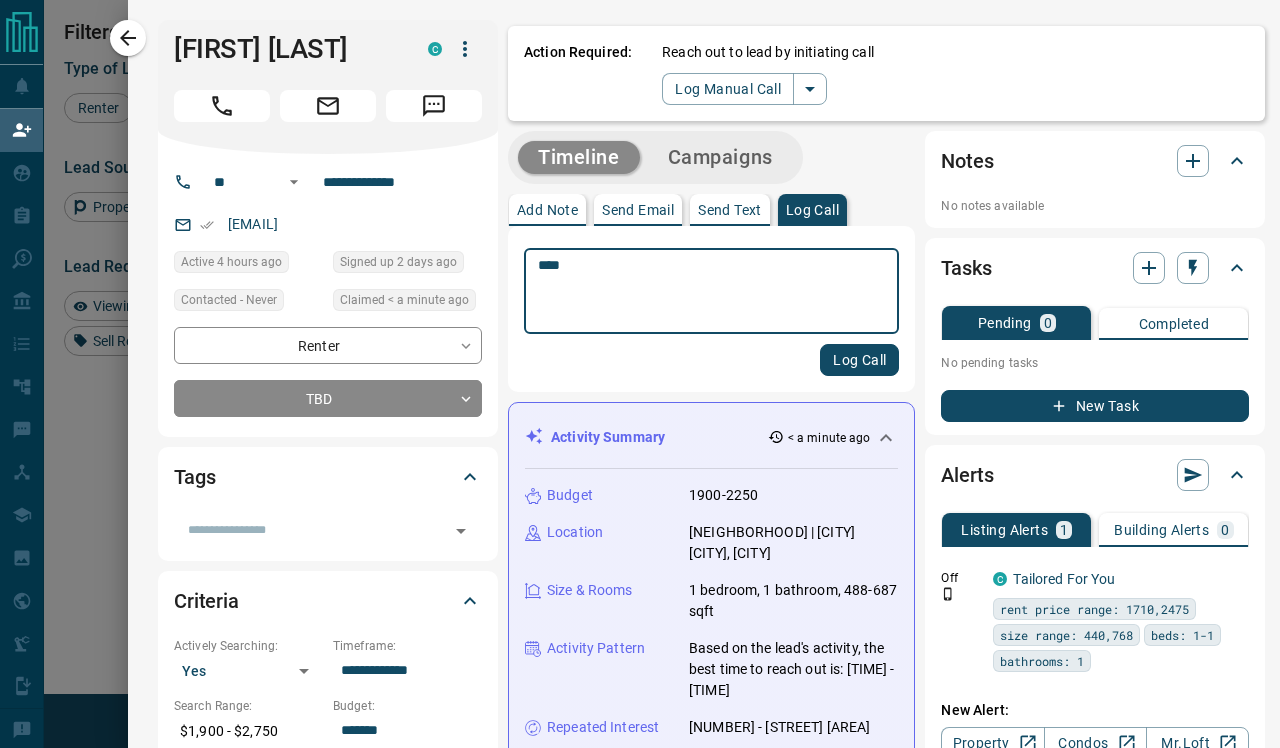 type 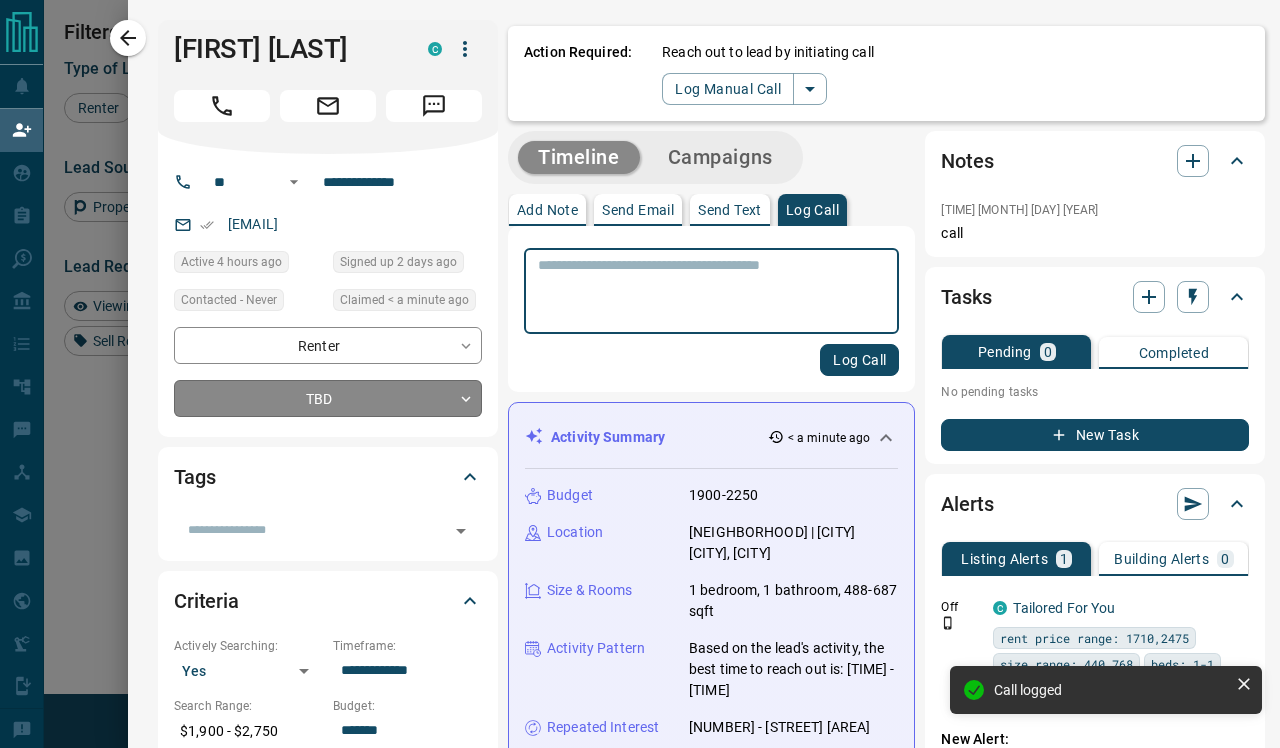 click on "Lead Transfers Claim Leads My Leads Tasks Opportunities Deals Campaigns Automations Messages Broker Bay Training Media Services Agent Resources Precon Worksheet Mobile Apps Disclosure Logout My Daily Quota Renter Jenny Perez C jennyperezxx@[EMAIL] +1- [PHONE] Active $2K - $3K [CITY], [CITY], [CITY] High Interest Renter Seyi Fa C fatoyeseyxx@[EMAIL] +1- [PHONE] $2K - $2K [CITY], [CITY], [CITY] Renter John Osma C johnosmaxx@[EMAIL] +1- [PHONE] $2K - $3K [CITY], [CITY] Renter Grace Shi C graceshixx@[EMAIL] +1- [PHONE] $2K - $2K [CITY], [CITY] High Interest Renter Madiha Zehra C madihazehxx@[EMAIL] +1- [PHONE] $2K - $3K [CITY], [CITY] Renter Raman SHARMA C er.ramansharxx@[EMAIL] +1- [PHONE] $0 - $3K [CITY], [CITY], [CITY], [CITY], +3 Favourite High Interest Back to Site Renter Jeevan Sandhu C jeevan.sandhuxx@[EMAIL] +1- [PHONE] $1K - $2K Renter C" at bounding box center (640, 319) 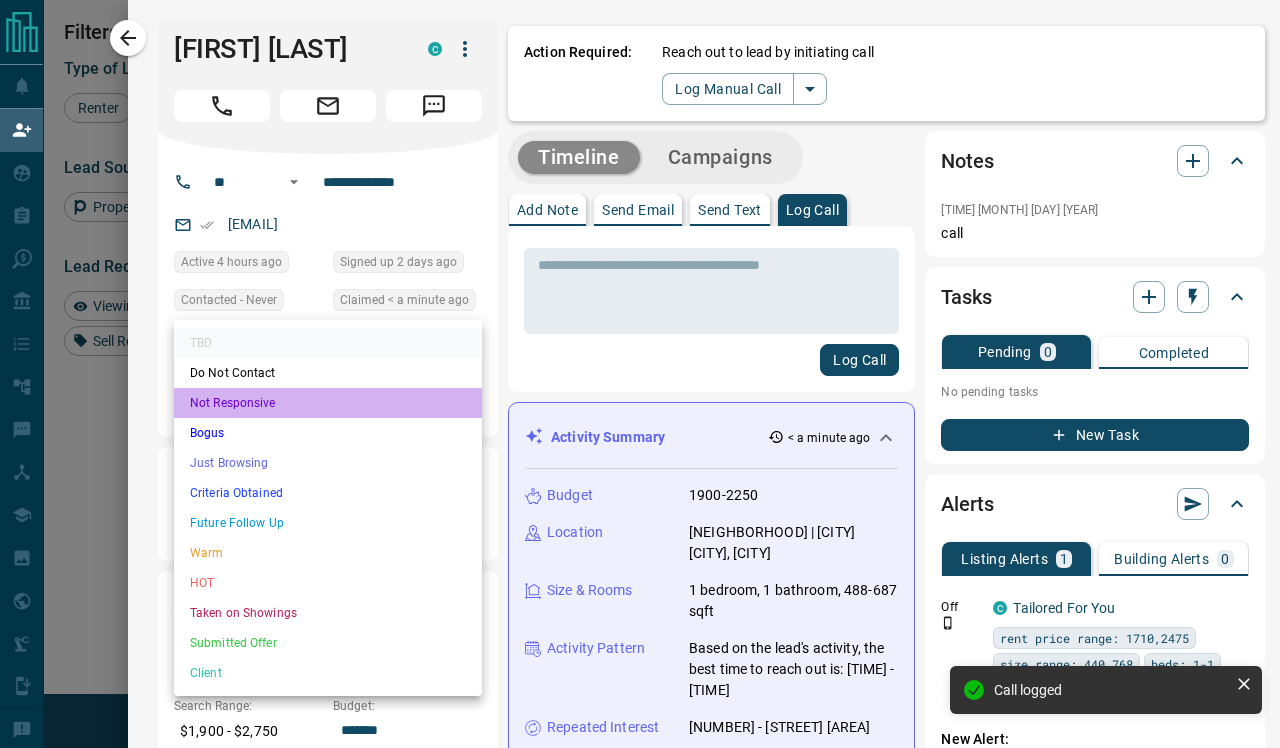 click on "Not Responsive" at bounding box center (328, 403) 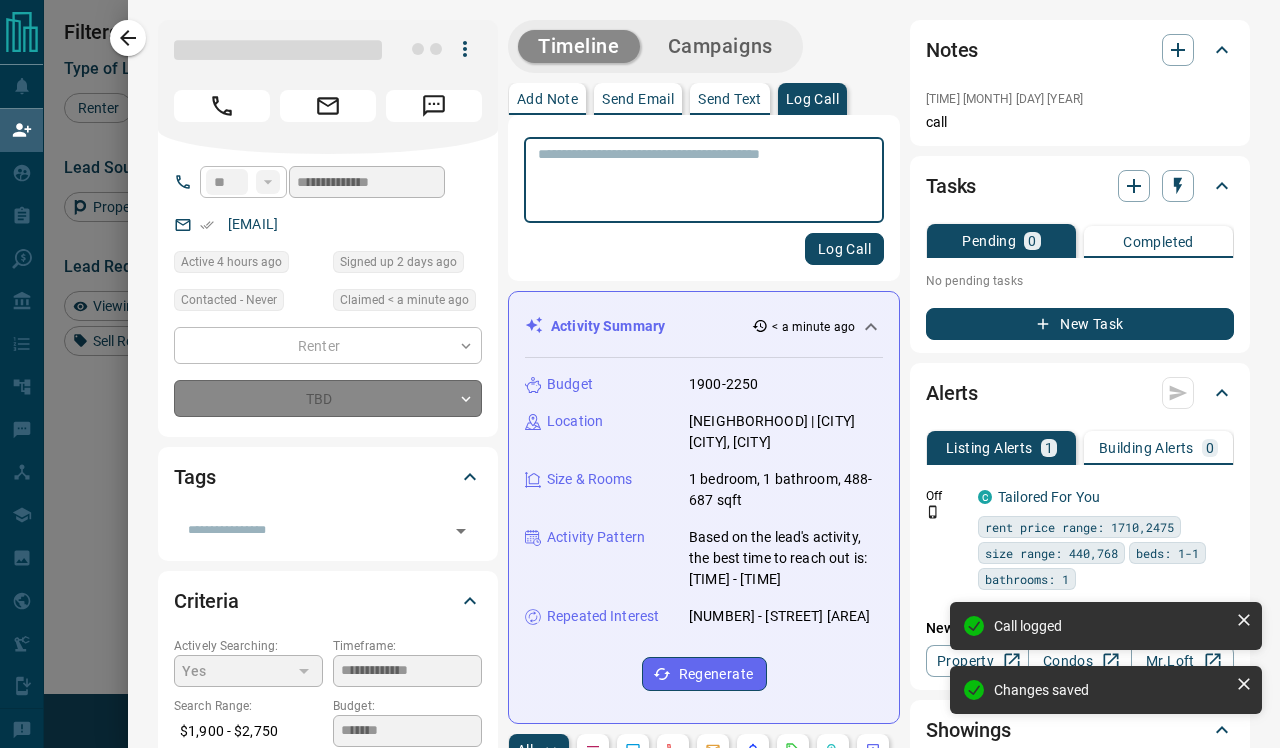 type on "*" 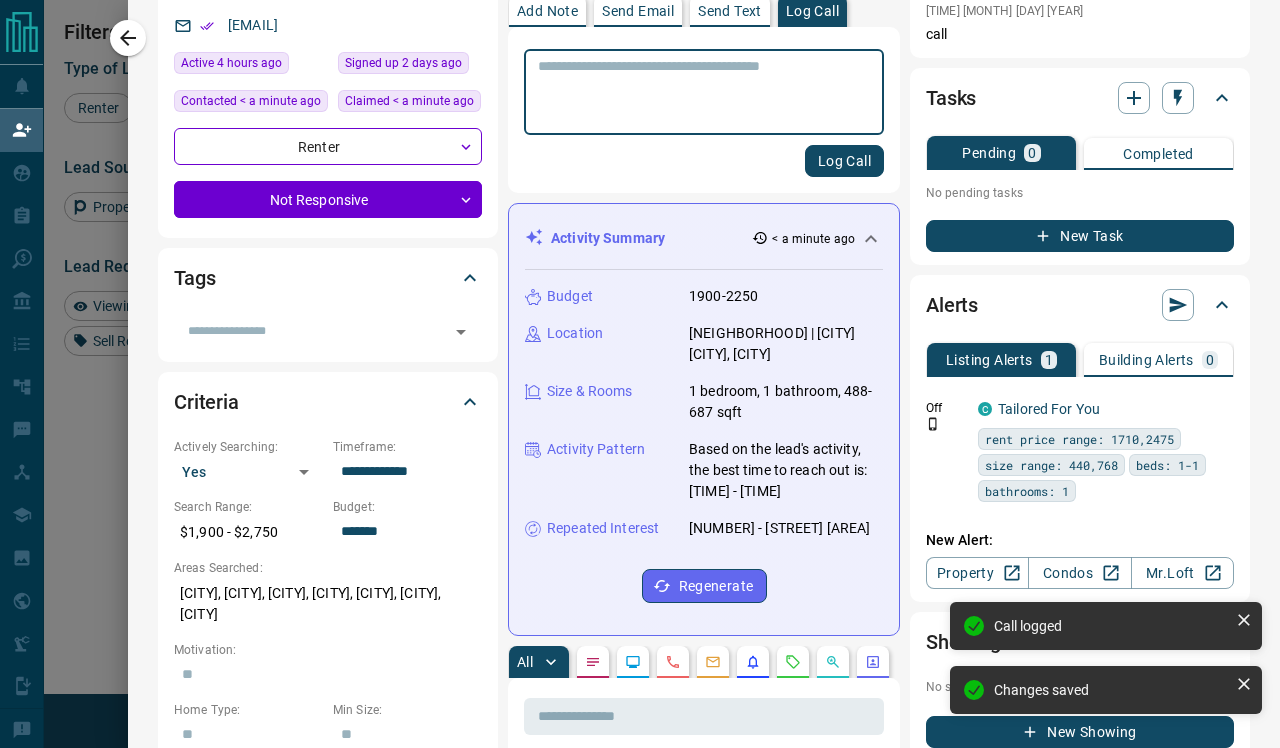 scroll, scrollTop: 201, scrollLeft: 0, axis: vertical 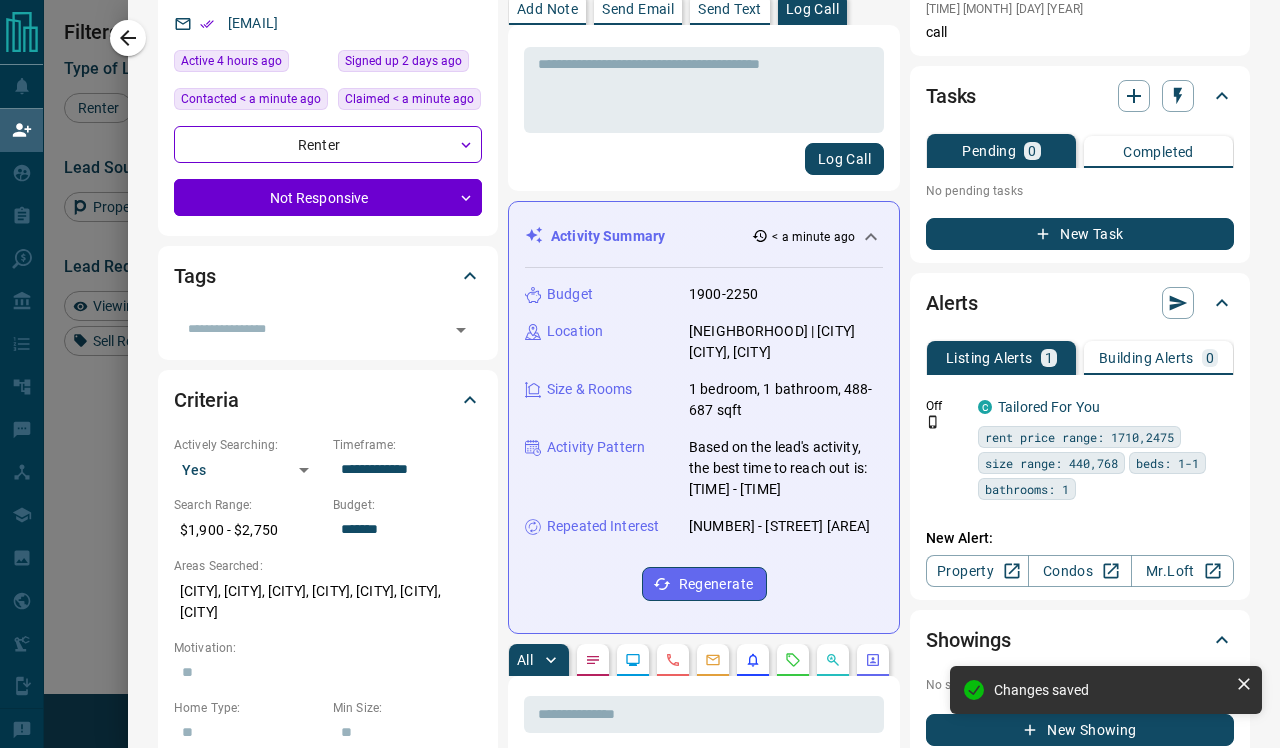 drag, startPoint x: 799, startPoint y: 545, endPoint x: 691, endPoint y: 532, distance: 108.779594 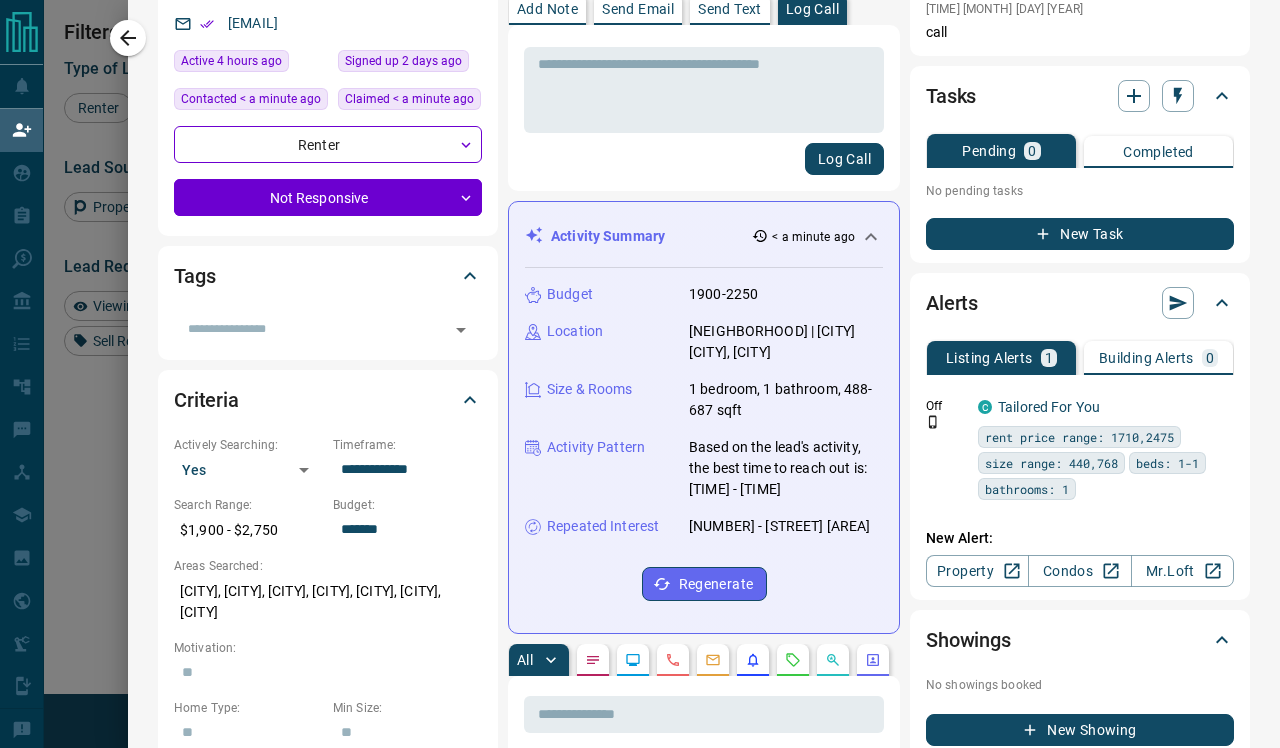 copy on "[NUMBER] - [STREET] [AREA]" 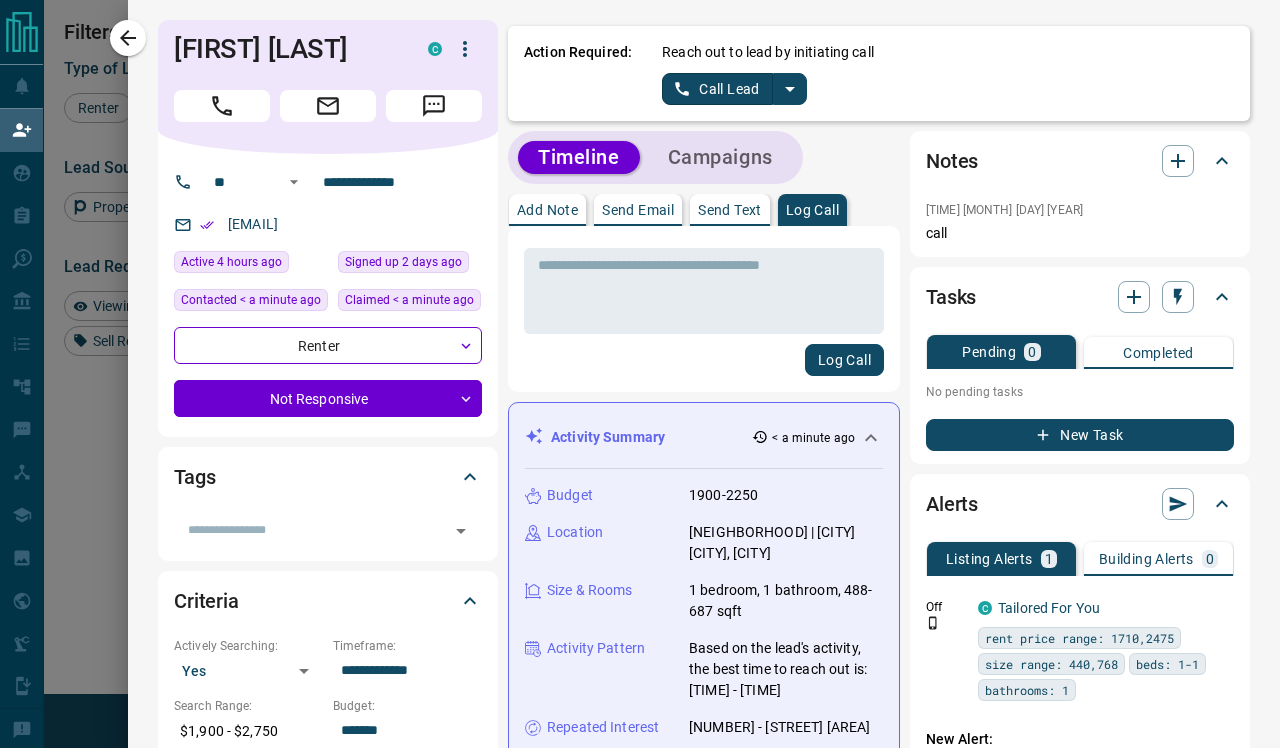 scroll, scrollTop: 0, scrollLeft: 0, axis: both 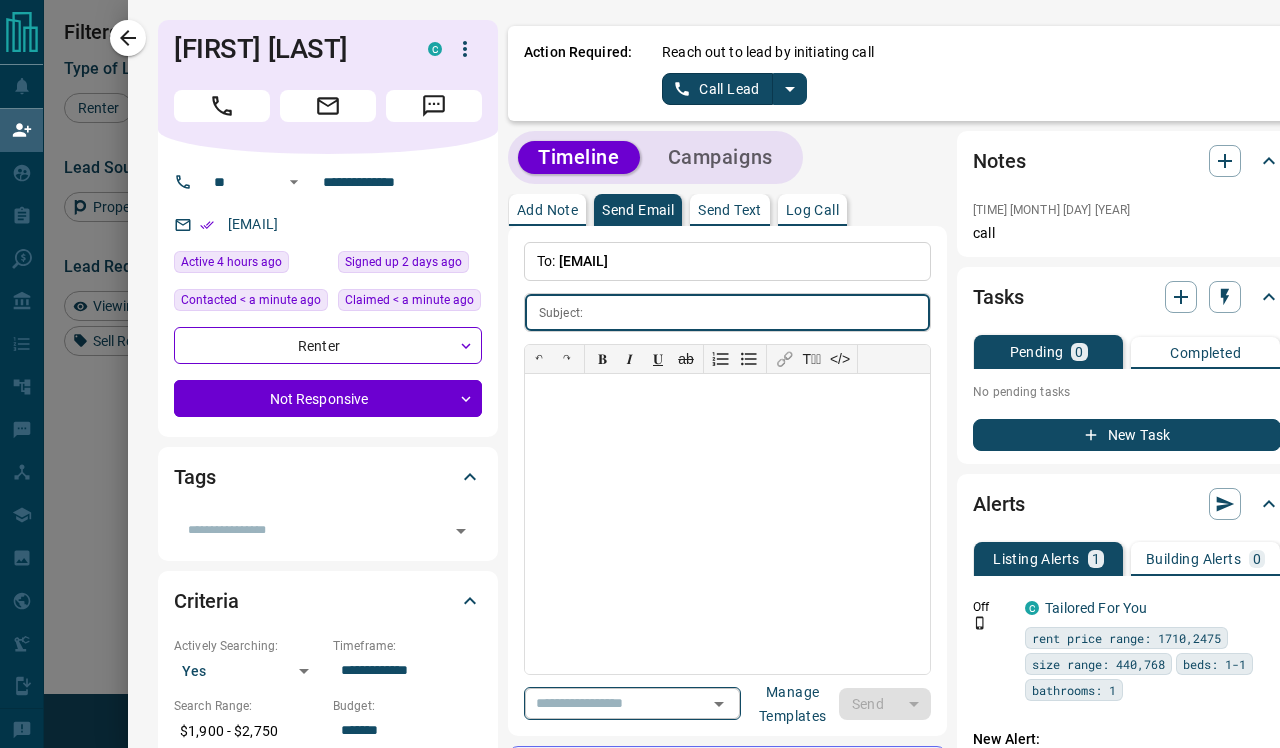 click 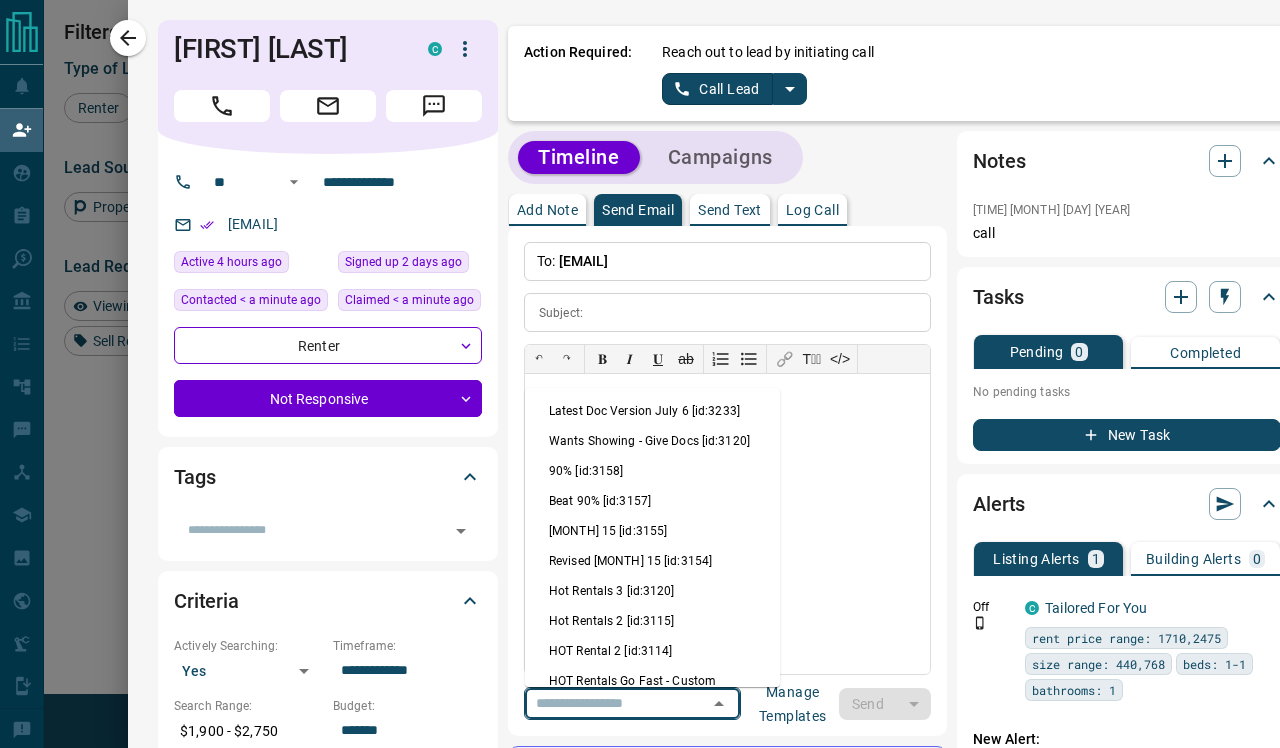 click on "Latest Doc Version July 6 [id:3233]" at bounding box center [652, 411] 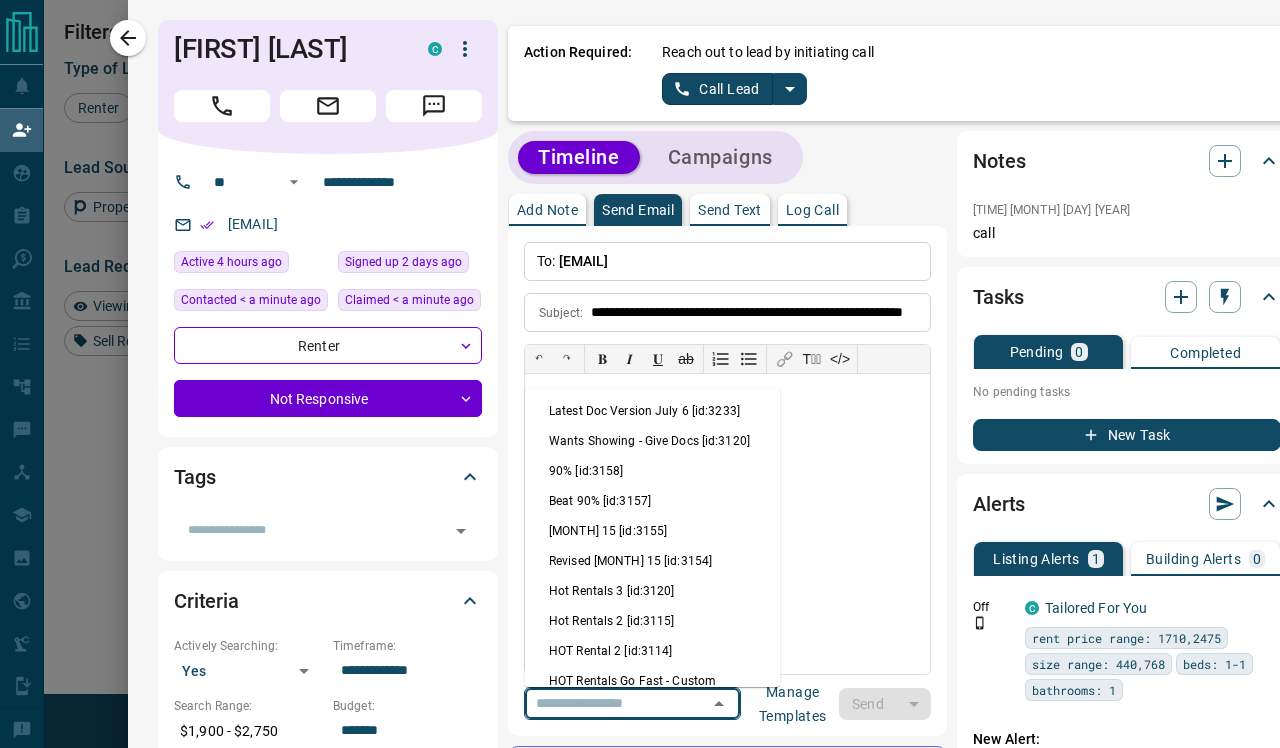 type on "**********" 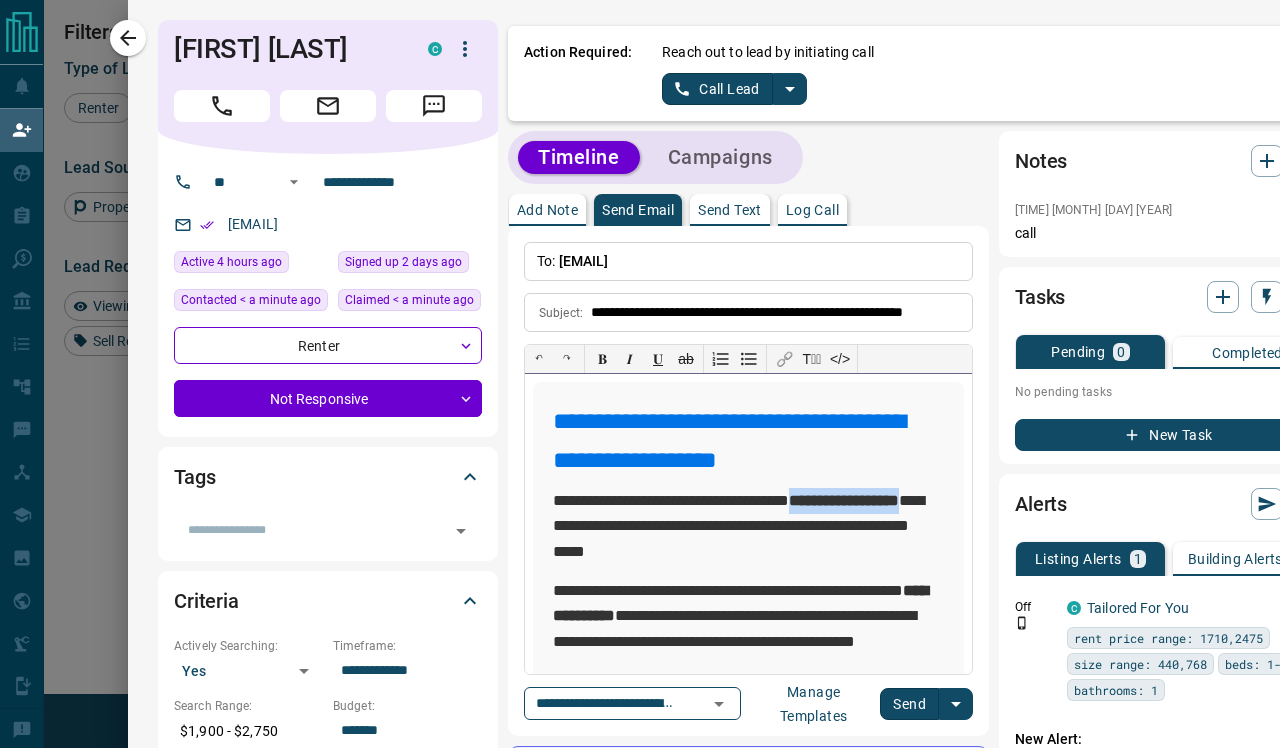 drag, startPoint x: 825, startPoint y: 499, endPoint x: 626, endPoint y: 530, distance: 201.4001 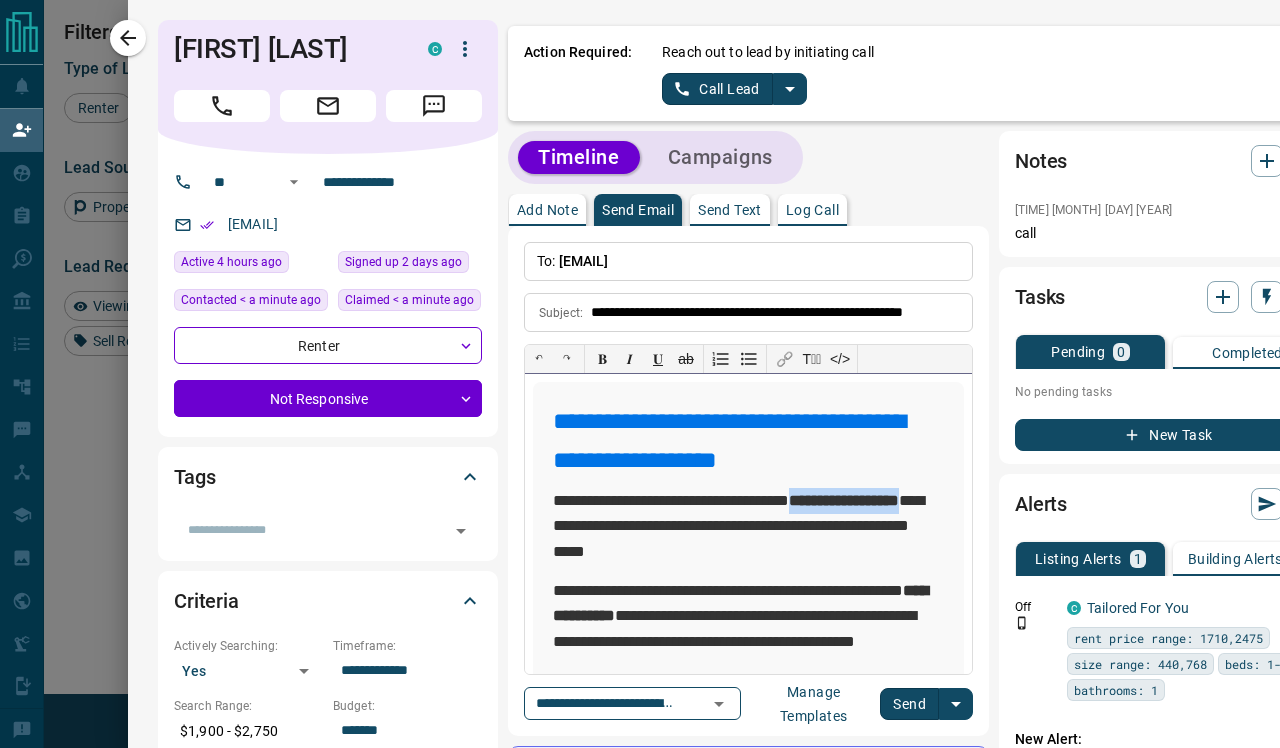 click on "**********" at bounding box center [748, 525] 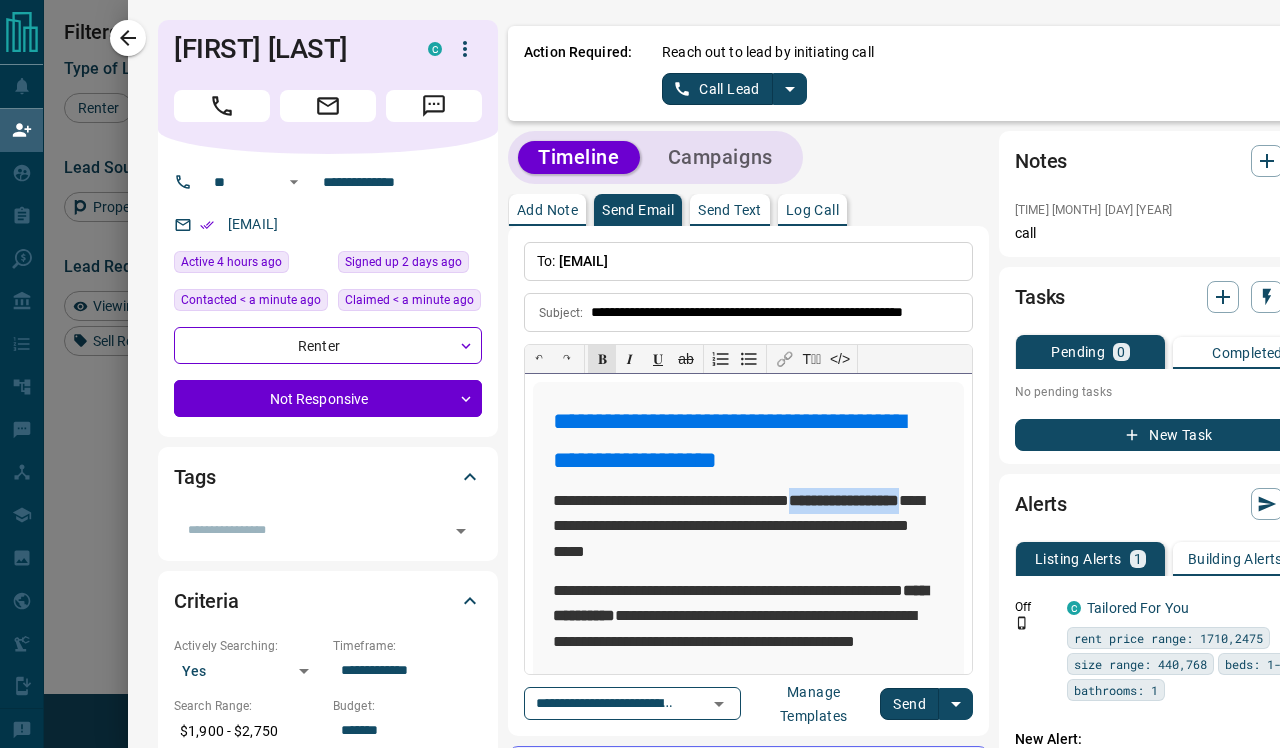 type 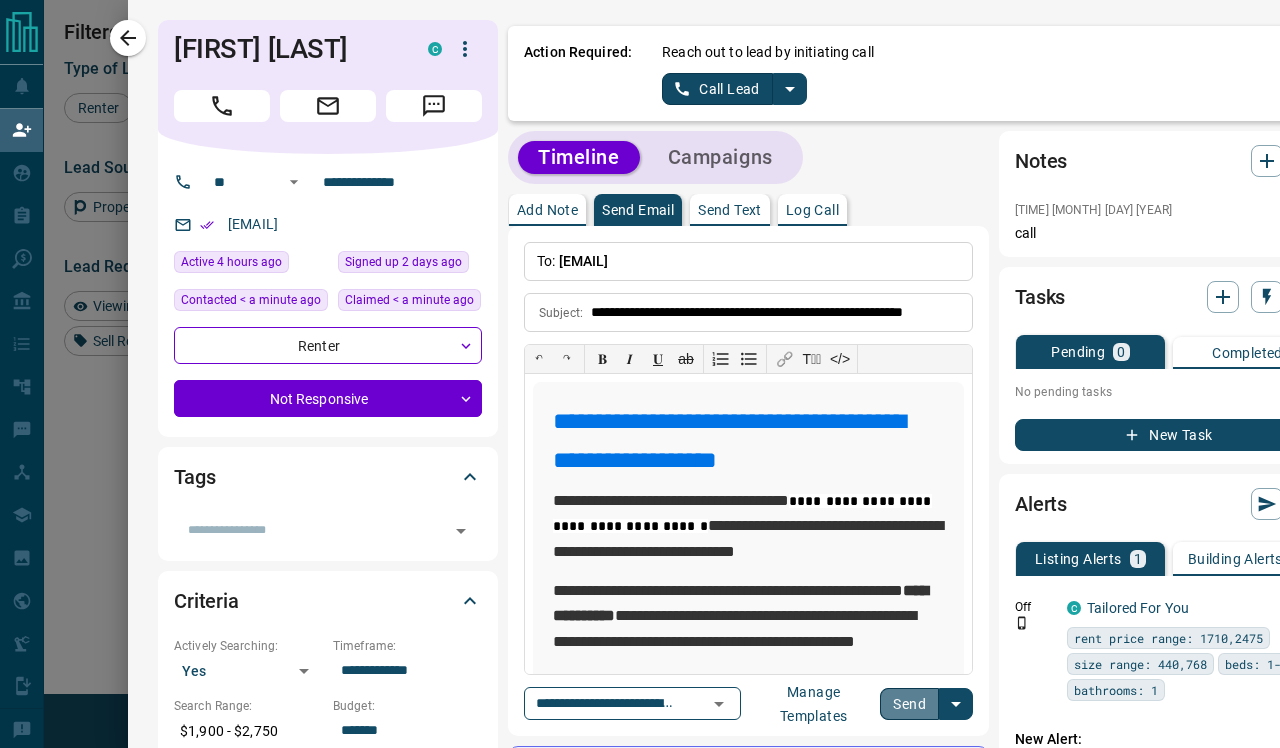 click on "Send" at bounding box center [909, 704] 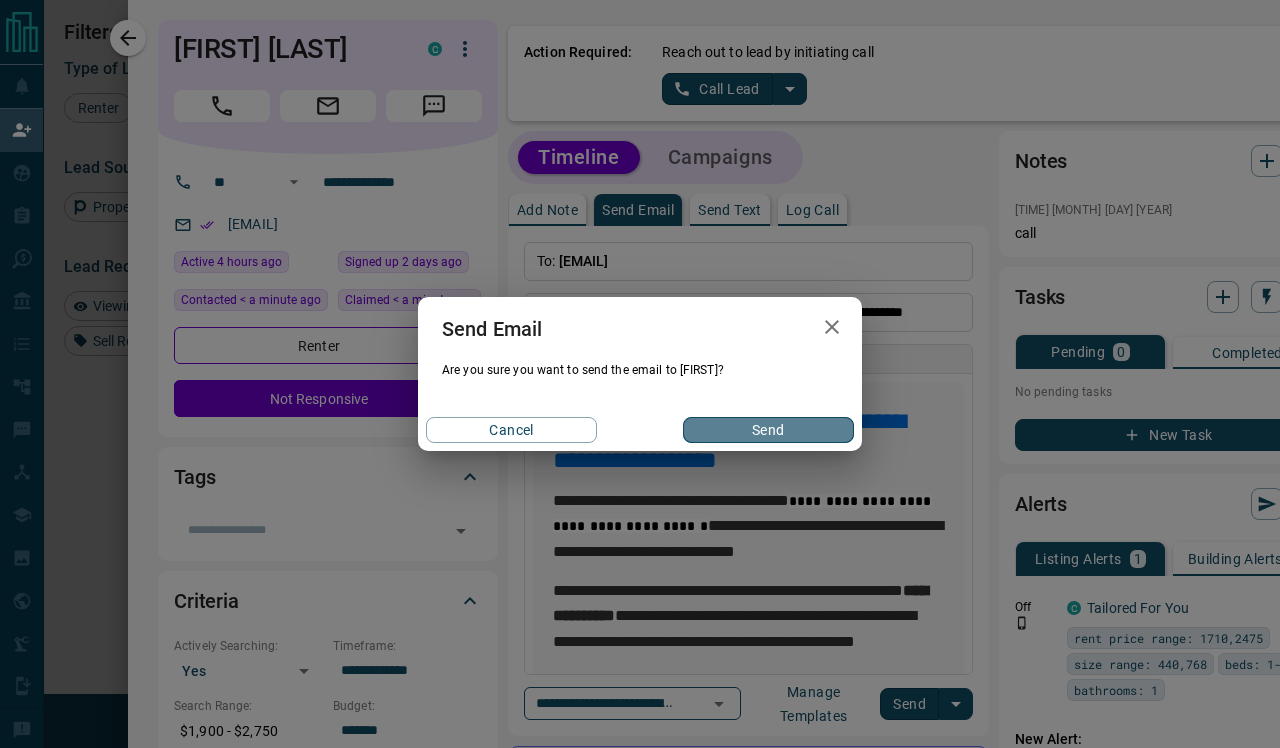 click on "Send" at bounding box center (768, 430) 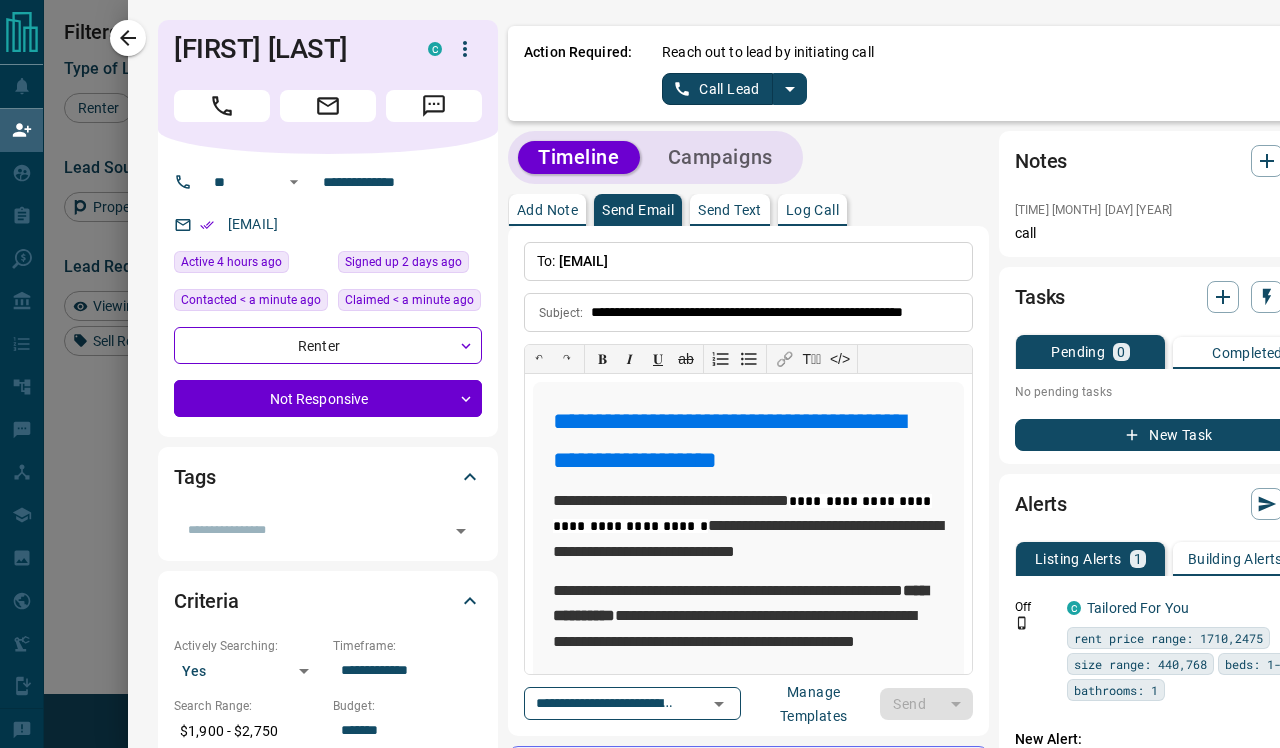 type 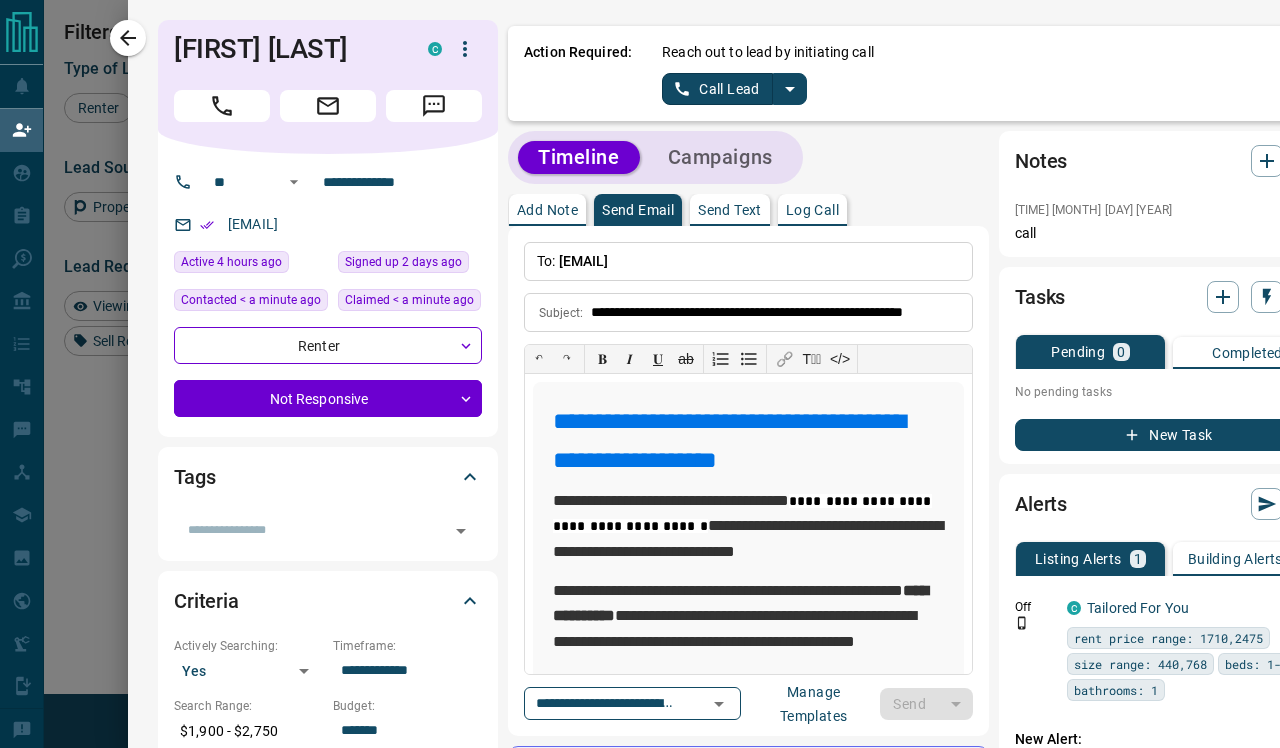 type 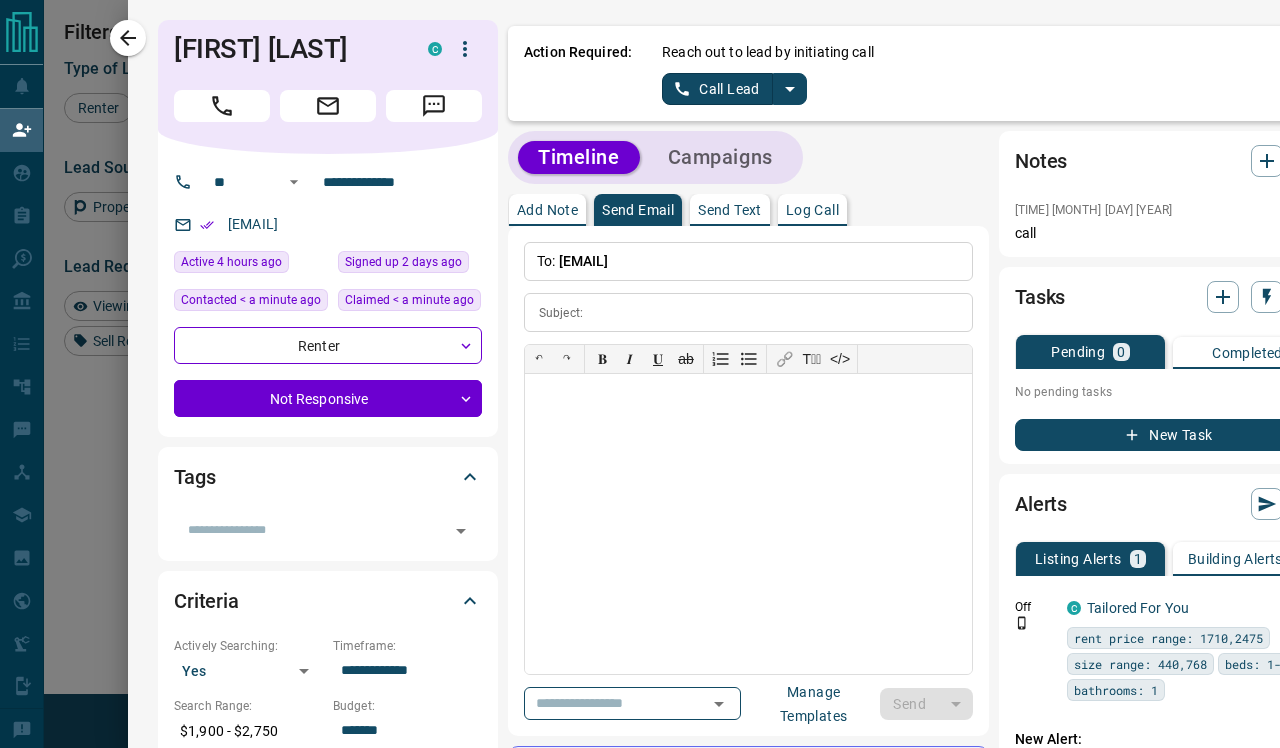click at bounding box center [640, 374] 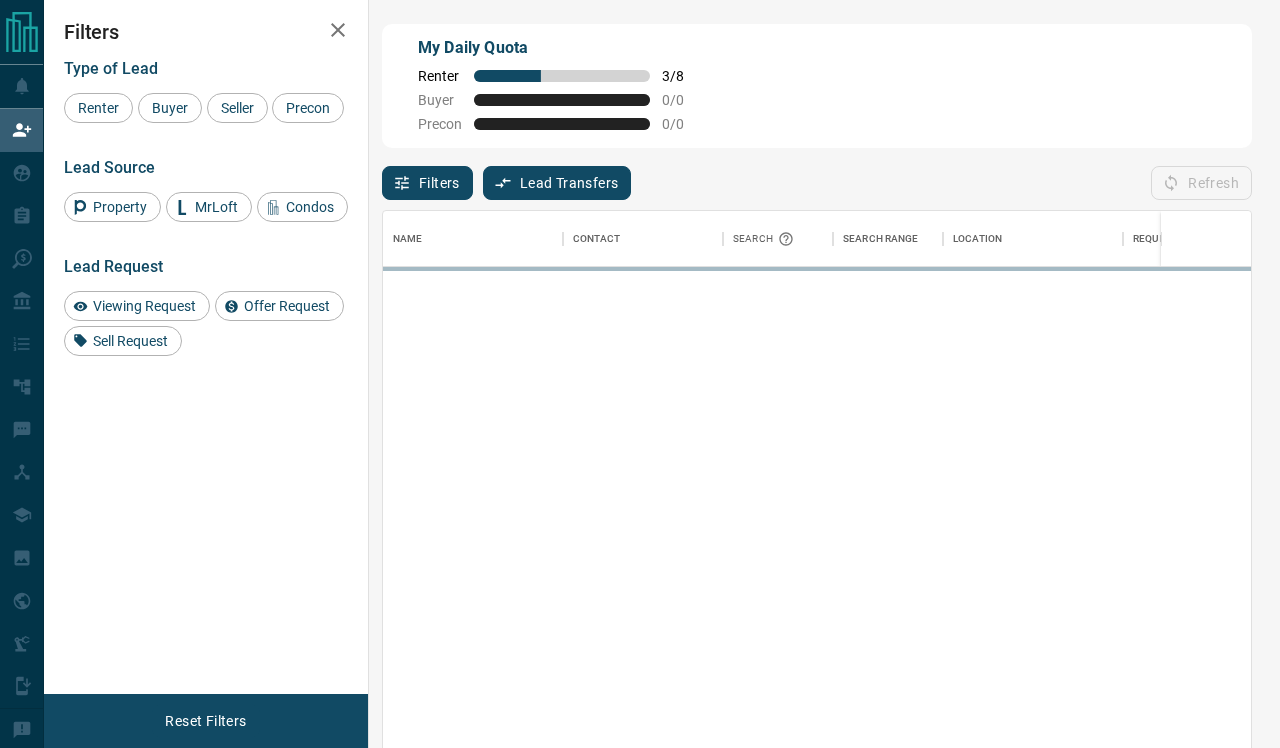 scroll, scrollTop: 1, scrollLeft: 1, axis: both 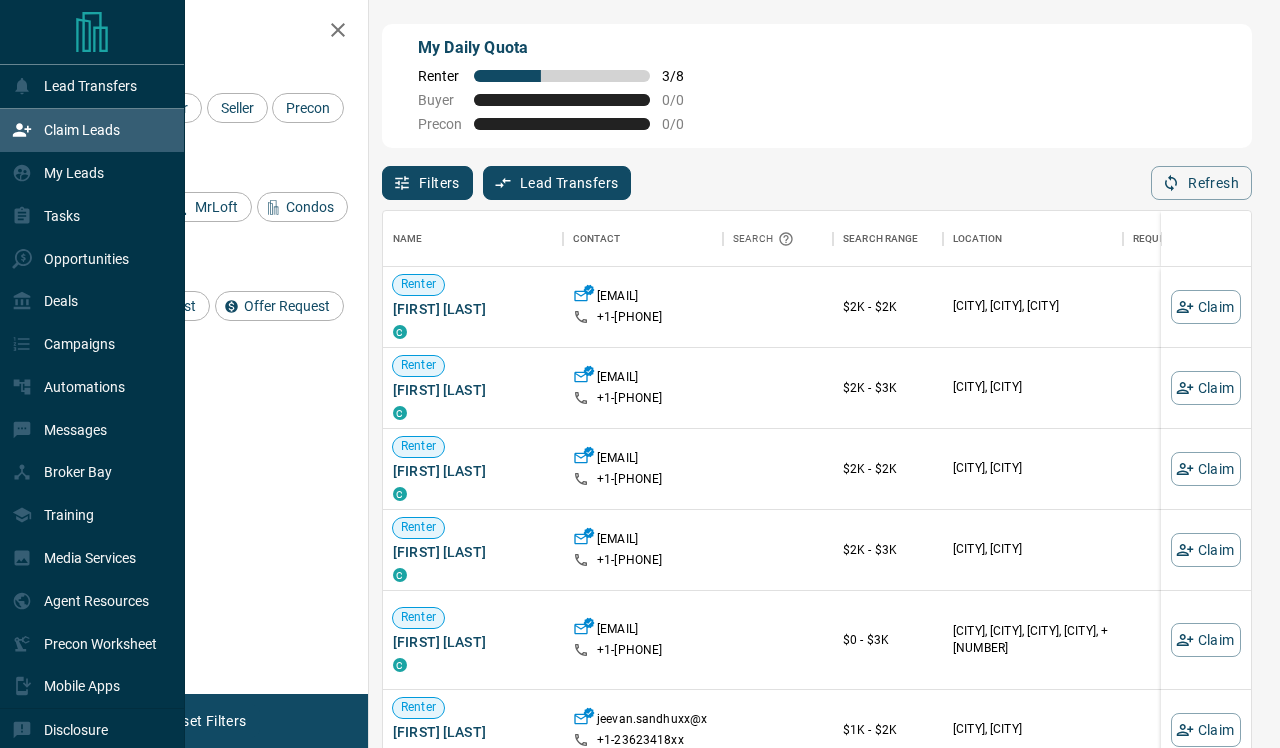 click on "Claim Leads" at bounding box center (82, 130) 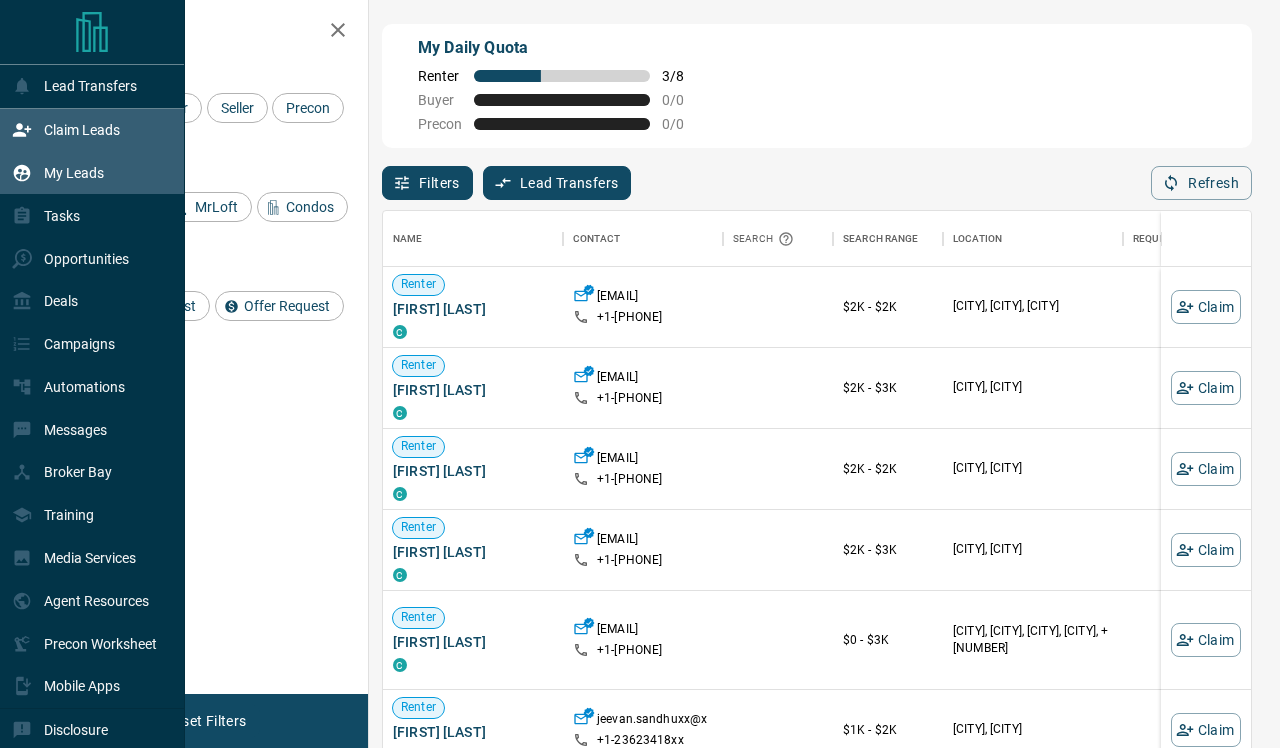 click on "My Leads" at bounding box center (74, 173) 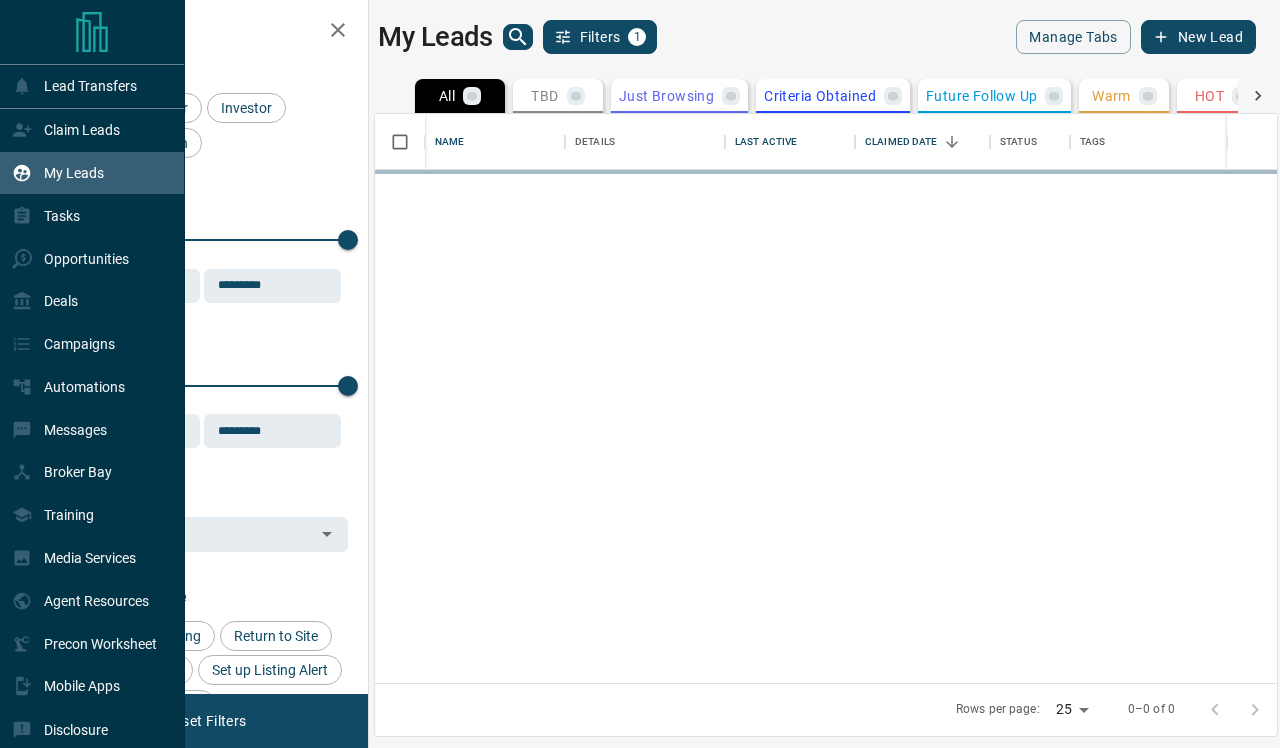 scroll, scrollTop: 1, scrollLeft: 1, axis: both 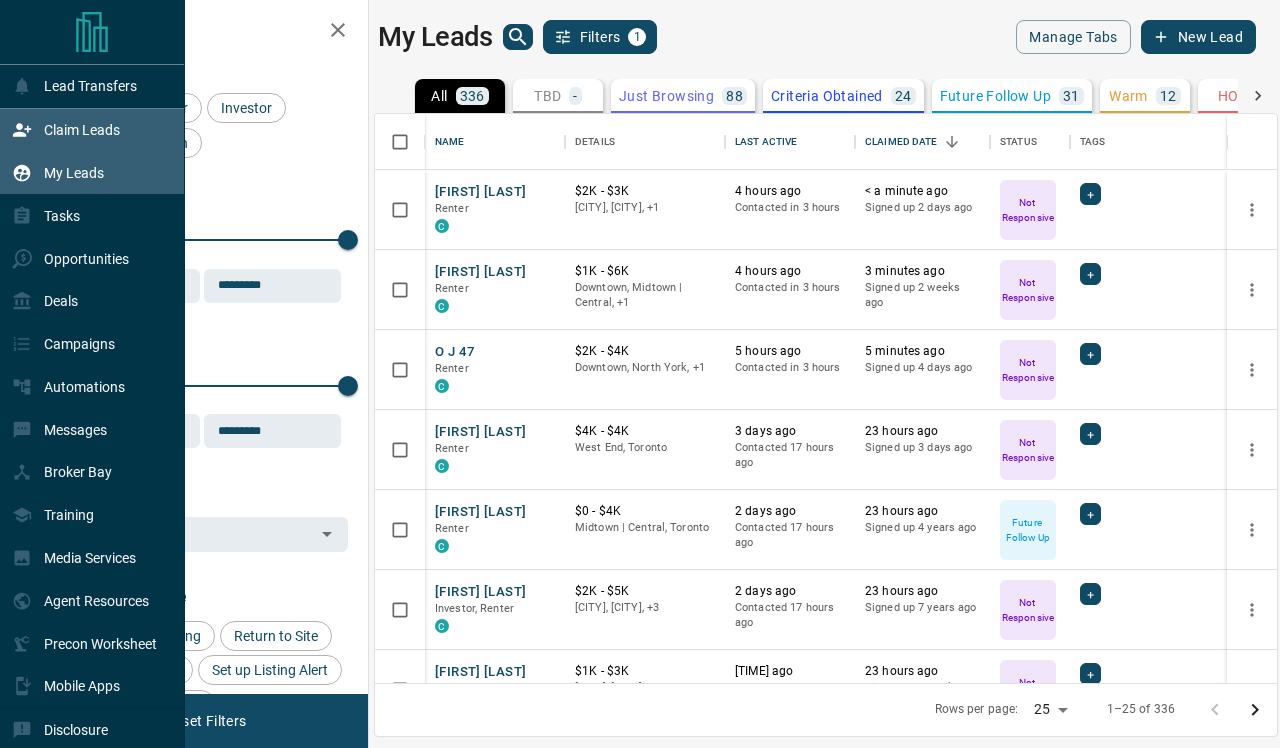 click on "Claim Leads" at bounding box center [82, 130] 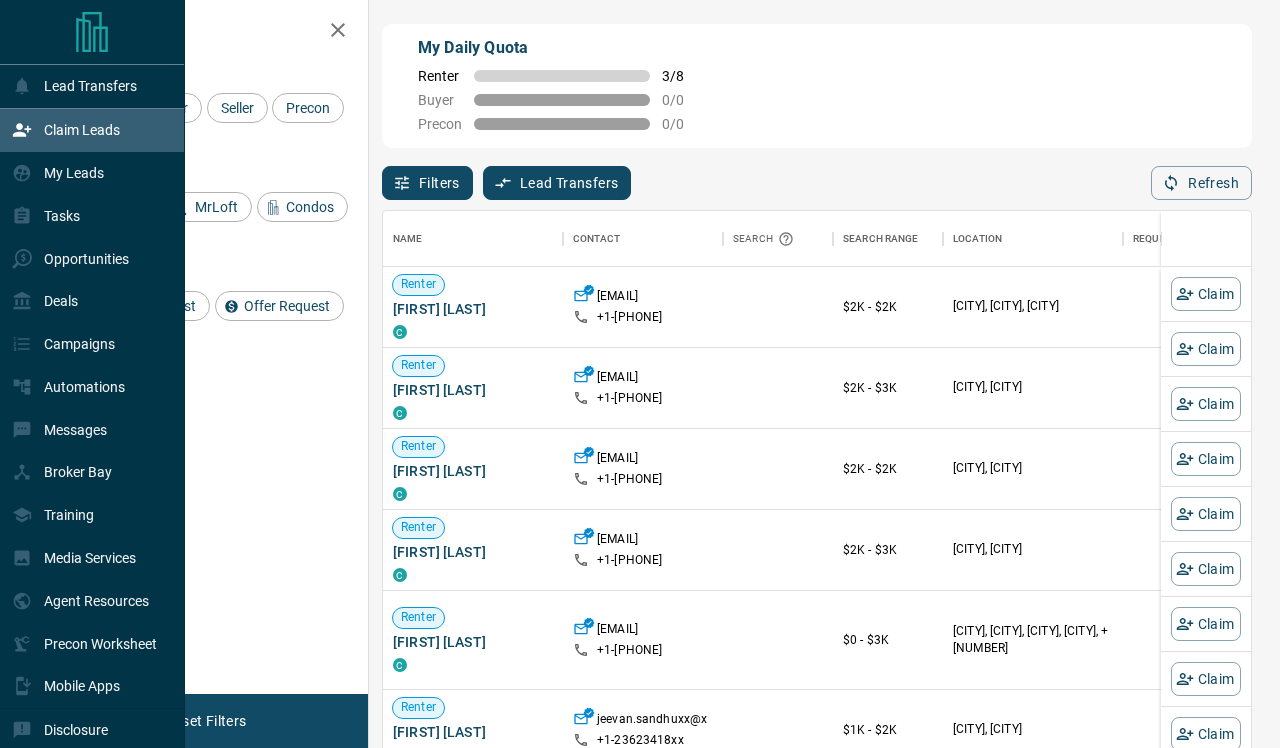 scroll, scrollTop: 567, scrollLeft: 868, axis: both 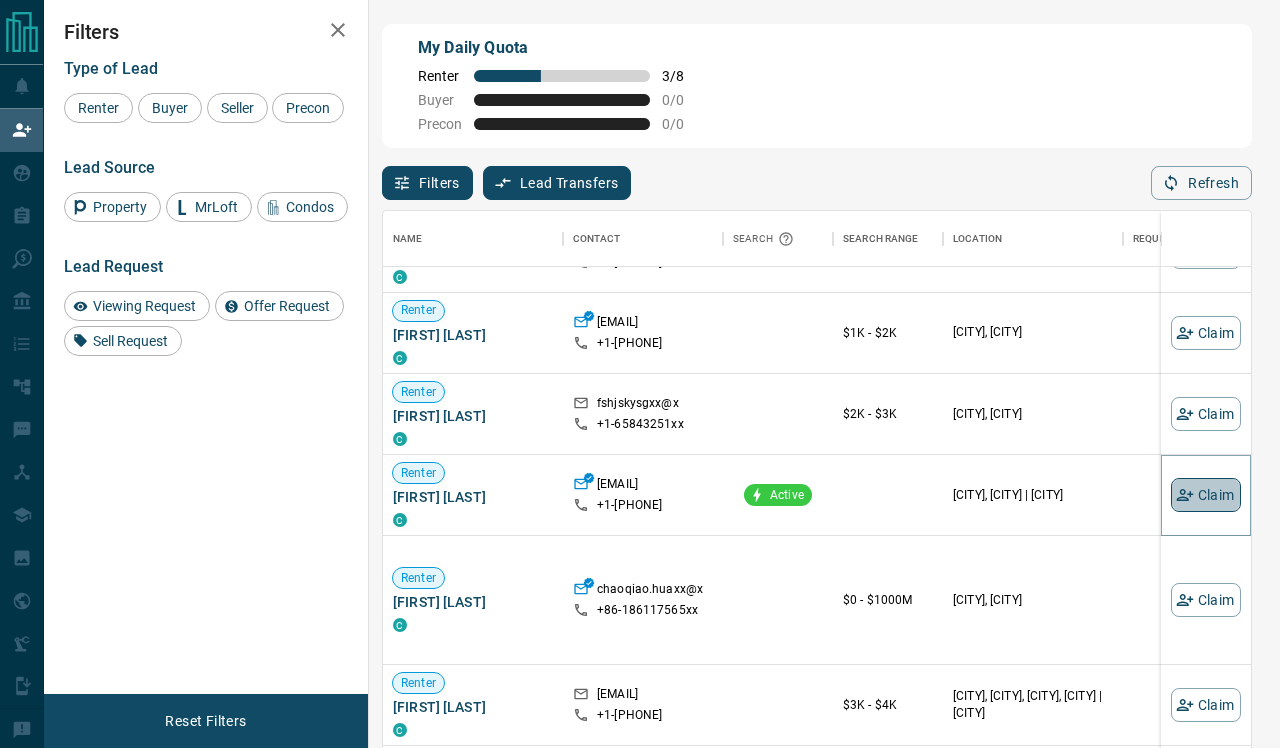 click 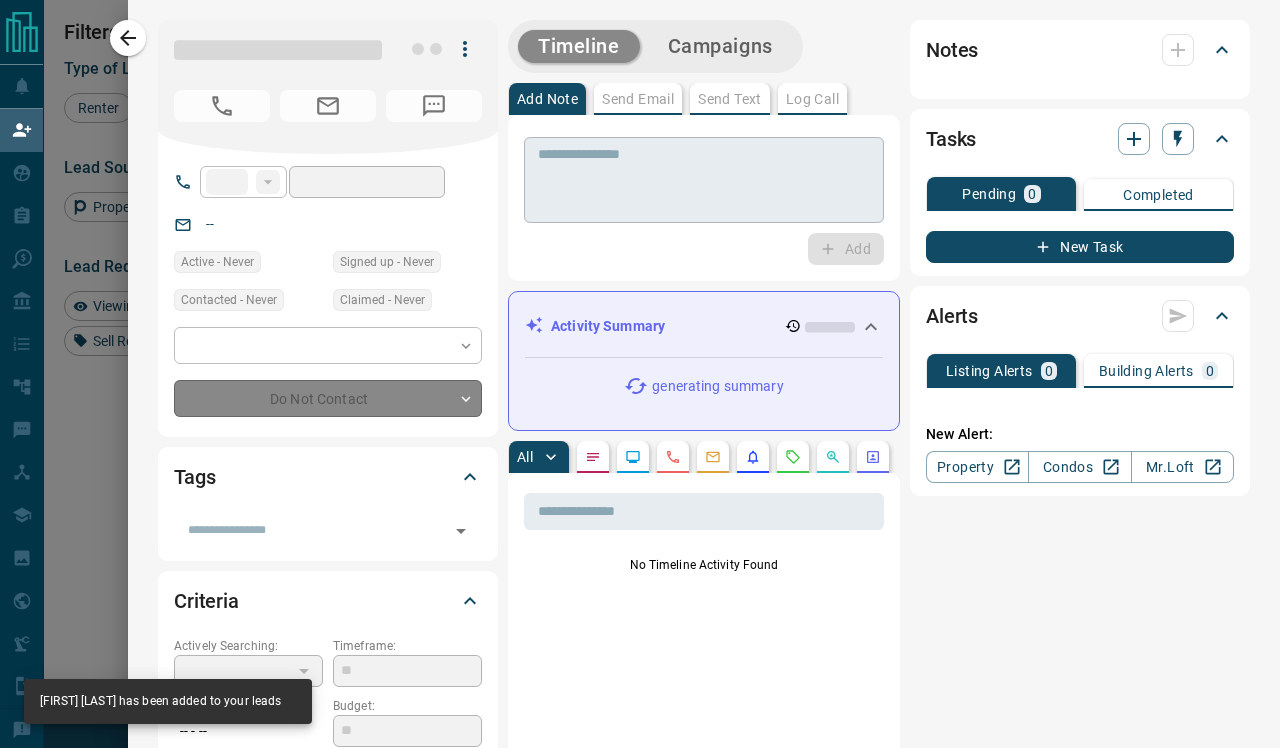 type on "**" 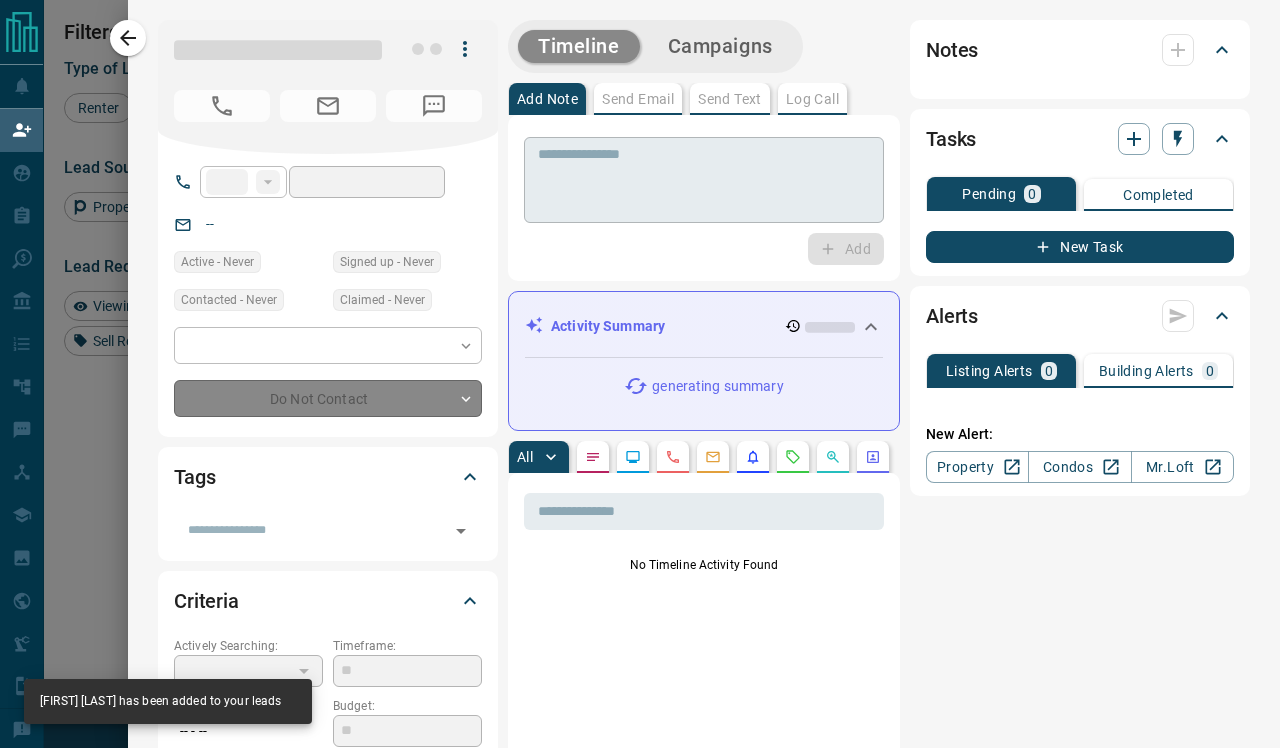 type on "**********" 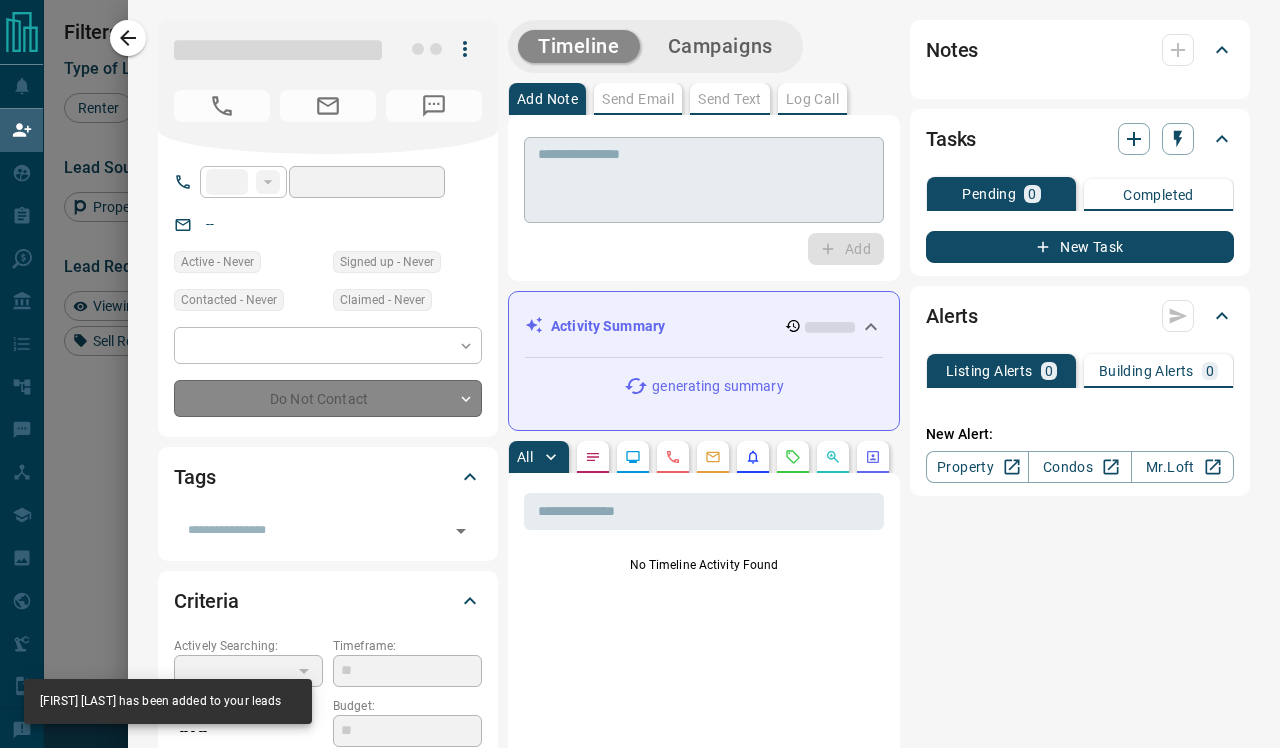 type on "**********" 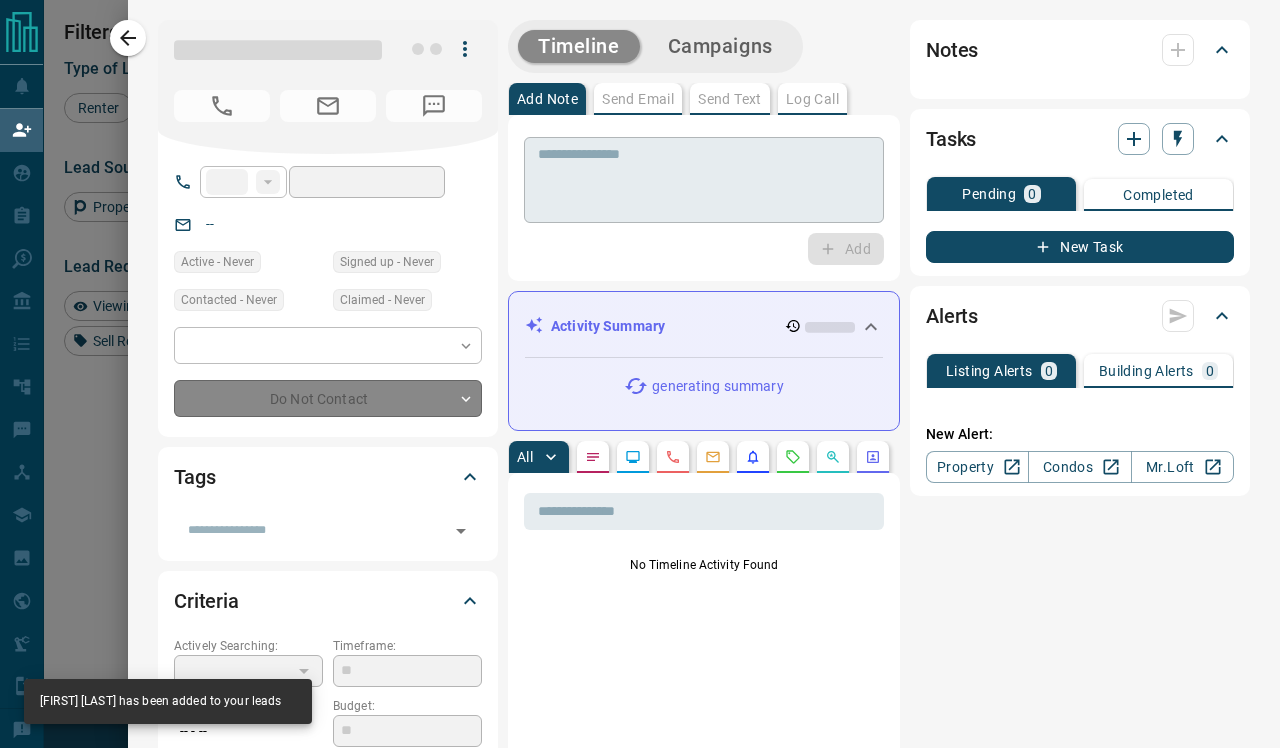 type on "*" 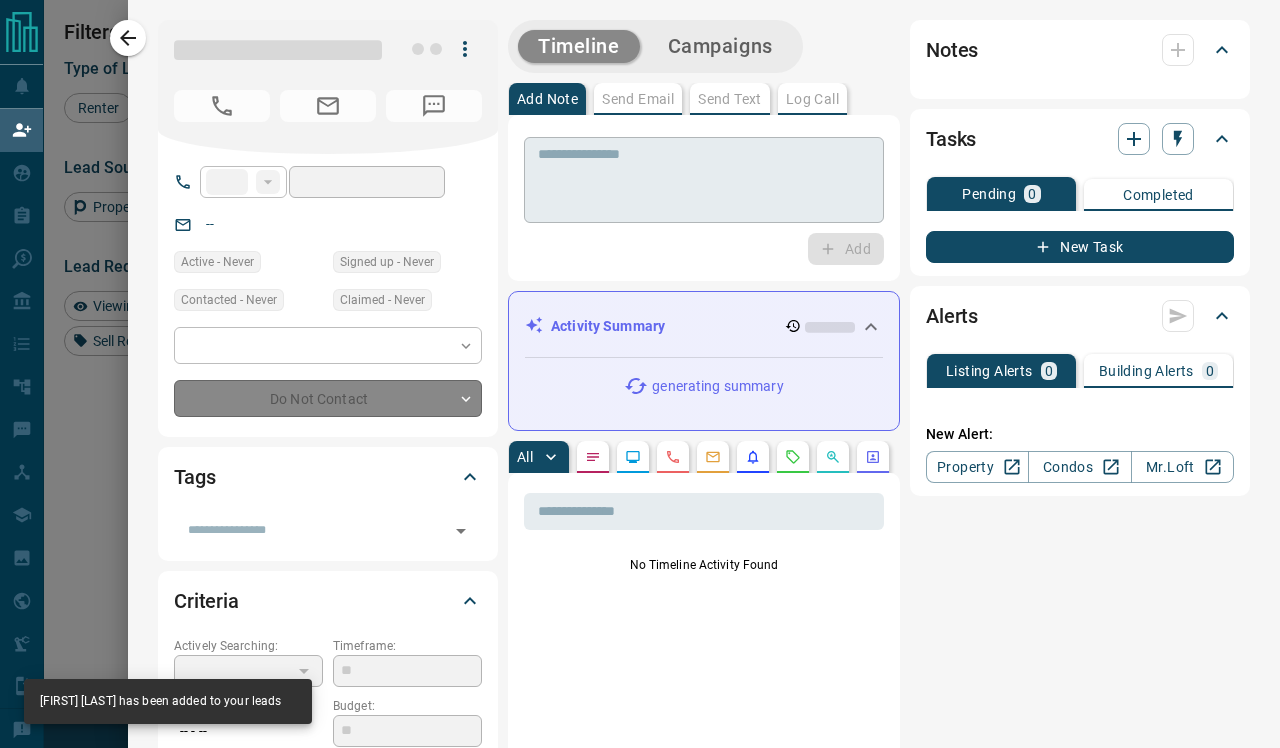 type on "**********" 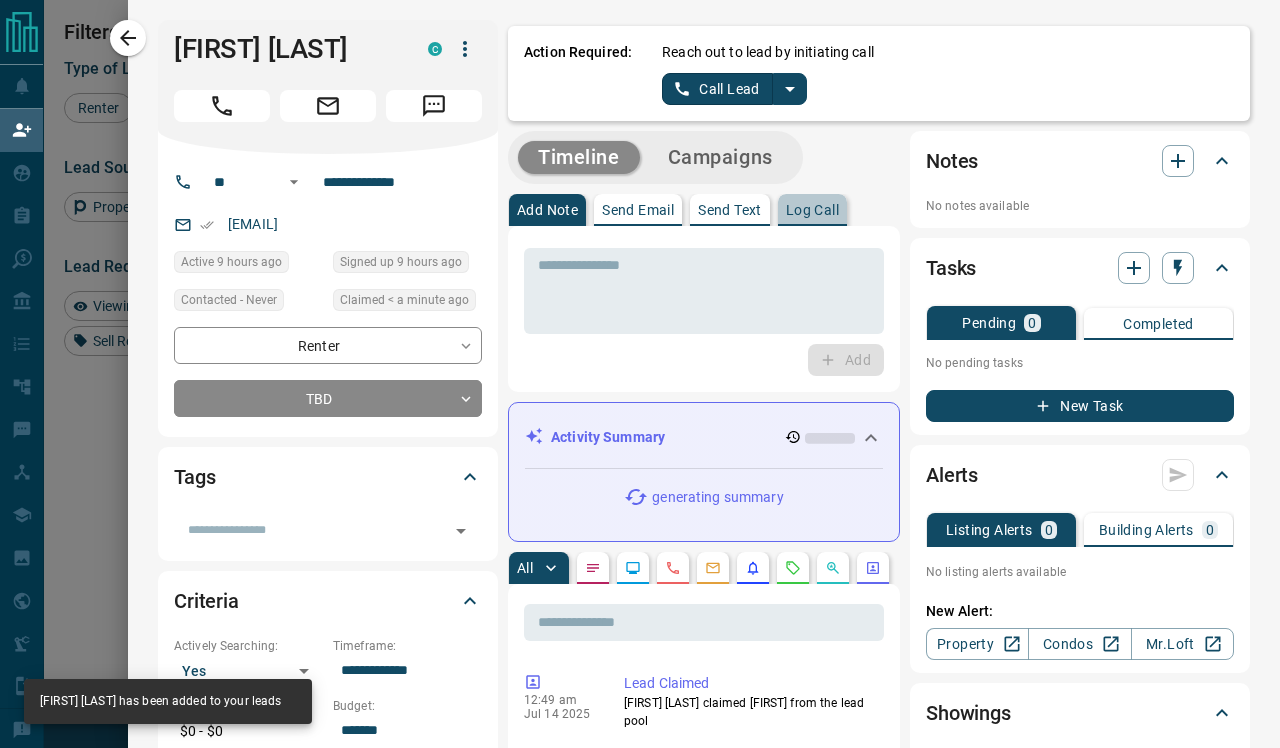 click on "Log Call" at bounding box center [812, 210] 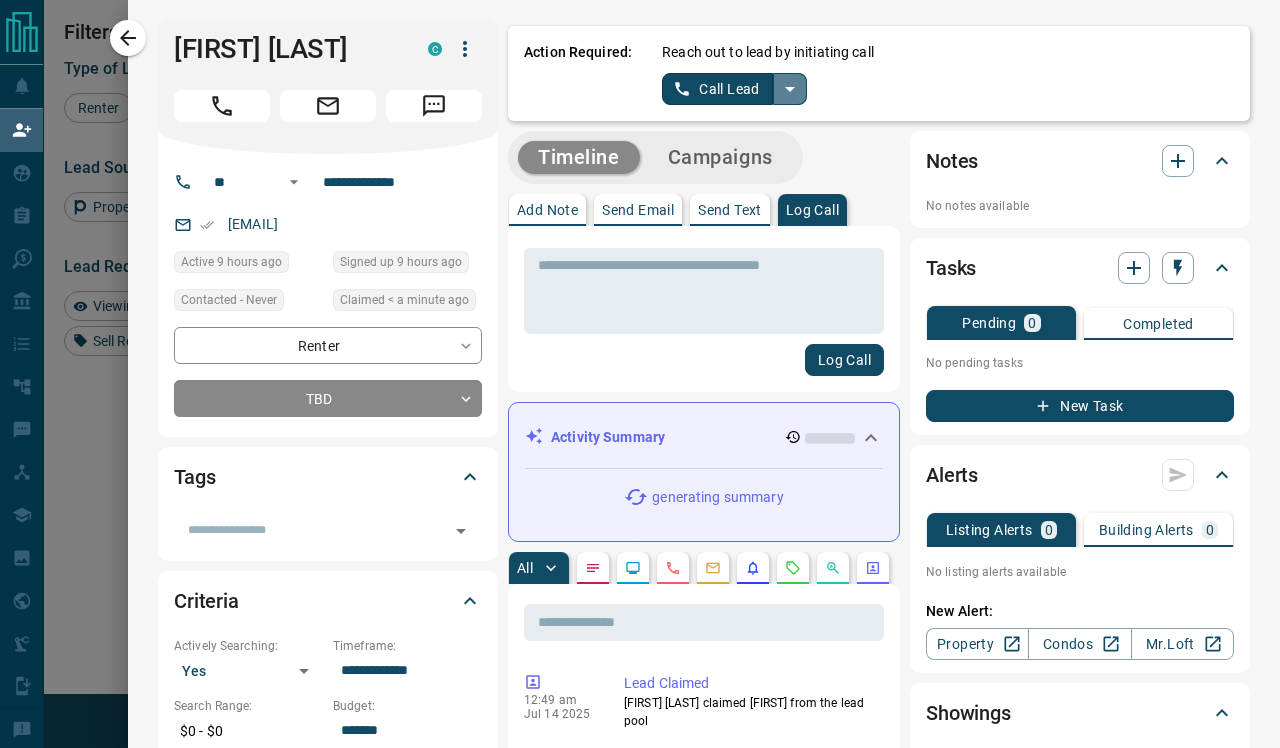 click 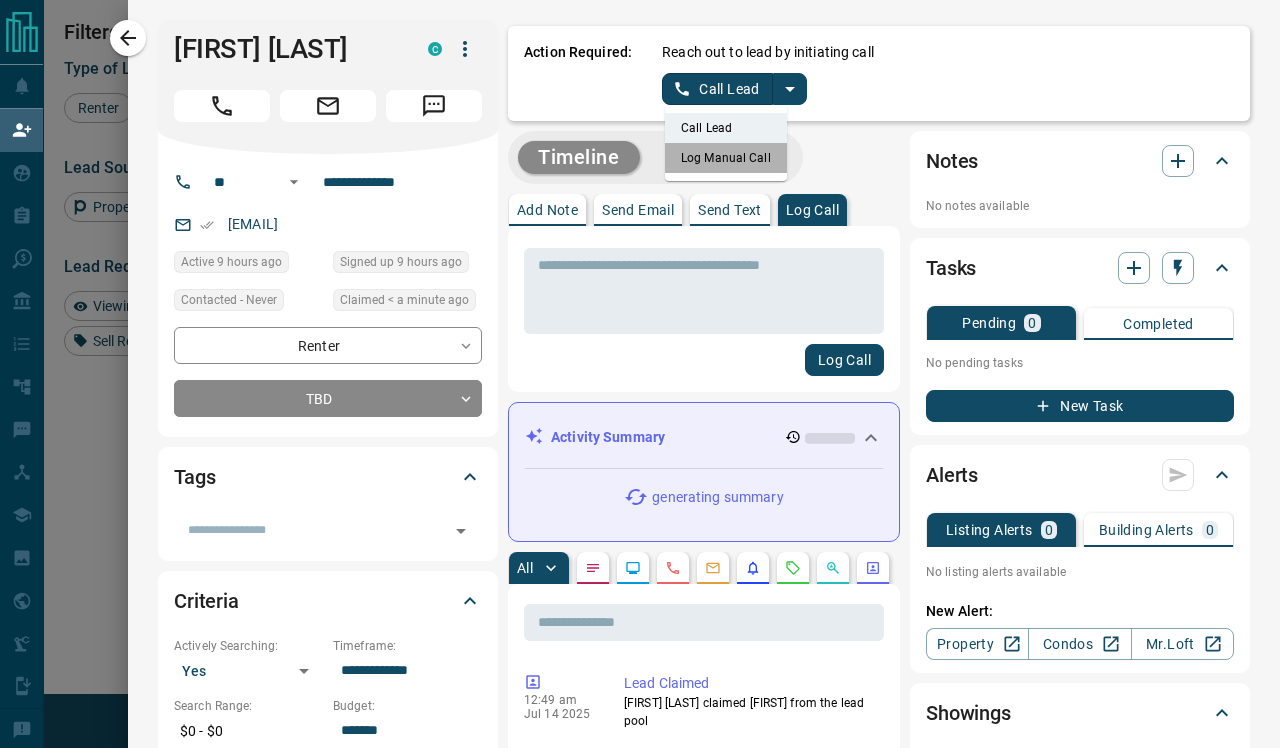 click on "Log Manual Call" at bounding box center [726, 158] 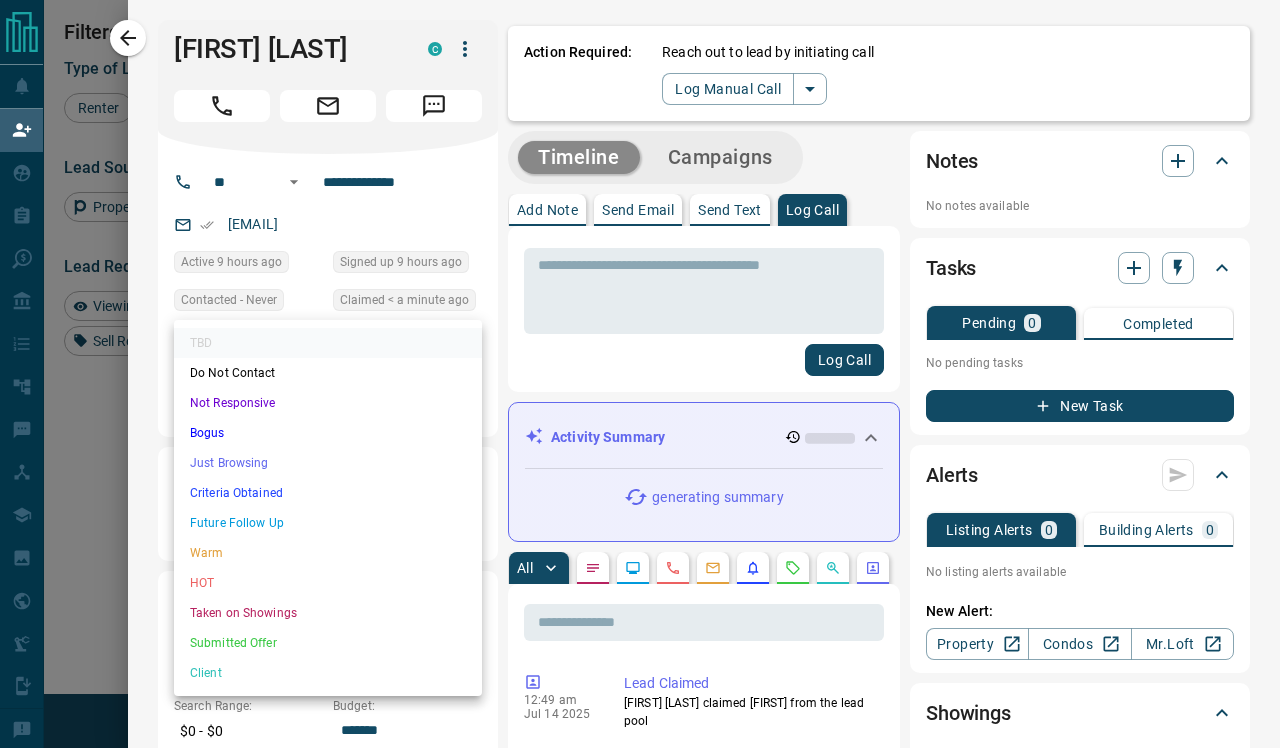 click on "Lead Transfers Claim Leads My Leads Tasks Opportunities Deals Campaigns Automations Messages Broker Bay Training Media Services Agent Resources Precon Worksheet Mobile Apps Disclosure Logout My Daily Quota Renter 4 / 8 Buyer 0 / 0 Precon 0 / 0 Filters Lead Transfers 0 Refresh Name Contact Search   Search Range Location Requests AI Status Recent Opportunities (30d) Renter [FIRST] [LAST] C [EMAIL] +[PHONE] $2K - $2K [CITY], [CITY] Renter [FIRST] [LAST] C [EMAIL] +[PHONE] $2K - $2K [CITY], [CITY] | [CITY] Renter [FIRST] [LAST] C [EMAIL] +[PHONE] $980 - $3K [CITY], [CITY] Renter [FIRST] [LAST] C [EMAIL] +[PHONE] $1K - $2K [CITY], [CITY] Back to Site High Interest Renter [FIRST] [LAST] C [EMAIL] +[PHONE] $2K - $3K [CITY], [CITY] Renter [FIRST] [LAST] C [EMAIL] +[PHONE] Active [CITY], [CITY] | [CITY] Renter [FIRST] [LAST] C [EMAIL] +[PHONE] $0 - $1000M [CITY], [CITY] High Interest Favourite Setup Listing Alert Renter C" at bounding box center (640, 319) 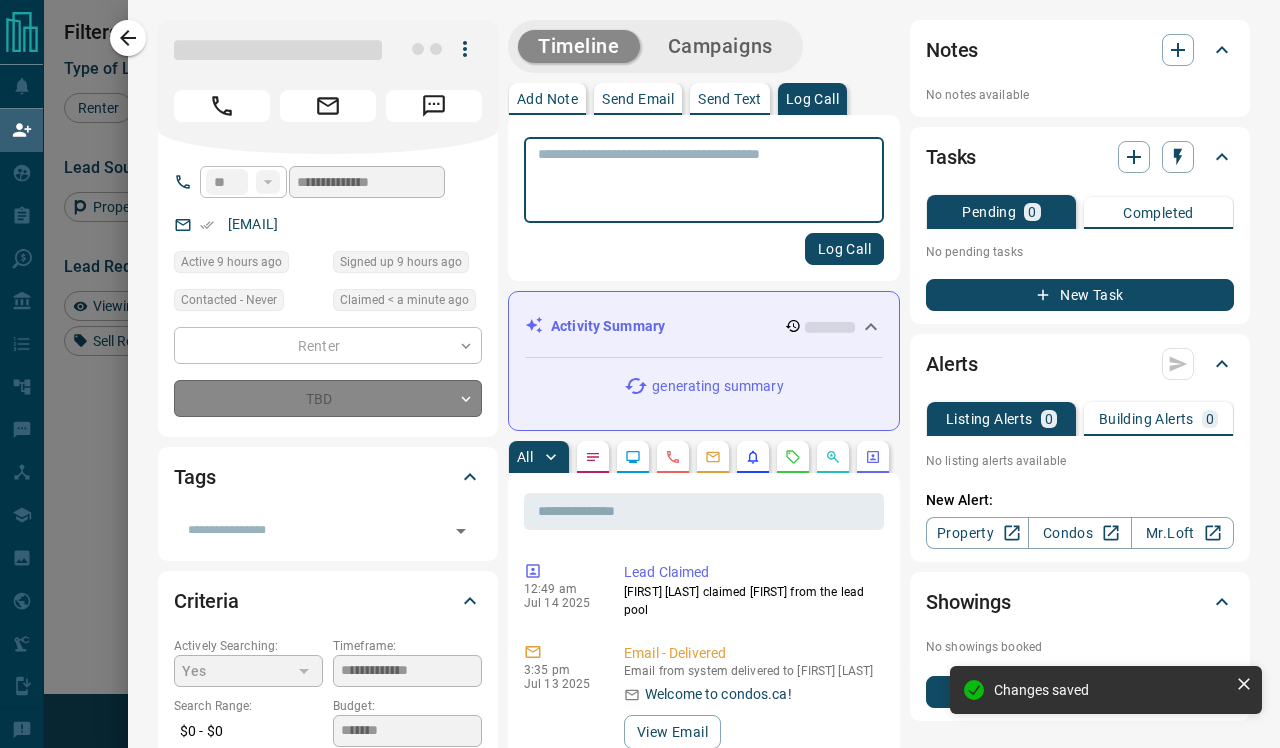 type on "*" 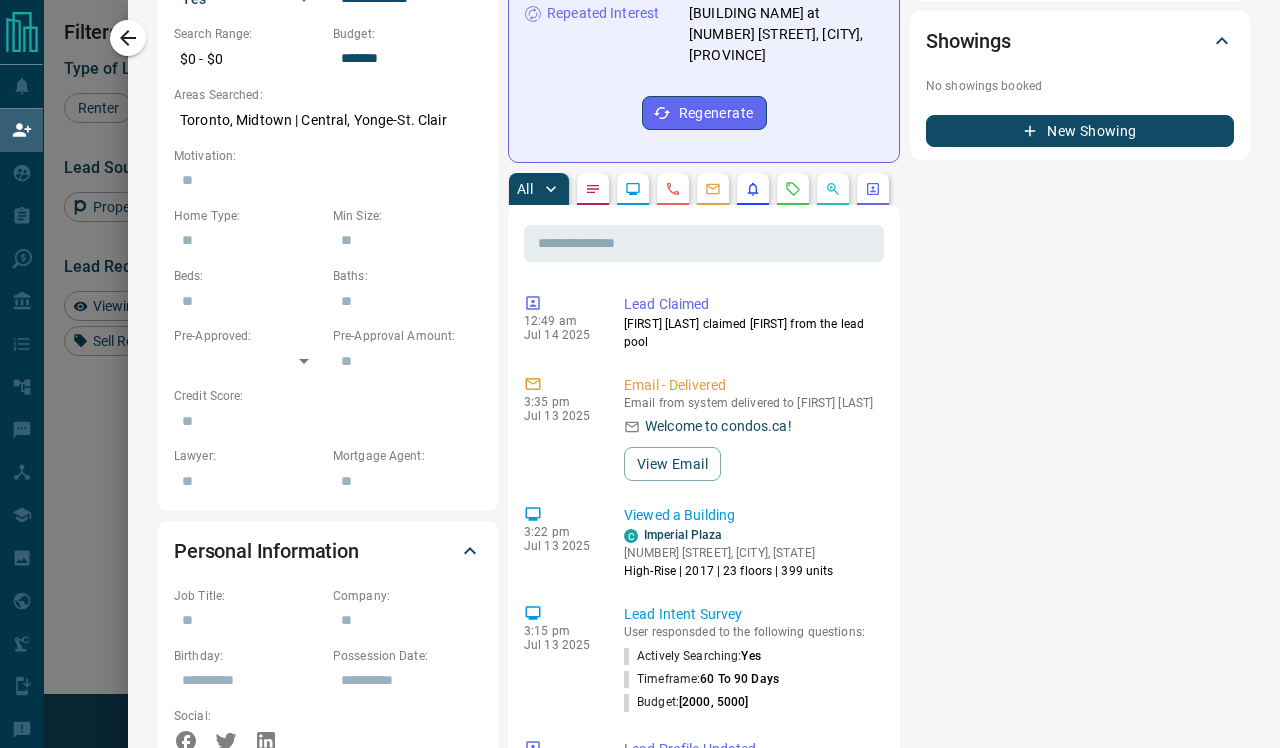 scroll, scrollTop: 673, scrollLeft: 0, axis: vertical 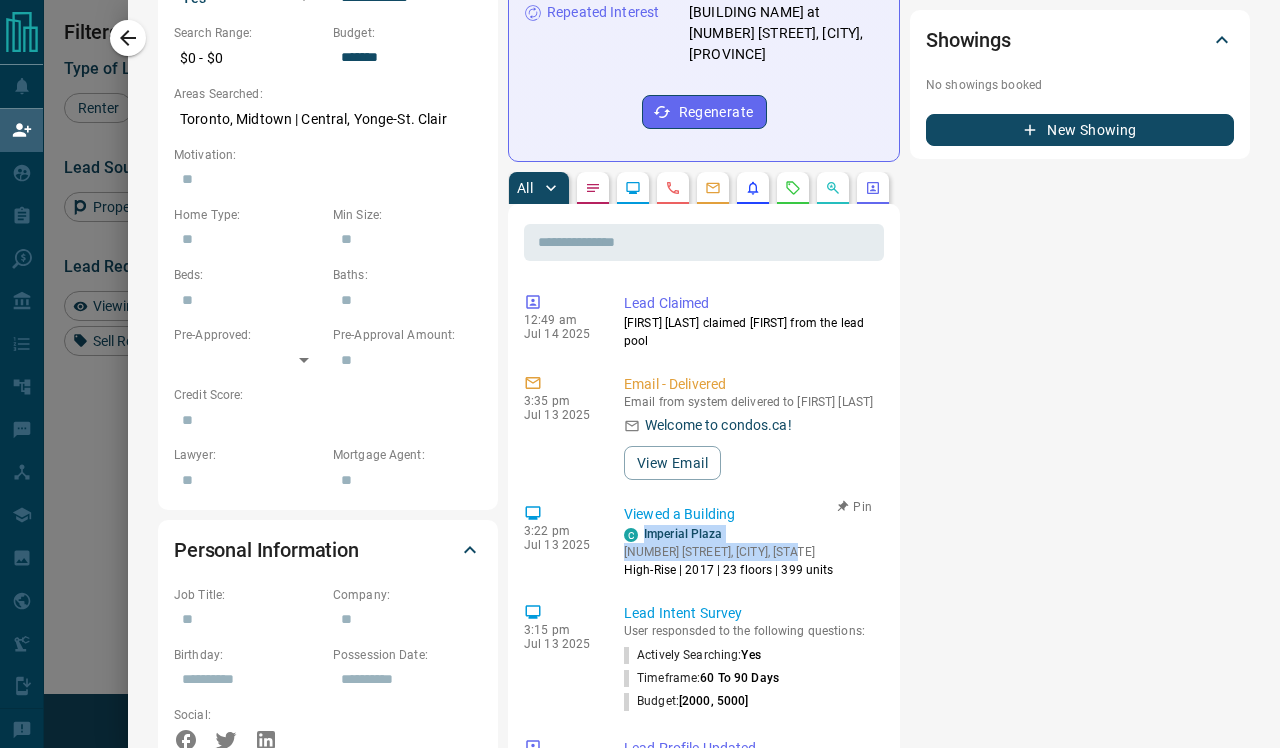 drag, startPoint x: 820, startPoint y: 584, endPoint x: 641, endPoint y: 566, distance: 179.90276 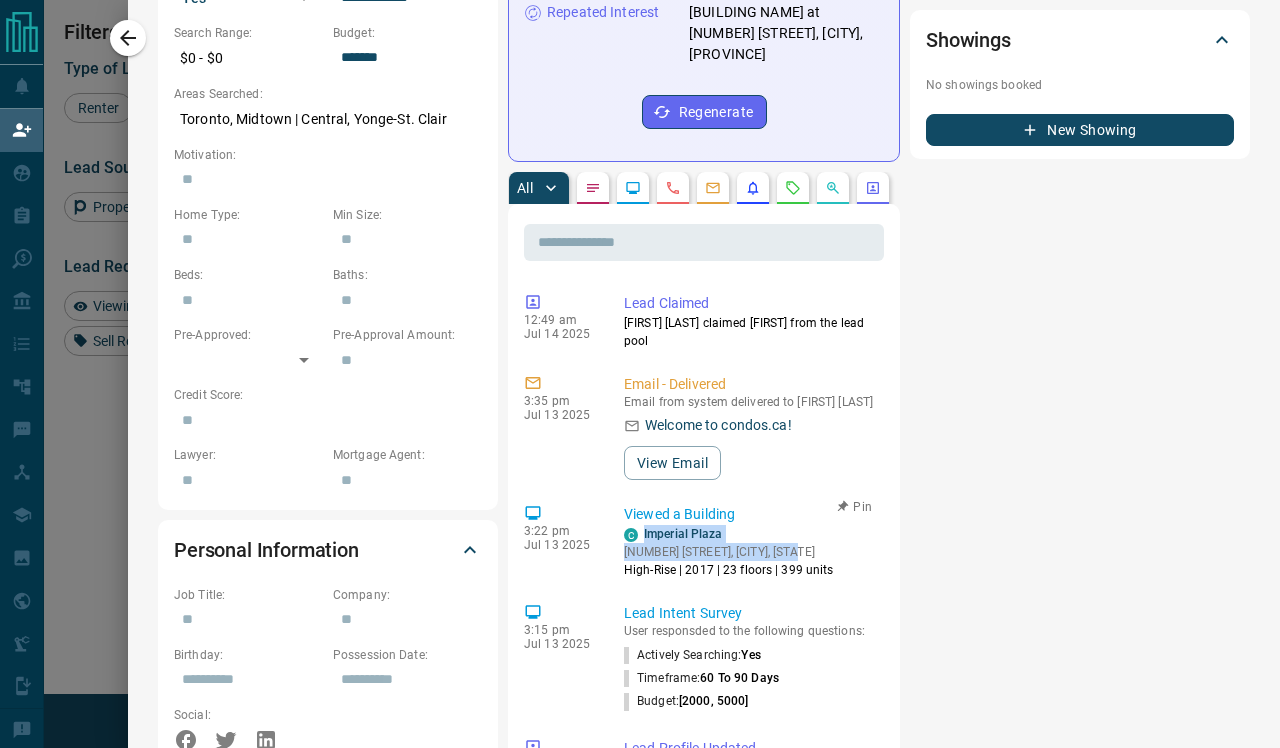 click on "C [BRAND] [NUMBER] [STREET] [CITY], [STATE] High-Rise | 2017 | 23 floors | 399 units" at bounding box center [729, 552] 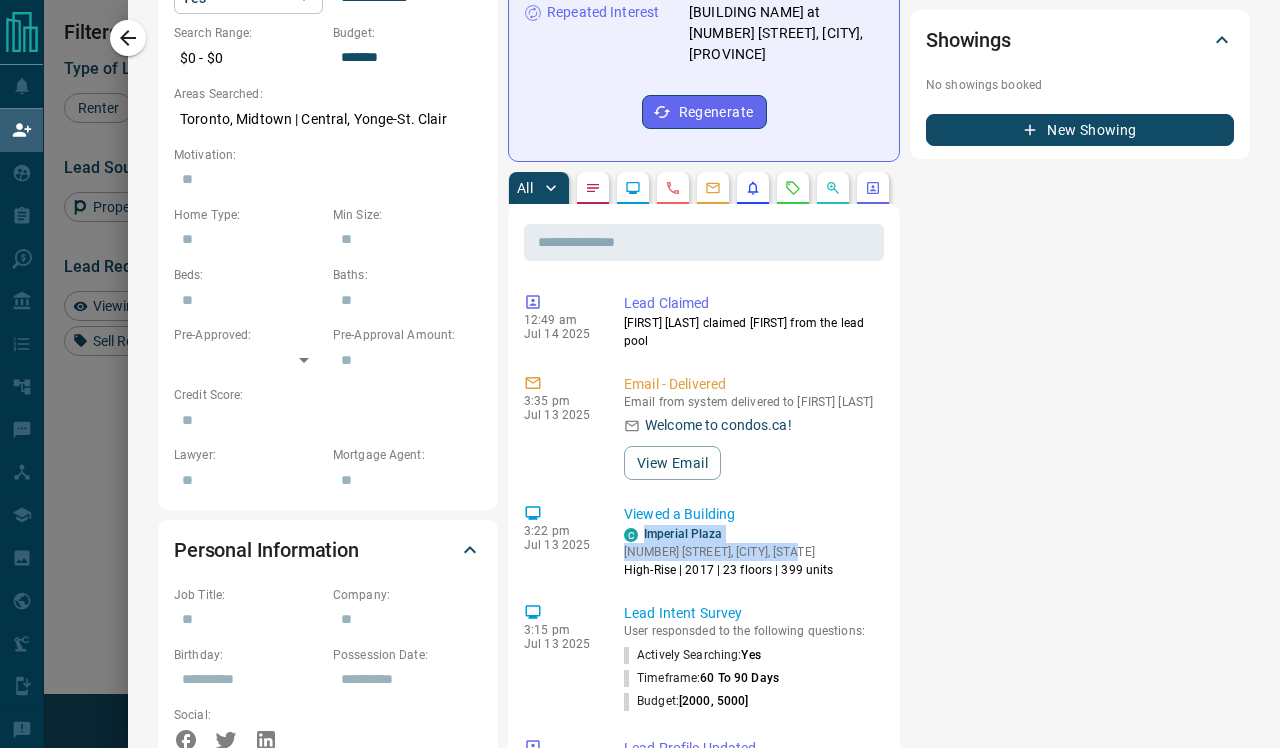 copy on "[BUILDING NAME] [NUMBER] [STREET], [CITY], [PROVINCE]" 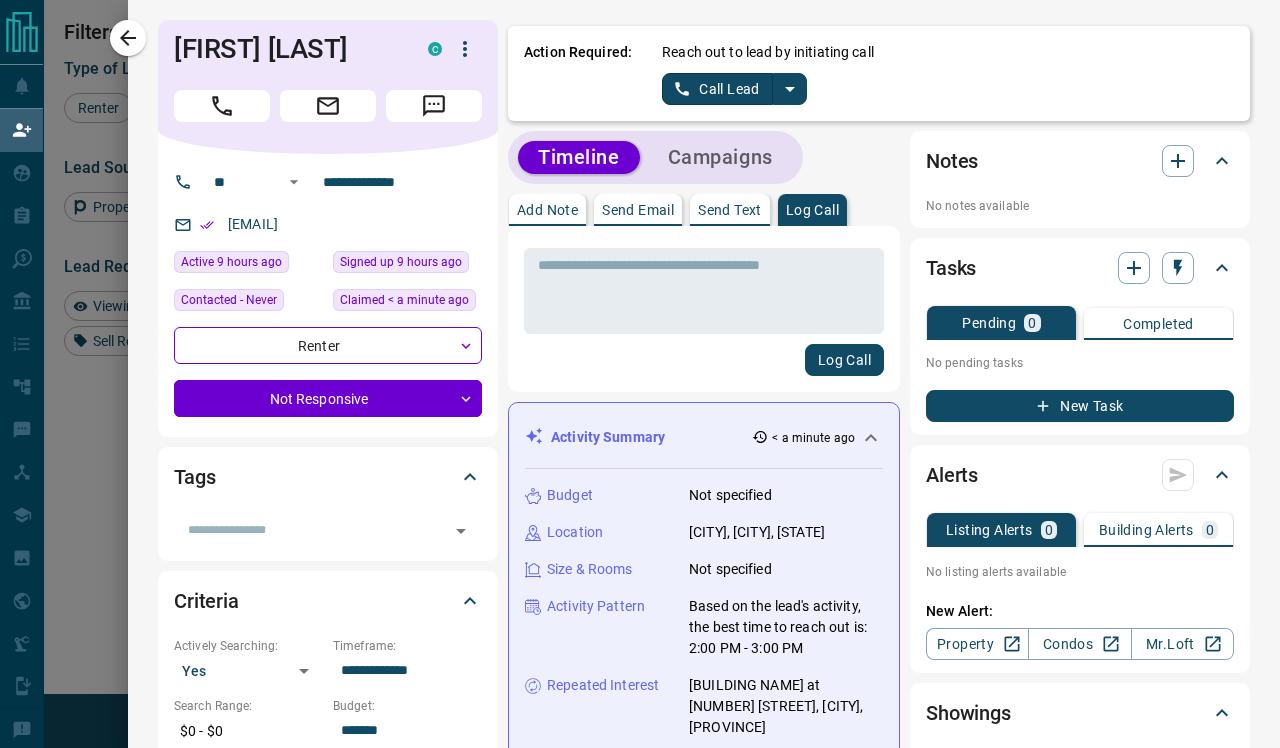 scroll, scrollTop: 0, scrollLeft: 0, axis: both 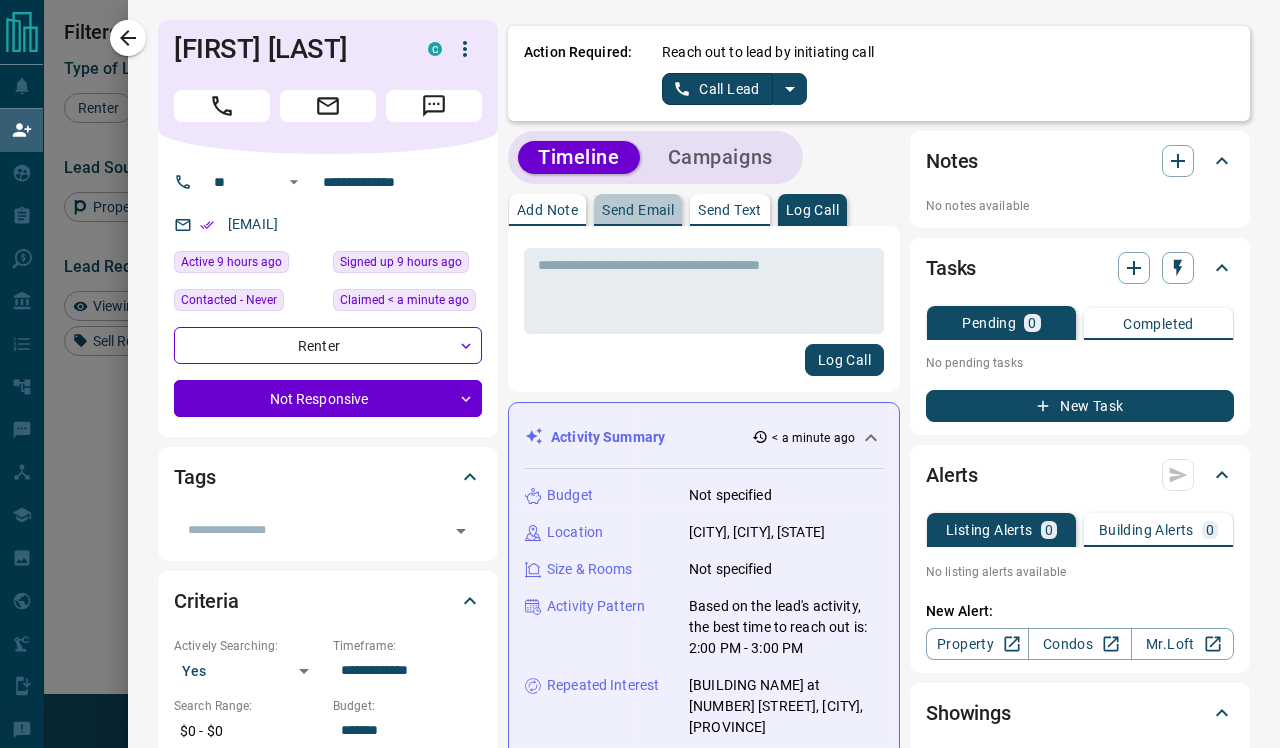 click on "Send Email" at bounding box center (638, 210) 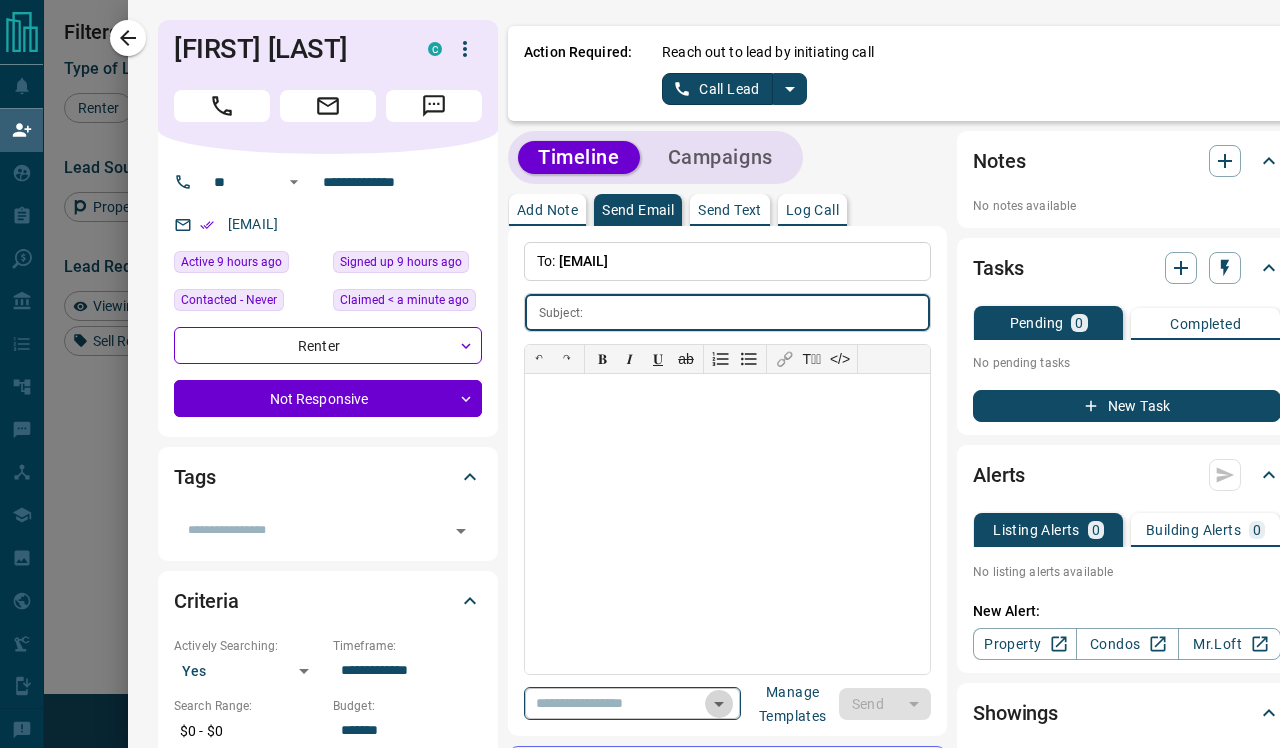 click 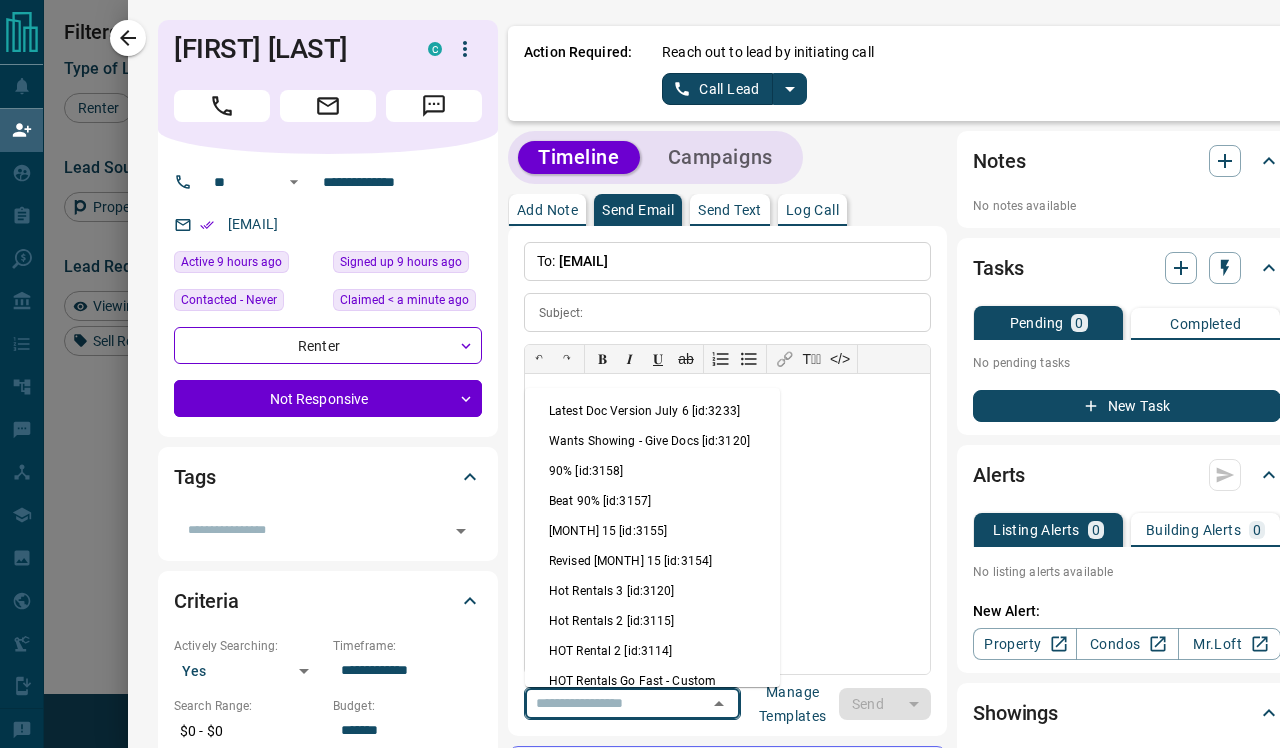 click on "Latest Doc Version July 6 [id:3233]" at bounding box center (652, 411) 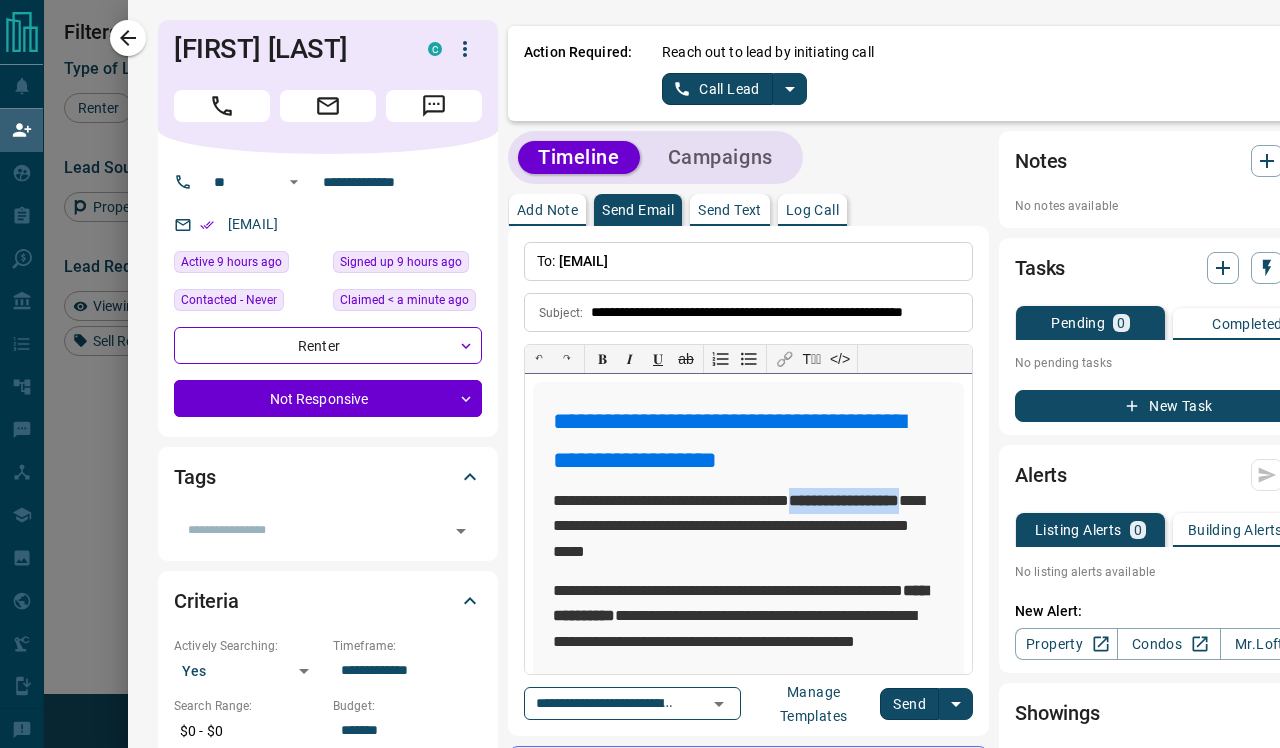 drag, startPoint x: 822, startPoint y: 499, endPoint x: 624, endPoint y: 527, distance: 199.97 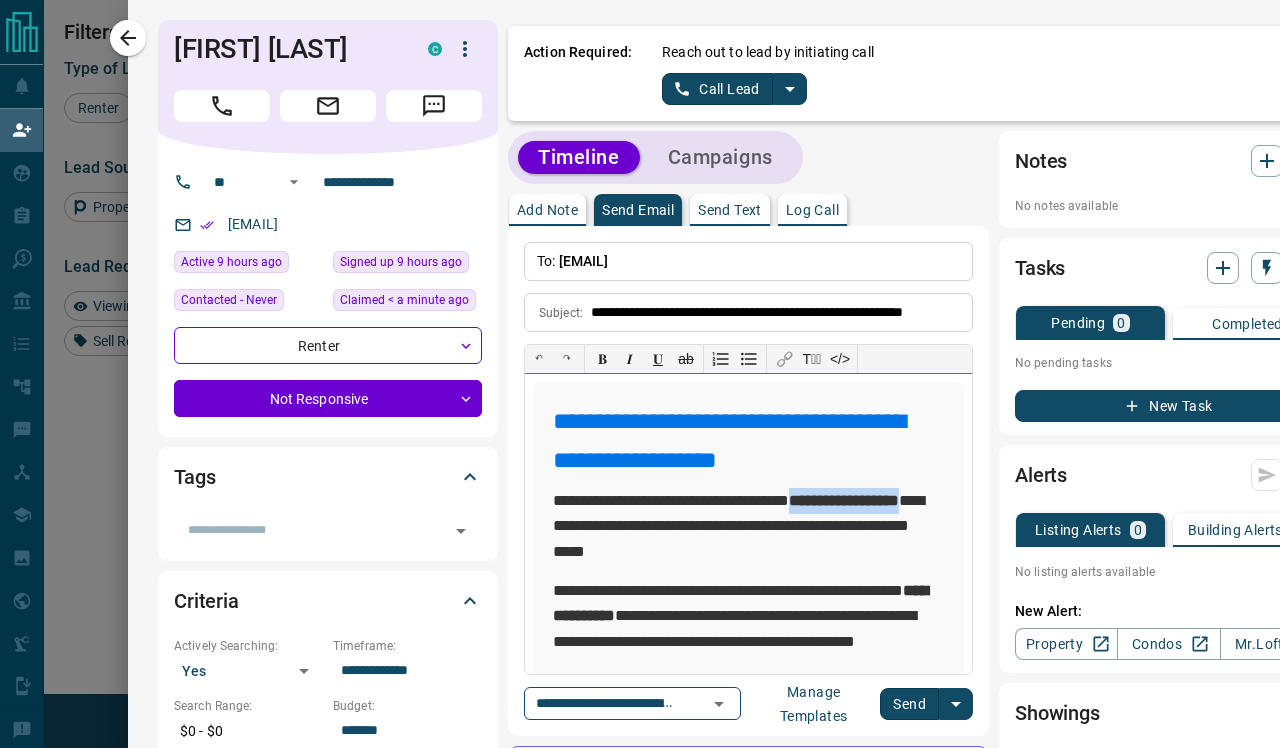 click on "**********" at bounding box center (748, 525) 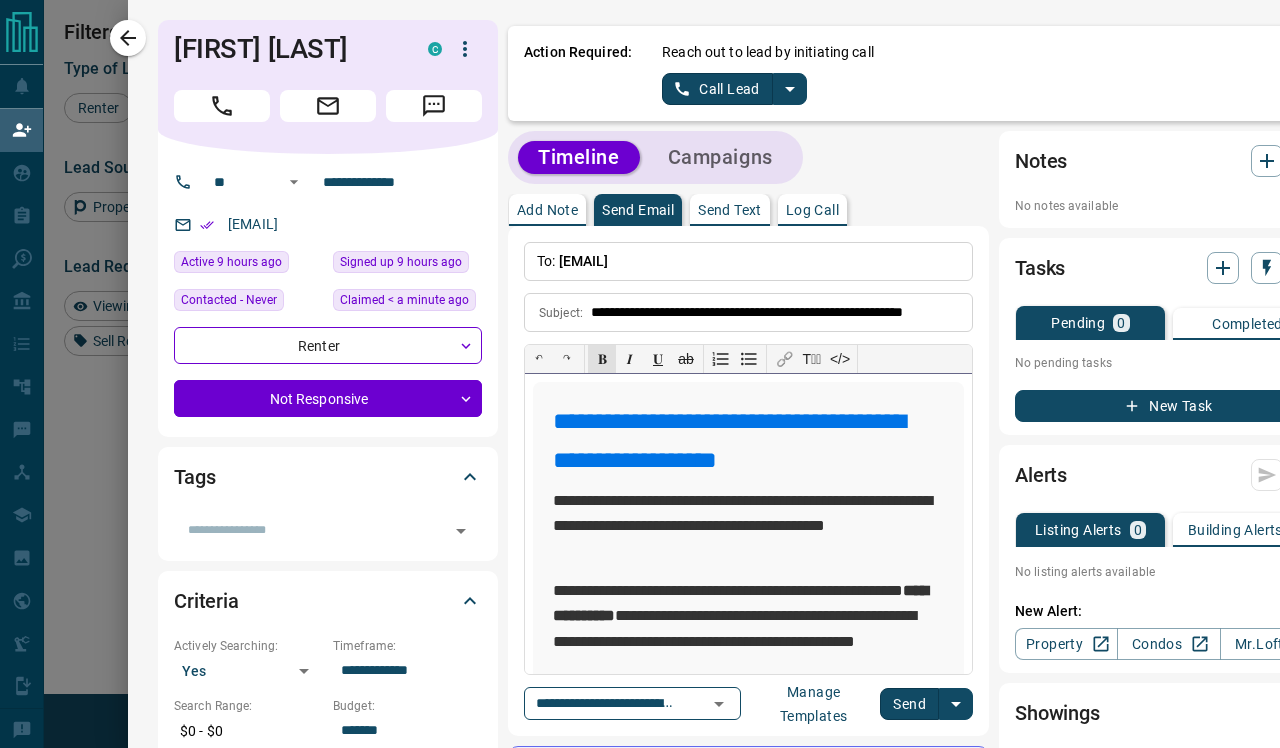 type 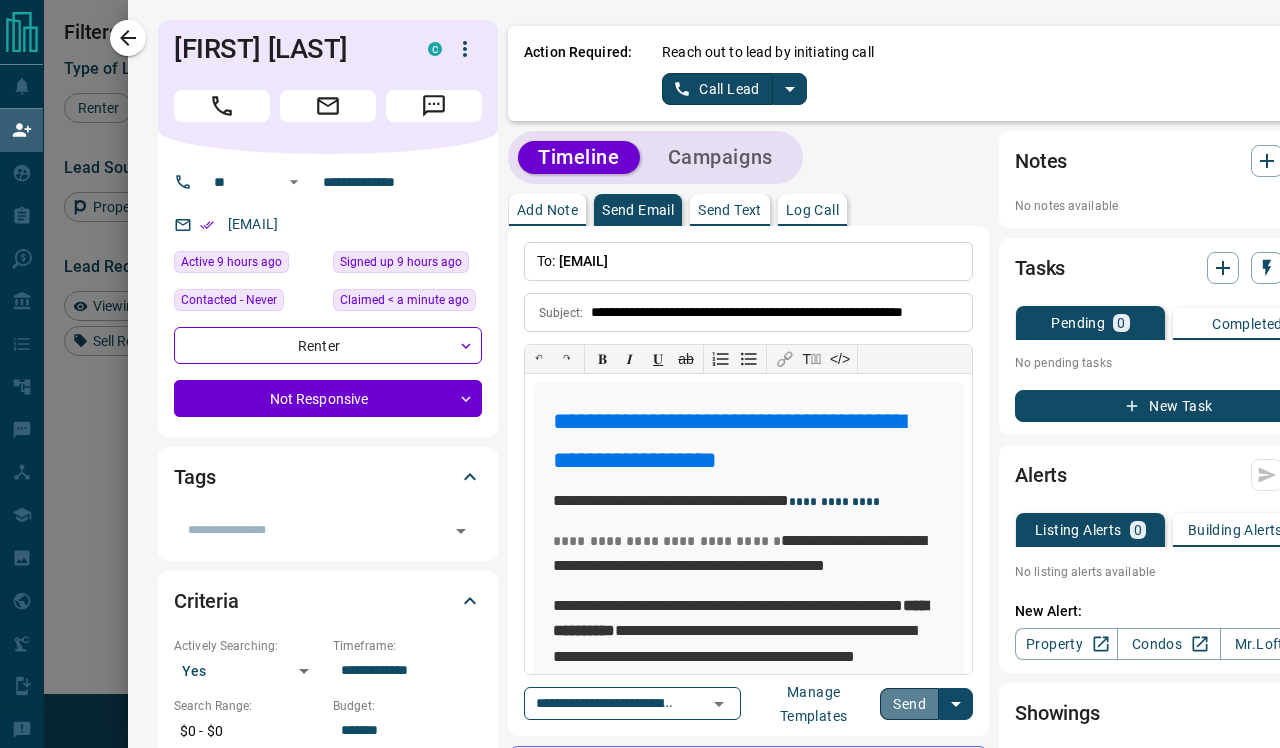 click on "Send" at bounding box center (909, 704) 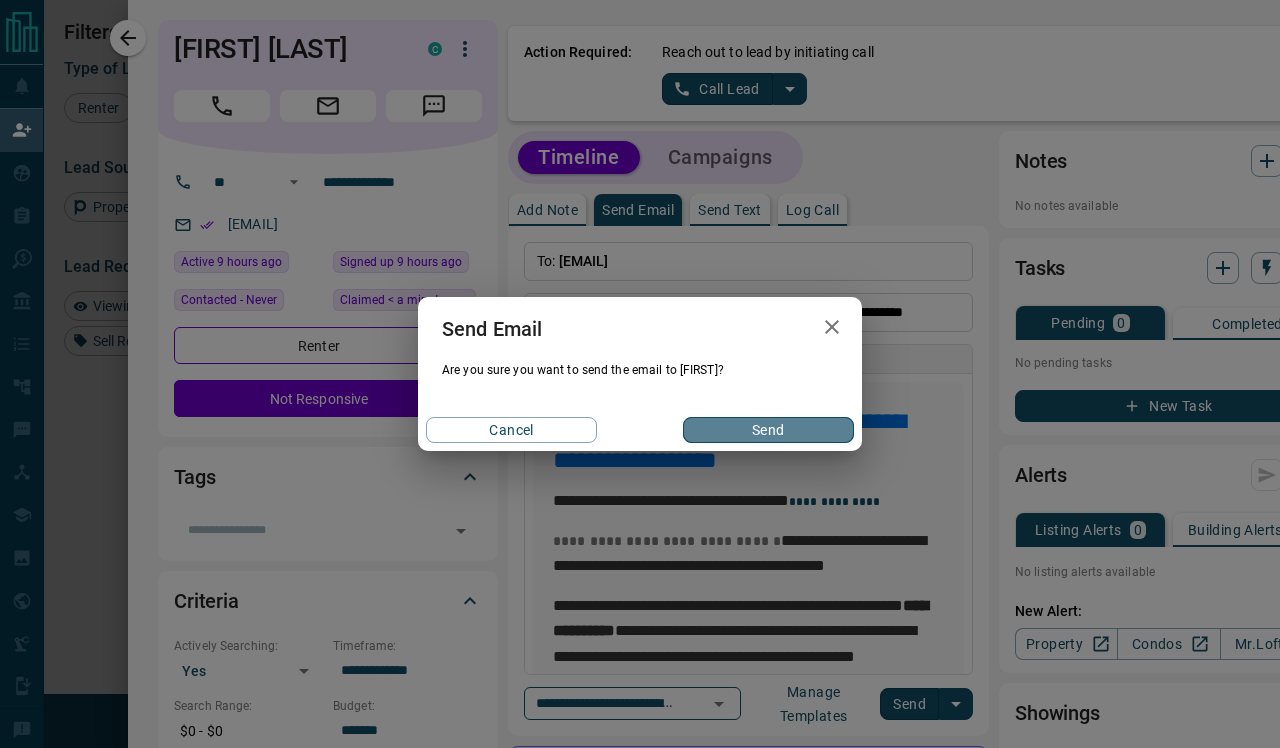 click on "Send" at bounding box center [768, 430] 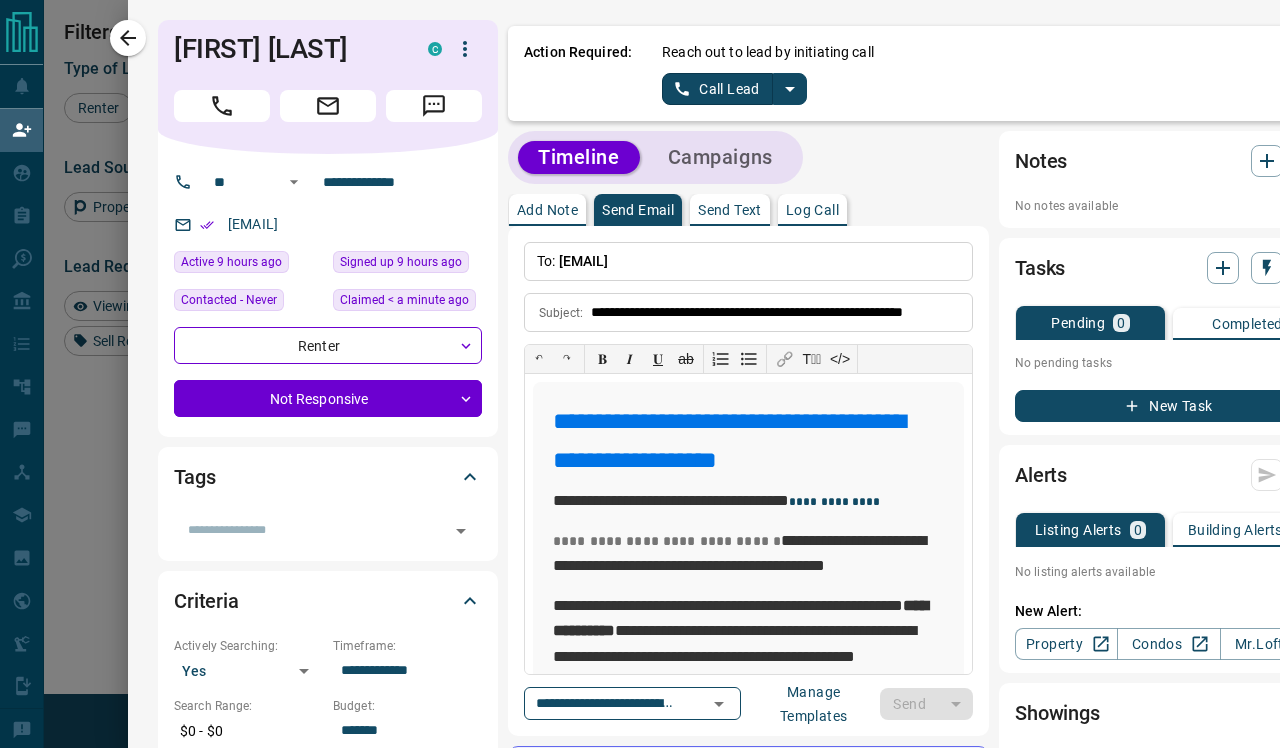 type 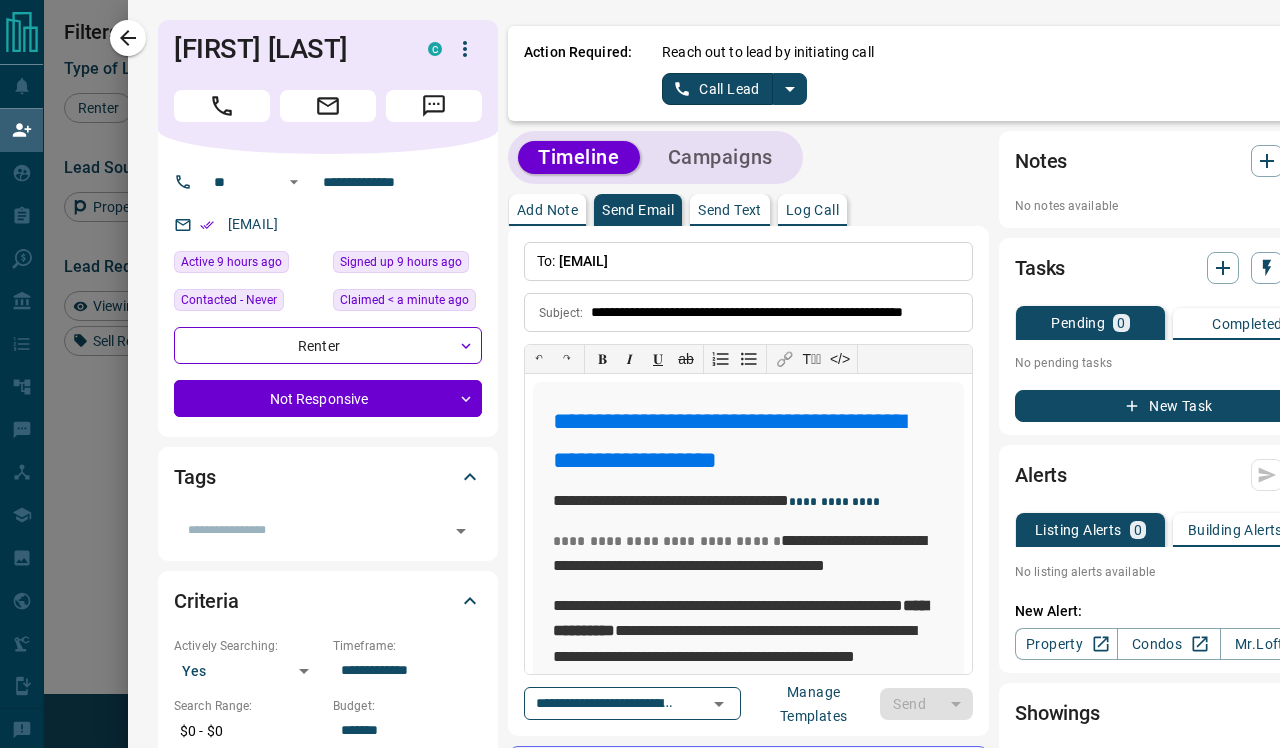 type 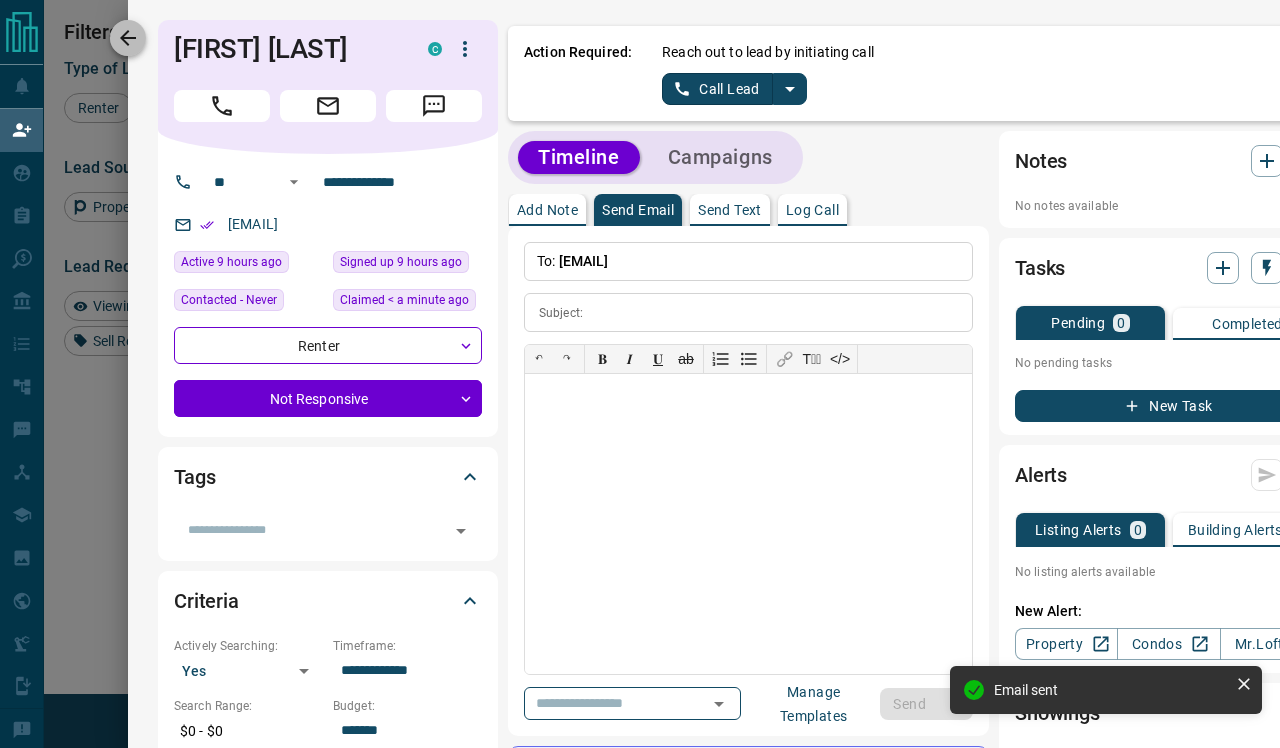 click 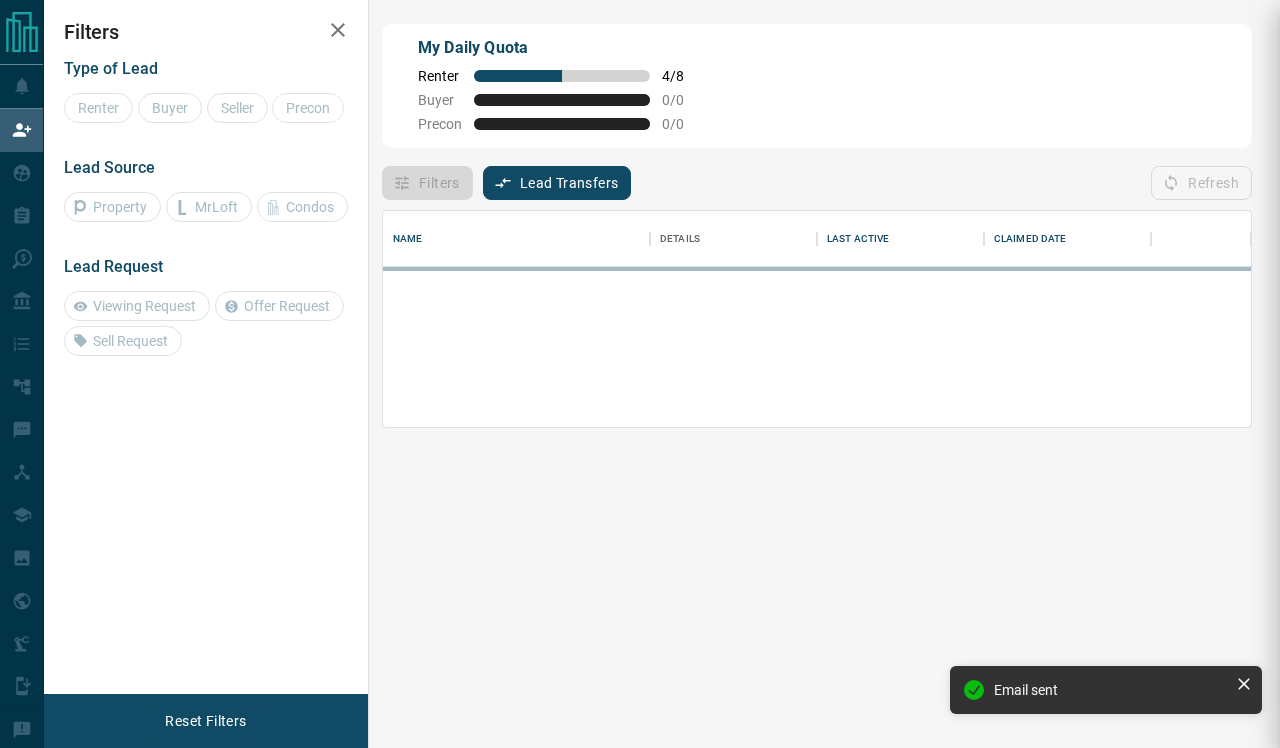 scroll, scrollTop: 1, scrollLeft: 1, axis: both 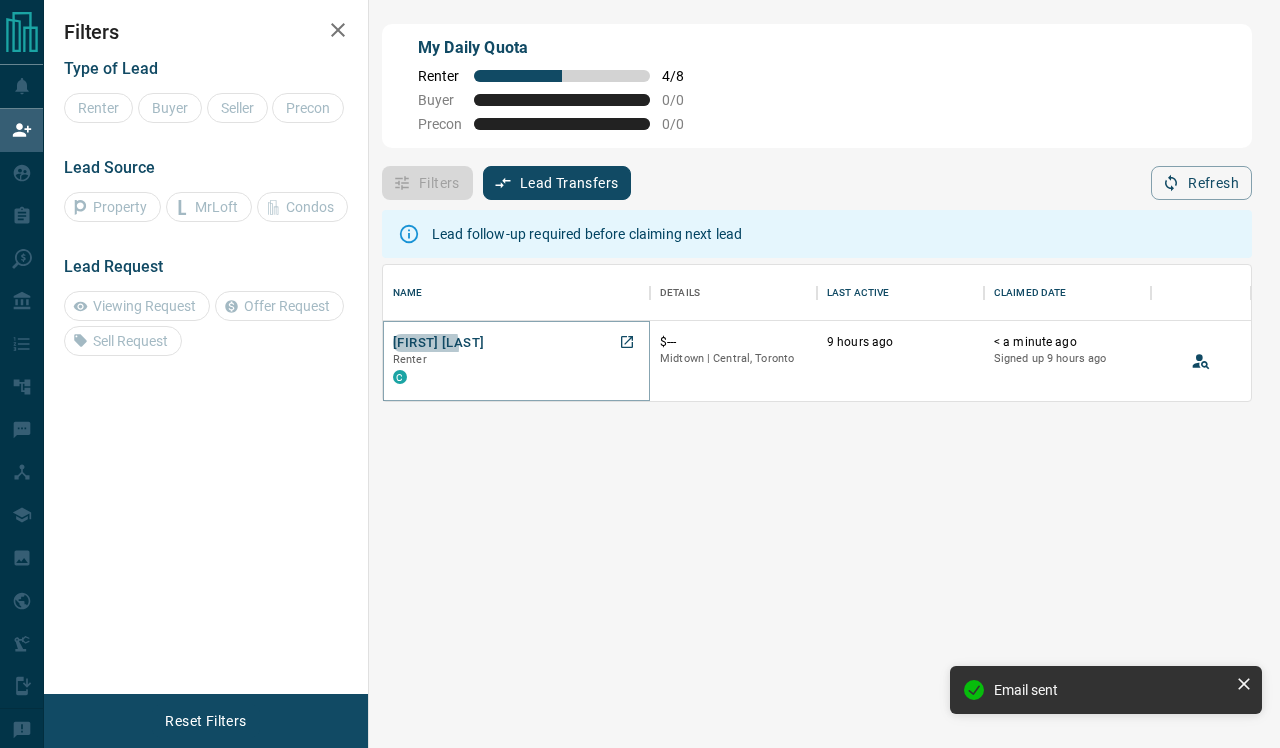 click on "[FIRST] [LAST]" at bounding box center (438, 343) 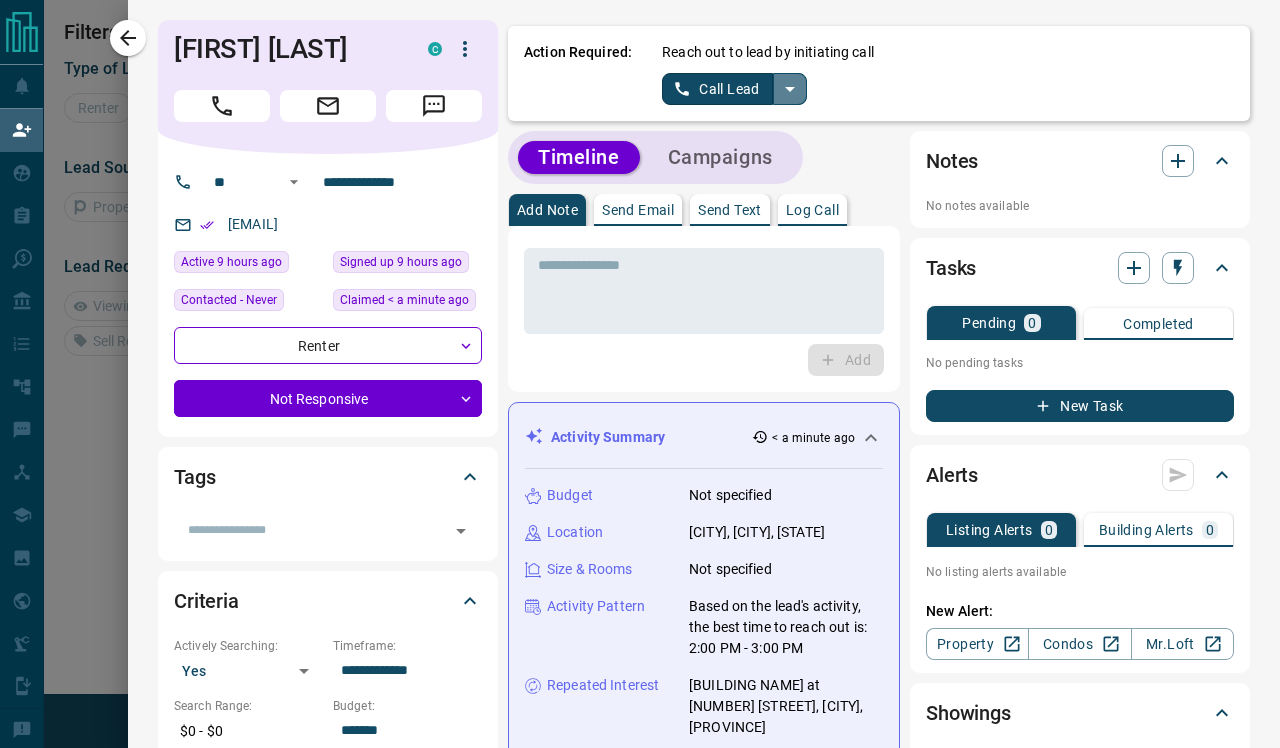 click 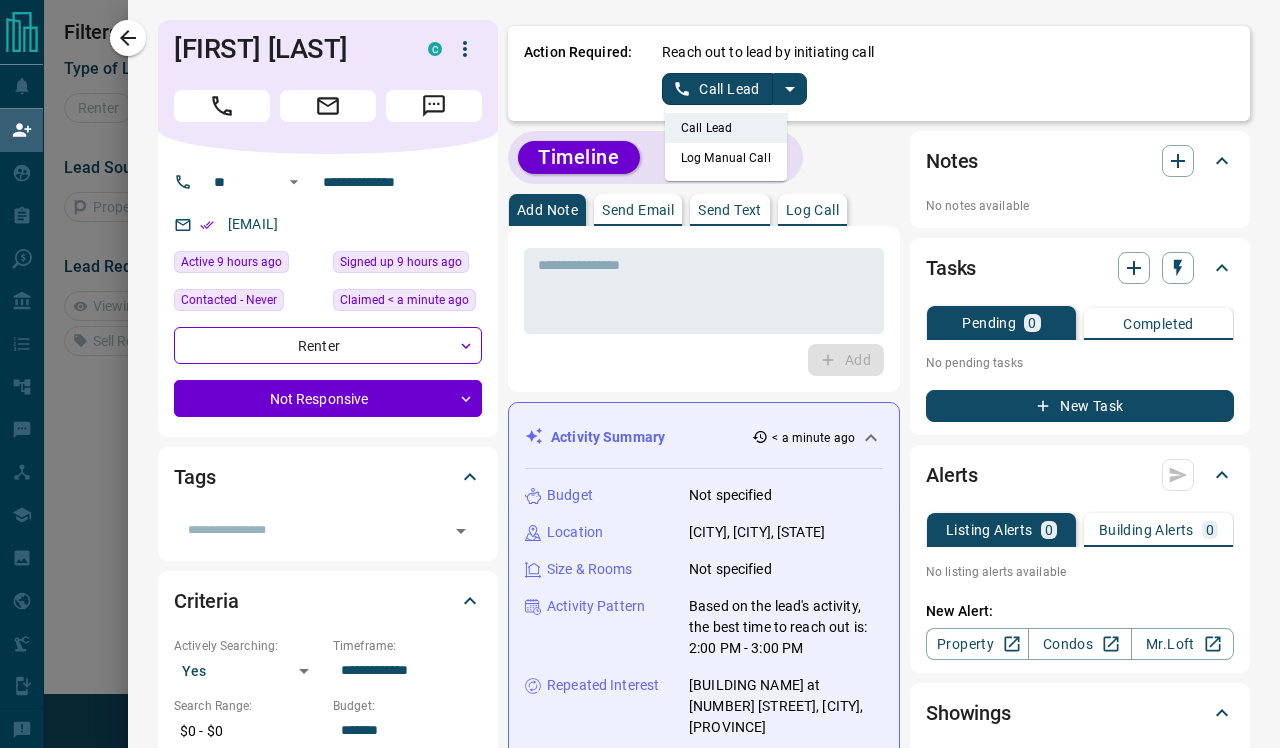 click on "Log Manual Call" at bounding box center [726, 158] 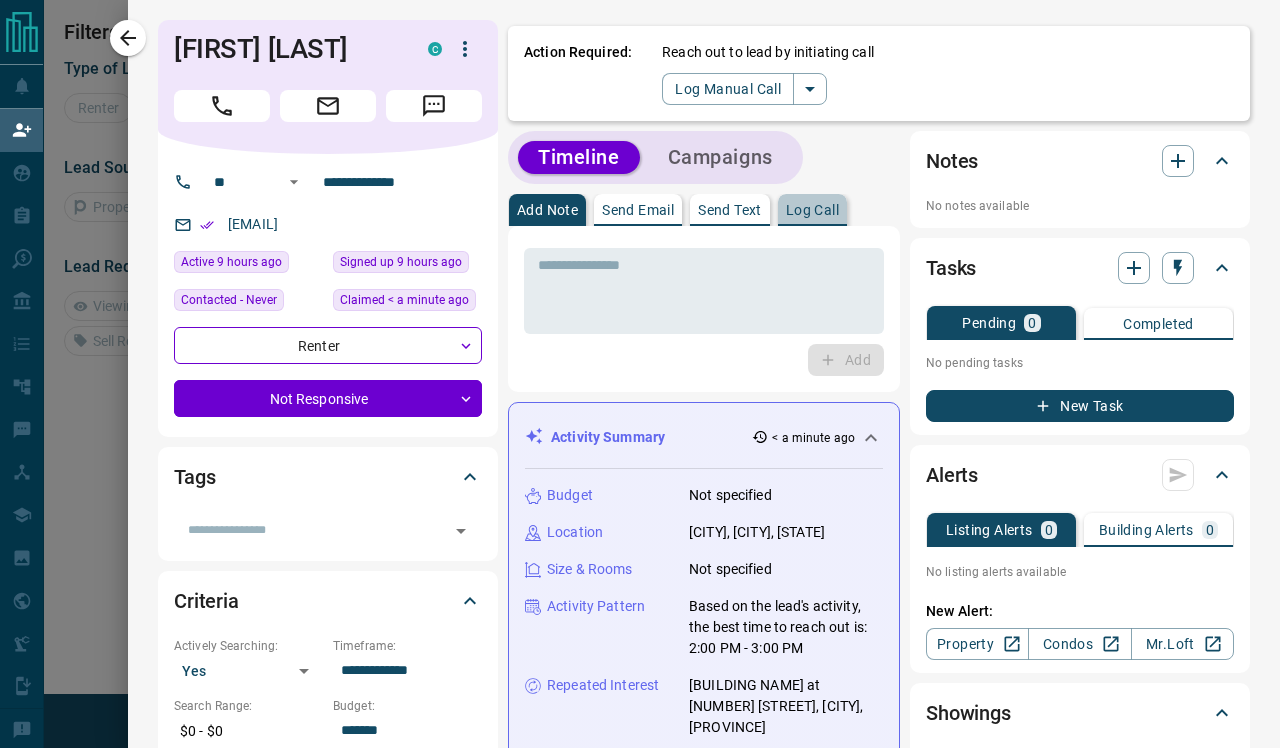 click on "Log Call" at bounding box center (812, 210) 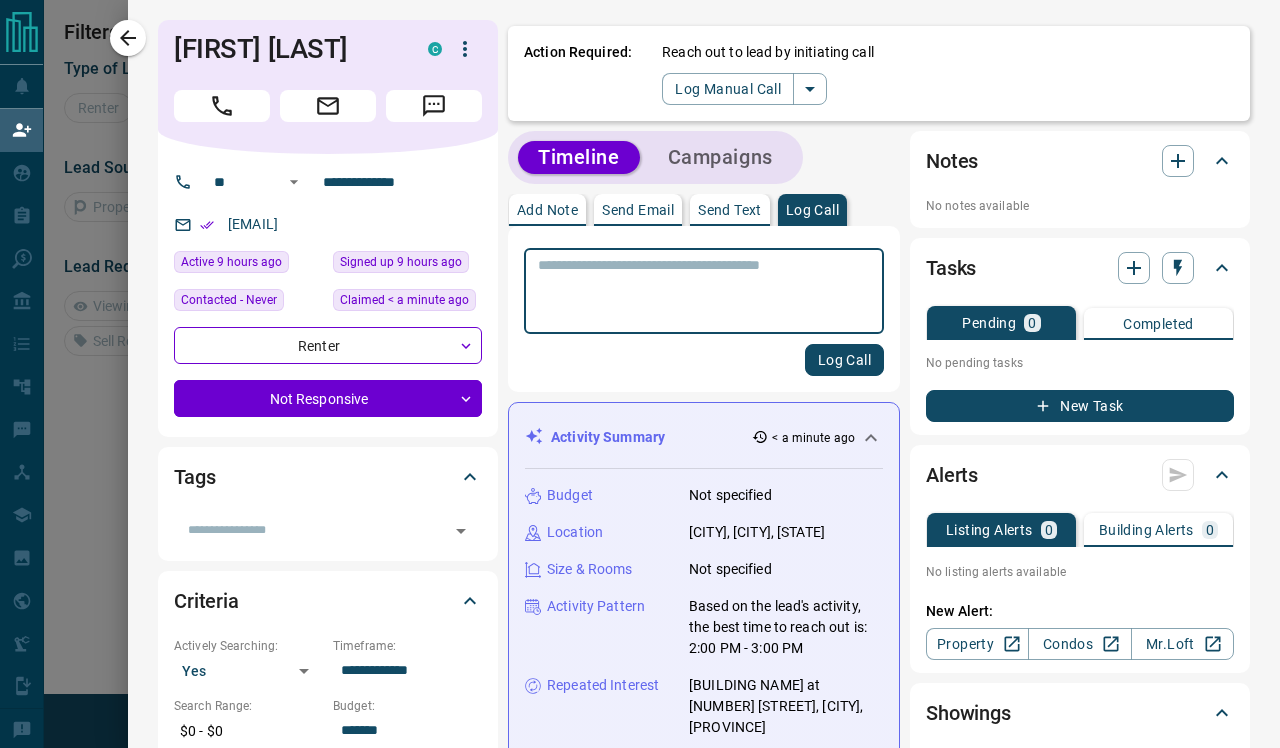 click at bounding box center [704, 291] 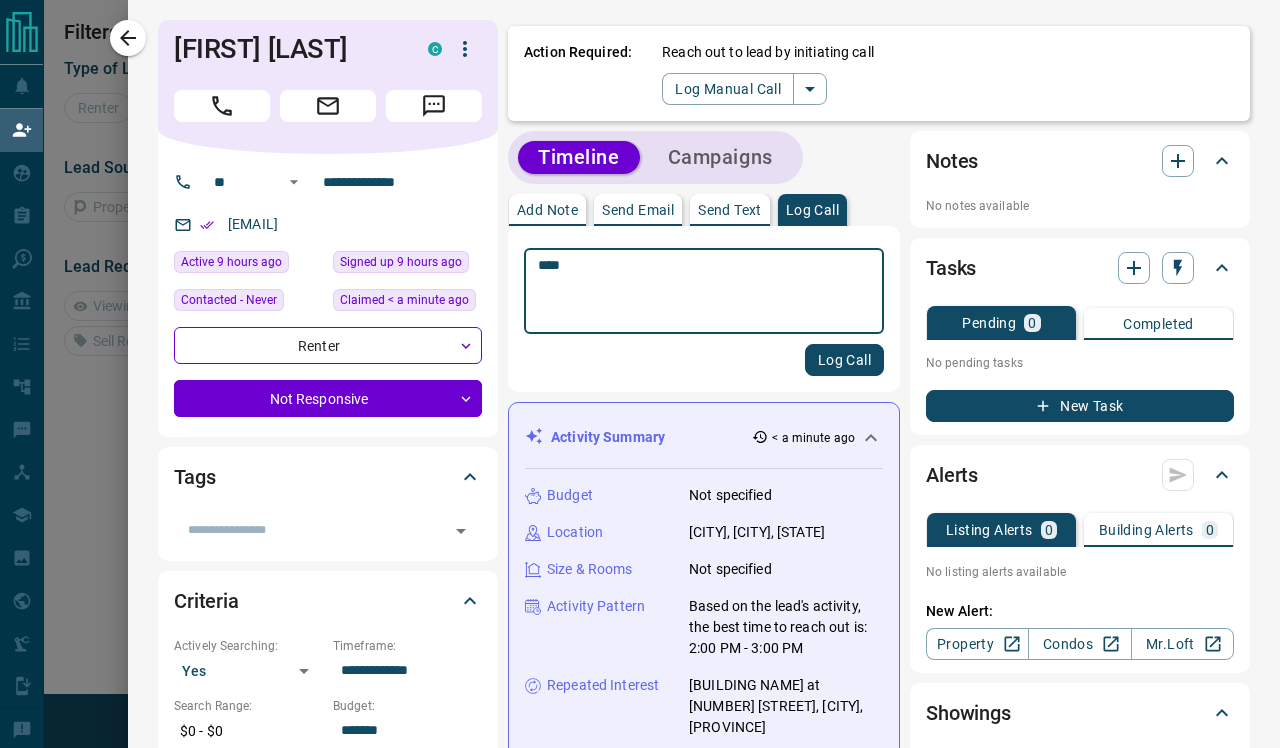 type on "****" 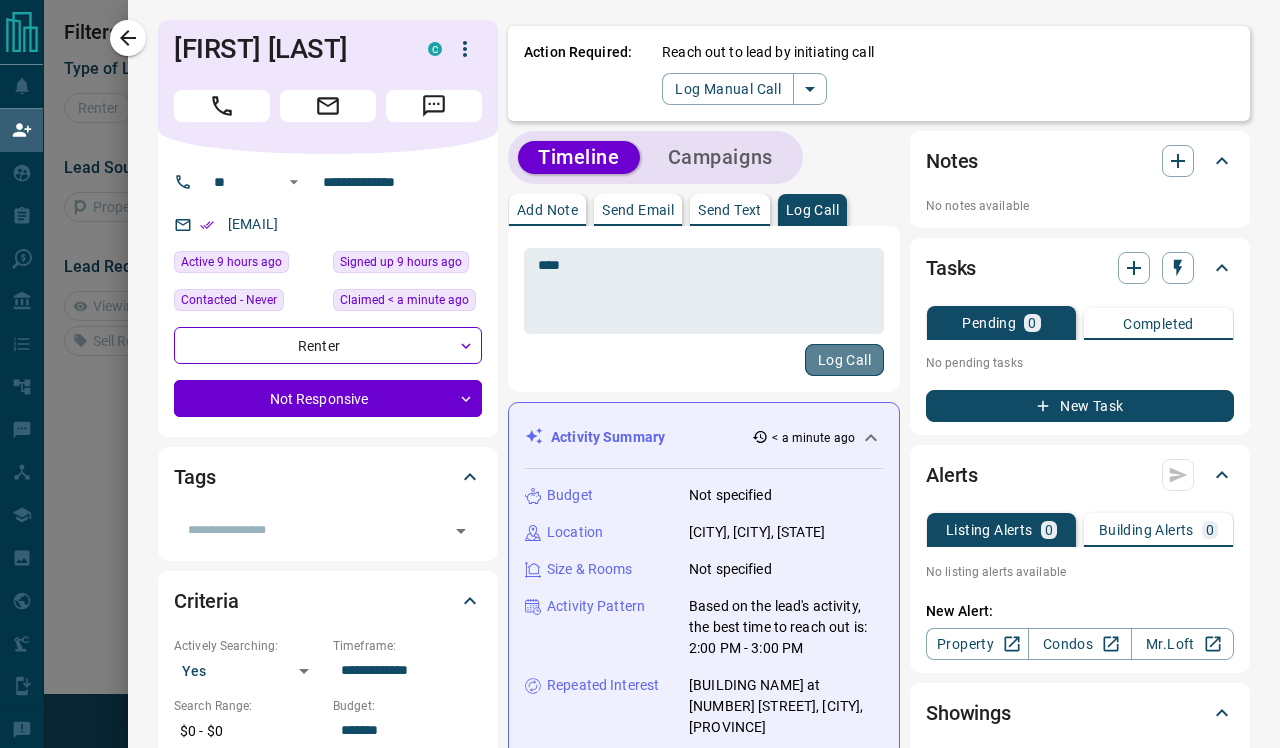 click on "Log Call" at bounding box center (844, 360) 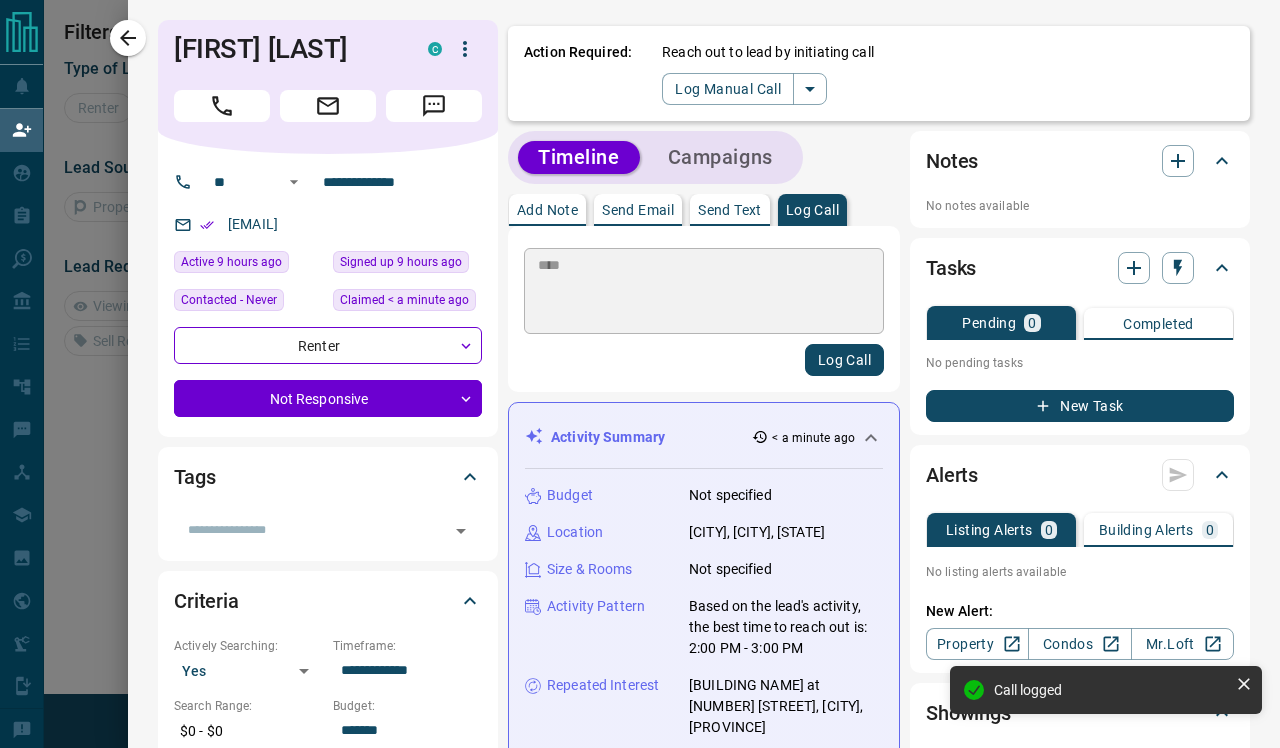type 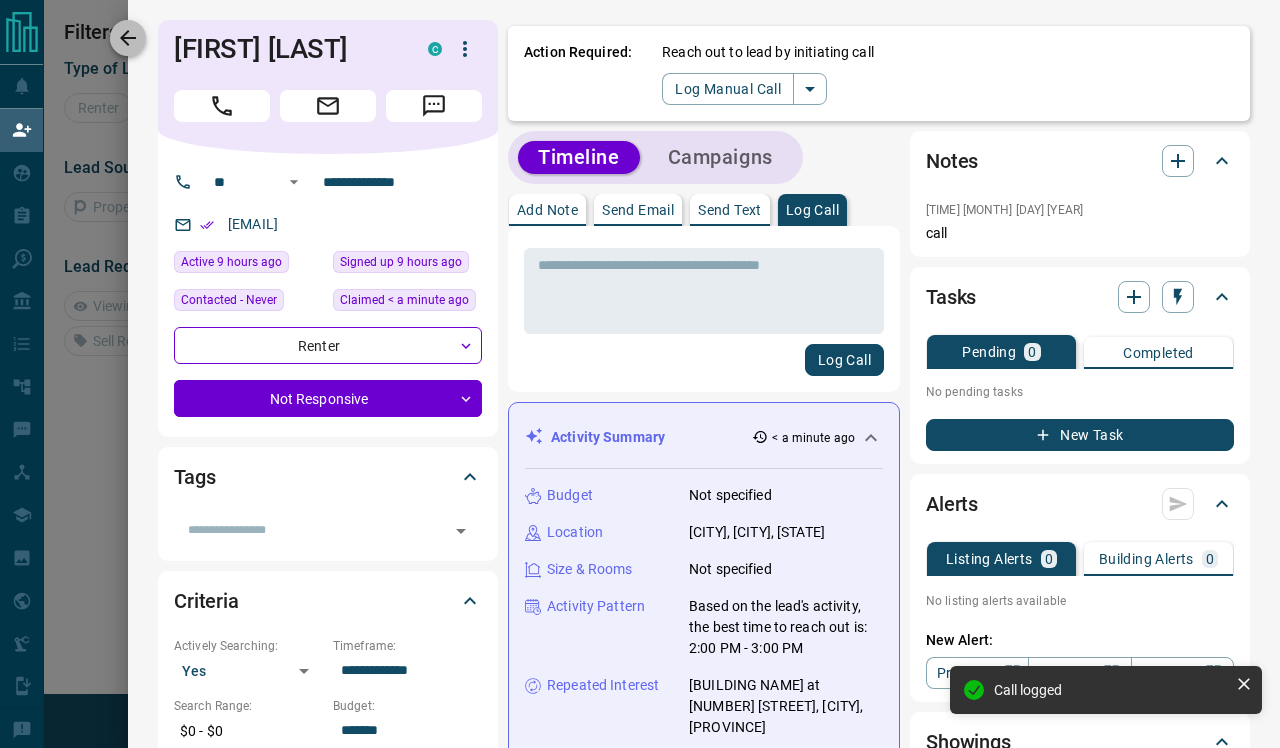 click 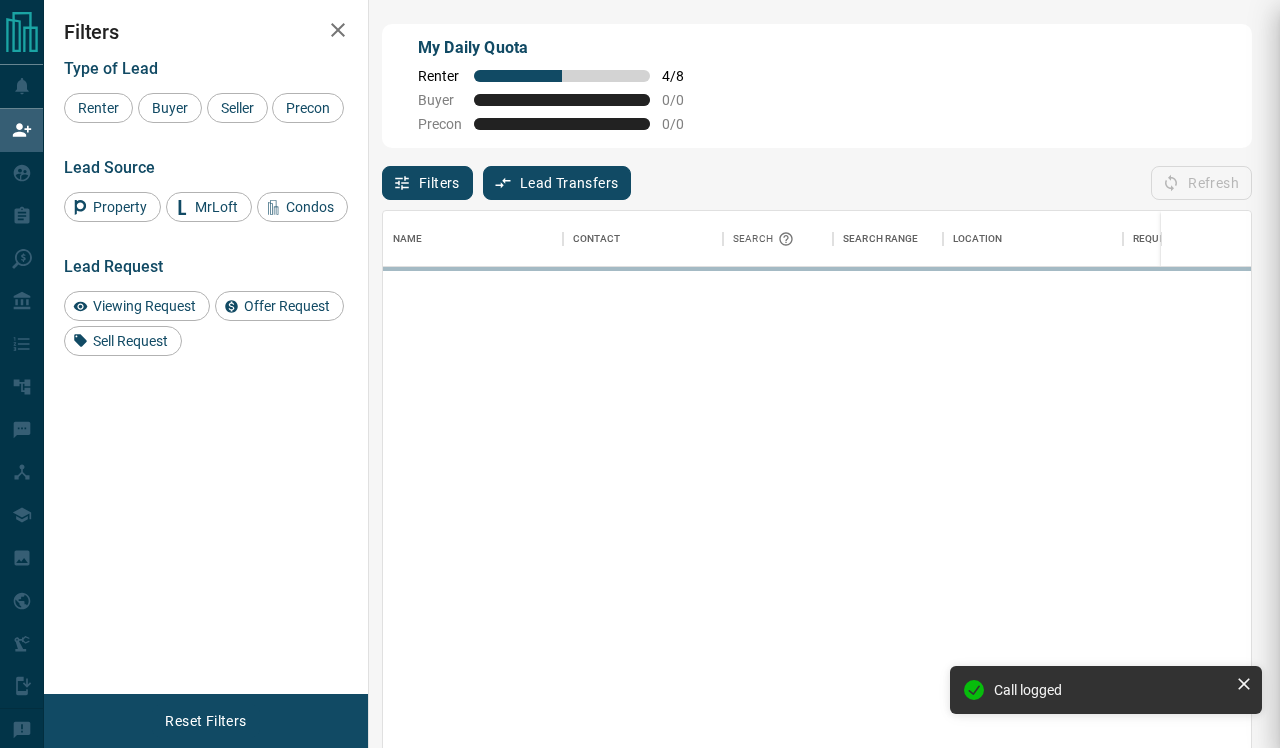 scroll, scrollTop: 1, scrollLeft: 1, axis: both 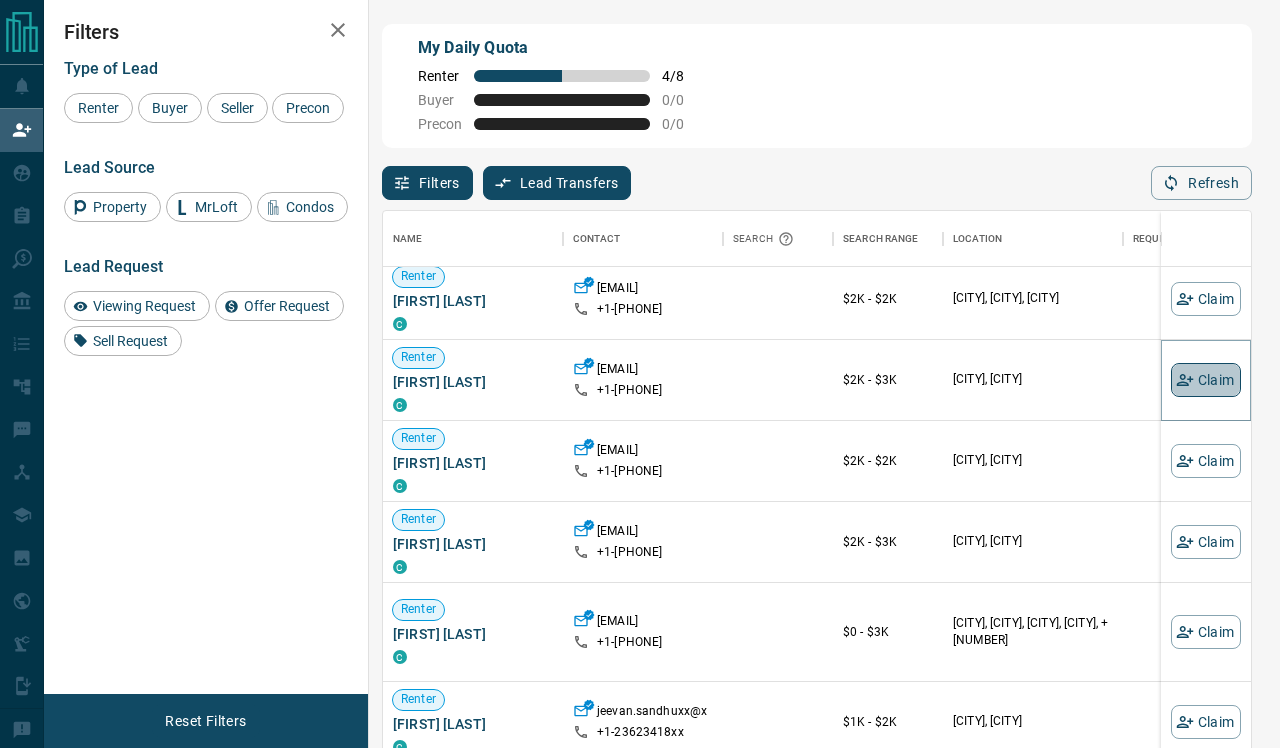 click on "Claim" at bounding box center (1206, 380) 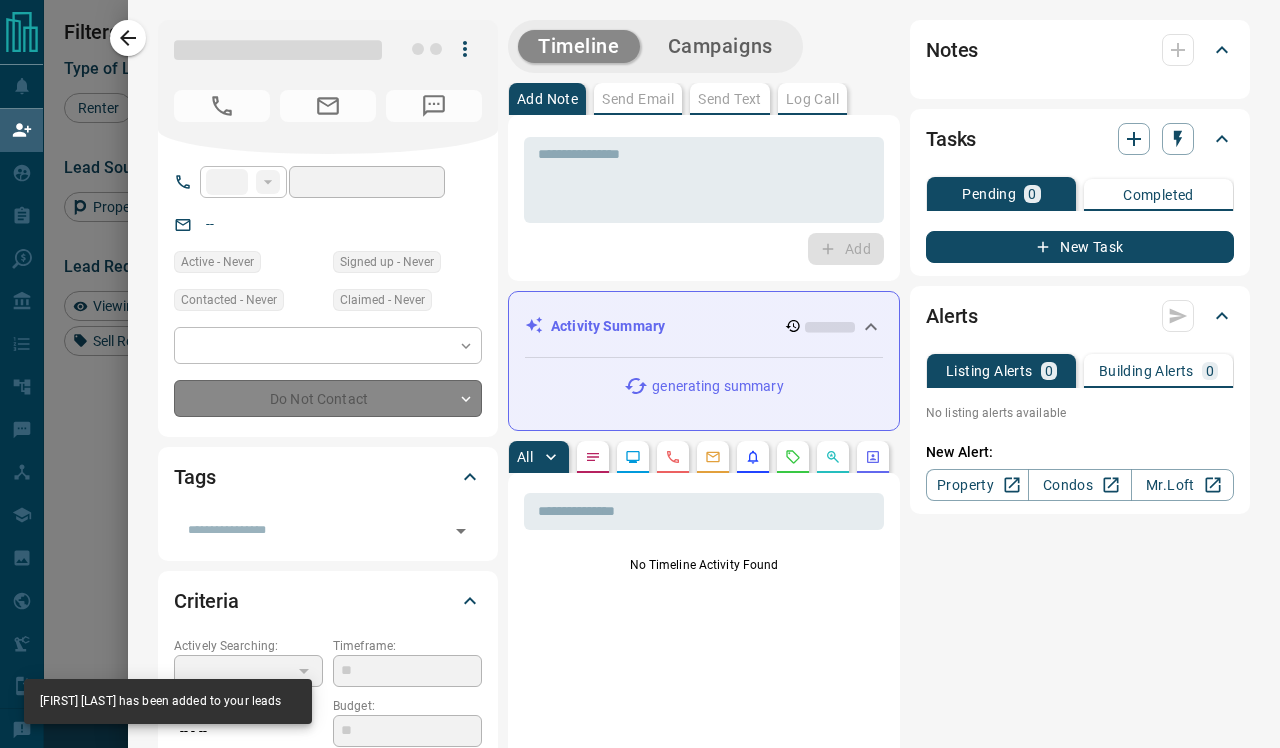 type on "**" 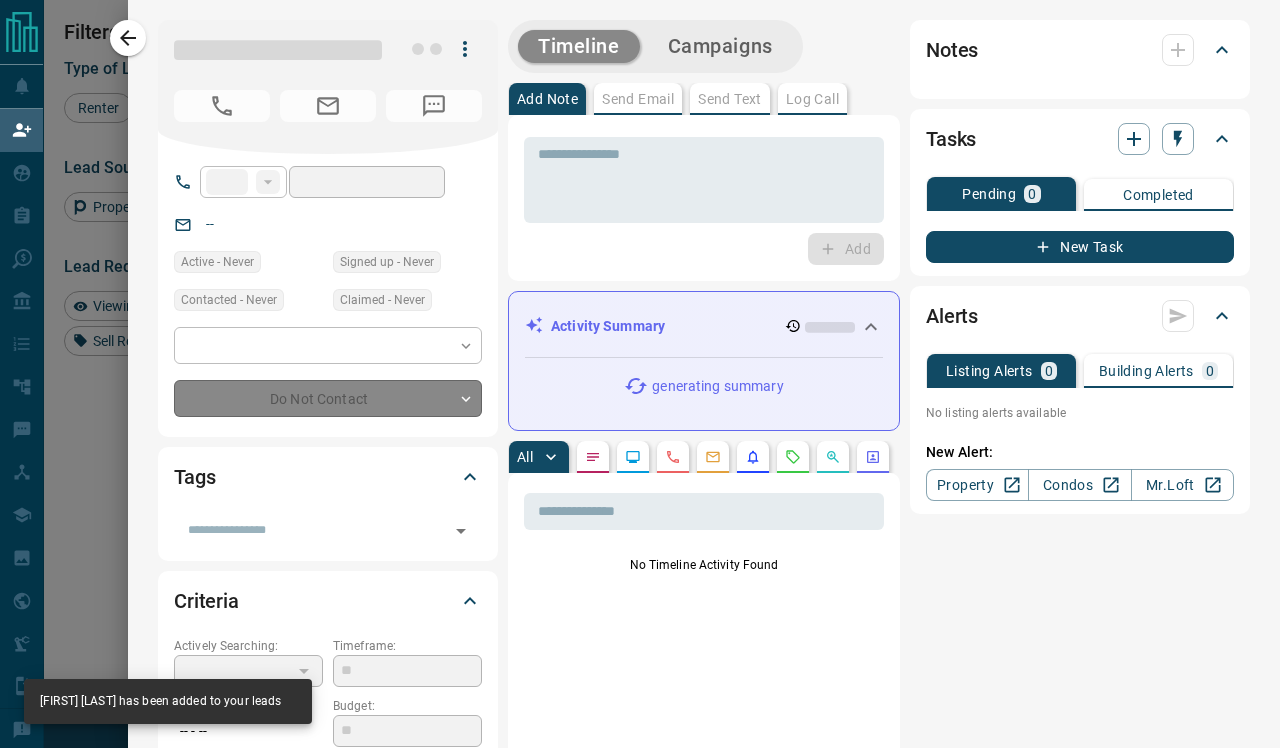 type on "**********" 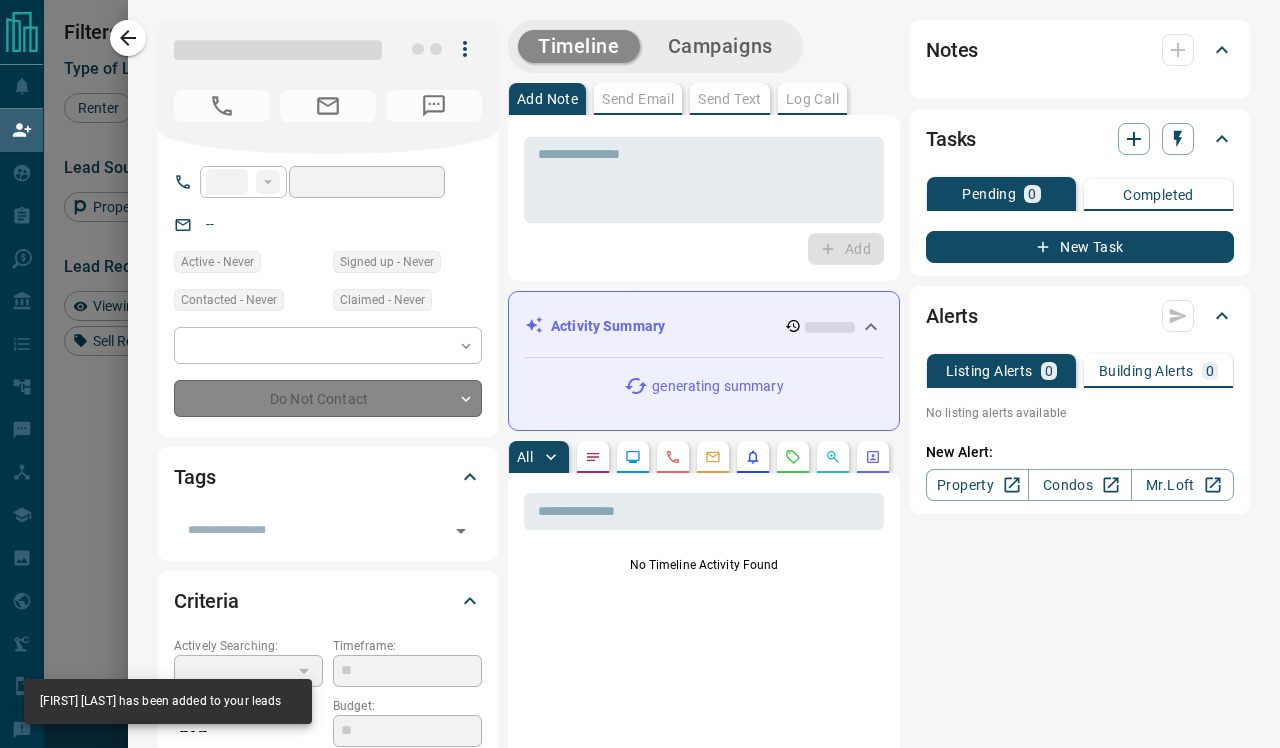 type on "**********" 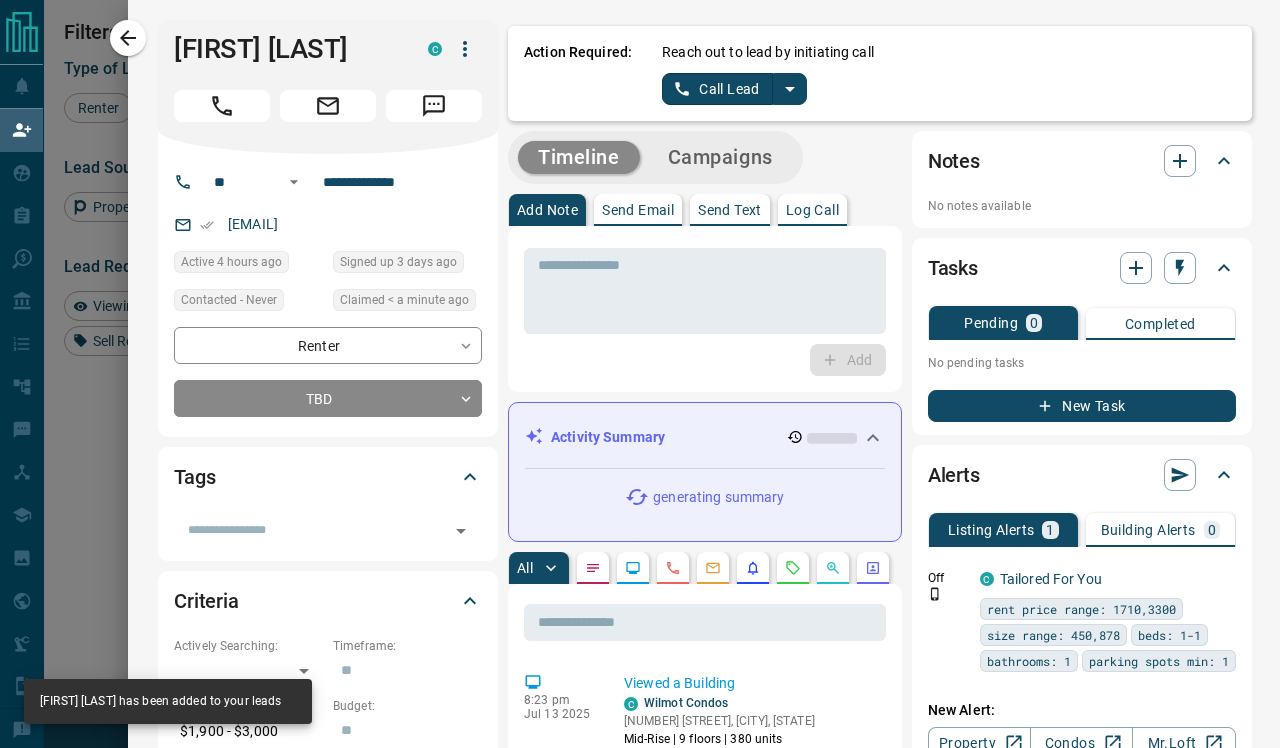 click 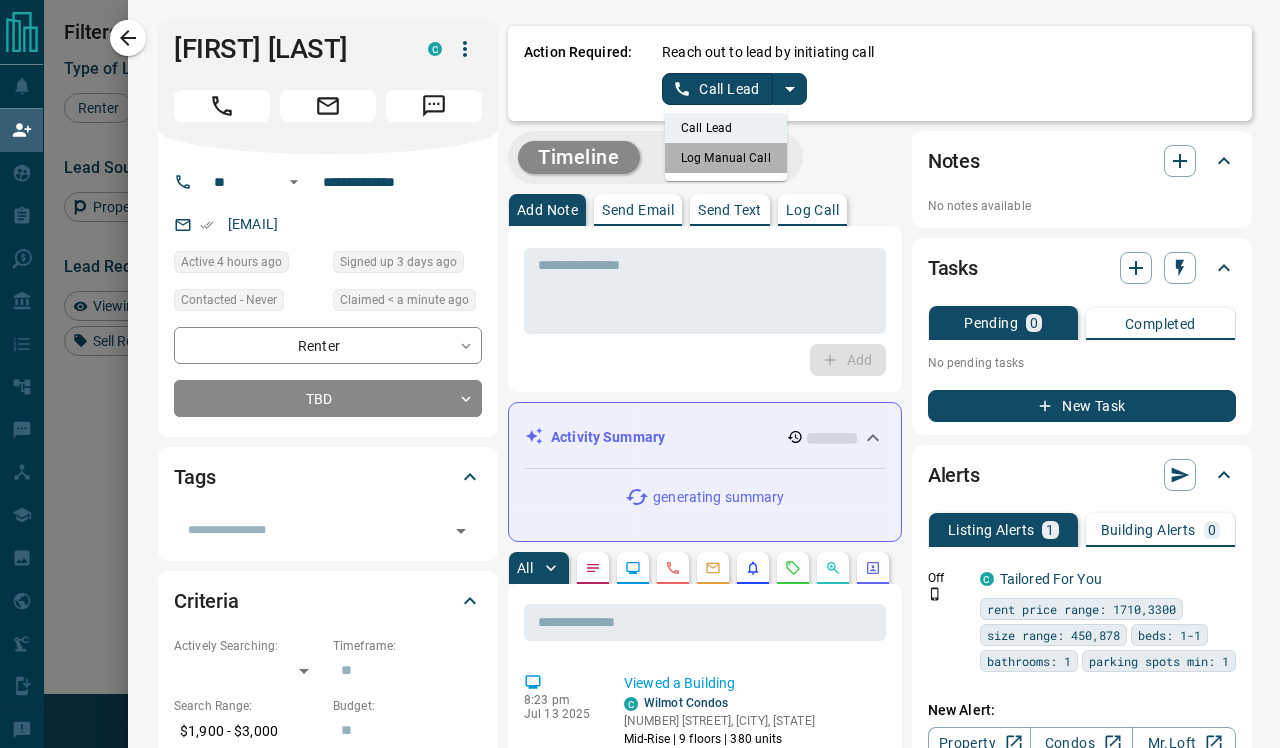 click on "Log Manual Call" at bounding box center (726, 158) 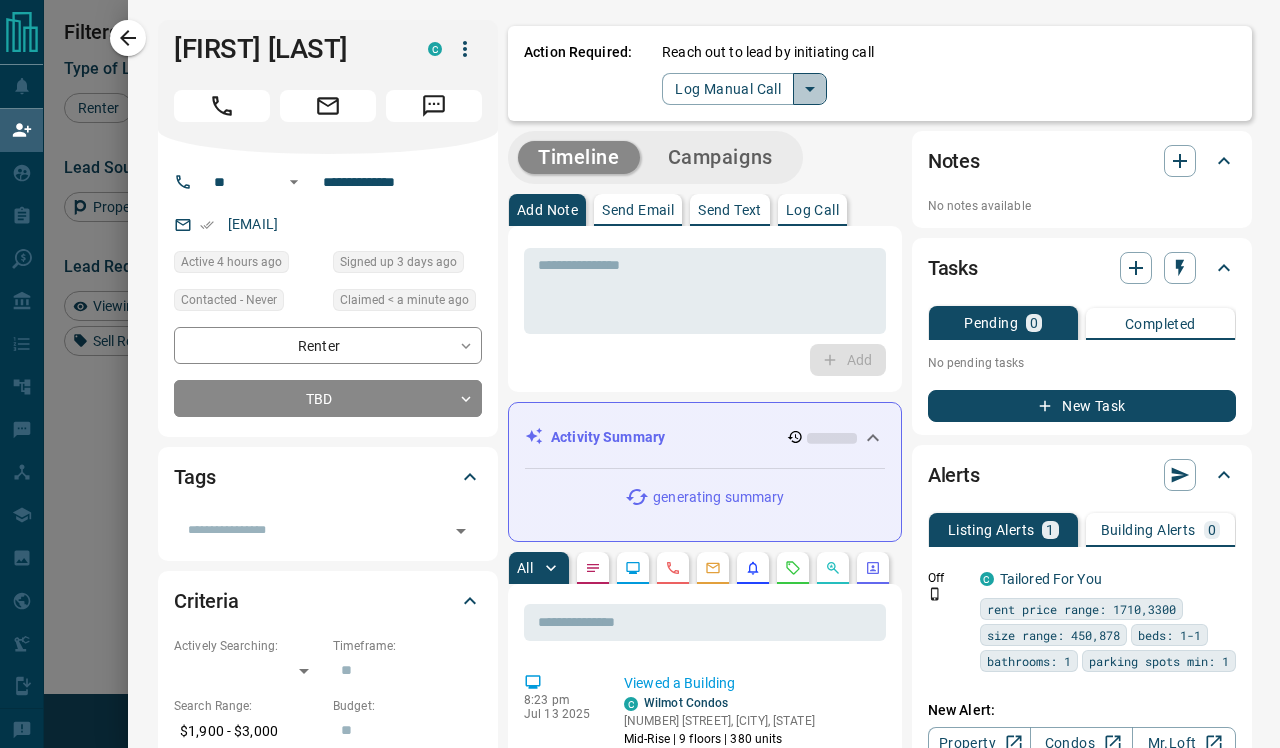 click 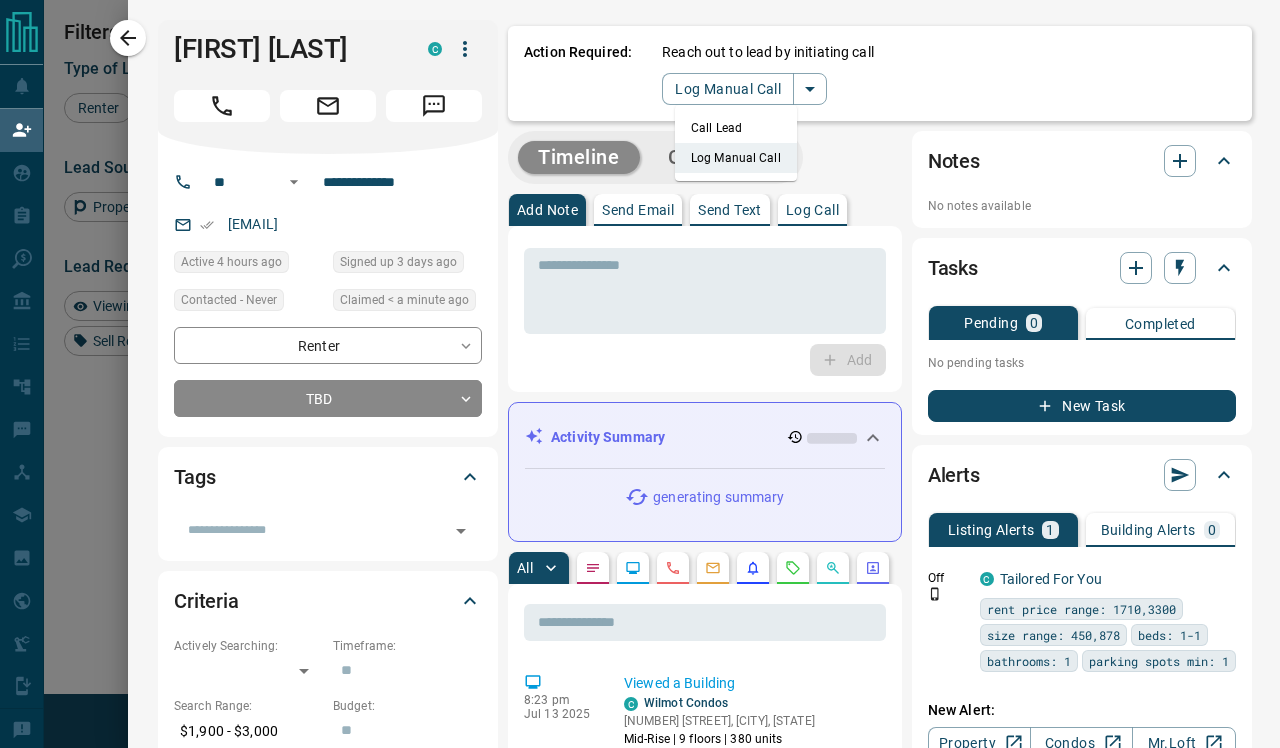 click on "Log Manual Call" at bounding box center [736, 158] 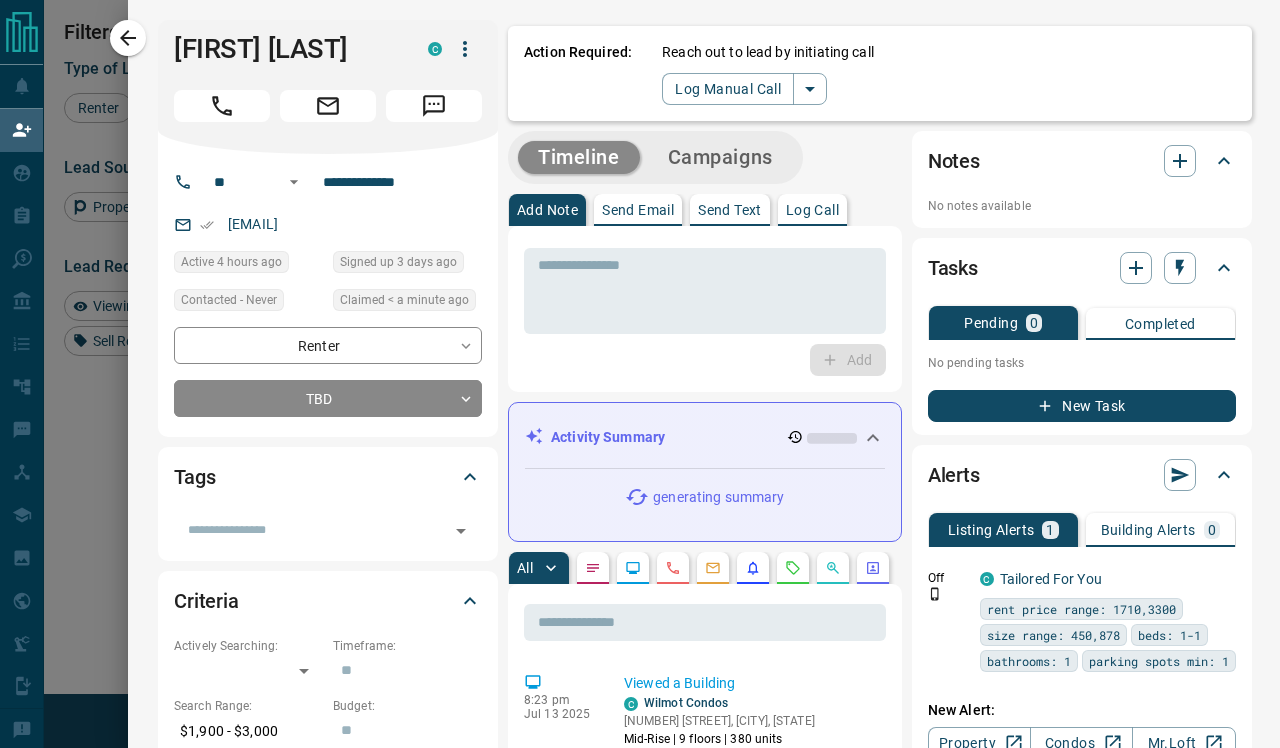 click on "Log Call" at bounding box center [812, 210] 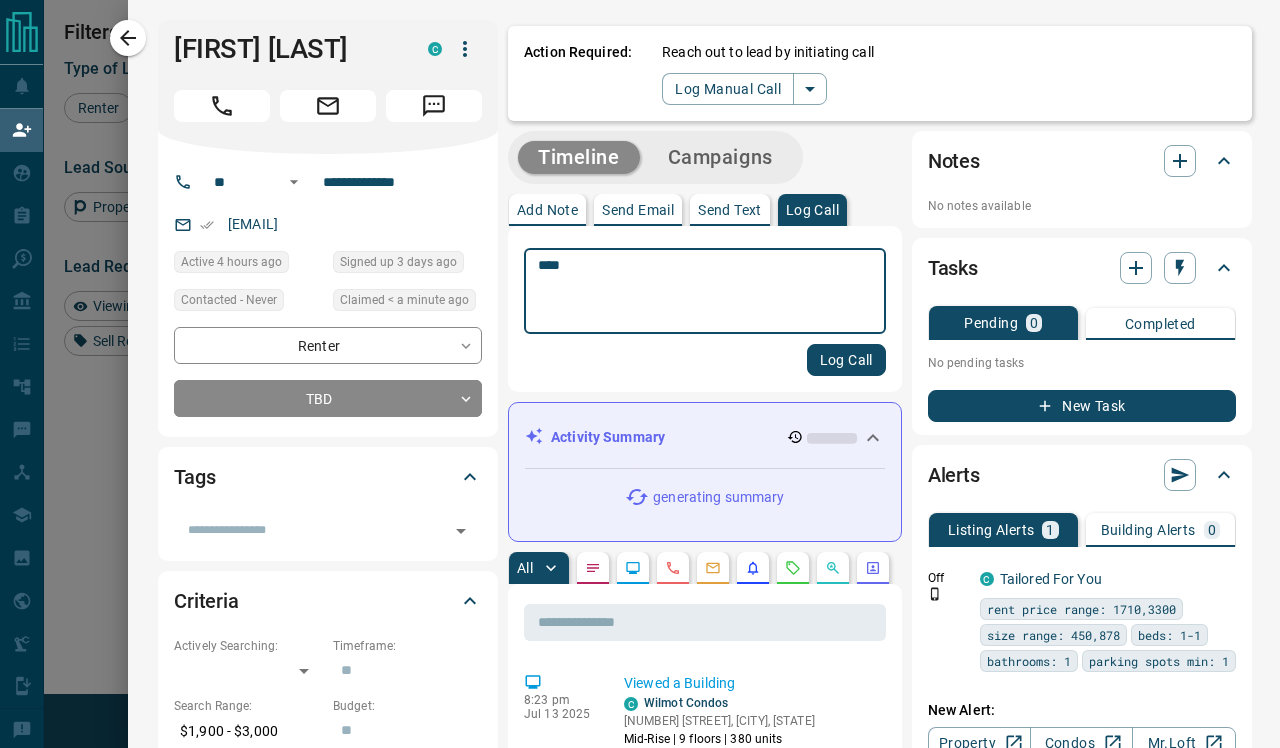 type on "****" 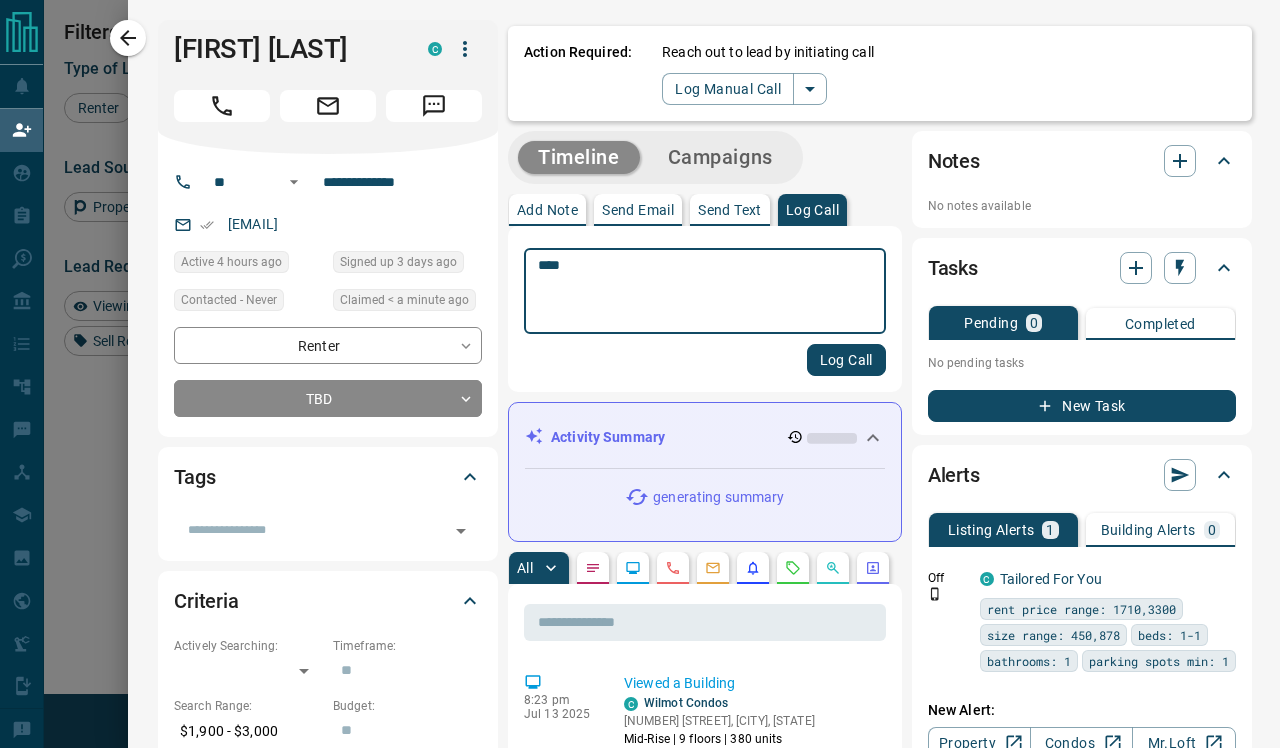 click on "Log Call" at bounding box center (846, 360) 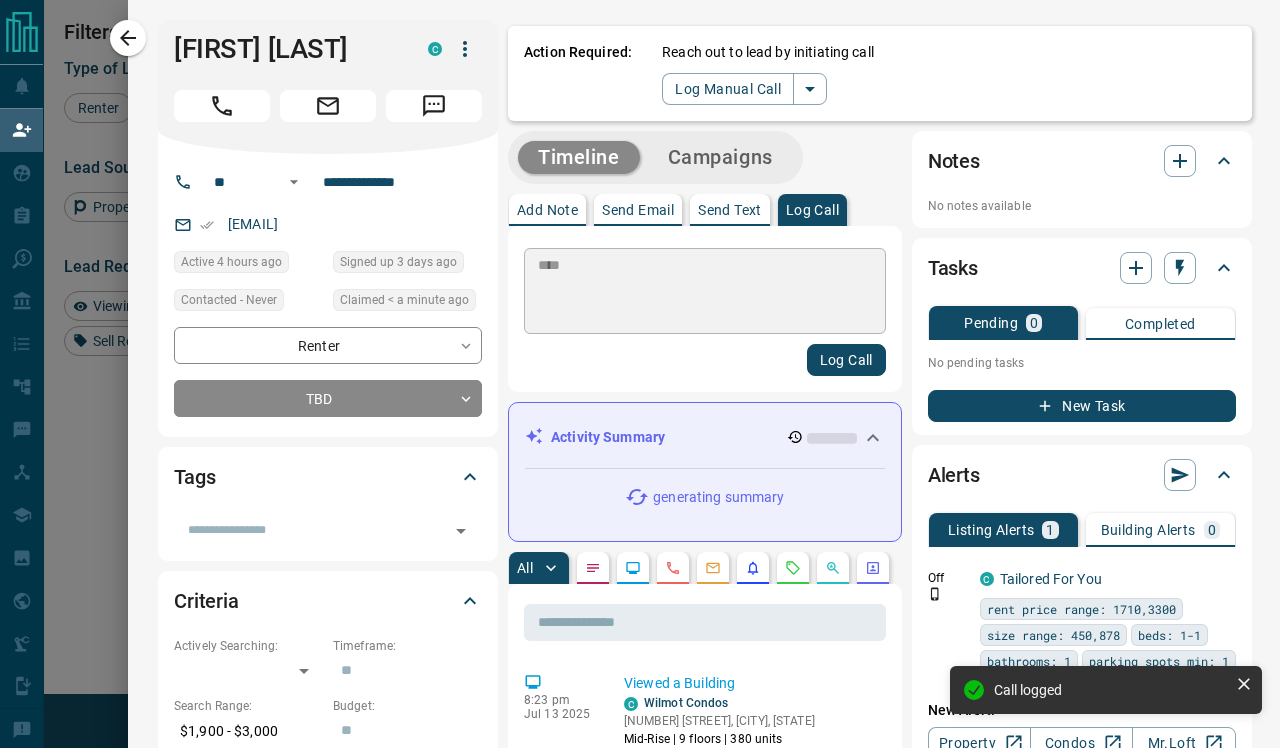 type 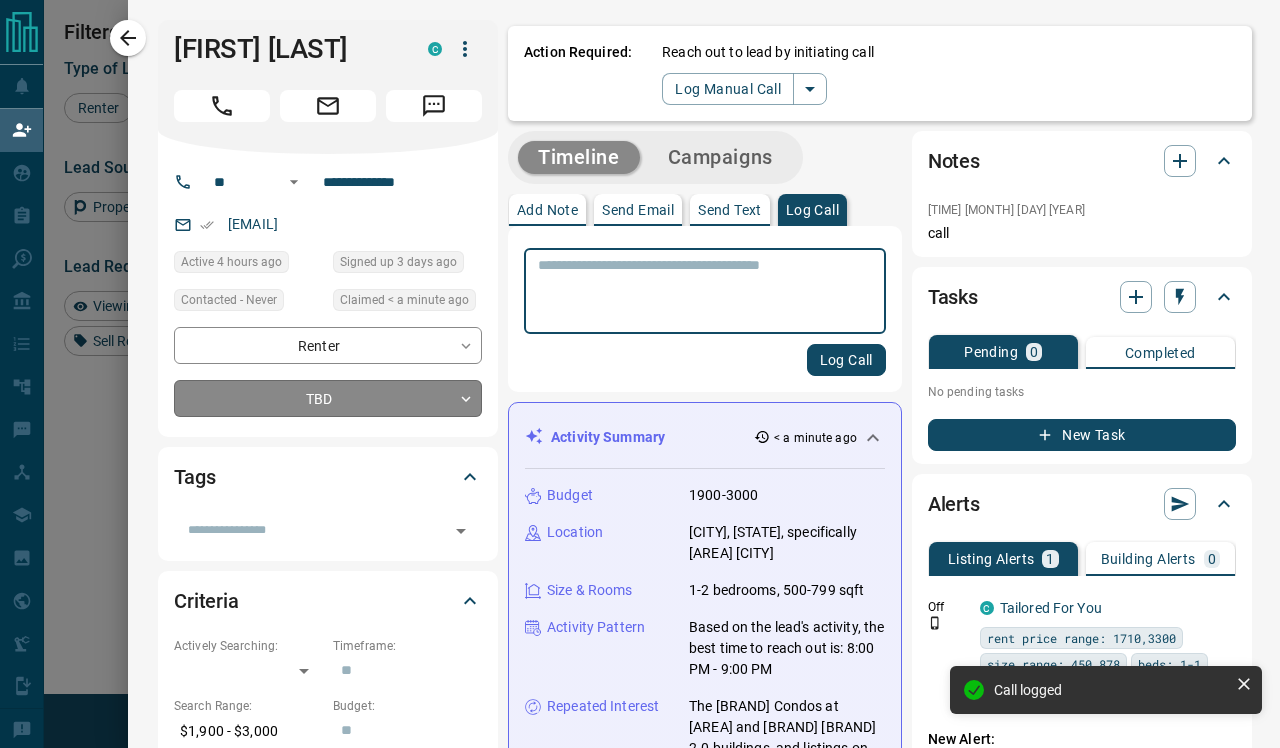 click on "Renter [FIRST] [LAST] C [EMAIL] +[PHONE] $[PRICE] - $[PRICE] [CITY], [CITY], [CITY]" at bounding box center [640, 319] 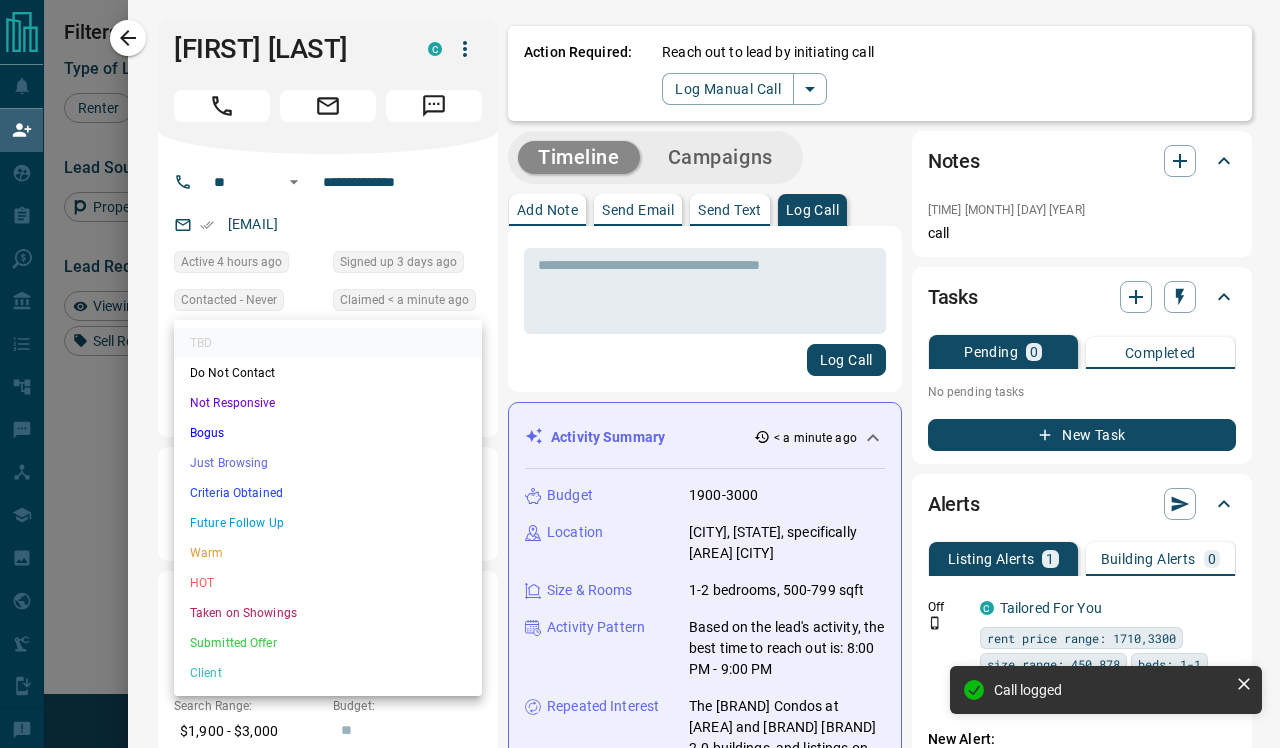 click on "Not Responsive" at bounding box center [328, 403] 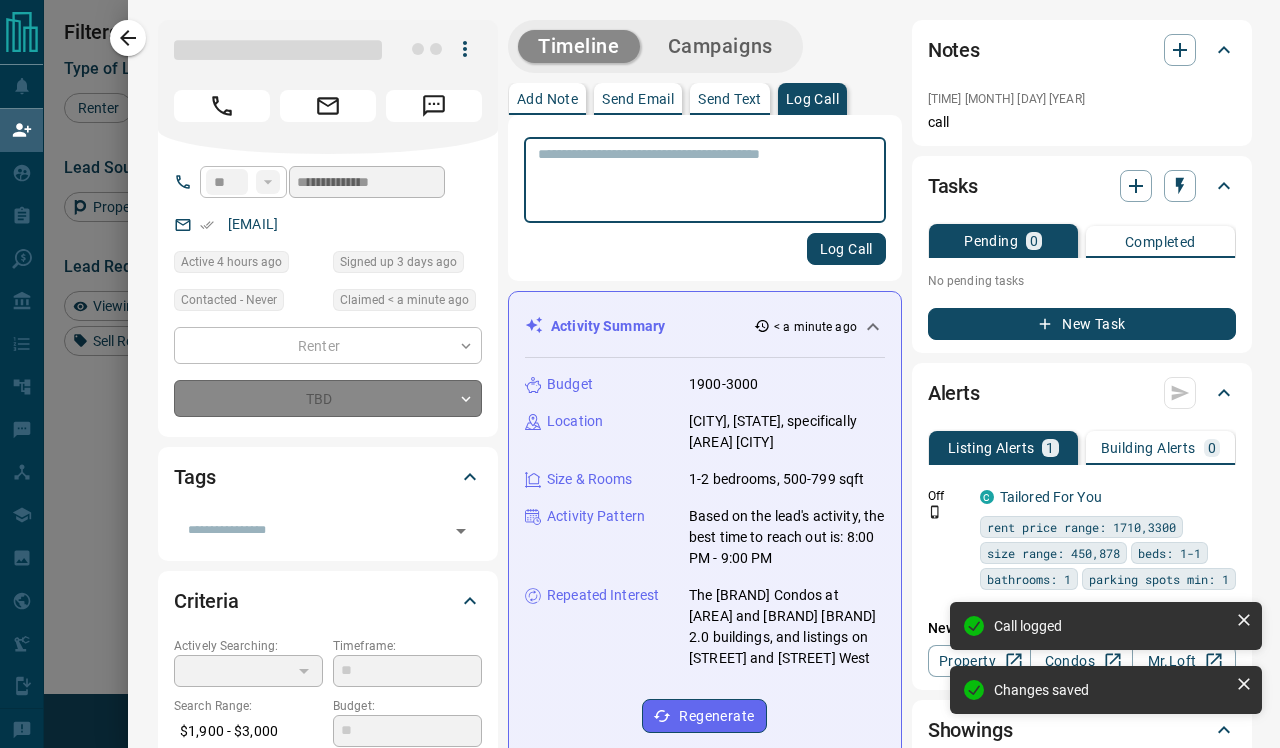 type on "*" 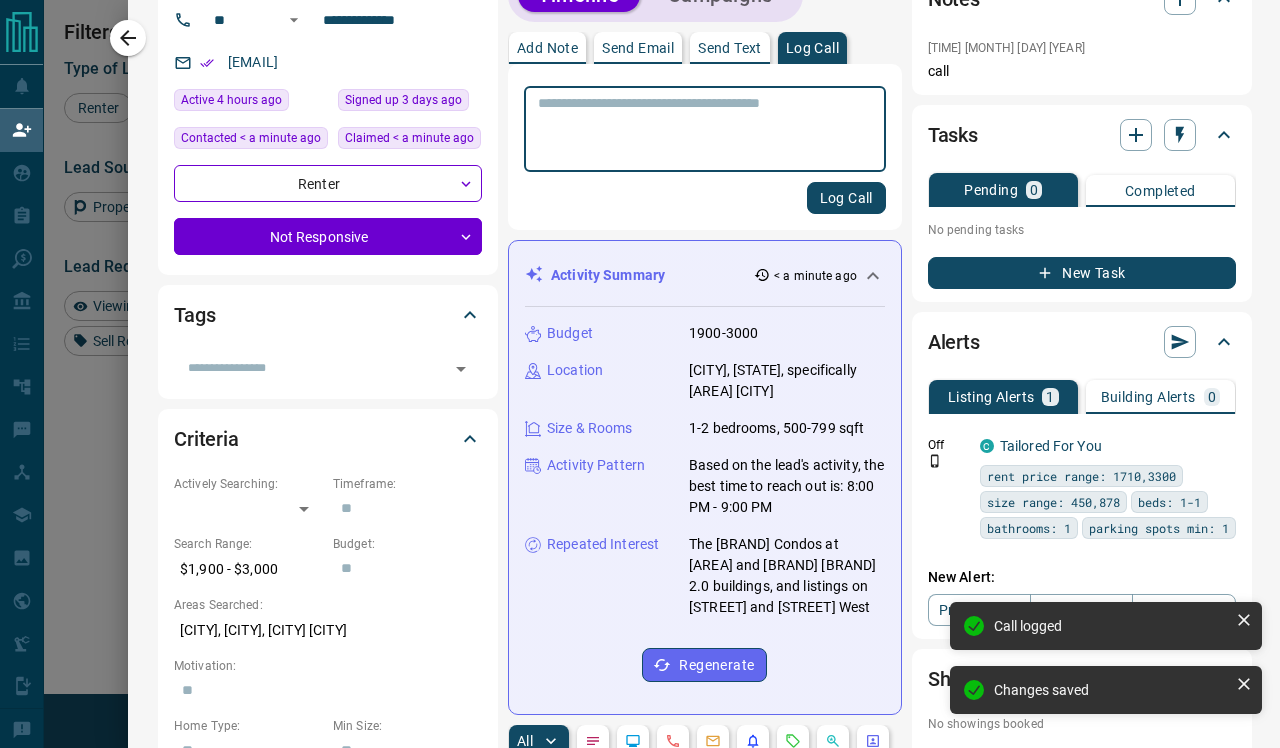 scroll, scrollTop: 164, scrollLeft: 0, axis: vertical 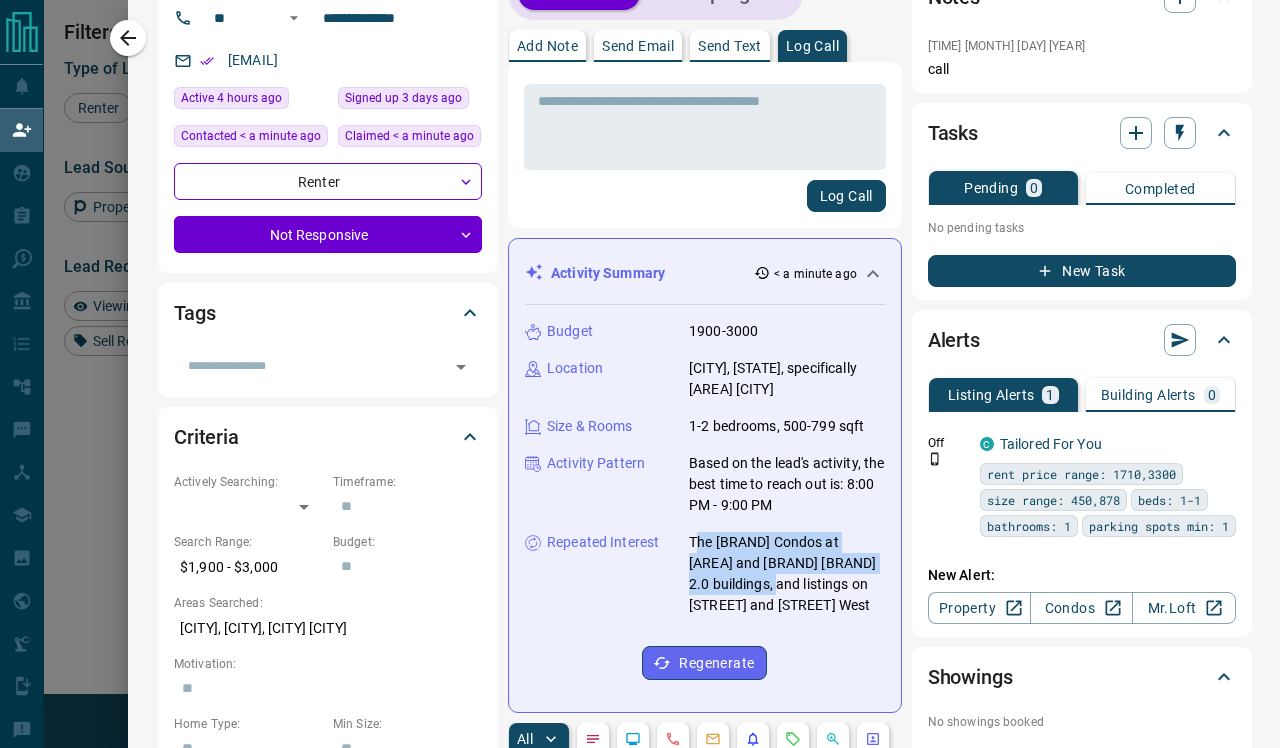 drag, startPoint x: 695, startPoint y: 540, endPoint x: 783, endPoint y: 577, distance: 95.462036 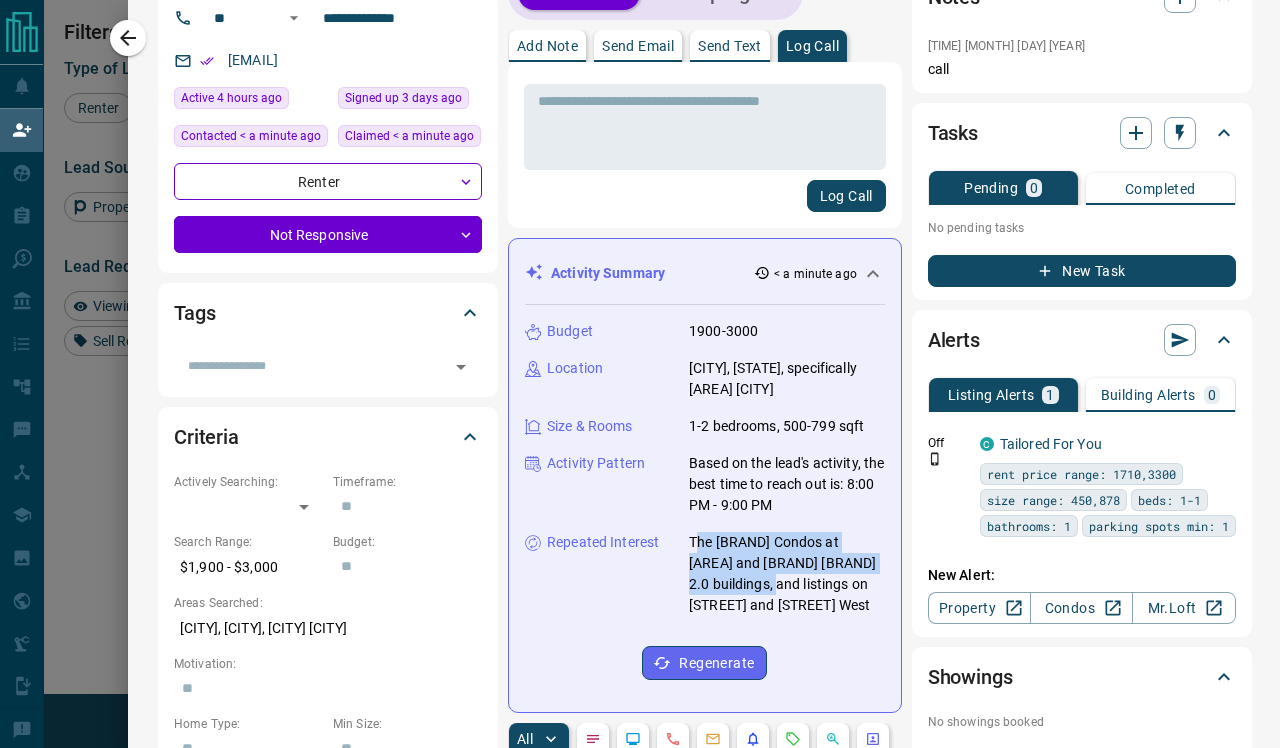 click on "The [BRAND] Condos at [AREA] and [BRAND] [BRAND] 2.0 buildings, and listings on [STREET] and [STREET] West" at bounding box center [787, 574] 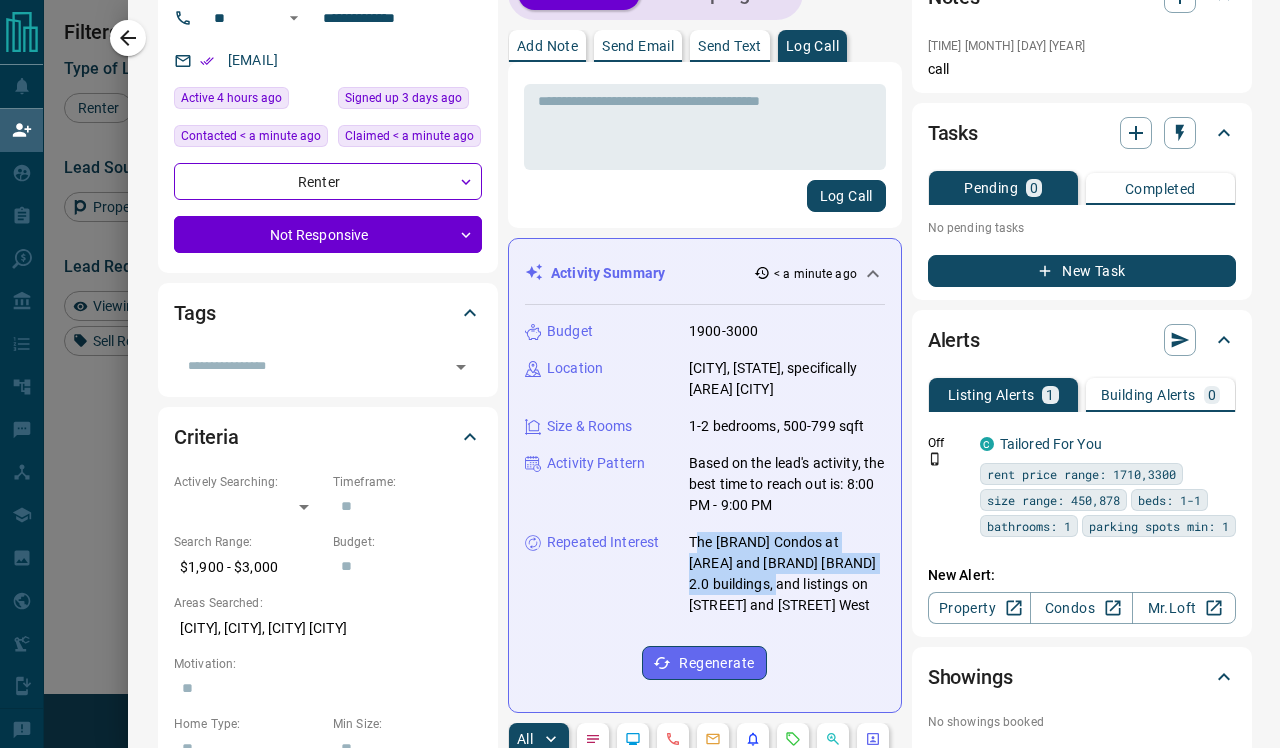 click on "Repeated Interest The Greenwich Condos at Oakvillage and Distrikt Trailside 2.0 buildings, and listings on [STREET_NAME] Ave and [STREET_NAME] Street West" at bounding box center (705, 574) 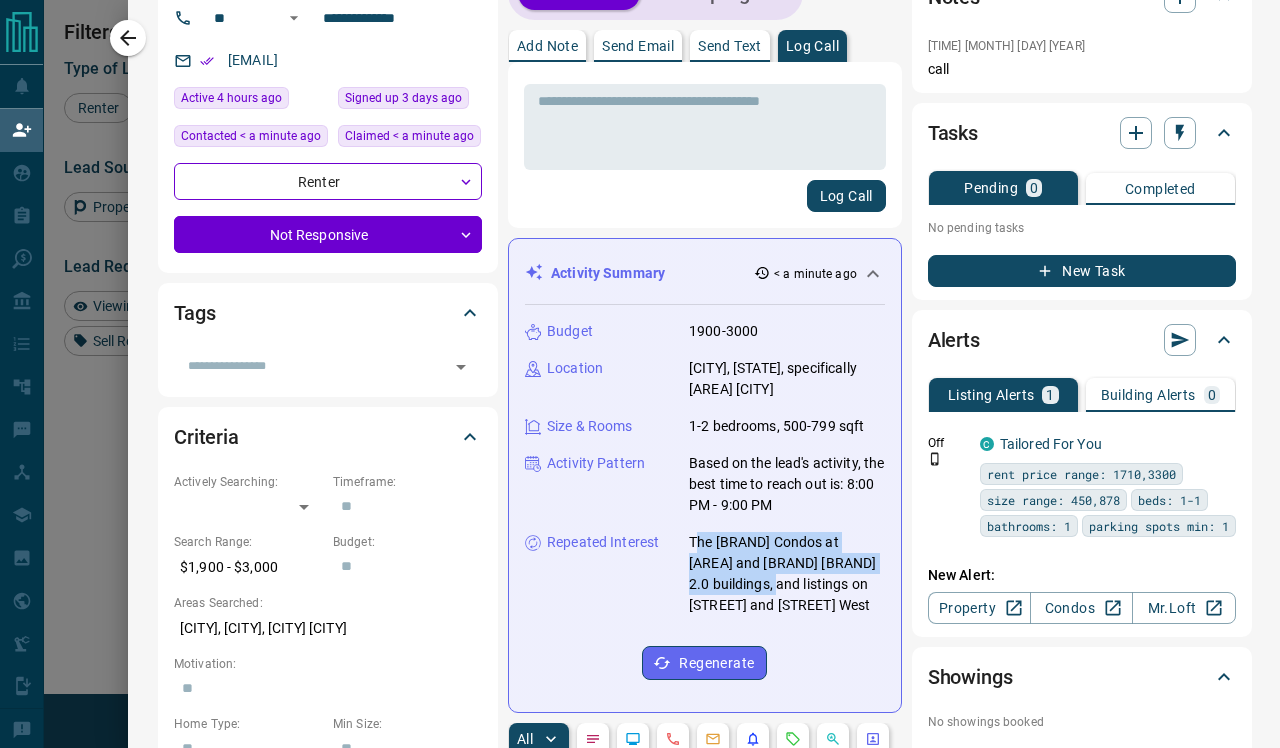 click on "The [BRAND] Condos at [AREA] and [BRAND] [BRAND] 2.0 buildings, and listings on [STREET] and [STREET] West" at bounding box center (787, 574) 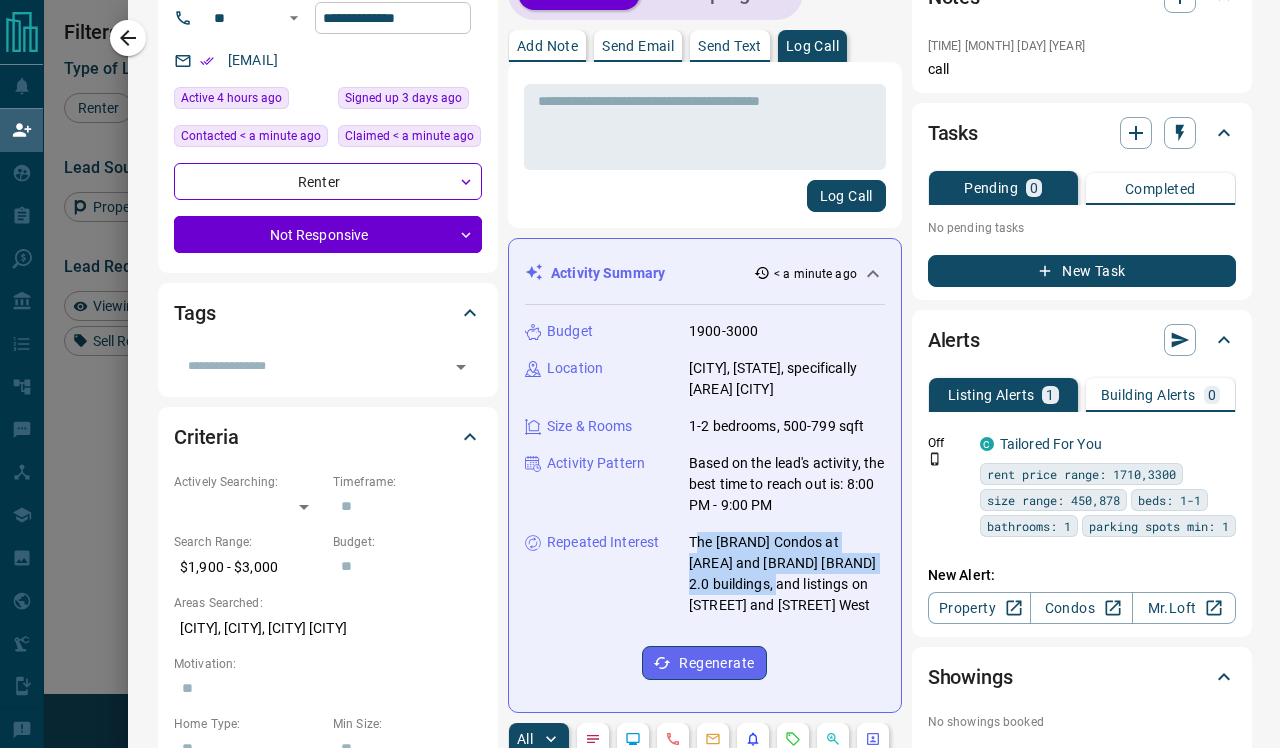 copy on "The [BRAND] Condos at [AREA] and [BRAND] [BRAND] 2.0 buildings, and listings on [STREET] and [STREET] West" 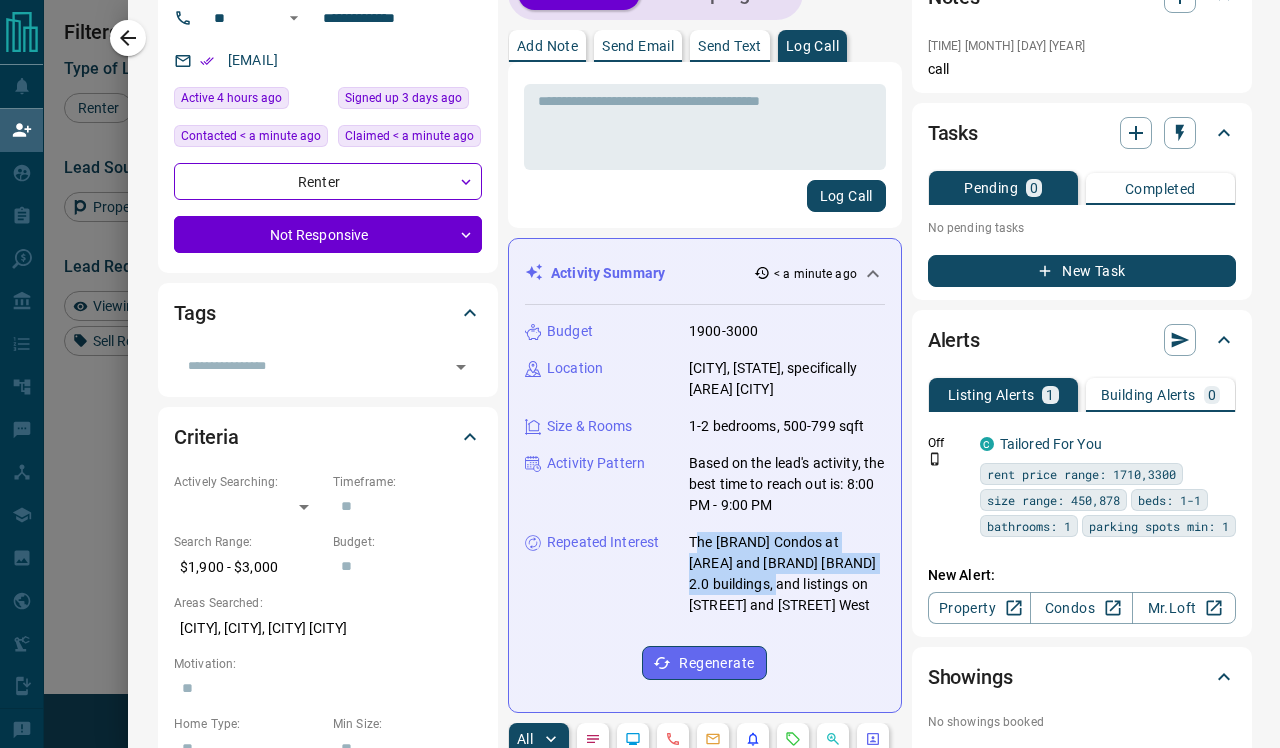 click on "Send Email" at bounding box center [638, 46] 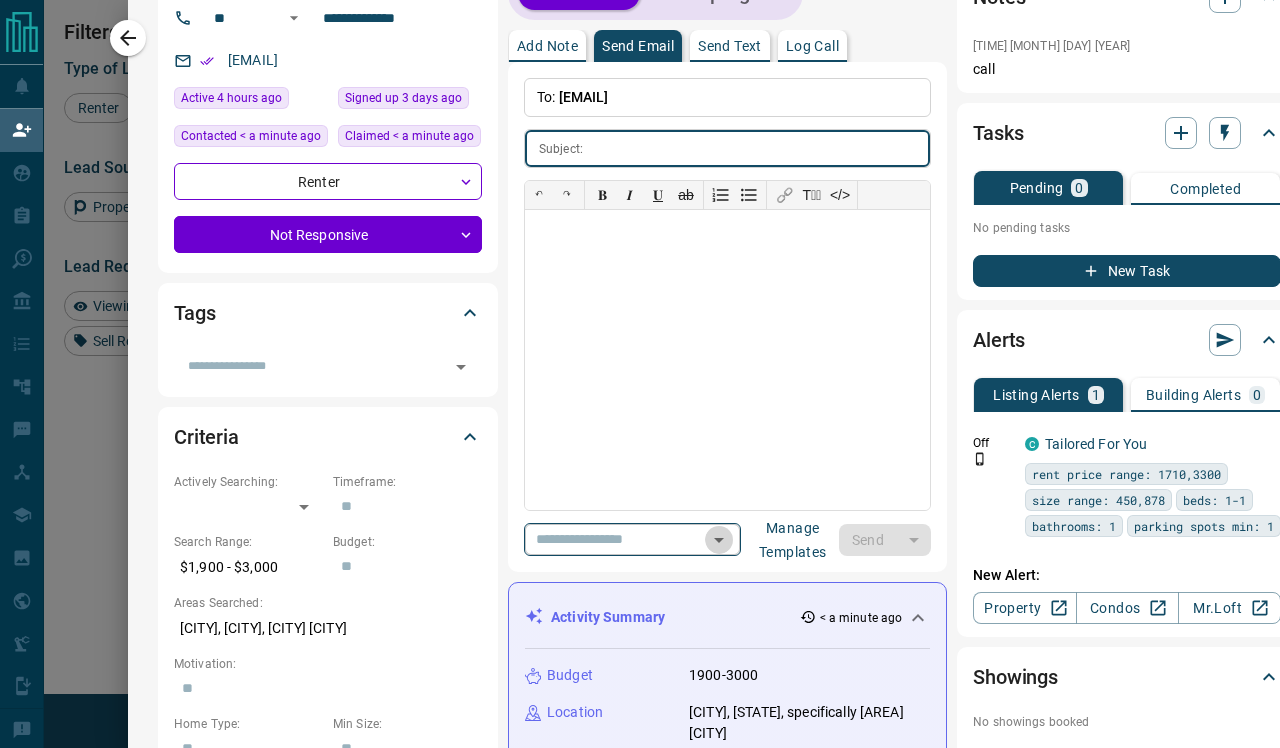 click 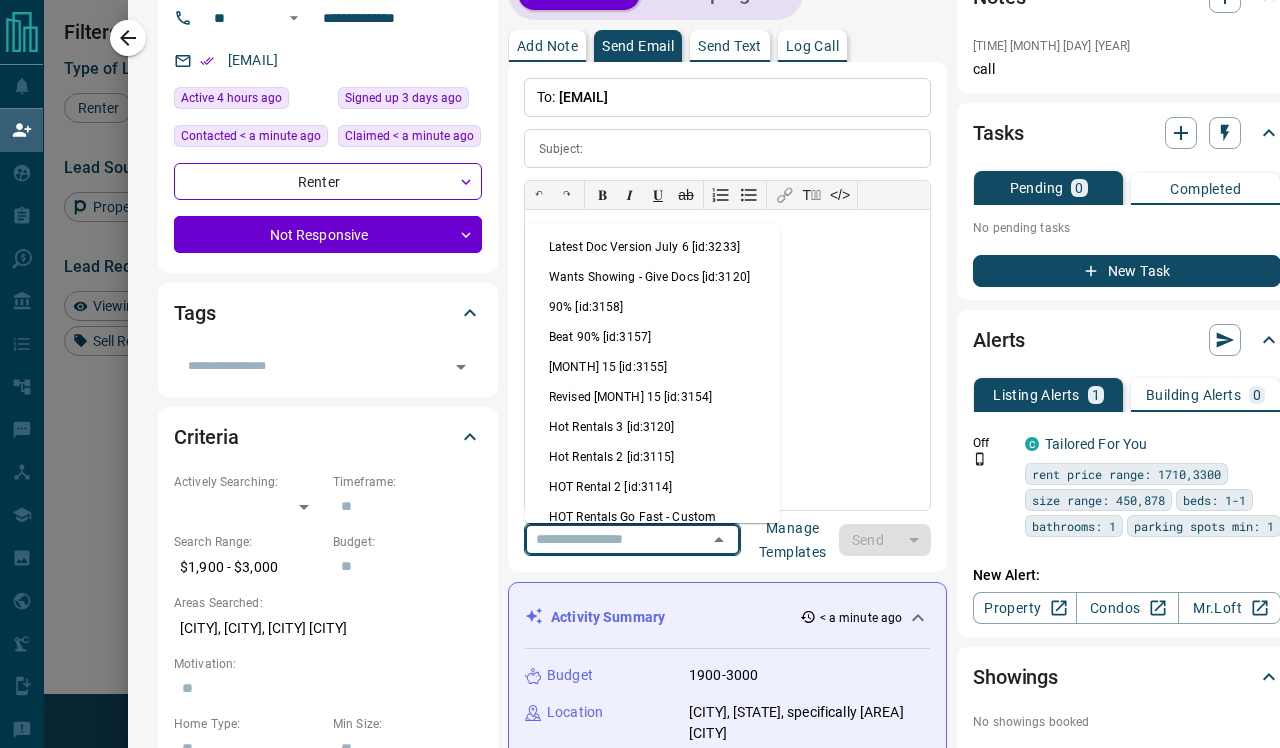 click on "Latest Doc Version July 6 [id:3233]" at bounding box center [652, 247] 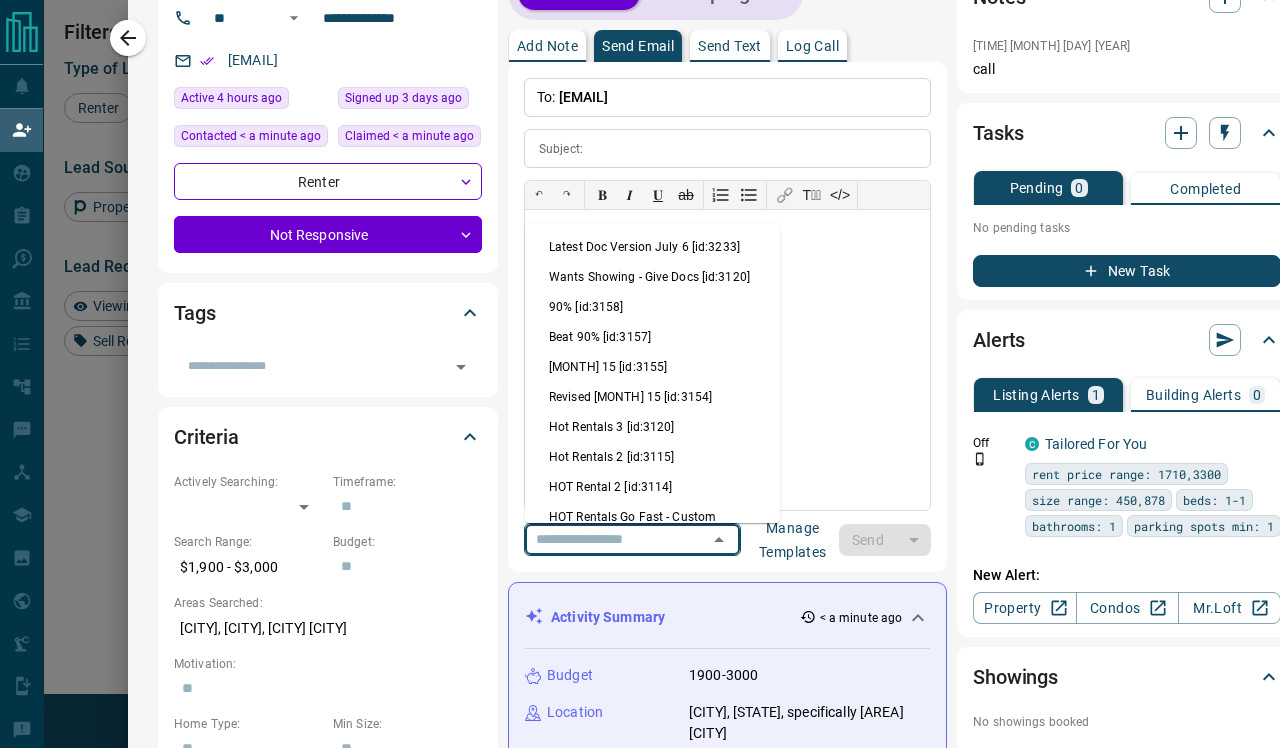 type on "**********" 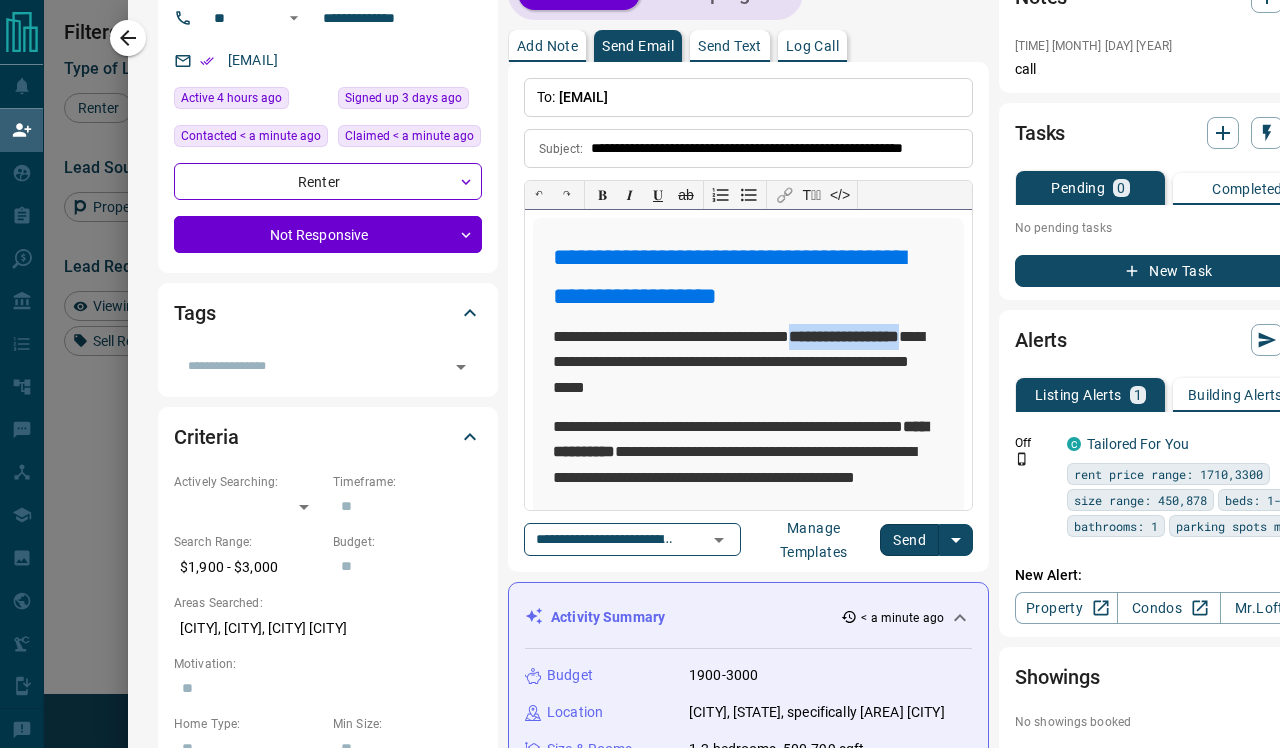 drag, startPoint x: 821, startPoint y: 337, endPoint x: 627, endPoint y: 353, distance: 194.65868 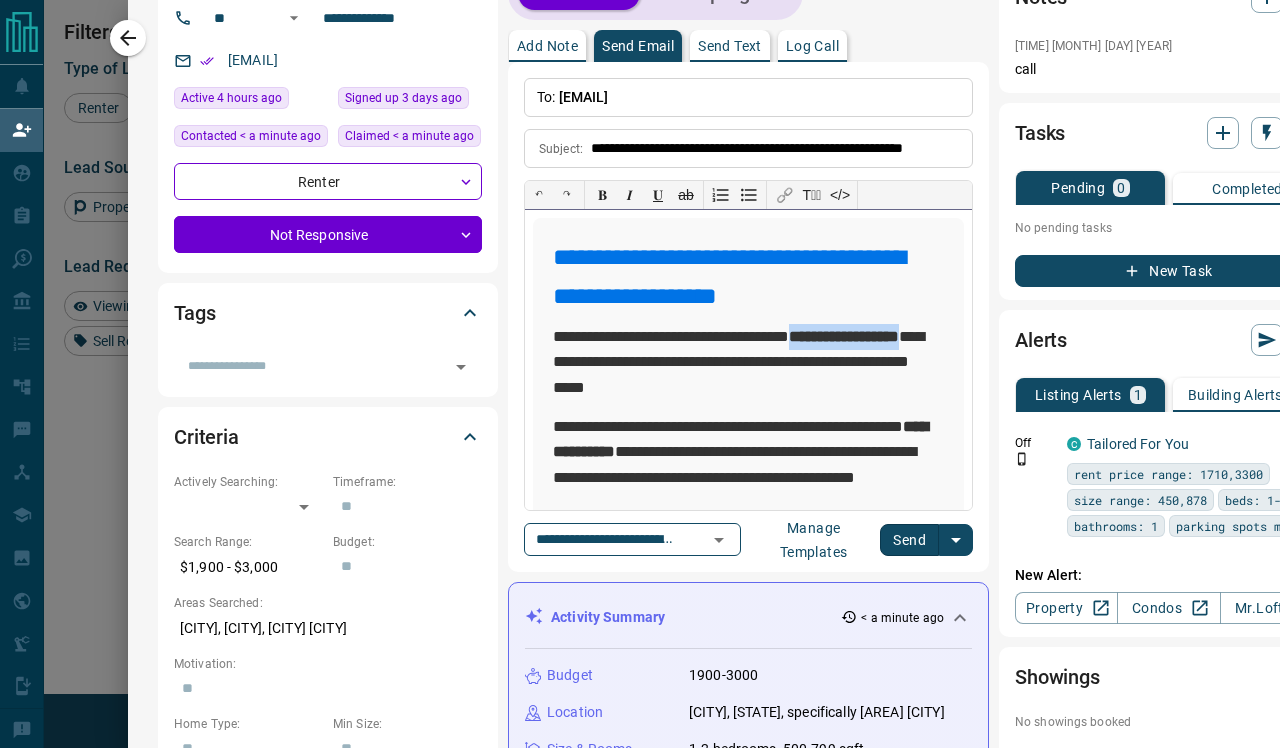 click on "**********" at bounding box center (748, 361) 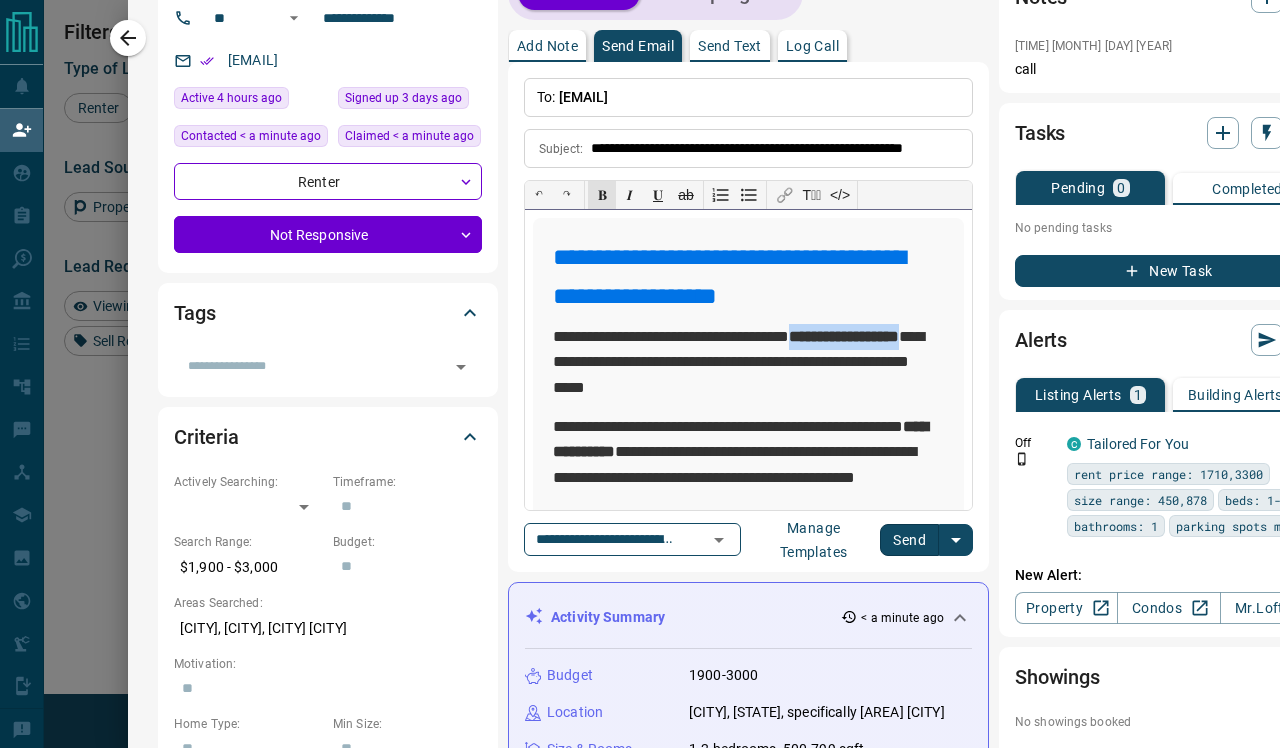 type 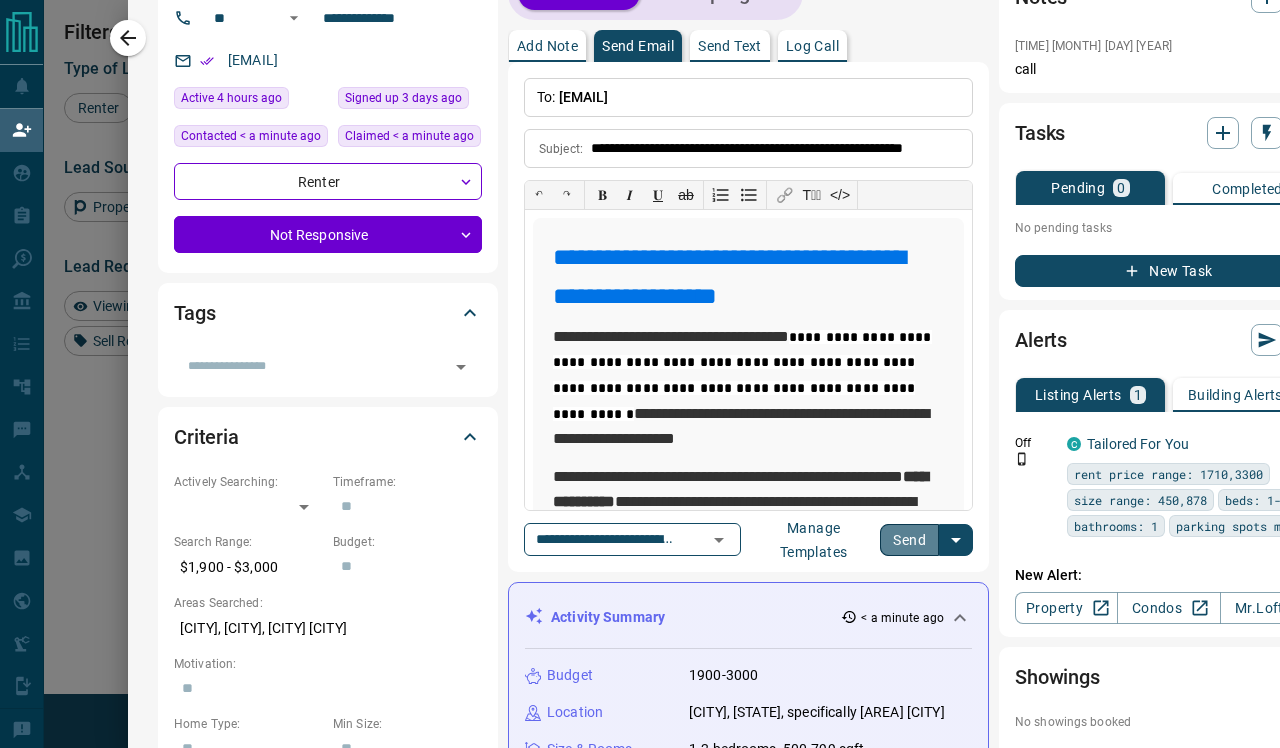 click on "Send" at bounding box center (909, 540) 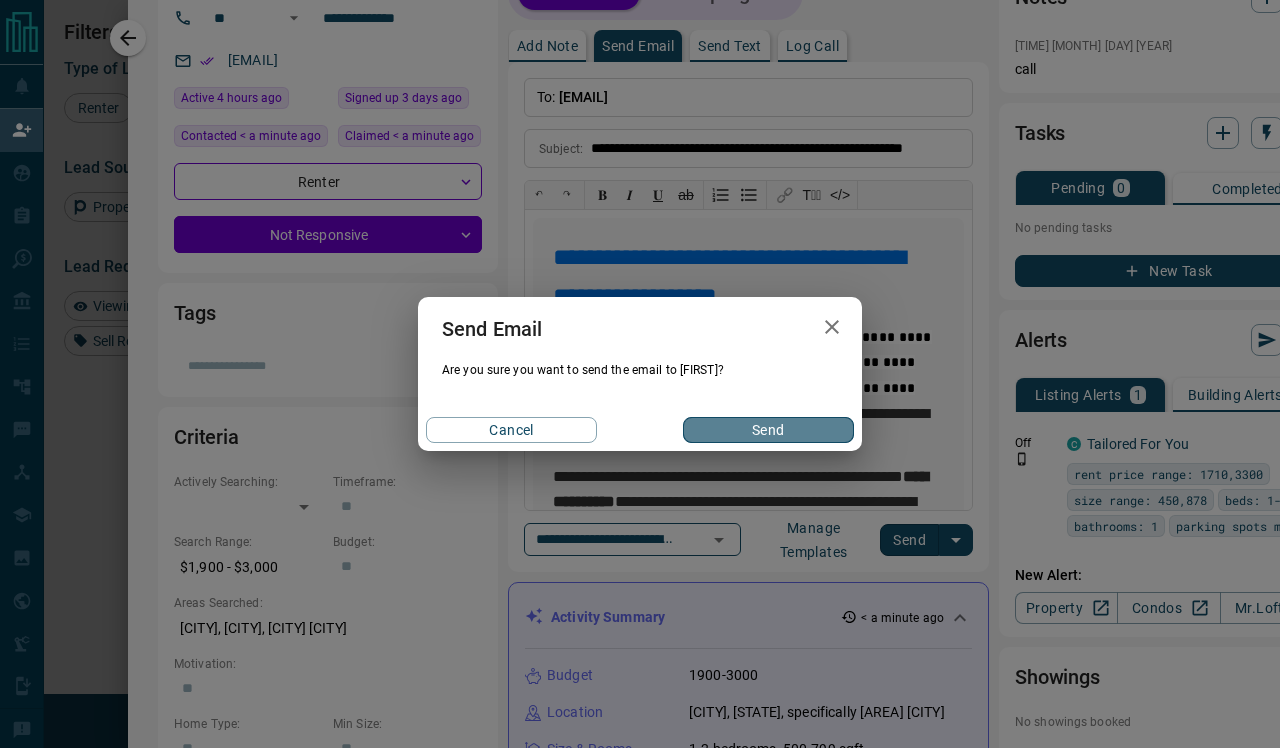 click on "Send" at bounding box center (768, 430) 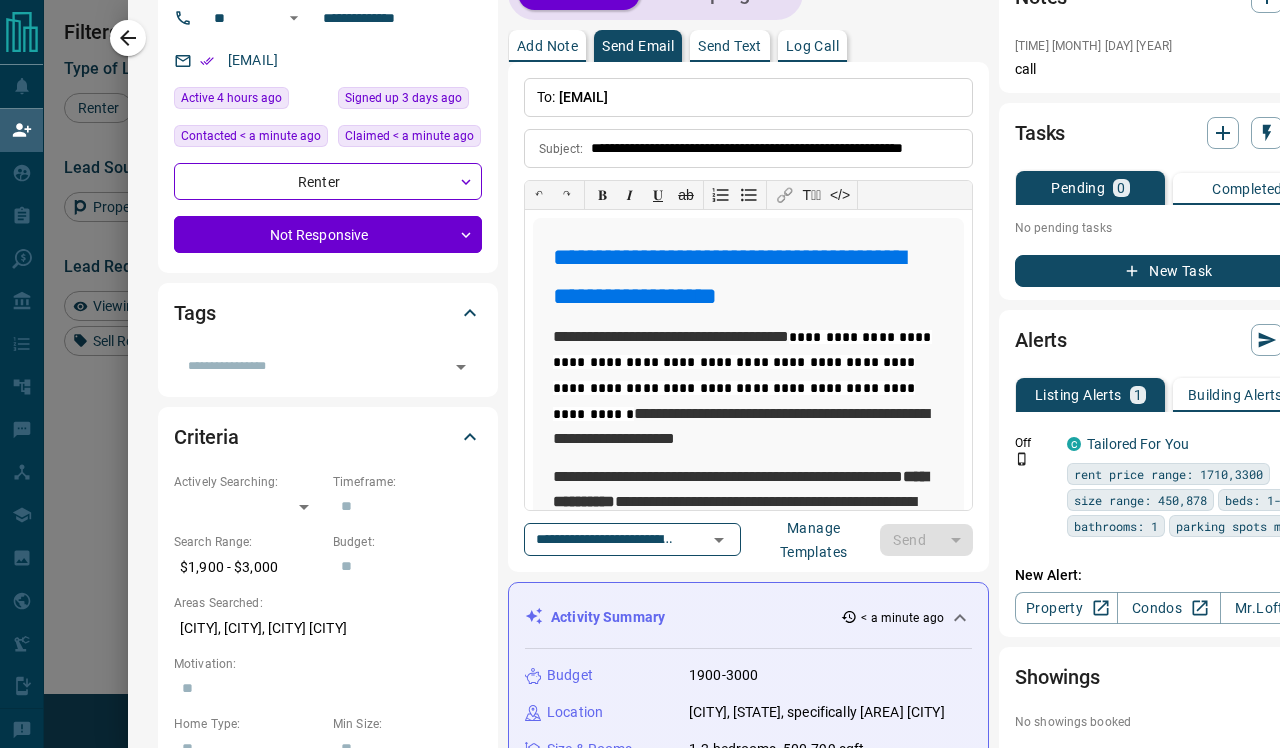 type 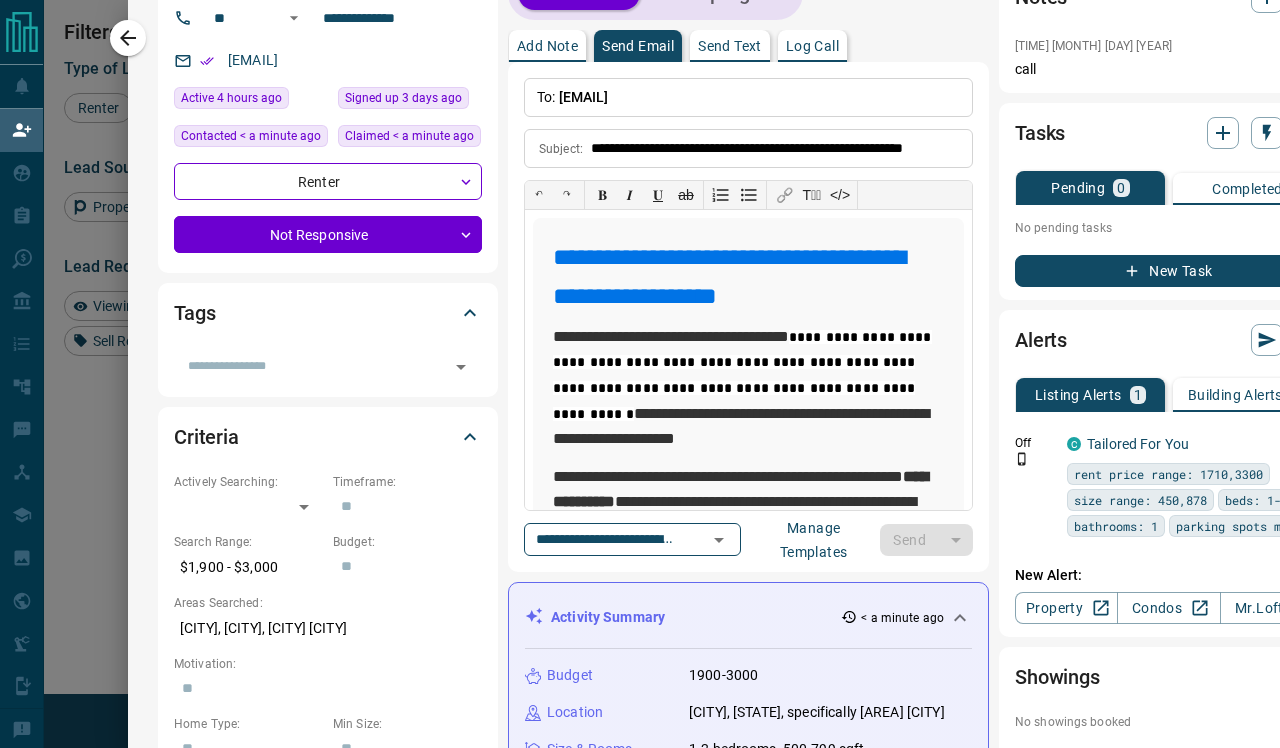 type 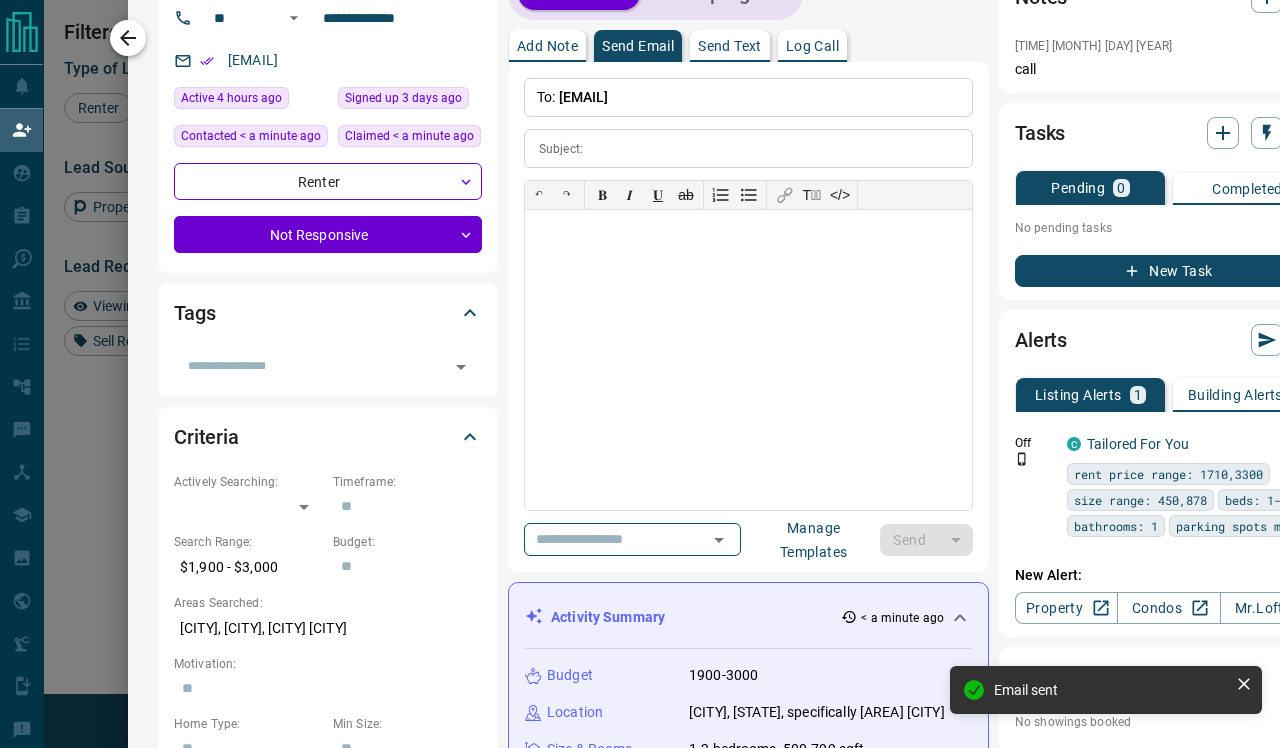 click 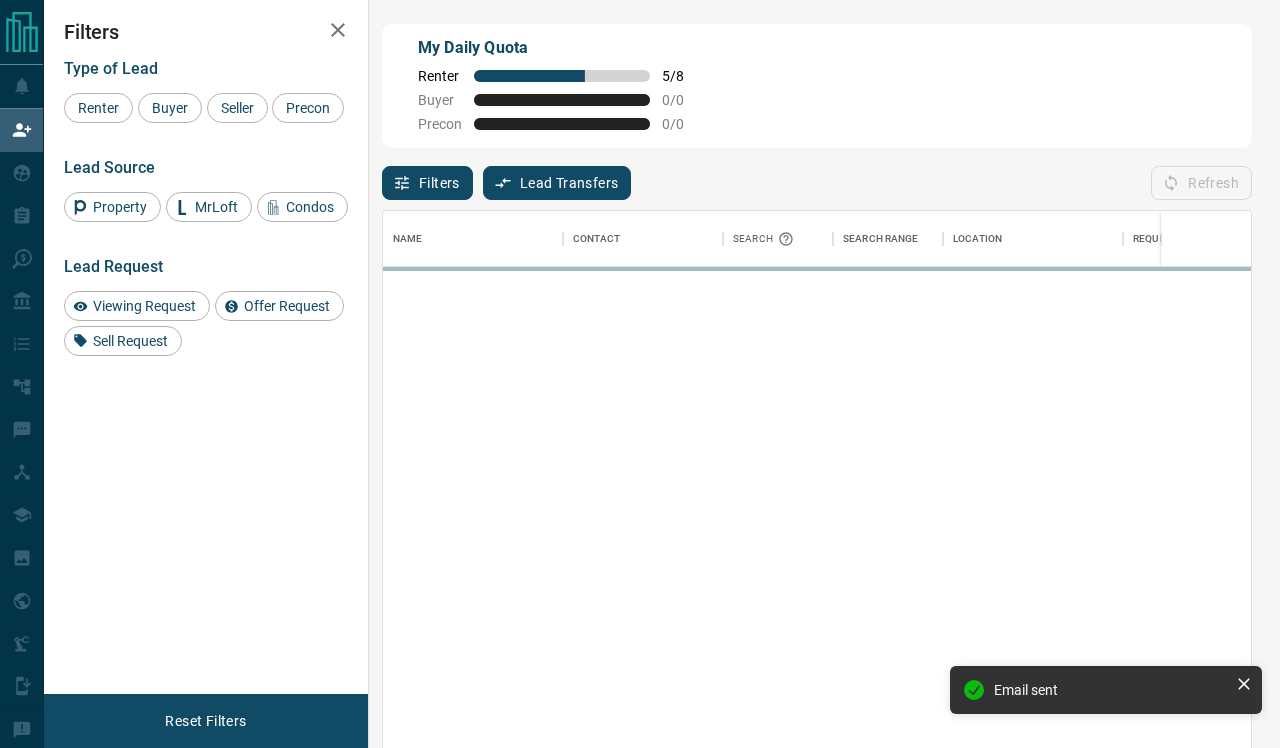 scroll, scrollTop: 1, scrollLeft: 1, axis: both 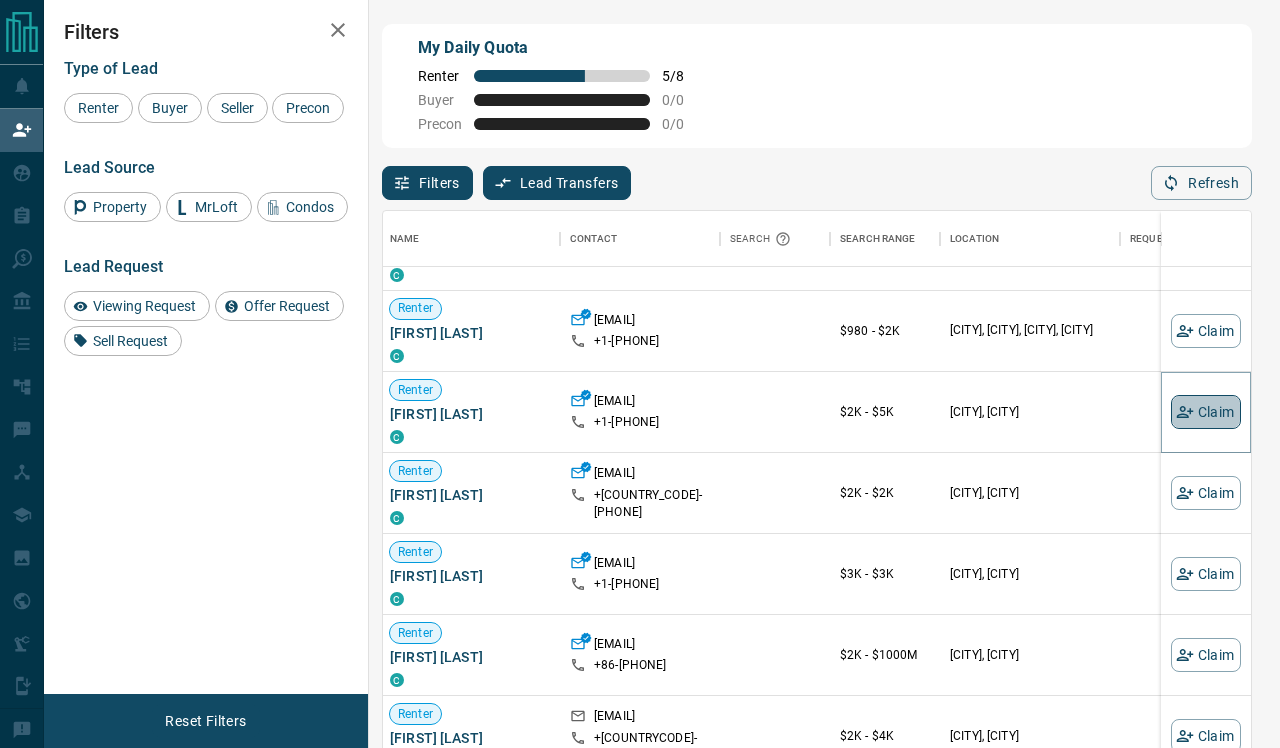 click on "Claim" at bounding box center [1206, 412] 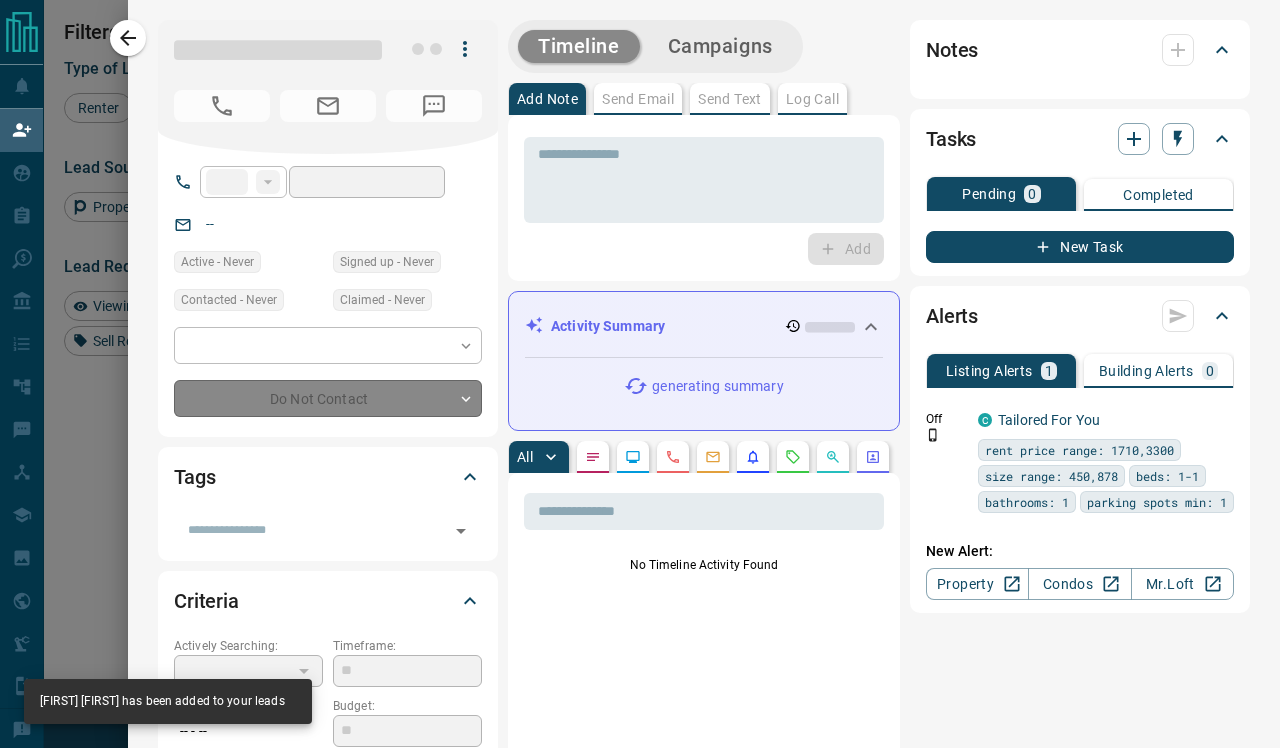 type on "**" 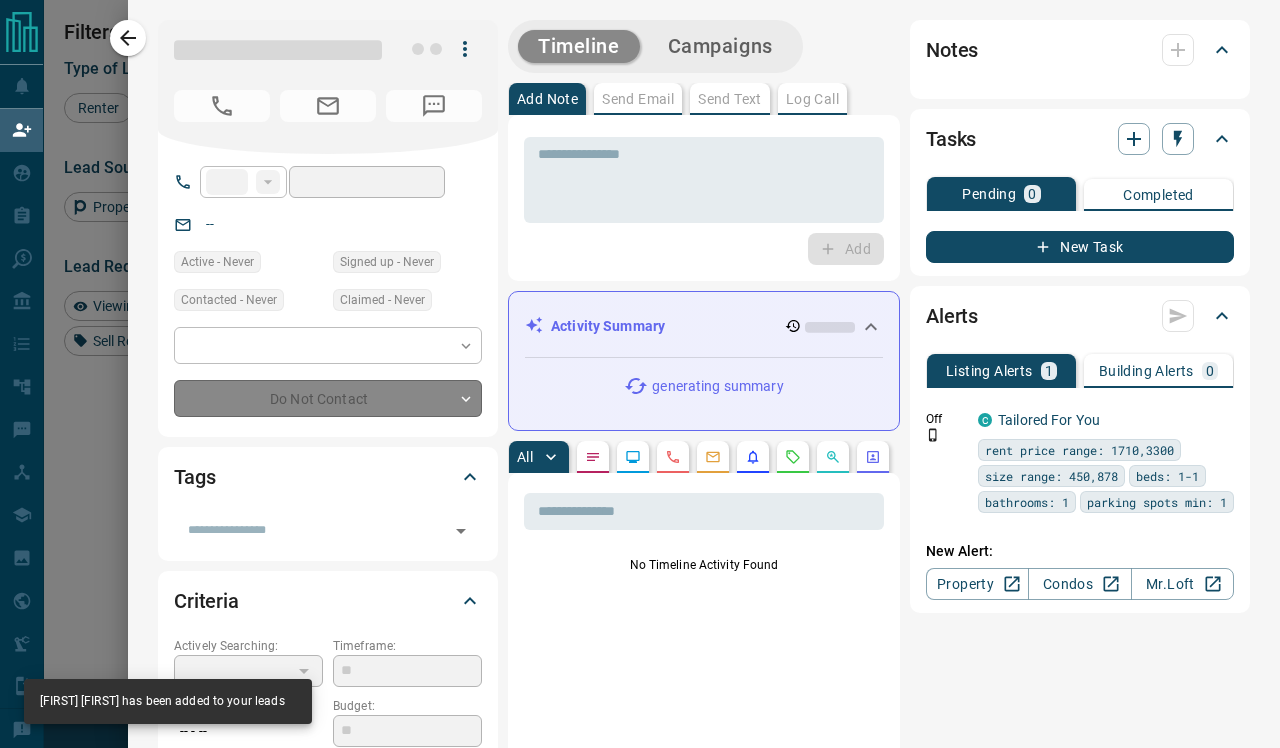 type on "**********" 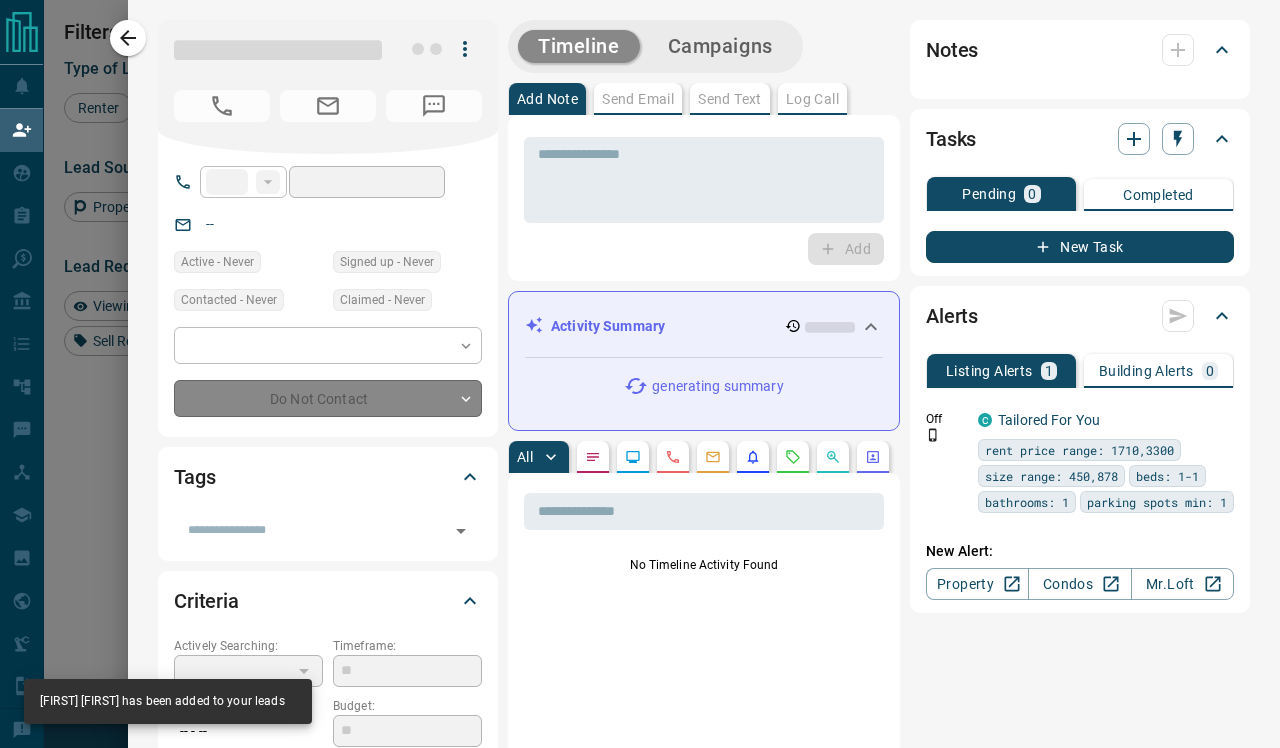 type on "**********" 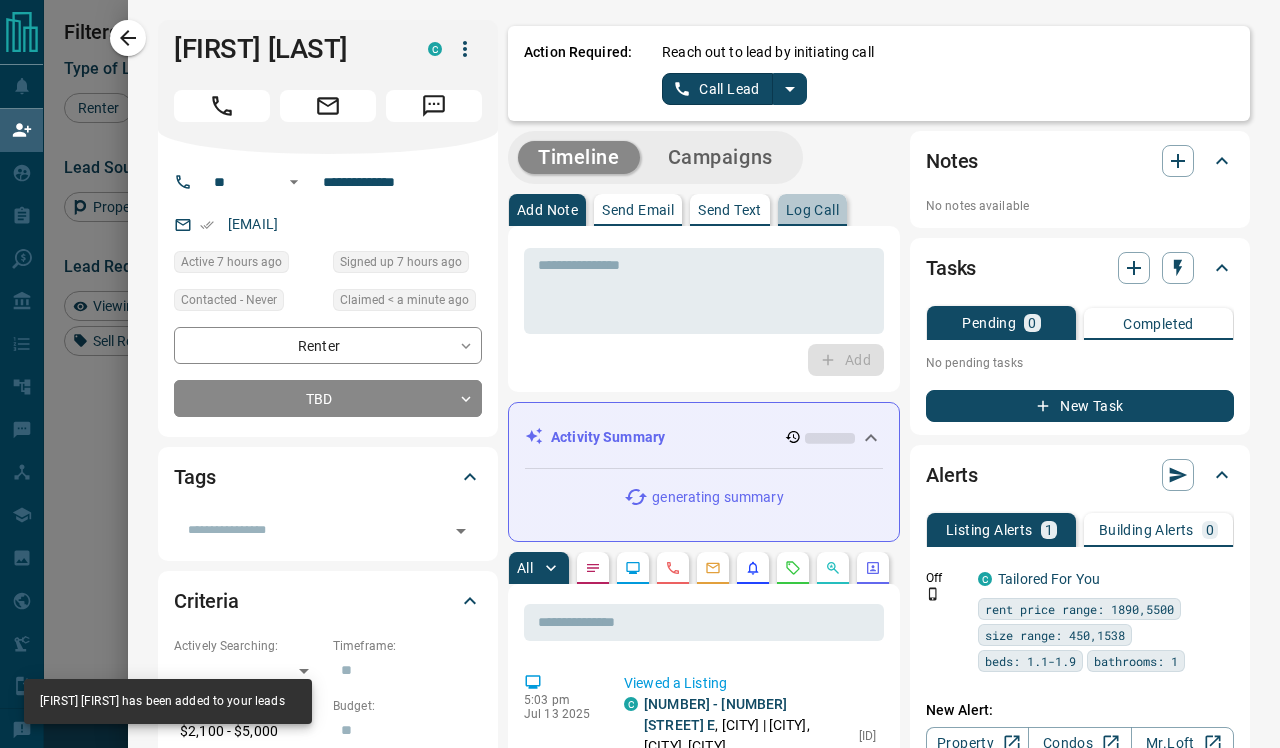 click on "Log Call" at bounding box center [812, 210] 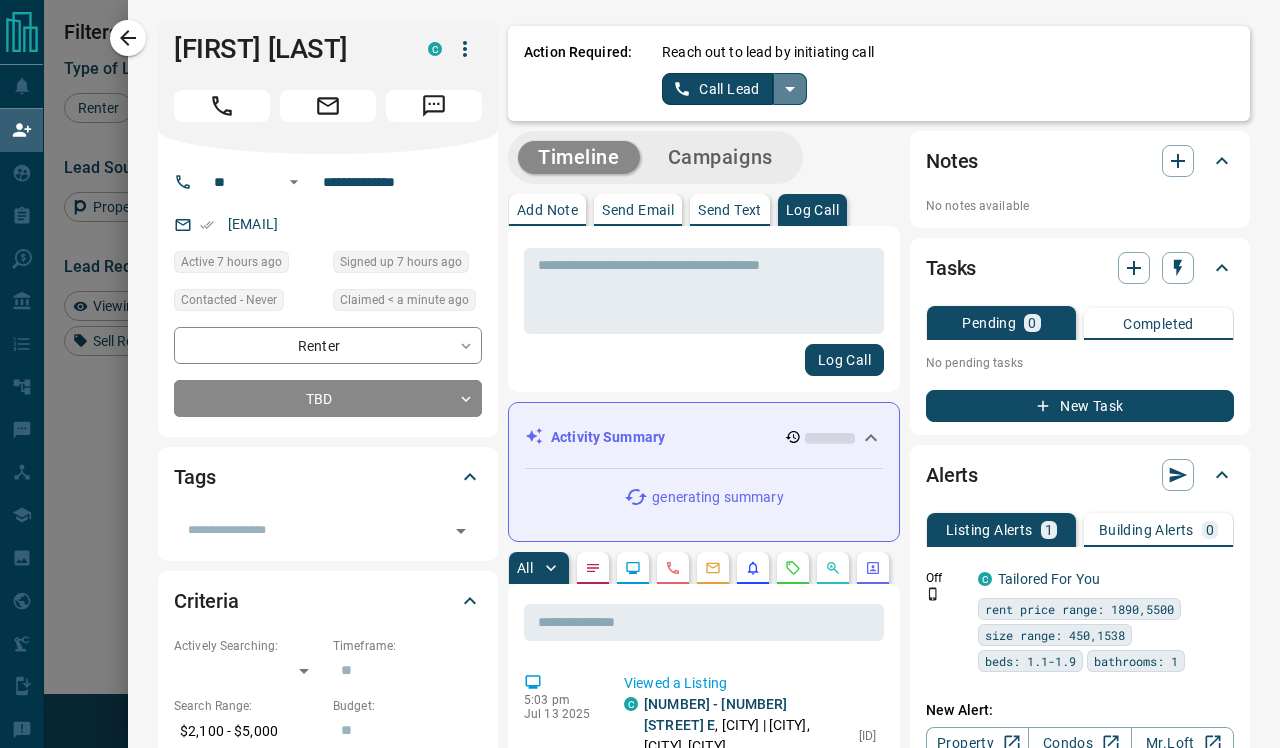 click 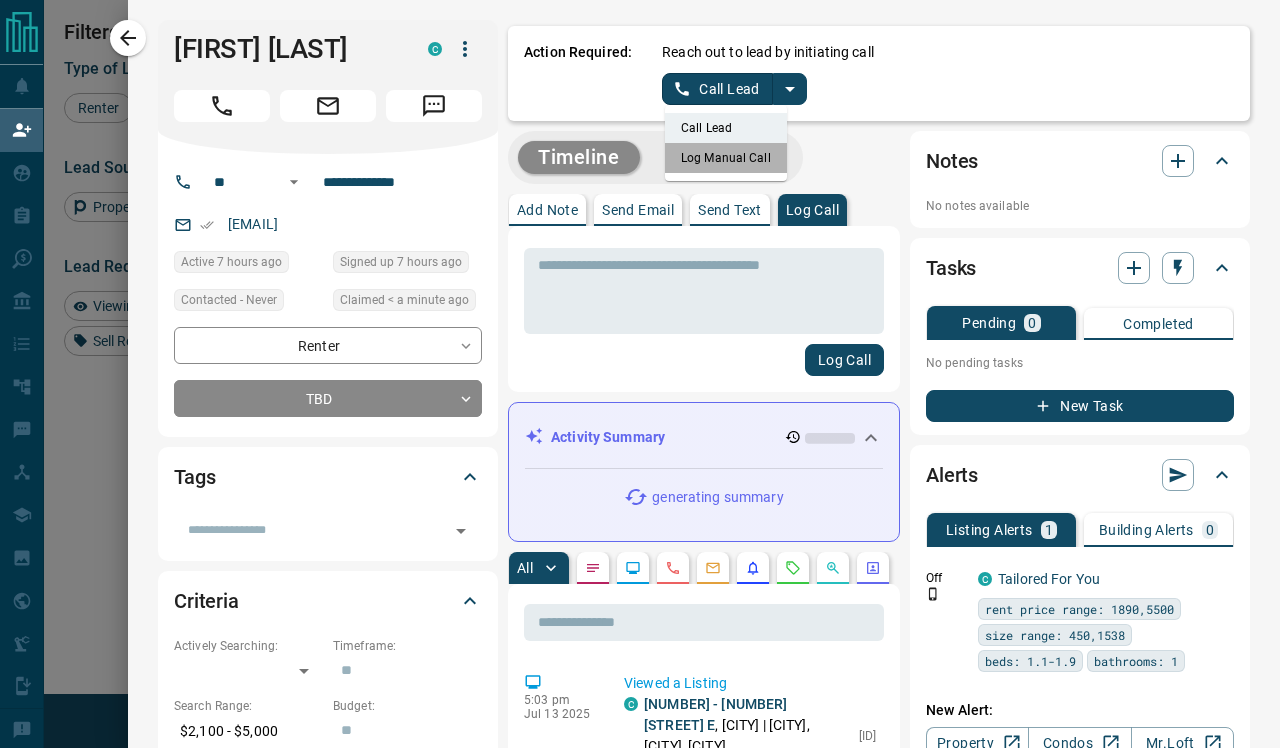 click on "Log Manual Call" at bounding box center [726, 158] 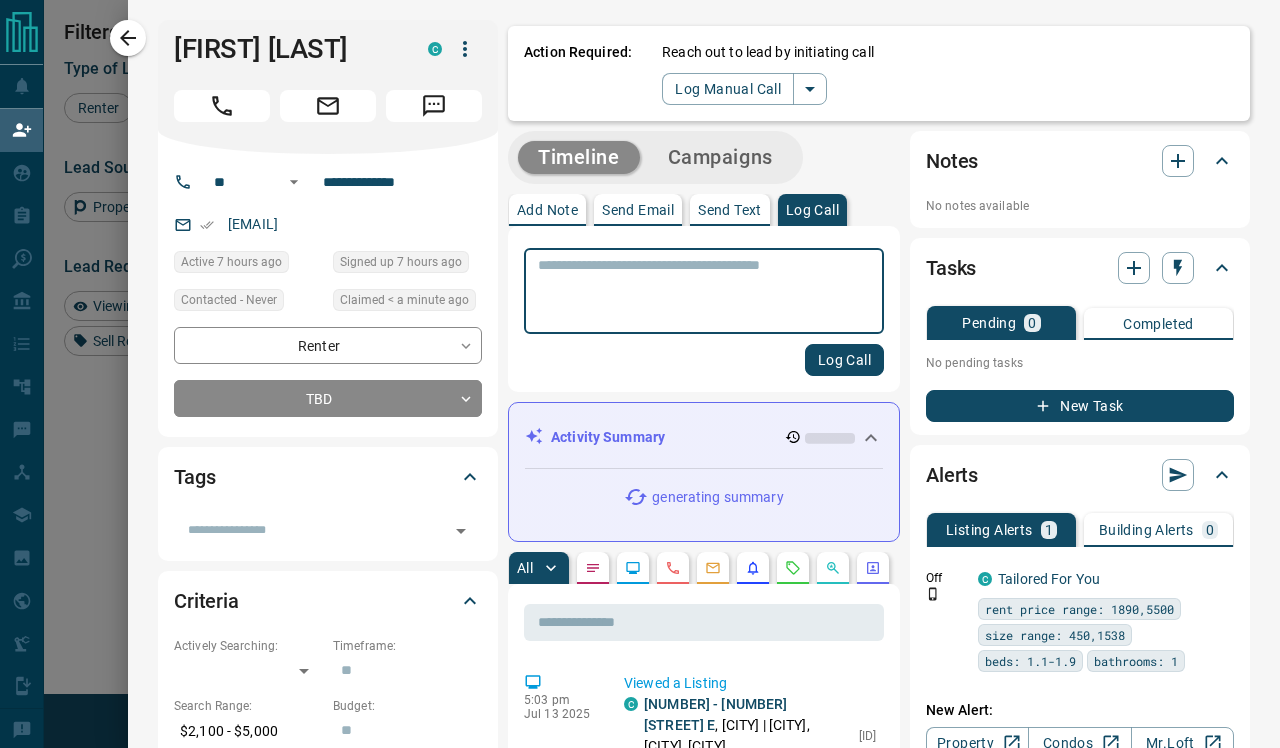 click at bounding box center (704, 291) 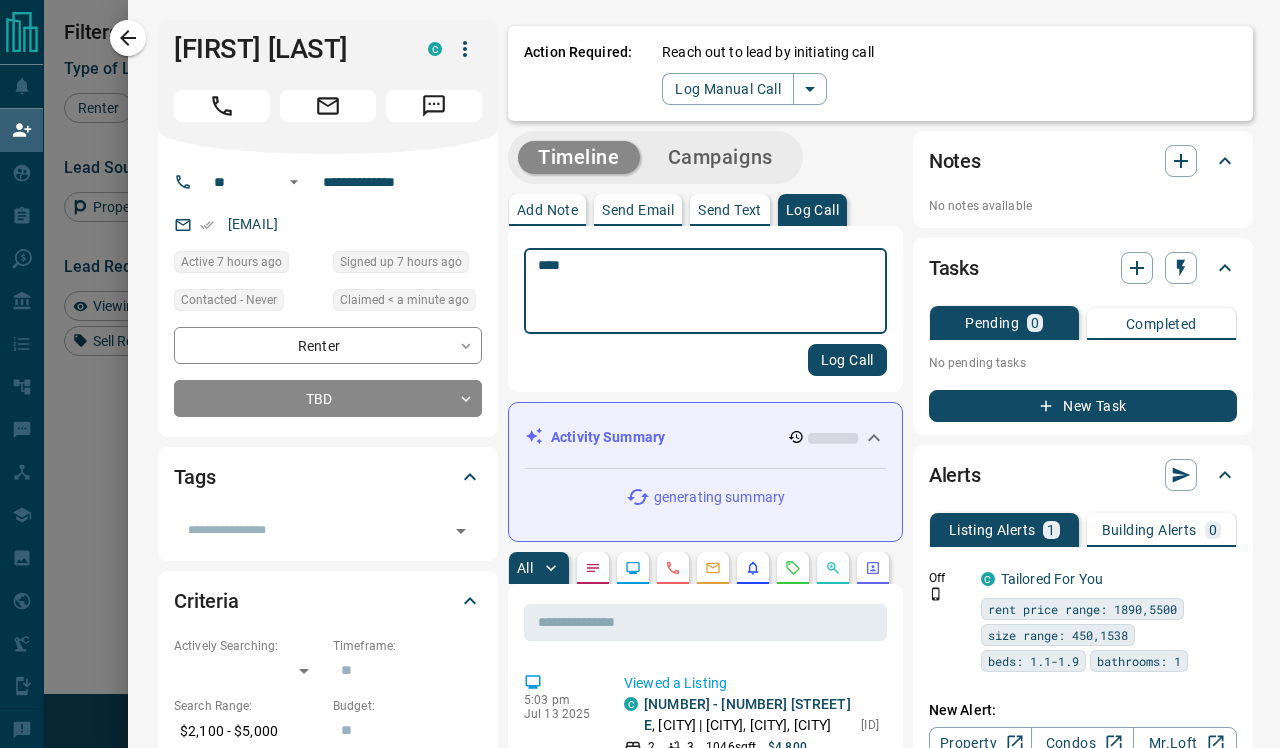 type on "****" 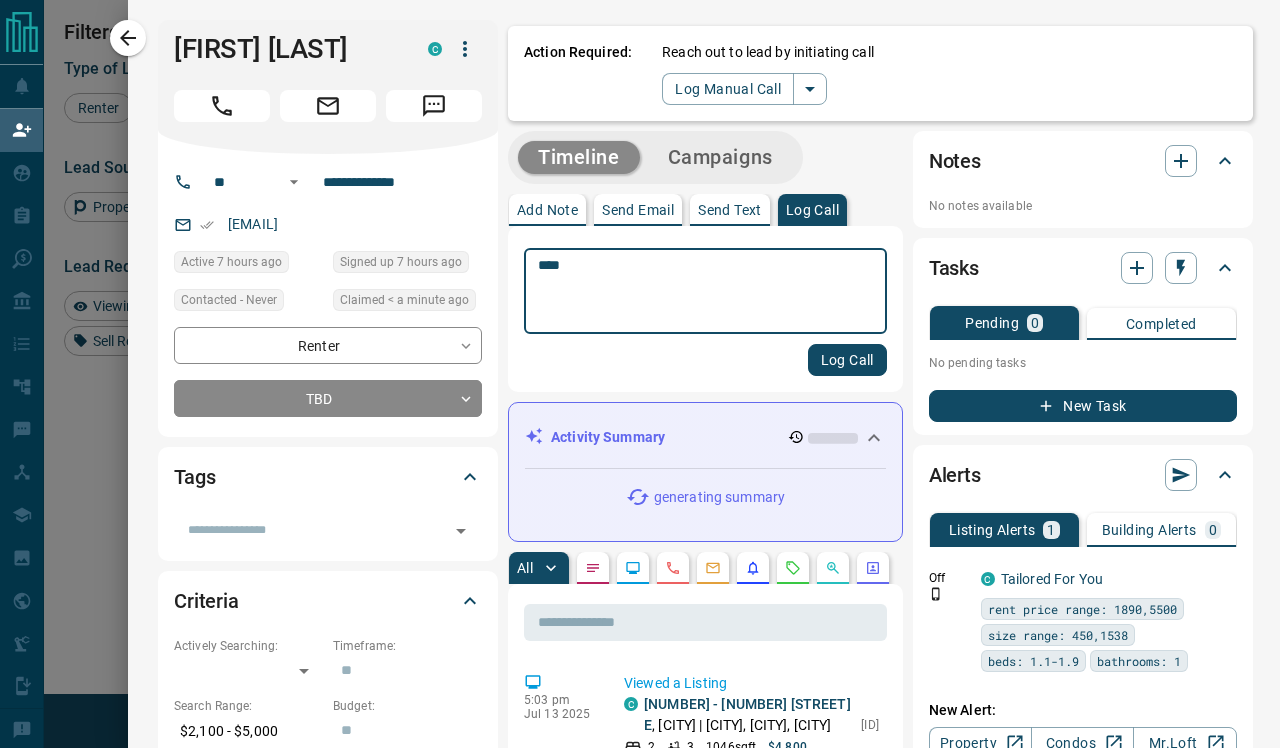 click on "Log Call" at bounding box center [847, 360] 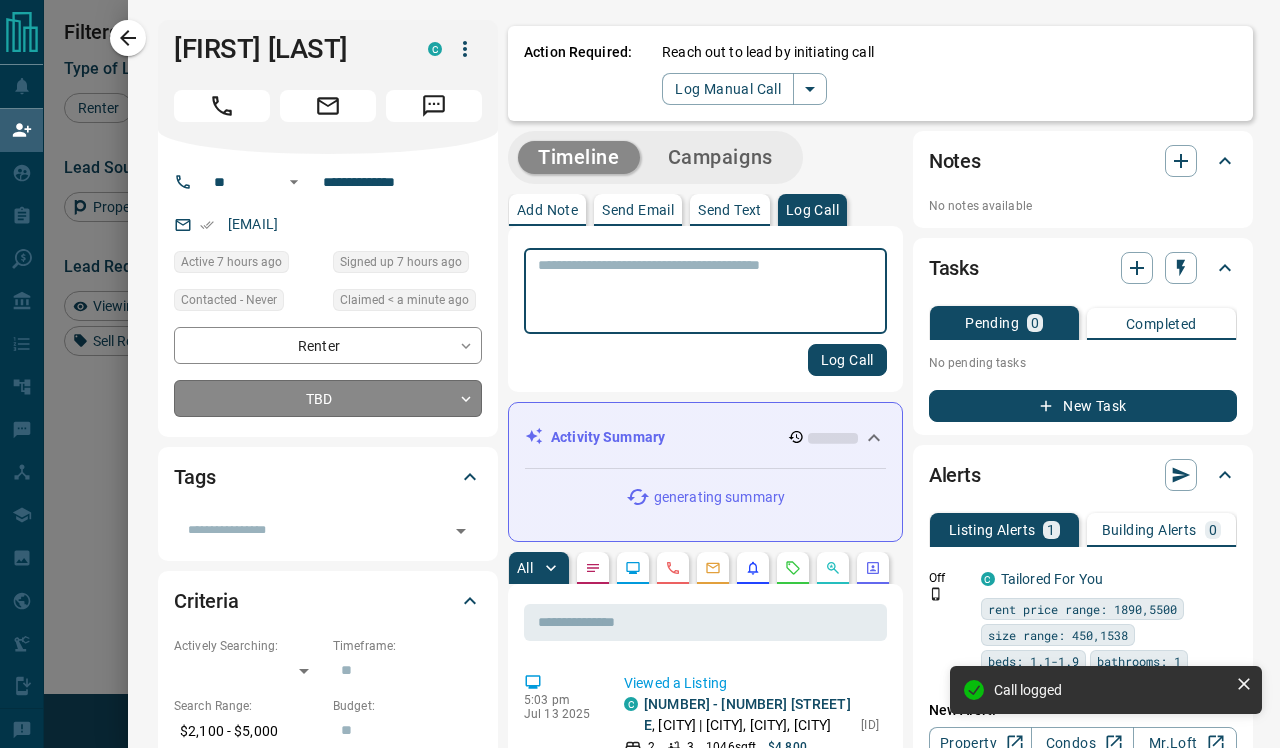 click on "Renter [FIRST] [LAST] C [EMAIL] +[PHONE] $[PRICE] - $[PRICE] [CITY], [CITY] Renter [FIRST] [LAST] C [EMAIL] +[PHONE] $[PRICE] - $[PRICE] [CITY], [CITY] Renter [FIRST] [LAST] C [EMAIL] +[PHONE] $[PRICE] - $[PRICE] [CITY], [CITY], [CITY] Back to Site High Interest Renter [FIRST] [LAST] C [EMAIL] +[PHONE] $[PRICE] - $[PRICE] [CITY], [CITY], [CITY], [CITY] Renter [FIRST] [LAST] C [EMAIL] +[PHONE] $[PRICE] - $[PRICE] [CITY], [CITY] Renter [FIRST] [LAST] C [EMAIL] +[COUNTRY_CODE]- [PHONE] $[PRICE] - $[PRICE] [CITY], [CITY] Renter [FIRST] [LAST] C [EMAIL] +[PHONE] $[PRICE] - $[PRICE] [CITY], [CITY], [CITY] | [CITY] Renter [FIRST] [LAST] C [EMAIL] +[COUNTRY_CODE]- C C C" at bounding box center (640, 319) 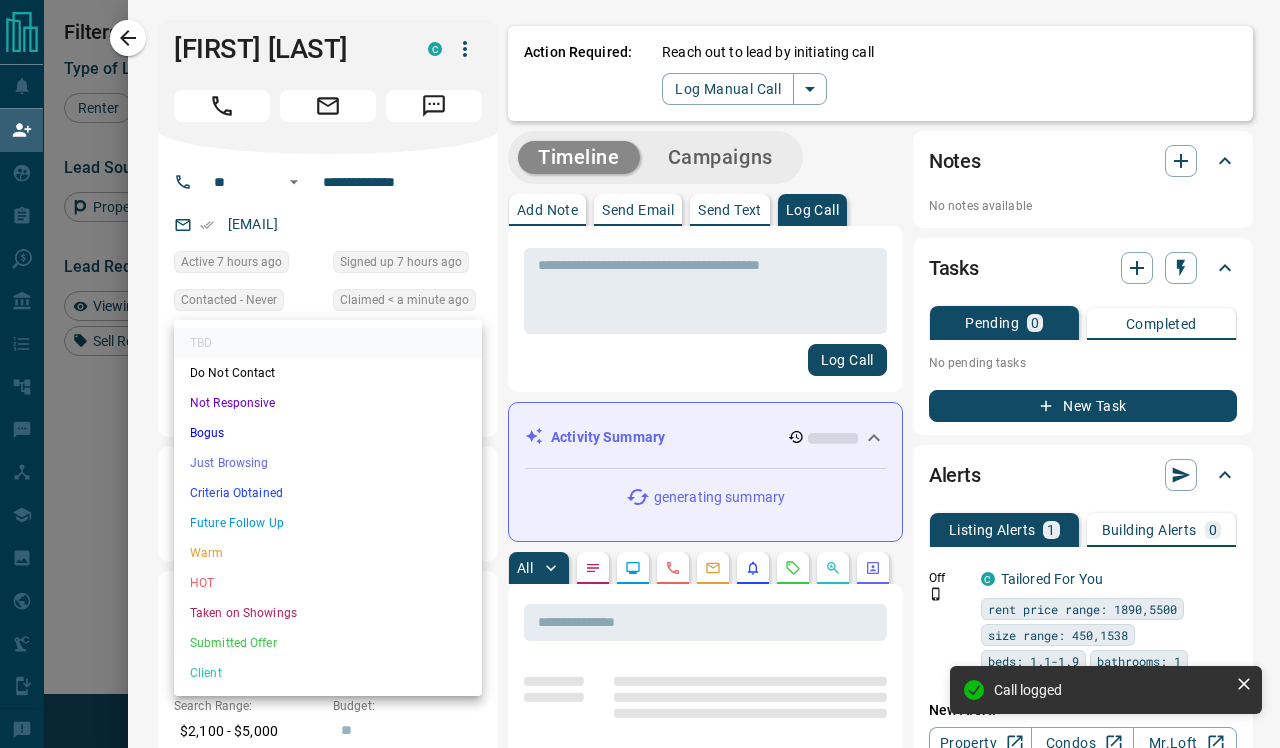 click on "Not Responsive" at bounding box center (328, 403) 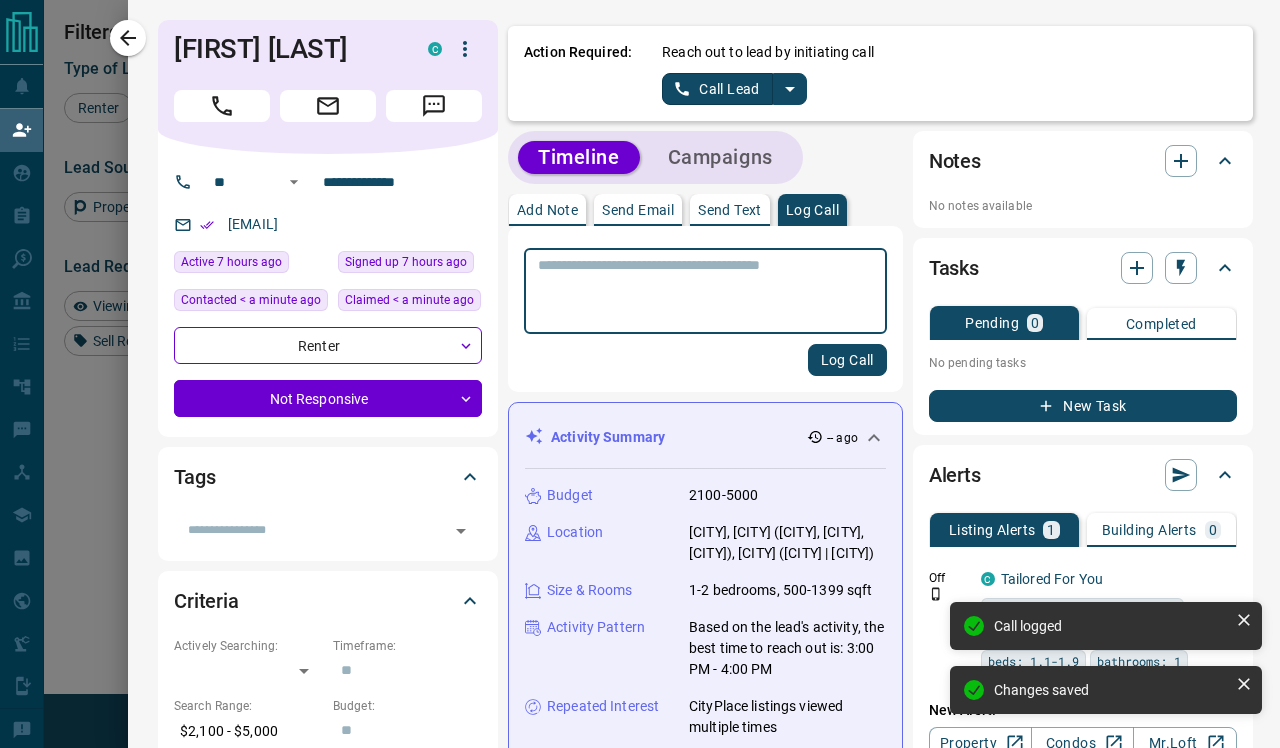 type on "*" 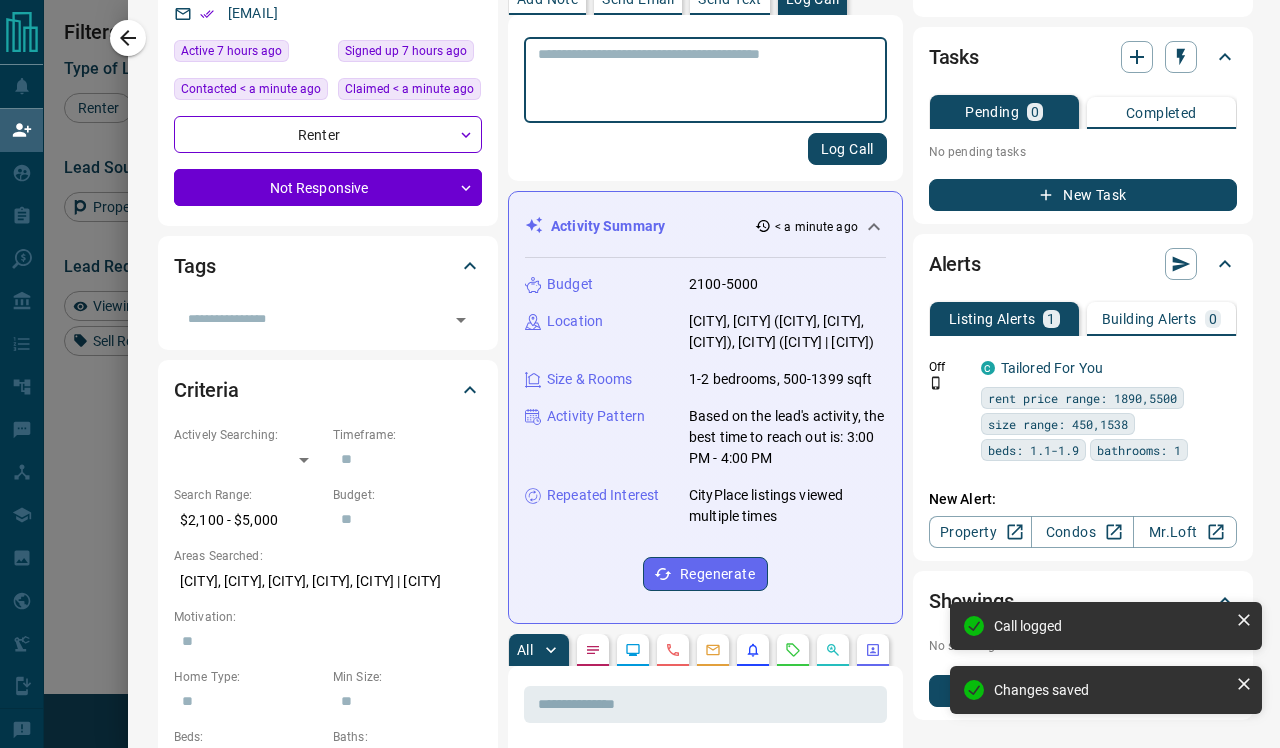 scroll, scrollTop: 209, scrollLeft: 0, axis: vertical 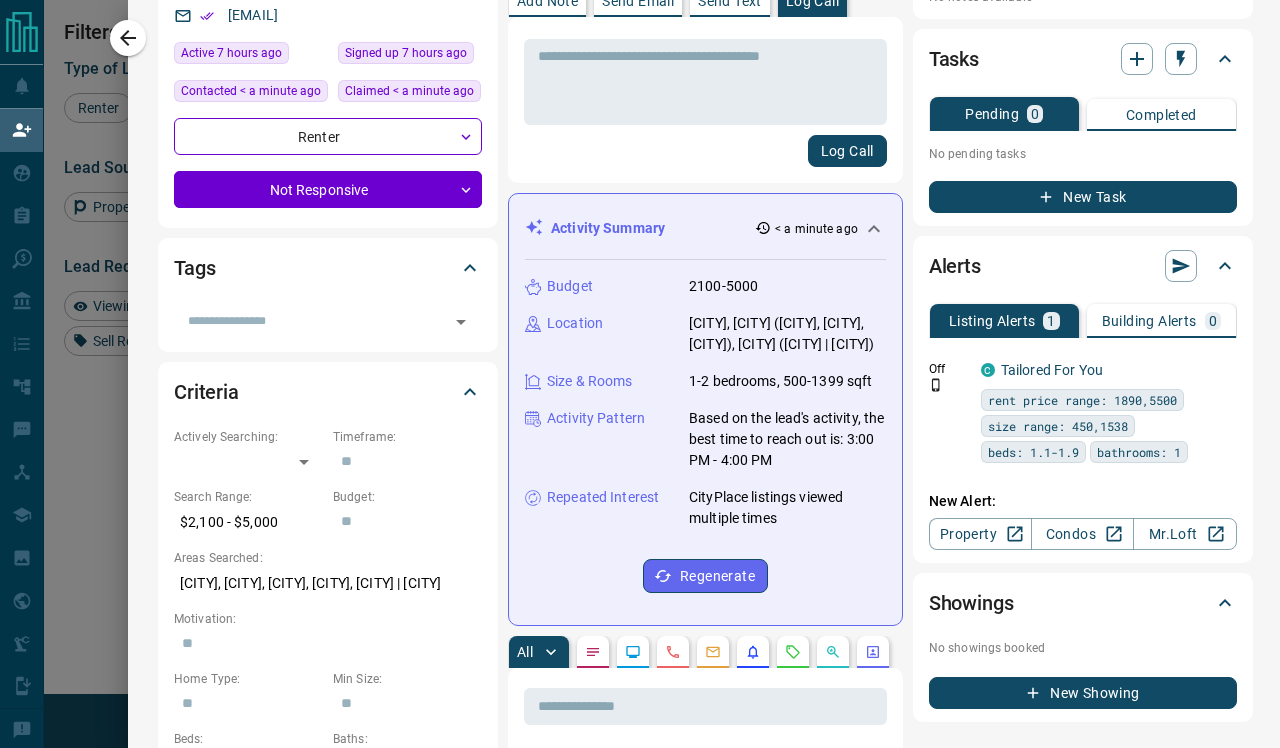 drag, startPoint x: 692, startPoint y: 323, endPoint x: 788, endPoint y: 384, distance: 113.74094 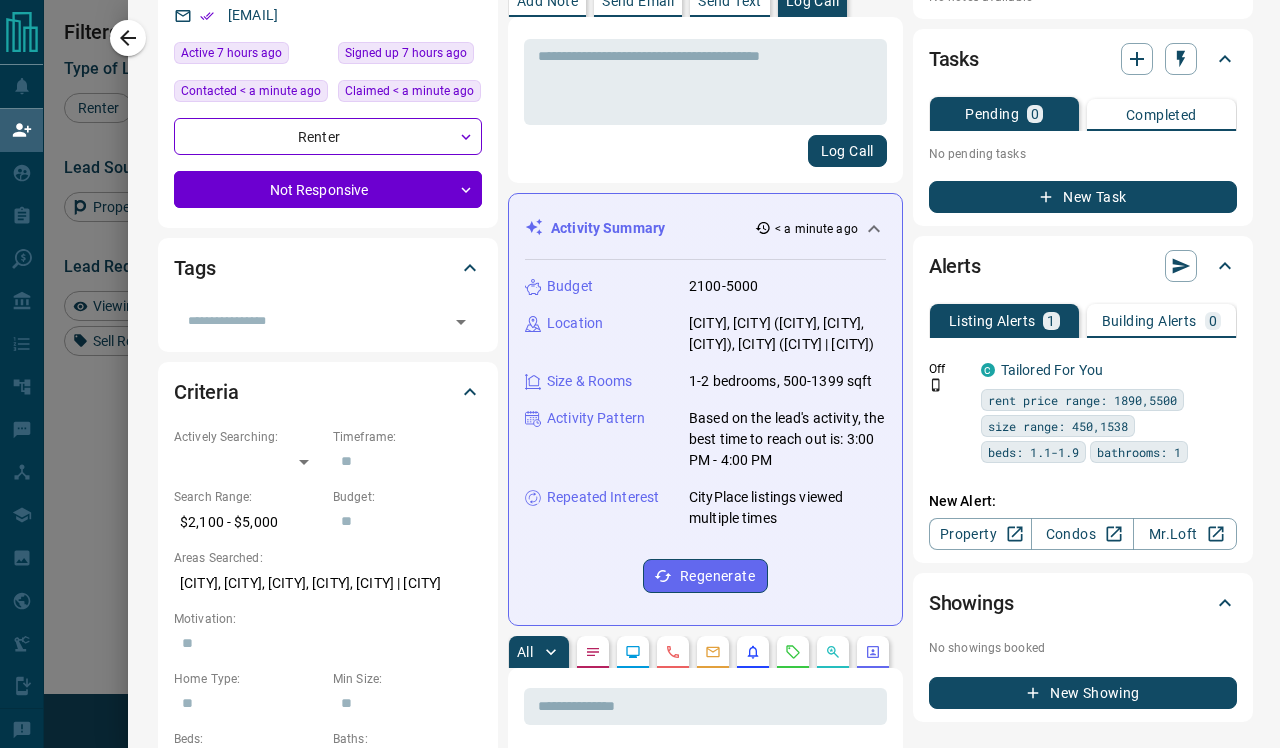 click on "[CITY], [CITY] ([CITY], [CITY], [CITY]), [CITY] ([CITY] | [CITY])" at bounding box center (787, 334) 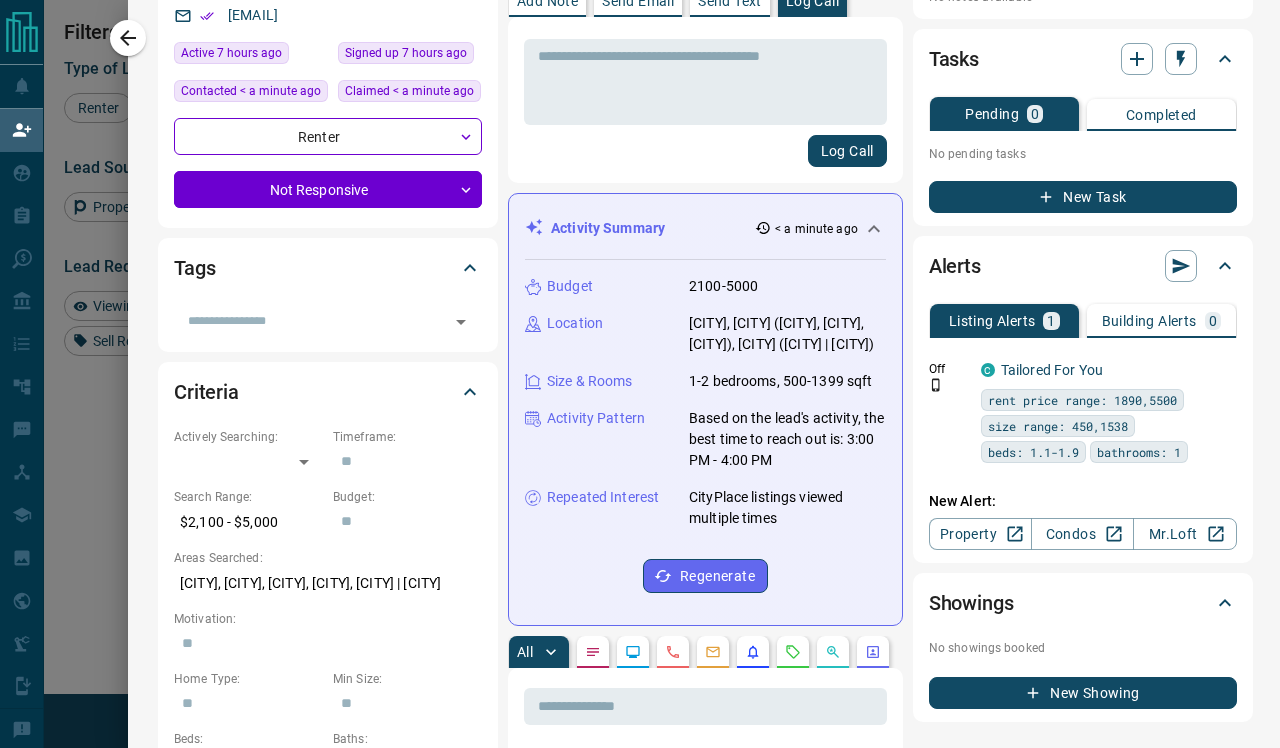 copy on "[CITY], [CITY] ([CITY], [CITY], [CITY]), [CITY] ([CITY] | [CITY])" 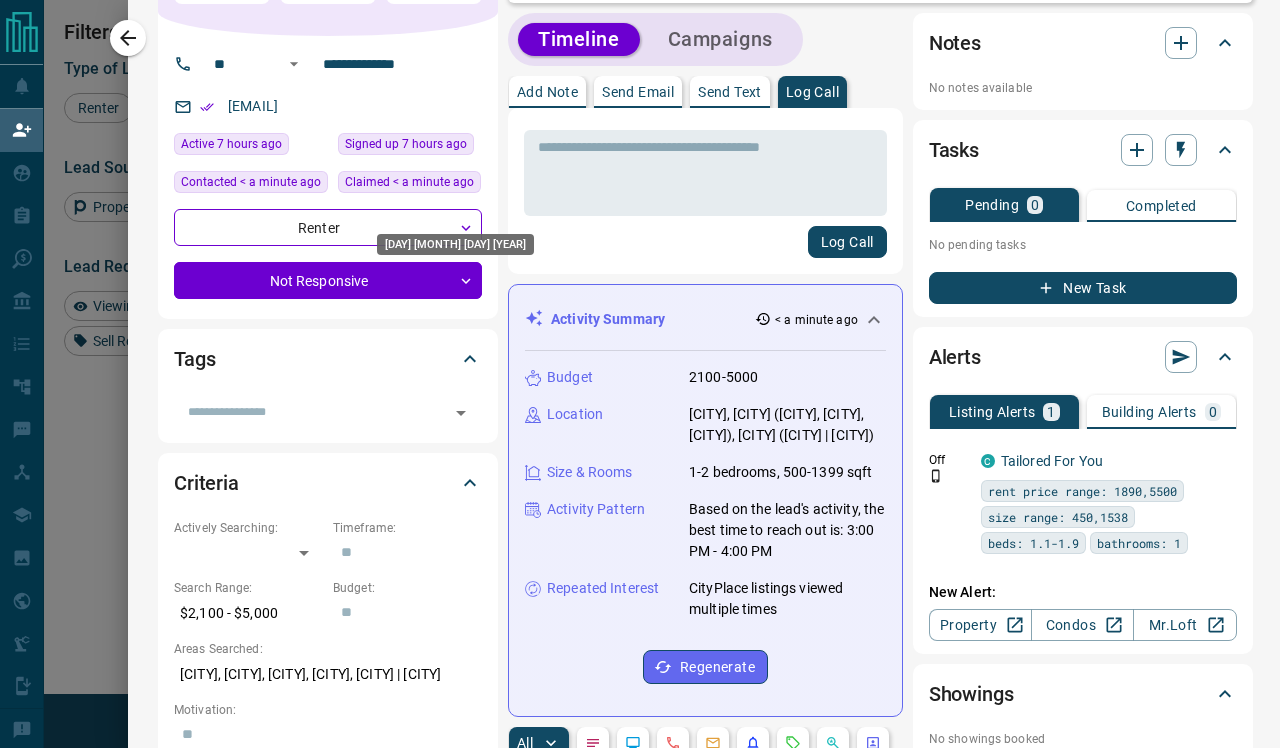 scroll, scrollTop: 85, scrollLeft: 0, axis: vertical 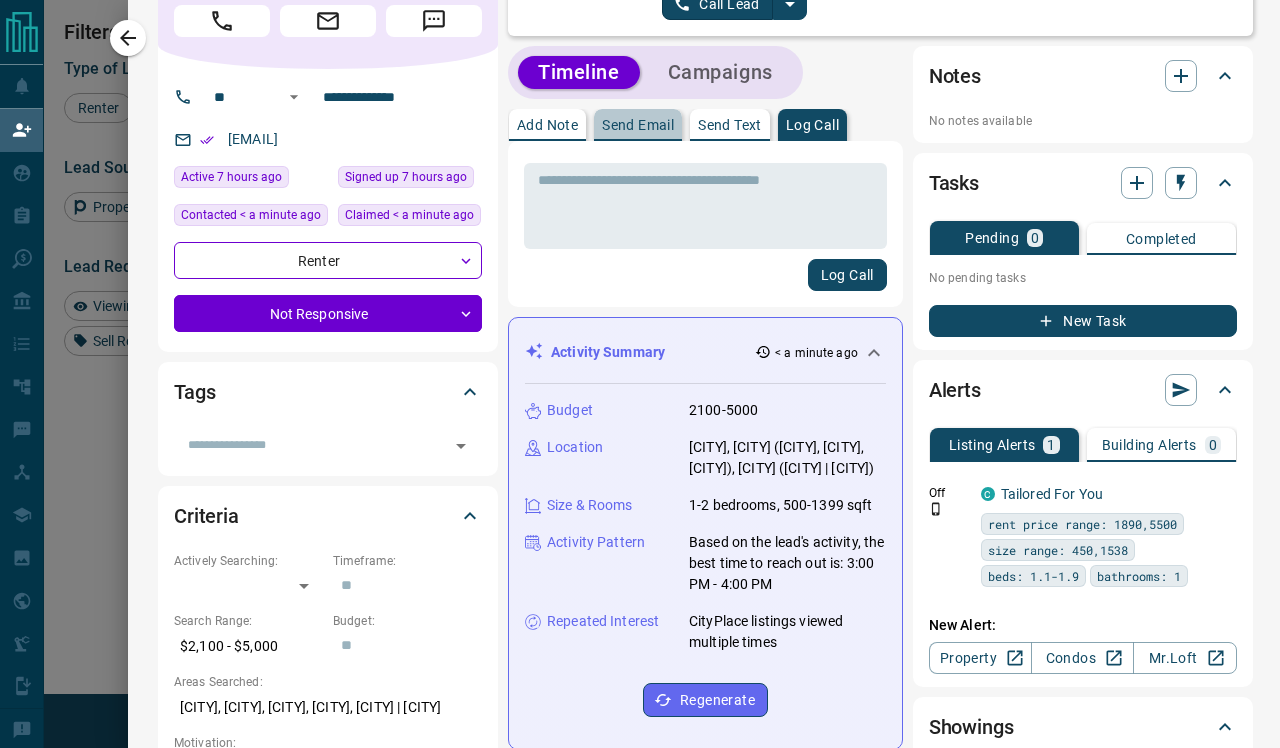 click on "Send Email" at bounding box center (638, 125) 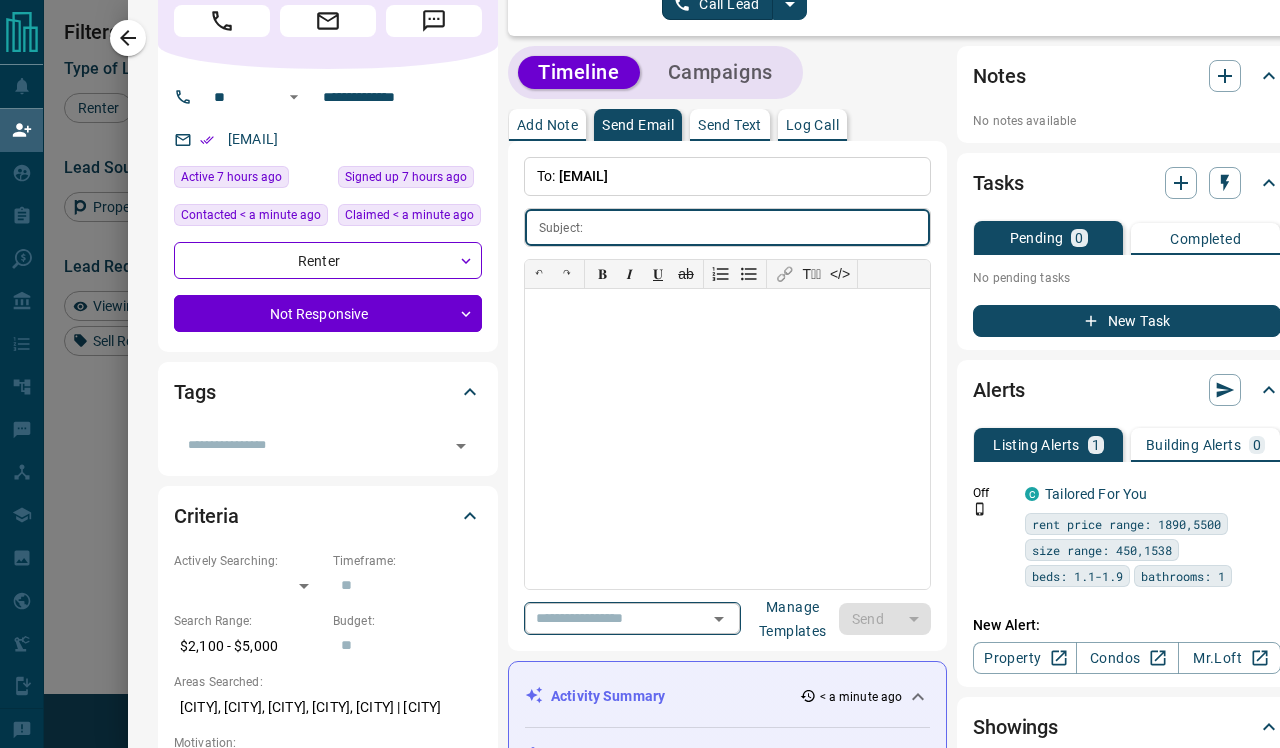 click 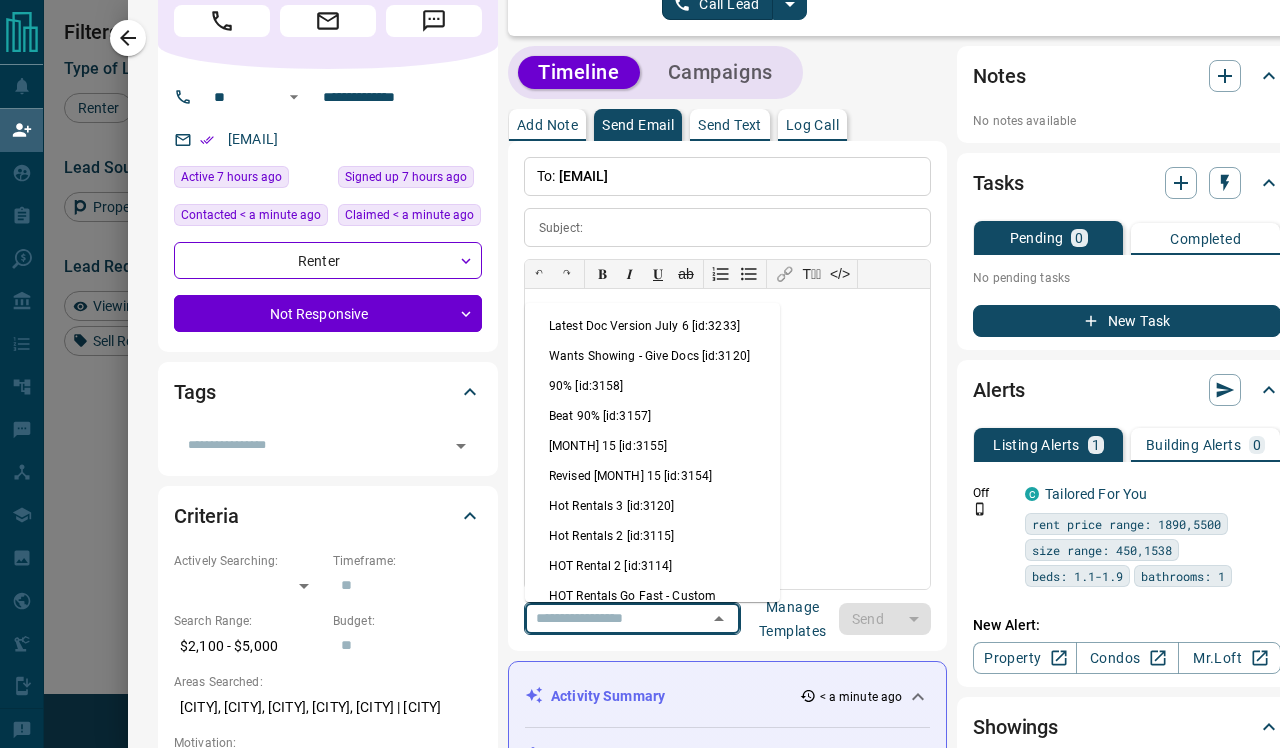 click on "Latest Doc Version July 6 [id:3233]" at bounding box center [652, 326] 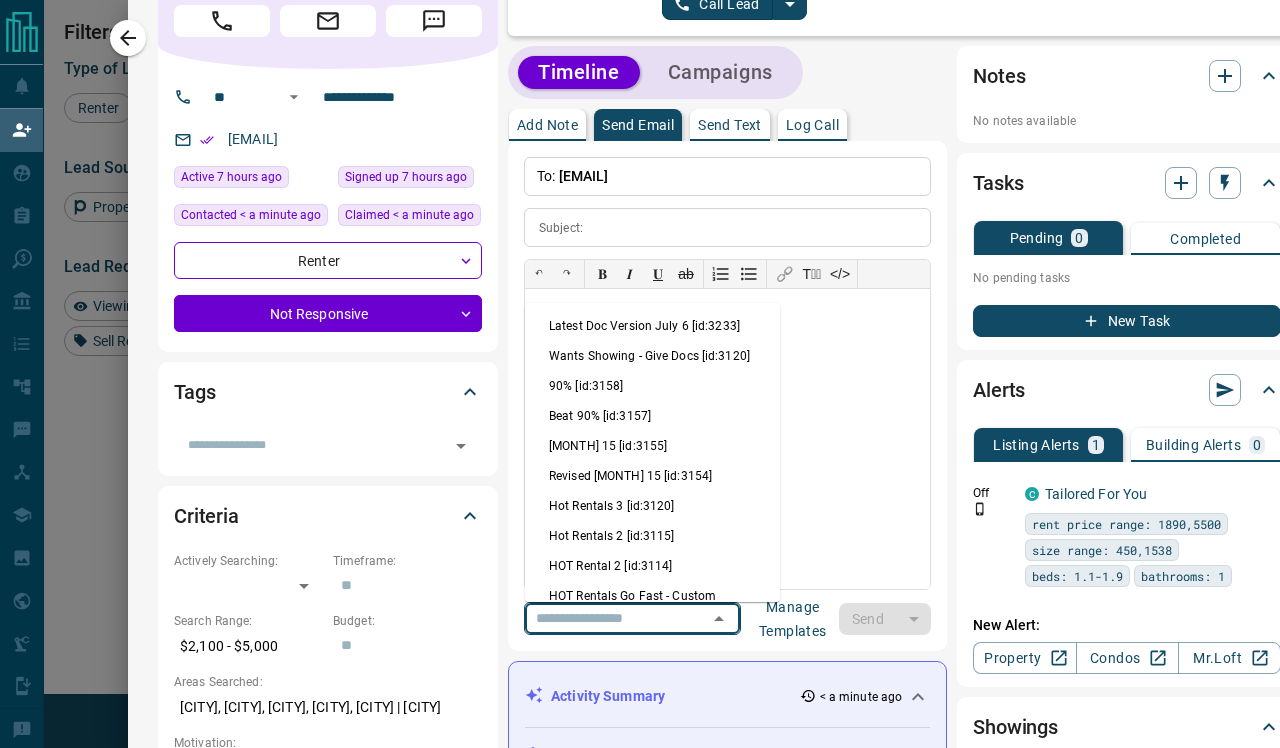 type on "**********" 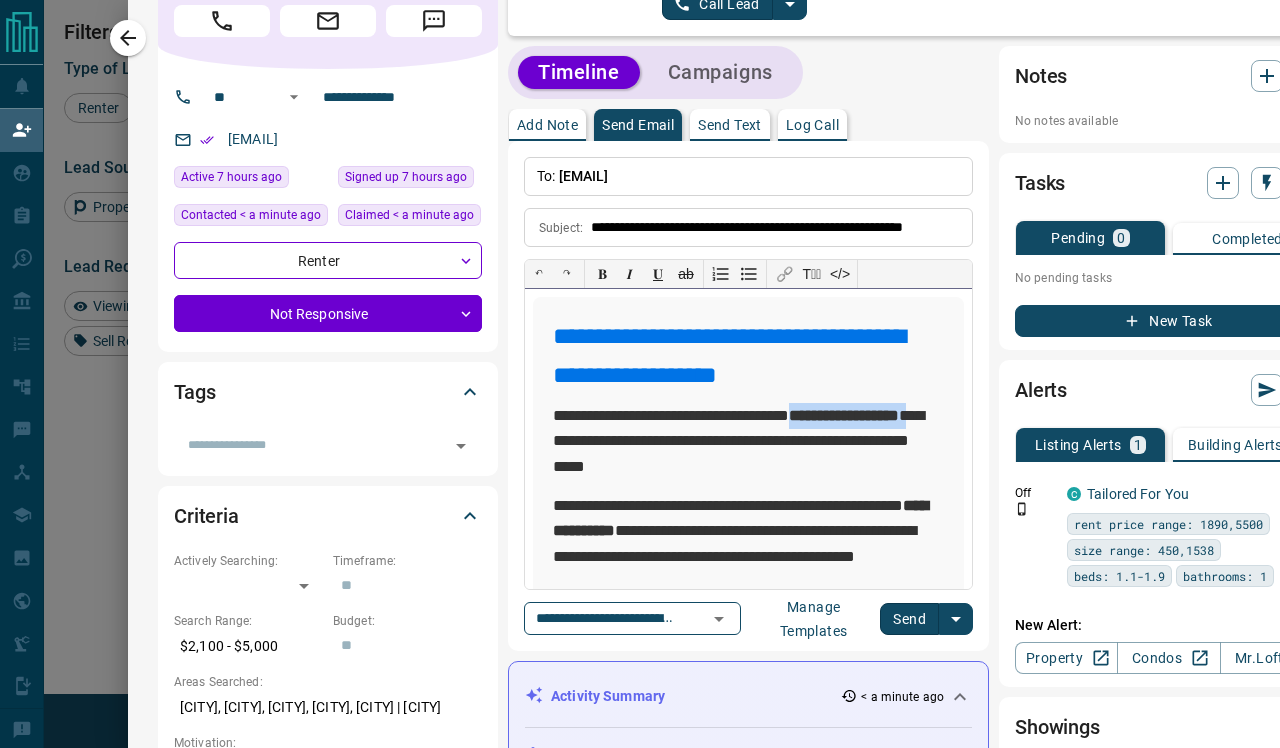 drag, startPoint x: 823, startPoint y: 415, endPoint x: 631, endPoint y: 443, distance: 194.03093 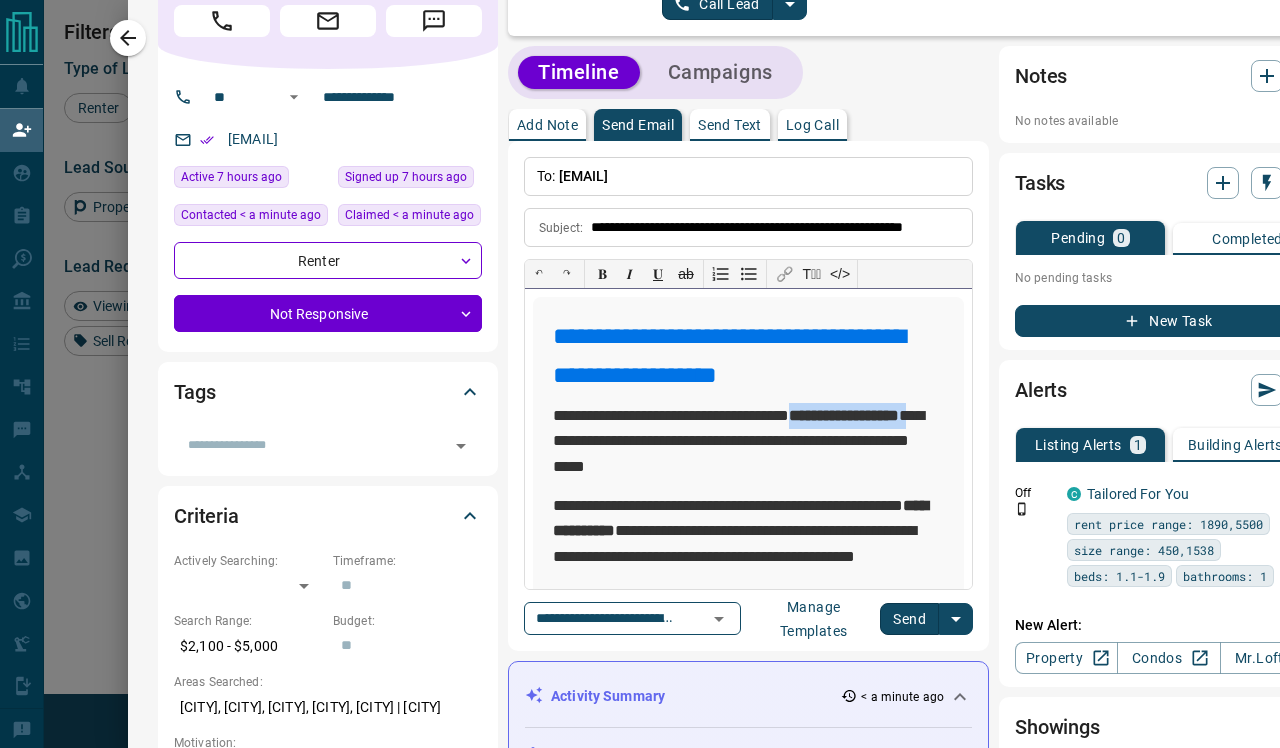 click on "**********" at bounding box center (748, 440) 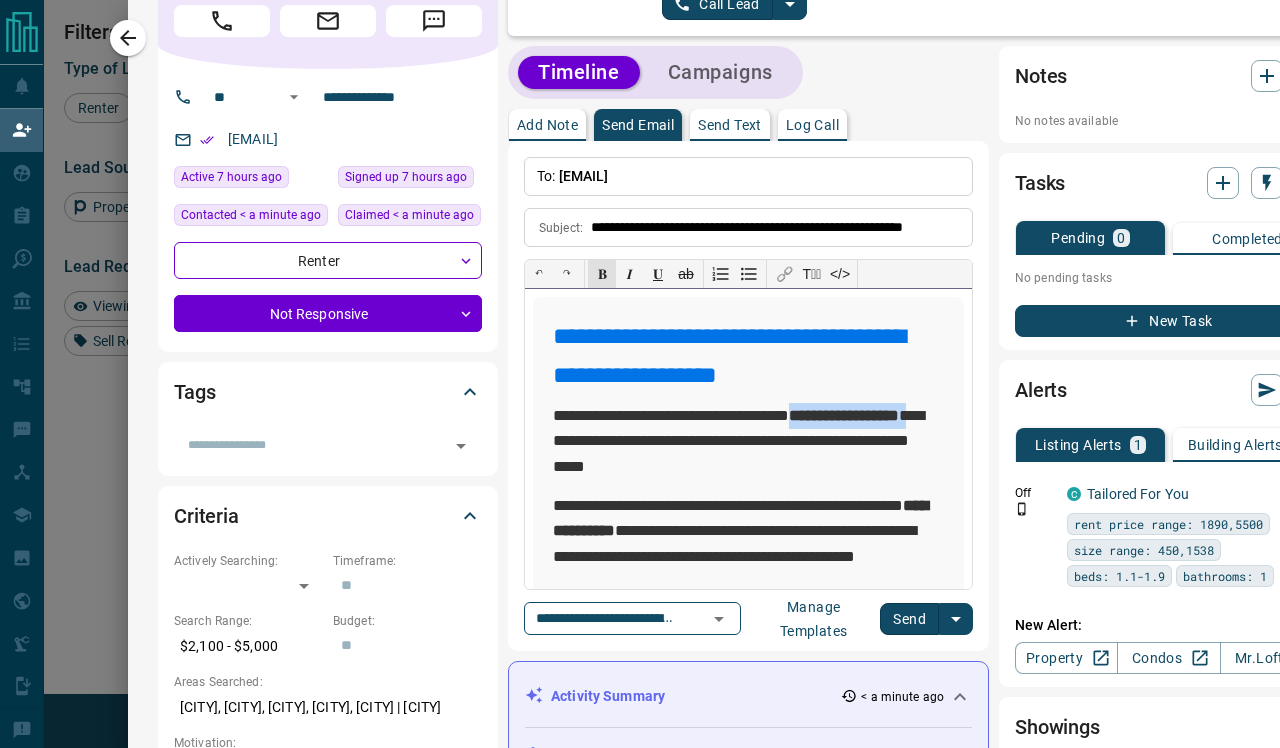 type 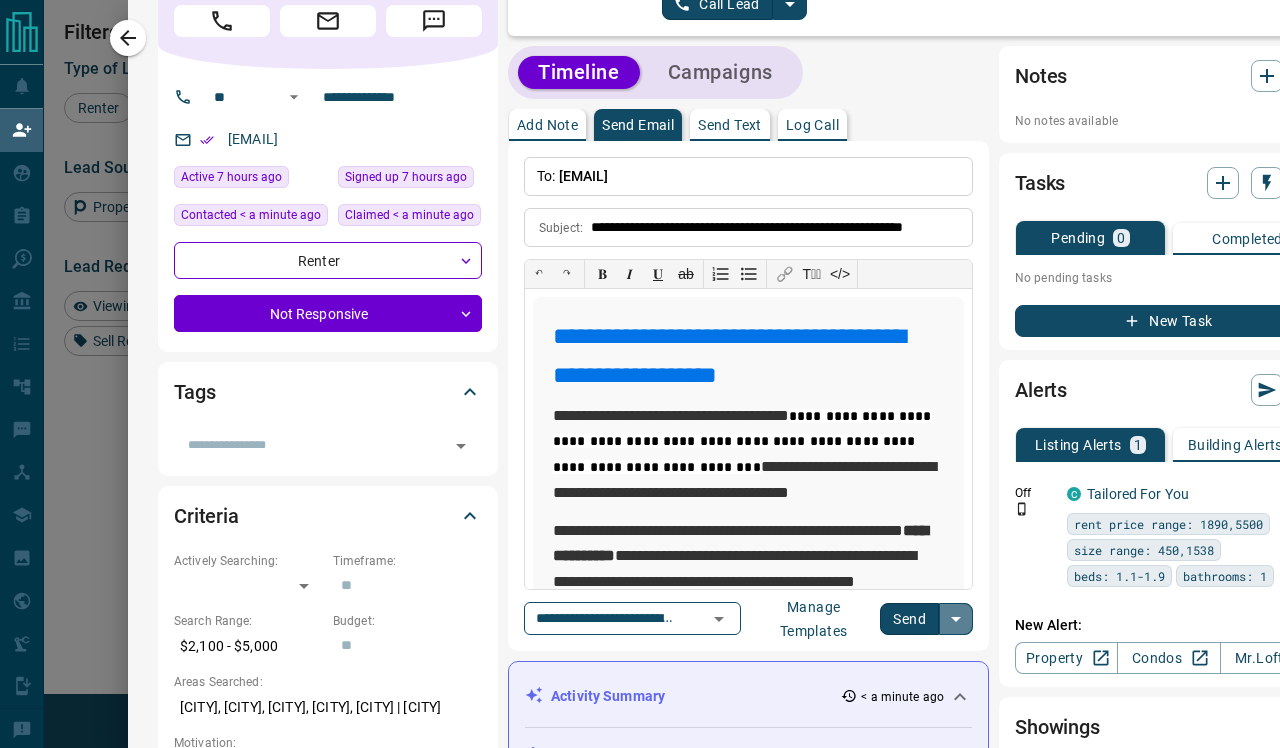 click at bounding box center (956, 619) 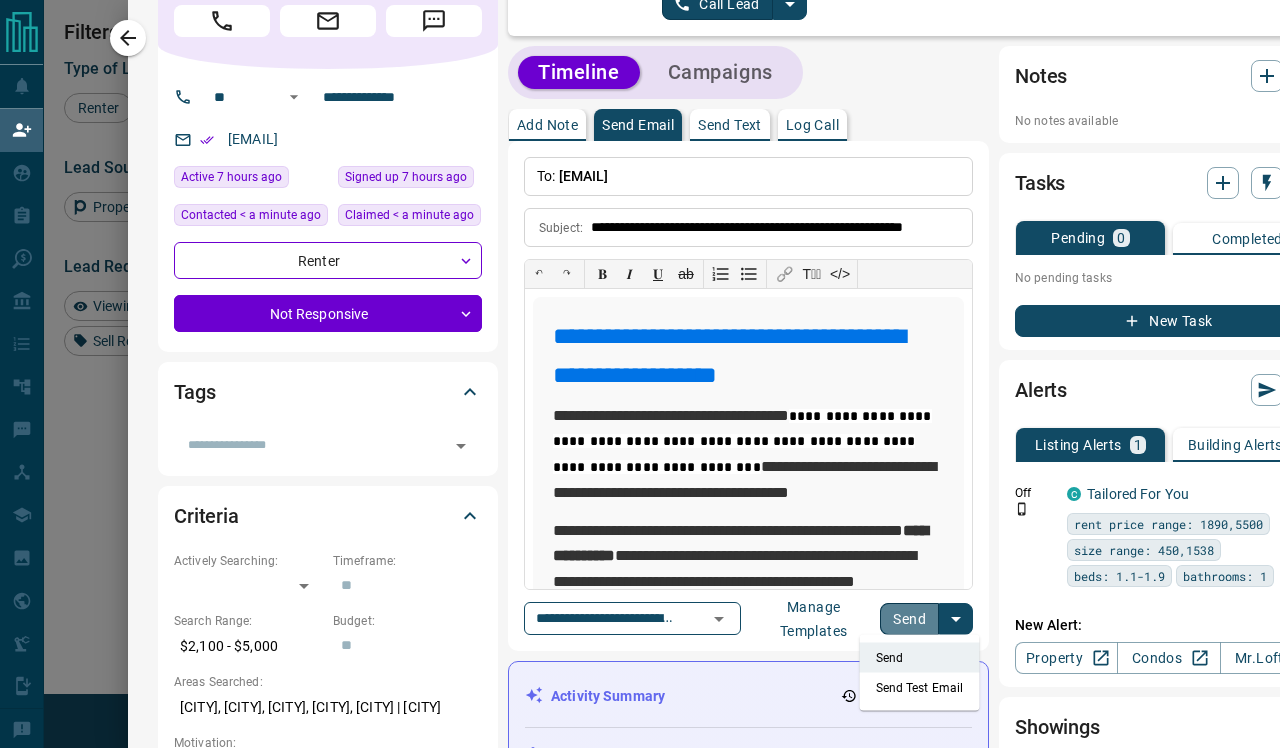 click on "Send" at bounding box center (909, 619) 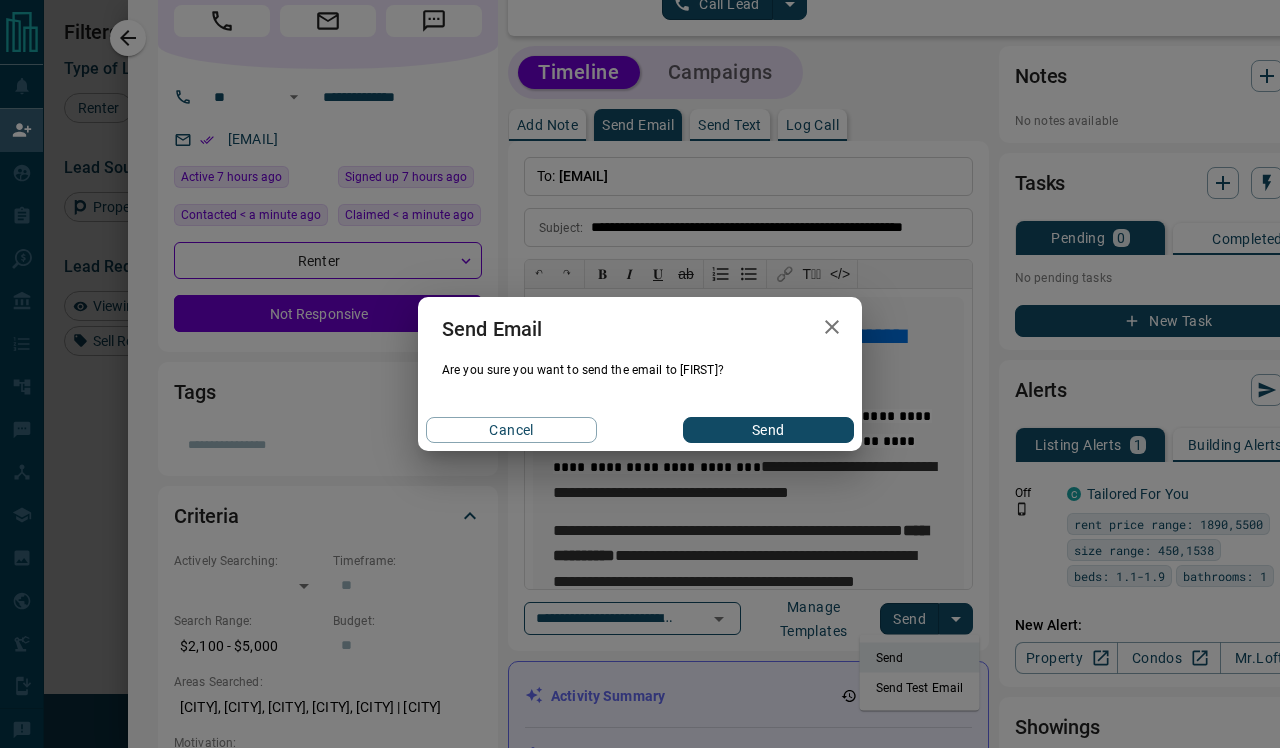 click on "Send" at bounding box center (768, 430) 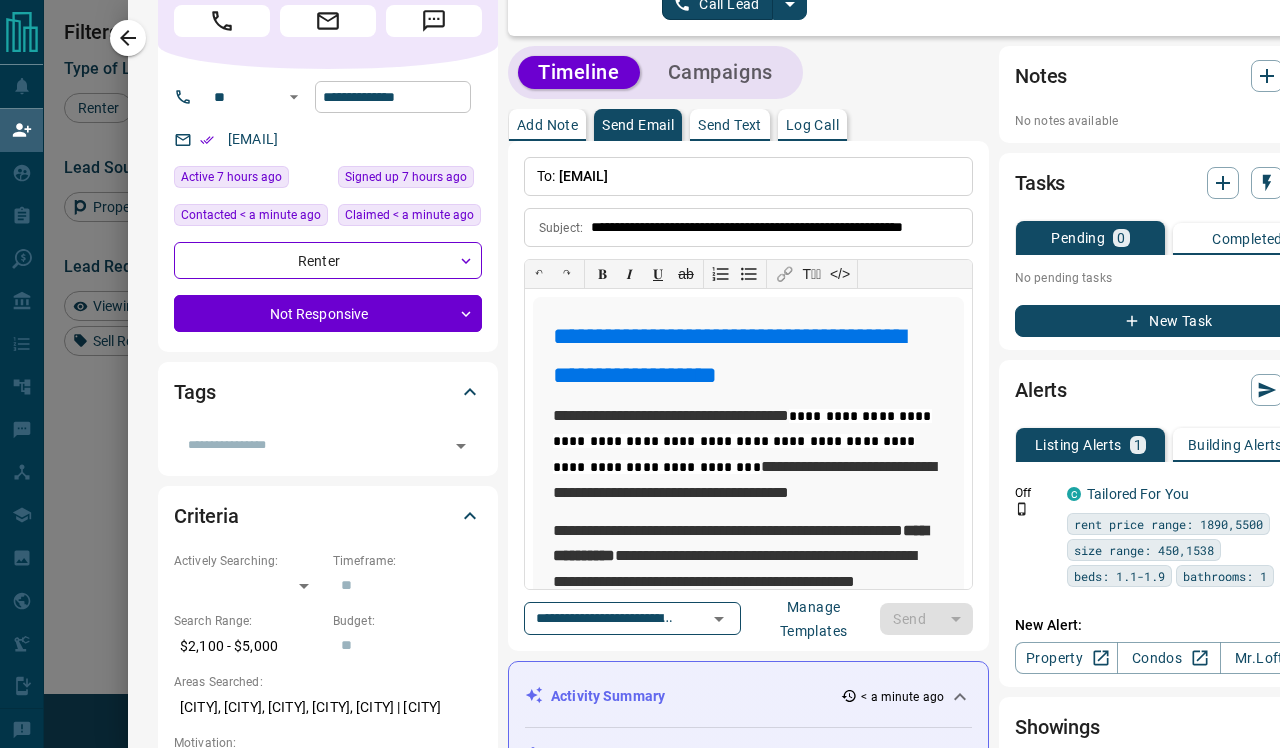 type 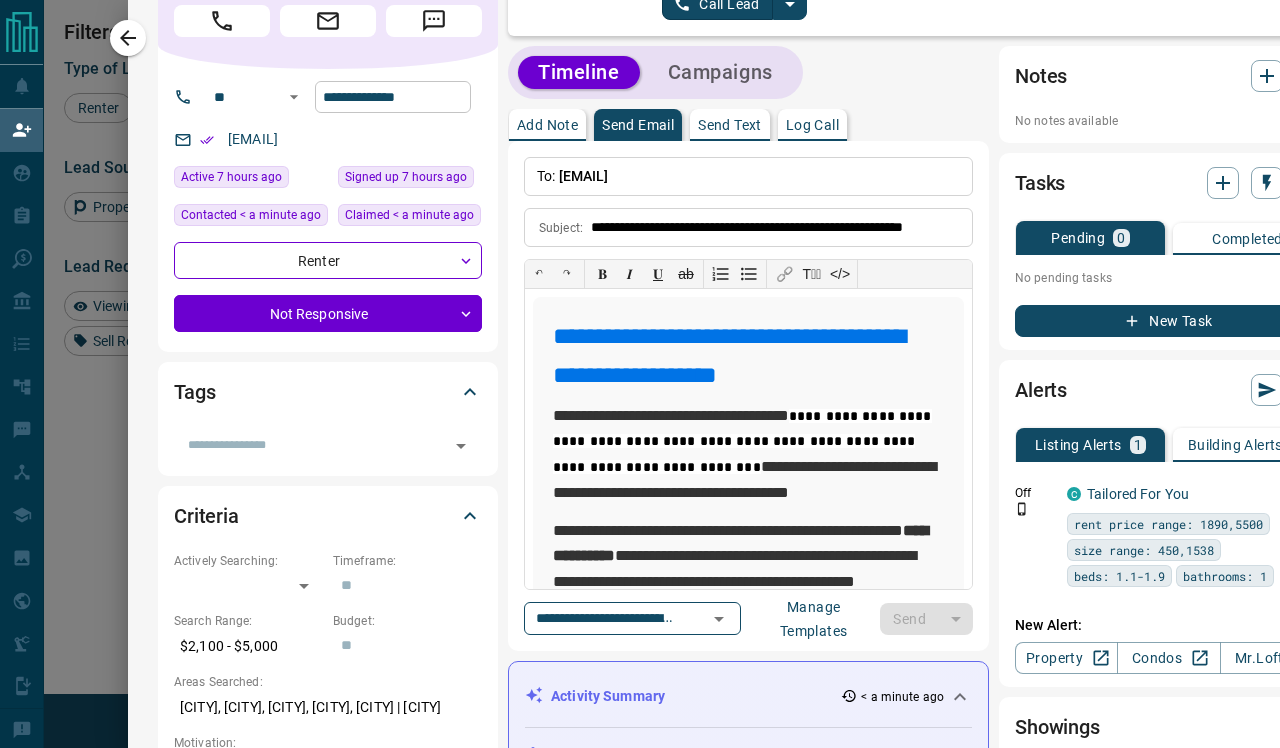 type 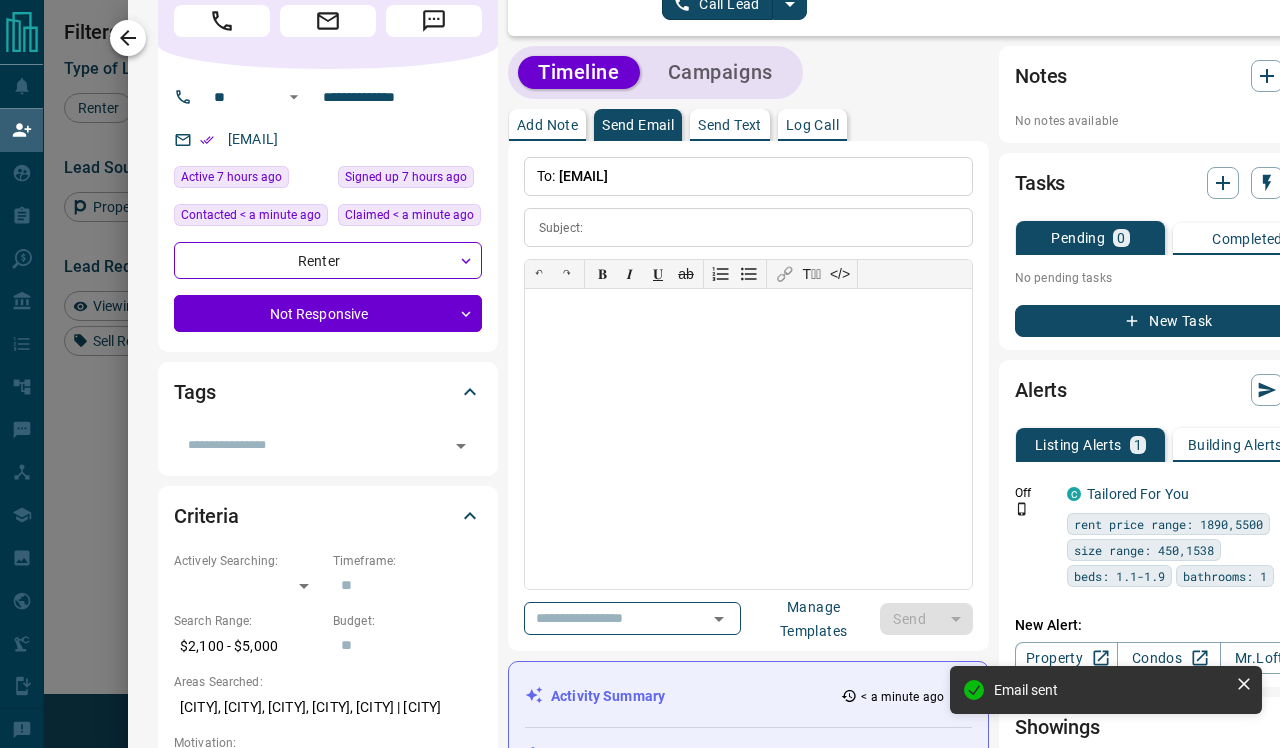 click 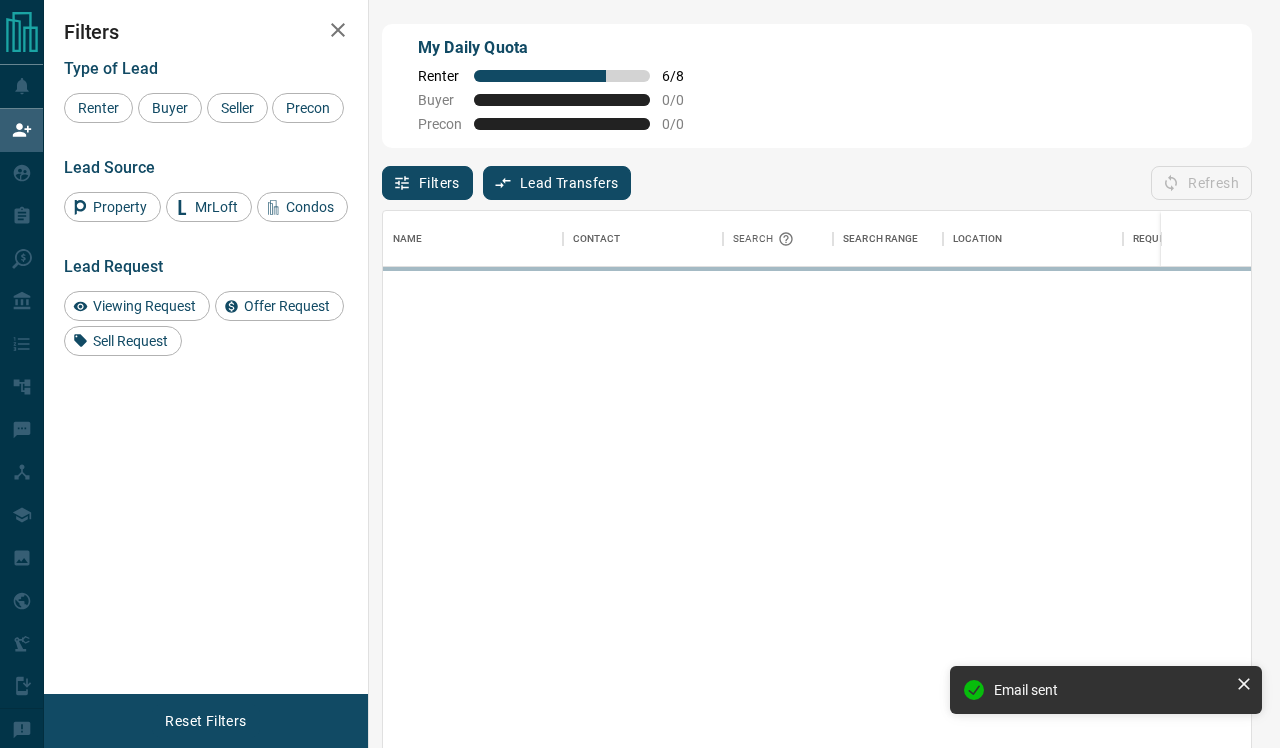 scroll, scrollTop: 1, scrollLeft: 1, axis: both 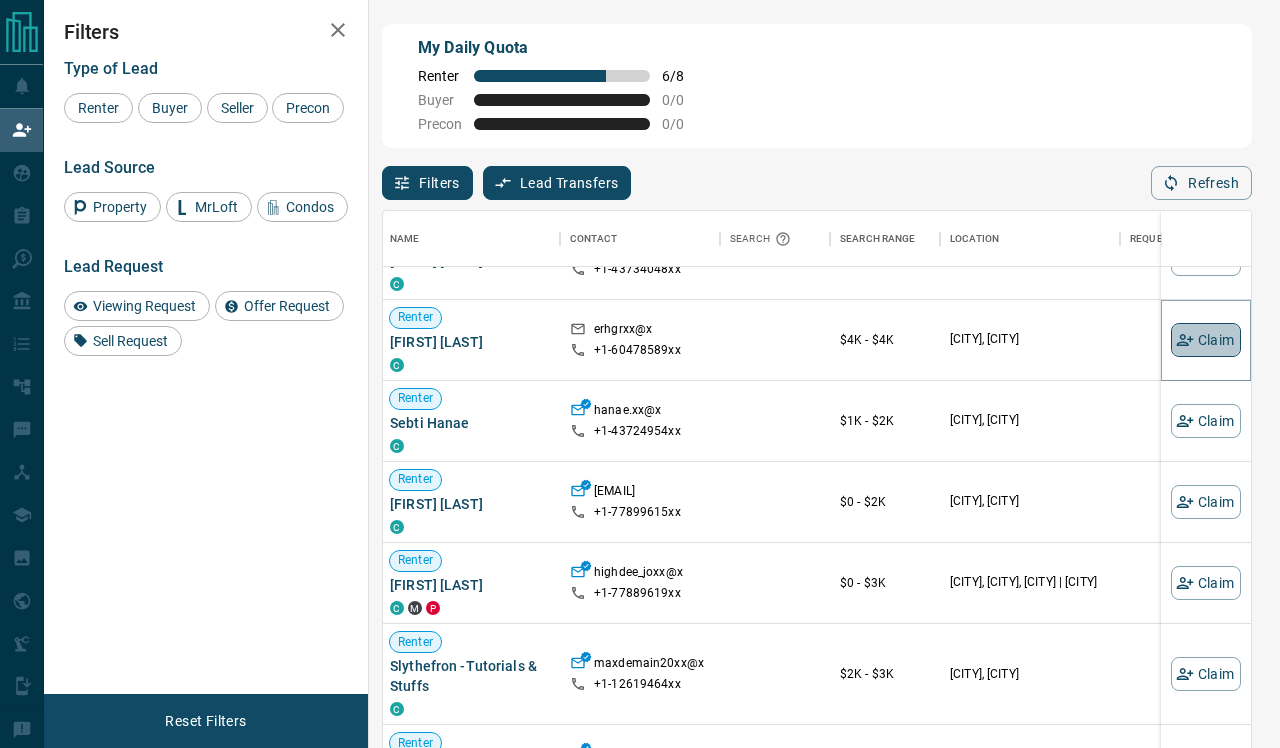 click 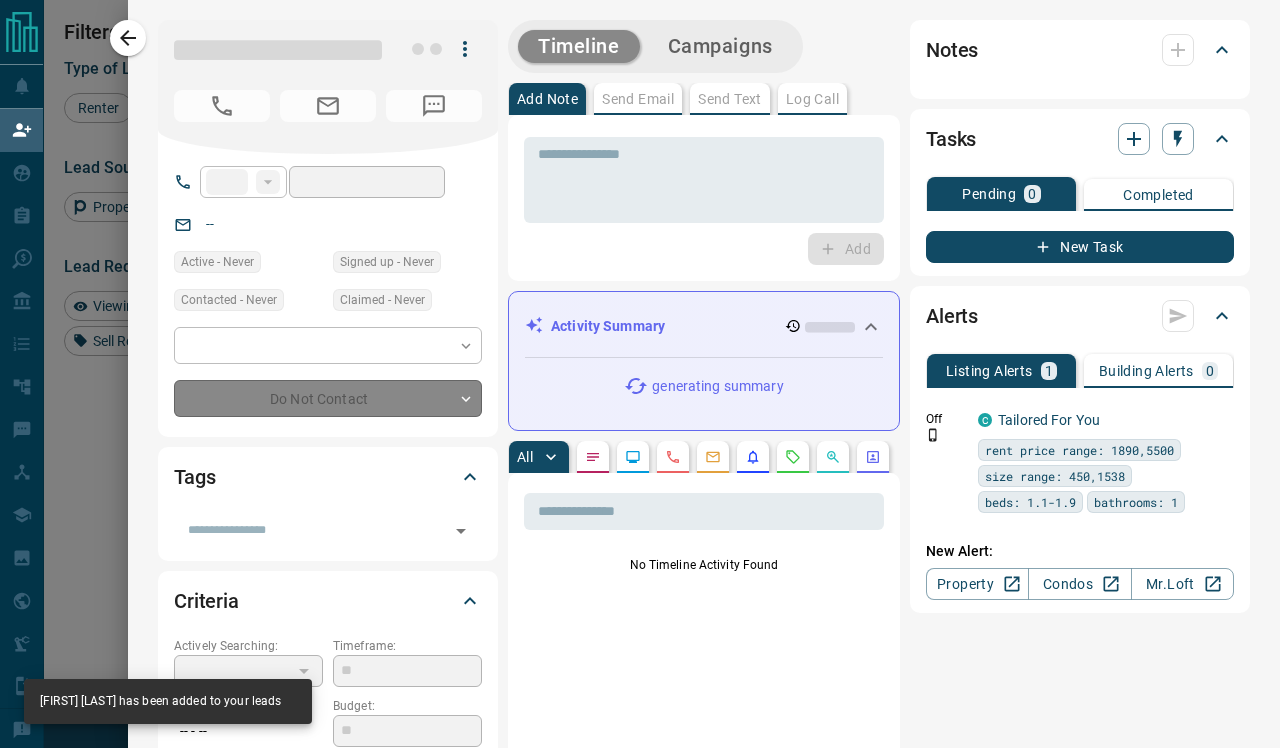 type on "**" 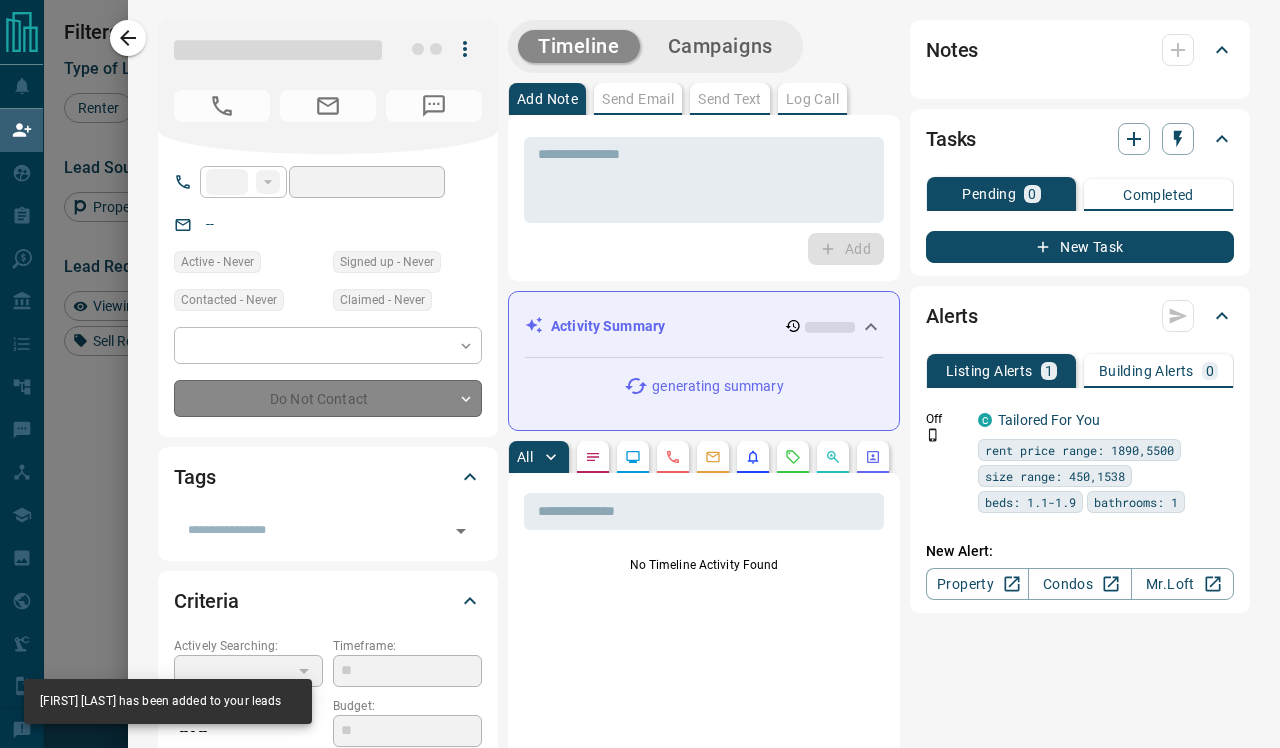 type on "**********" 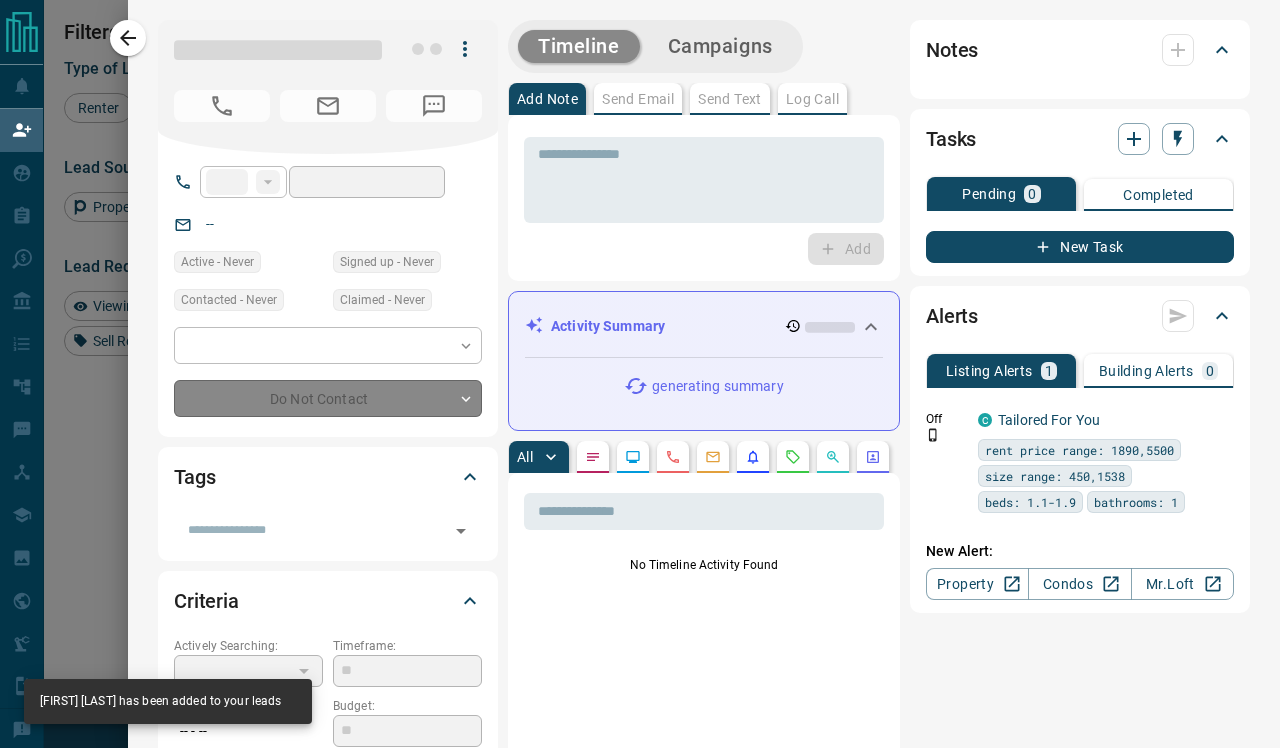 type on "**********" 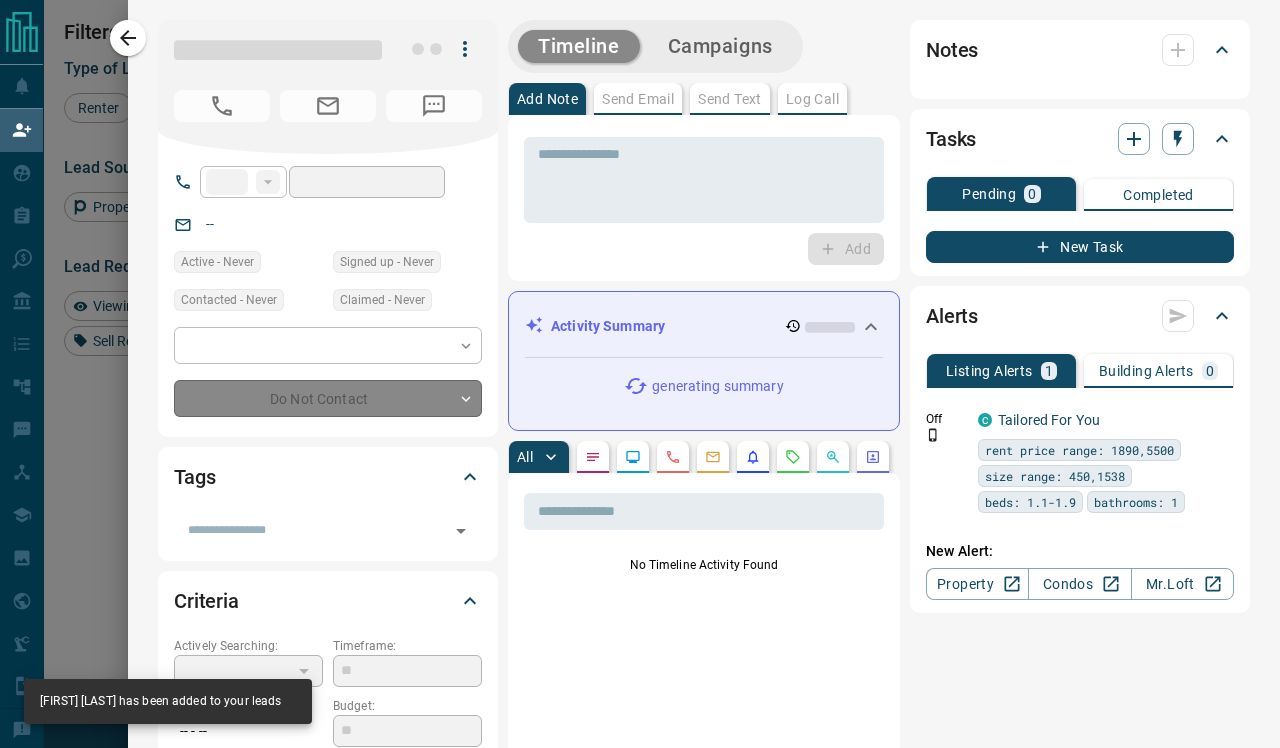 type on "**" 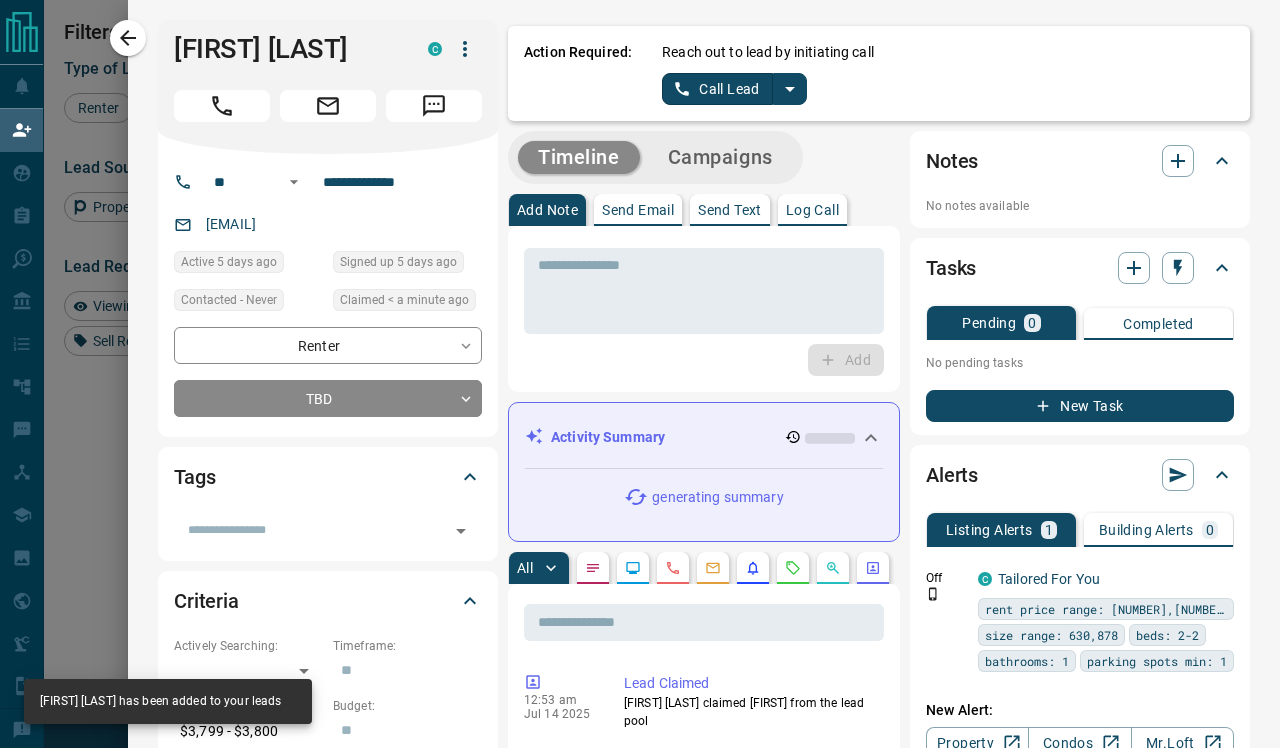 click on "Log Call" at bounding box center [812, 210] 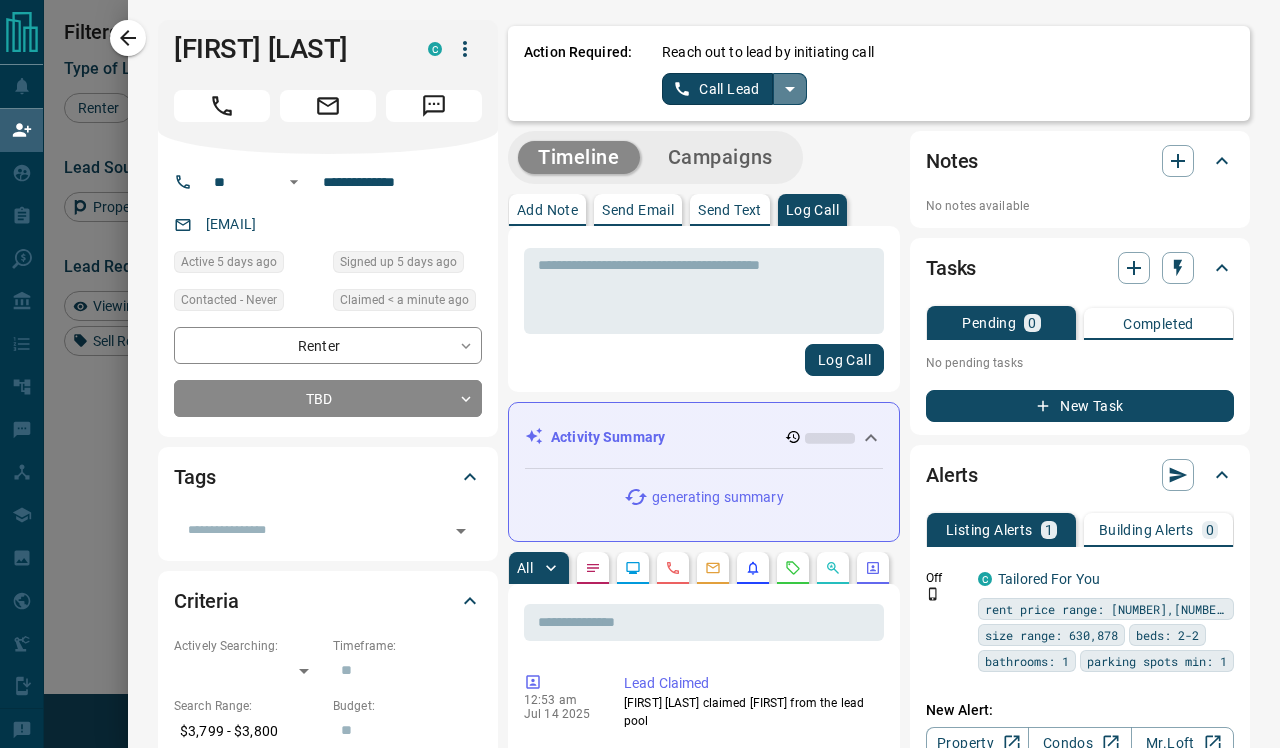 click 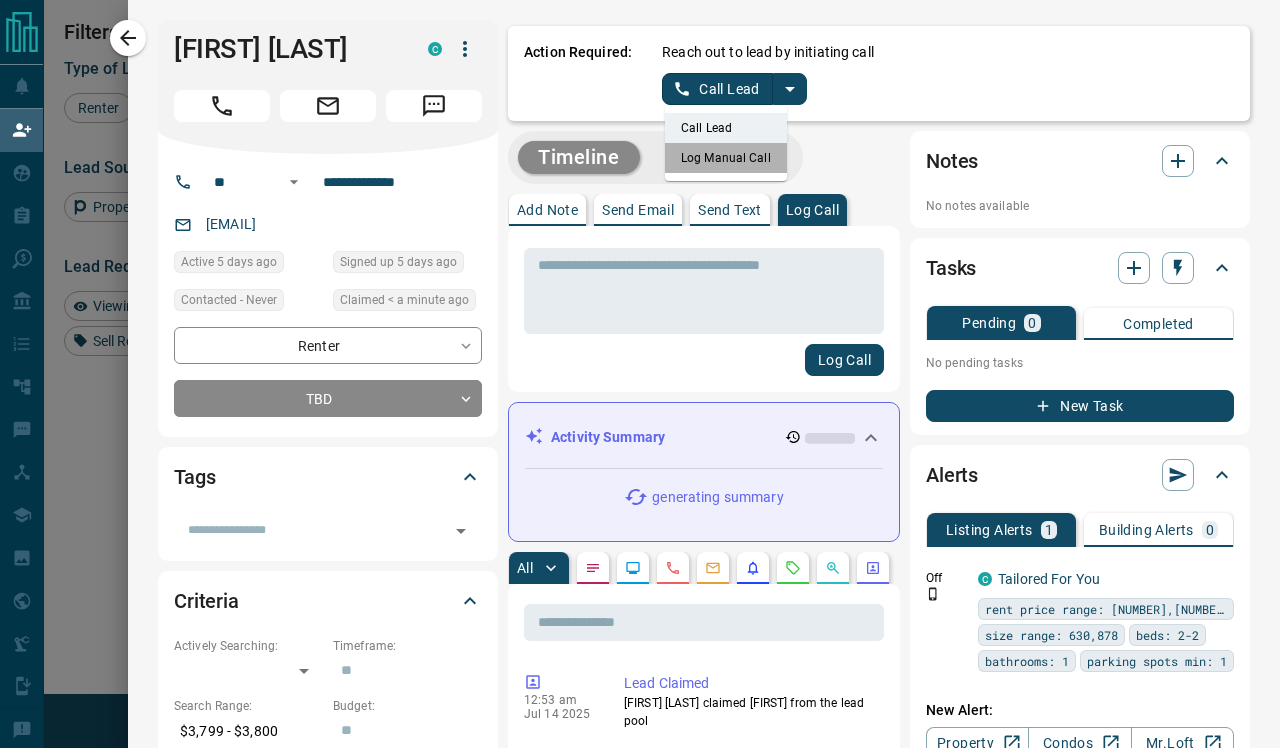 click on "Log Manual Call" at bounding box center [726, 158] 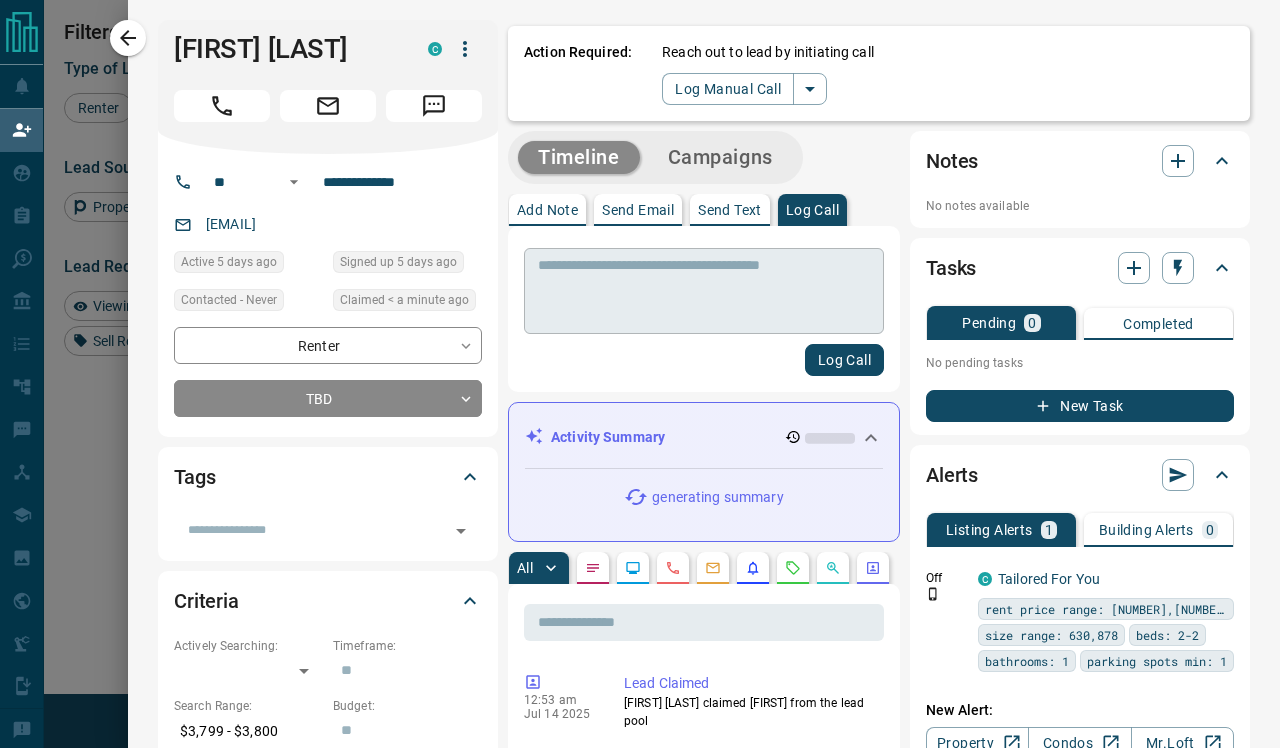 click at bounding box center (704, 291) 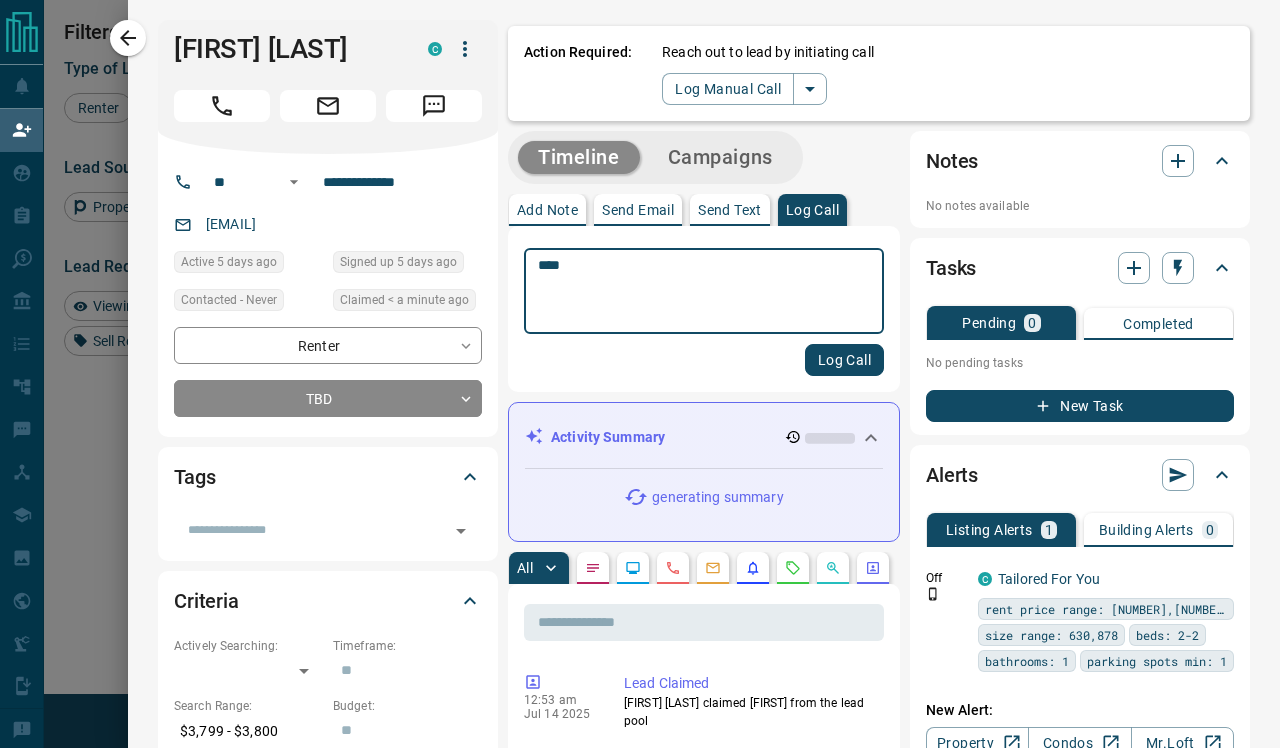 type on "****" 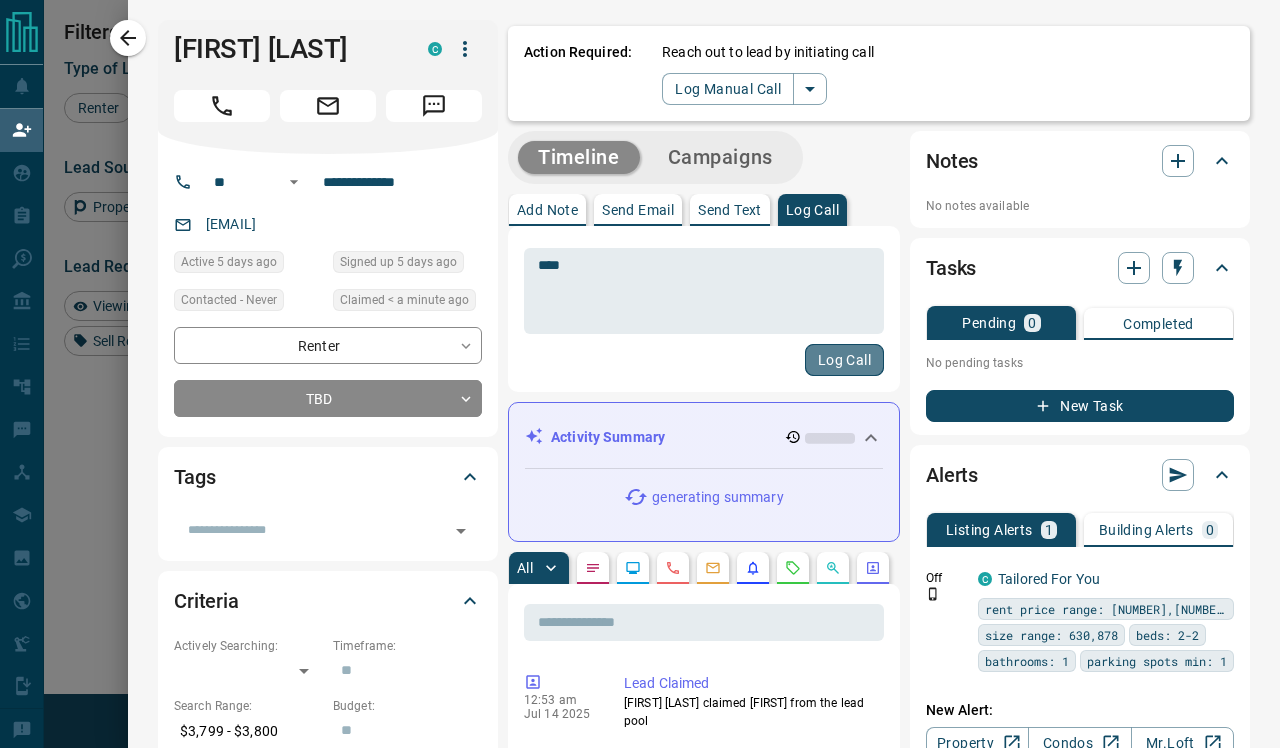 click on "Log Call" at bounding box center (844, 360) 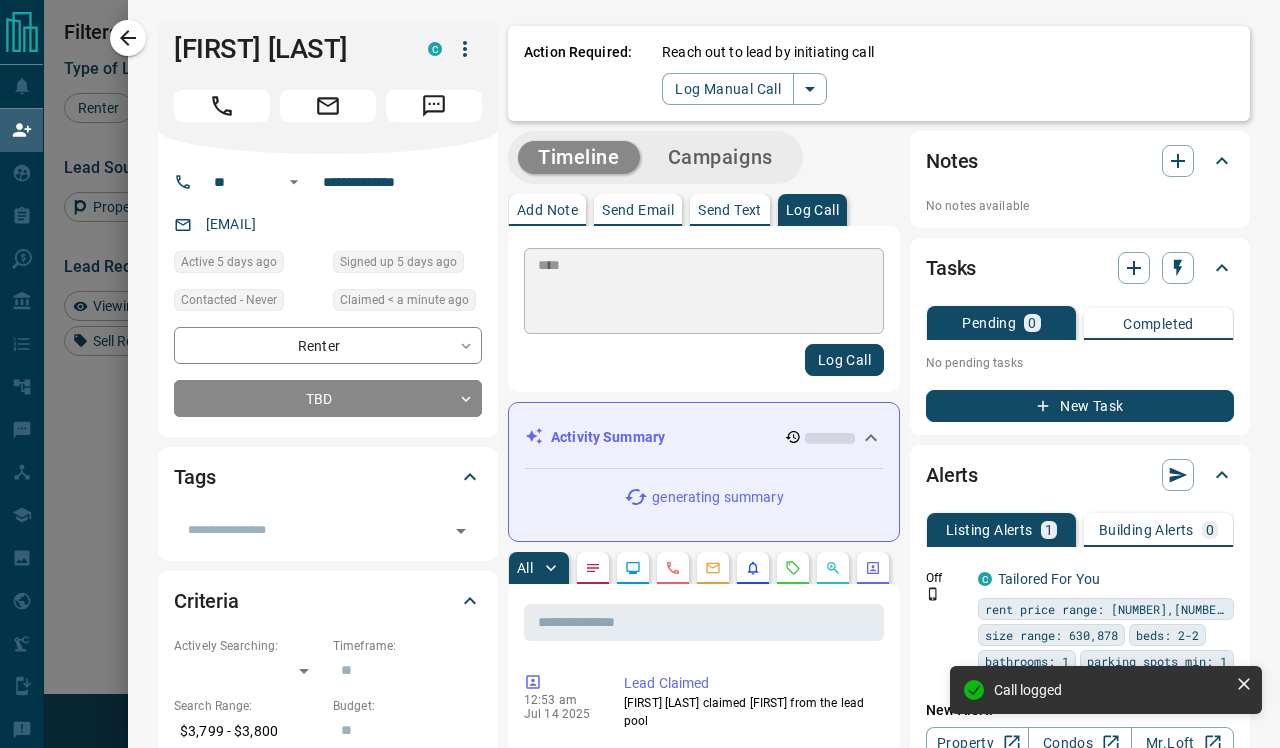 type 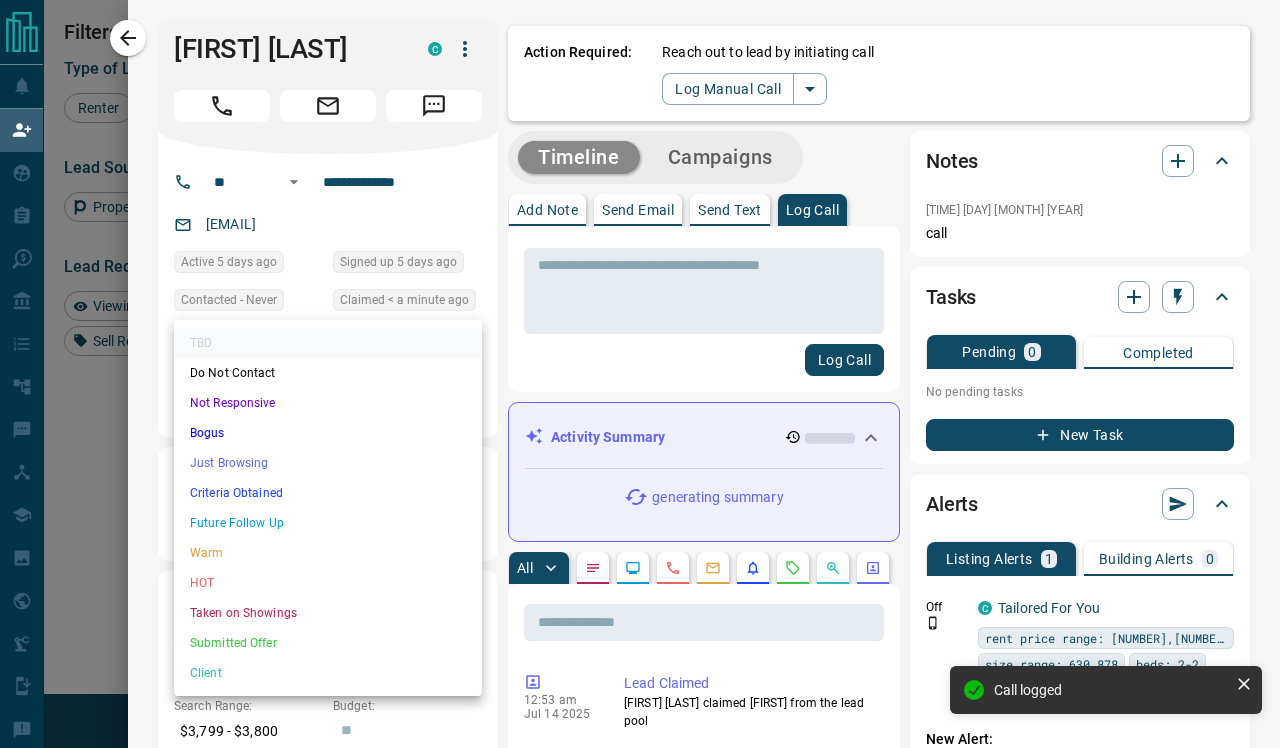 click on "Lead Transfers Claim Leads My Leads Tasks Opportunities Deals Campaigns Automations Messages Broker Bay Training Media Services Agent Resources Precon Worksheet Mobile Apps Disclosure Logout My Daily Quota Renter [FIRST] [LAST] C [EMAIL] +1- [PHONE] Toronto, Downtown High Interest Requested a Viewing Back to Site Renter [FIRST] [LAST] C [EMAIL] +1- [PHONE] $0 - $3K Toronto, Downtown High Interest Reactivated Favourite Back to Site Renter [FIRST] [LAST] C [EMAIL] +1- [PHONE] $200 - $200 Toronto, Downtown Renter [FIRST] [LAST] C [EMAIL] +1- [PHONE] $4K - $4K Toronto, Downtown Renter [FIRST] [LAST] C [EMAIL] +1- [PHONE] $1K - $2K Toronto, West End Renter [FIRST] [LAST] C [EMAIL] +1- [PHONE] $0 - $2K Toronto, Downtown Back to Site Renter [FIRST] [LAST] C [EMAIL] +1- [PHONE] $0 - $3K Back to Site High Interest C" at bounding box center (640, 319) 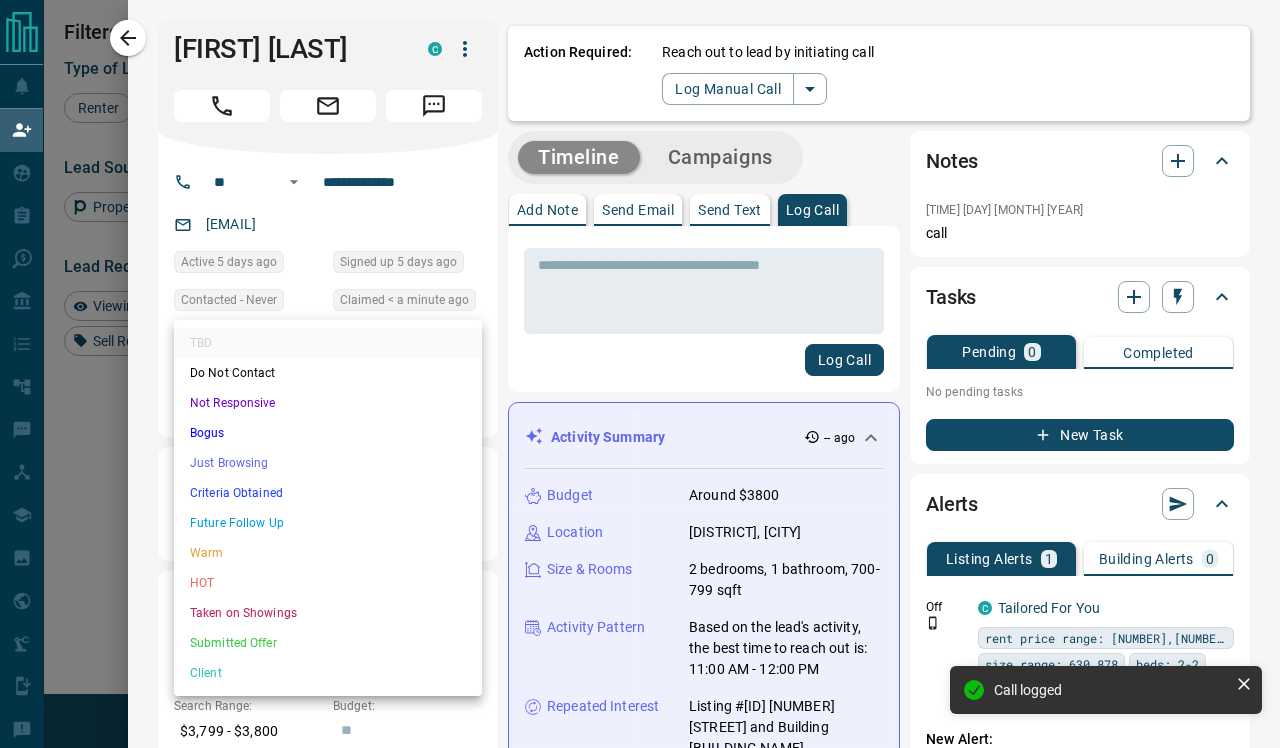 click on "Bogus" at bounding box center (328, 433) 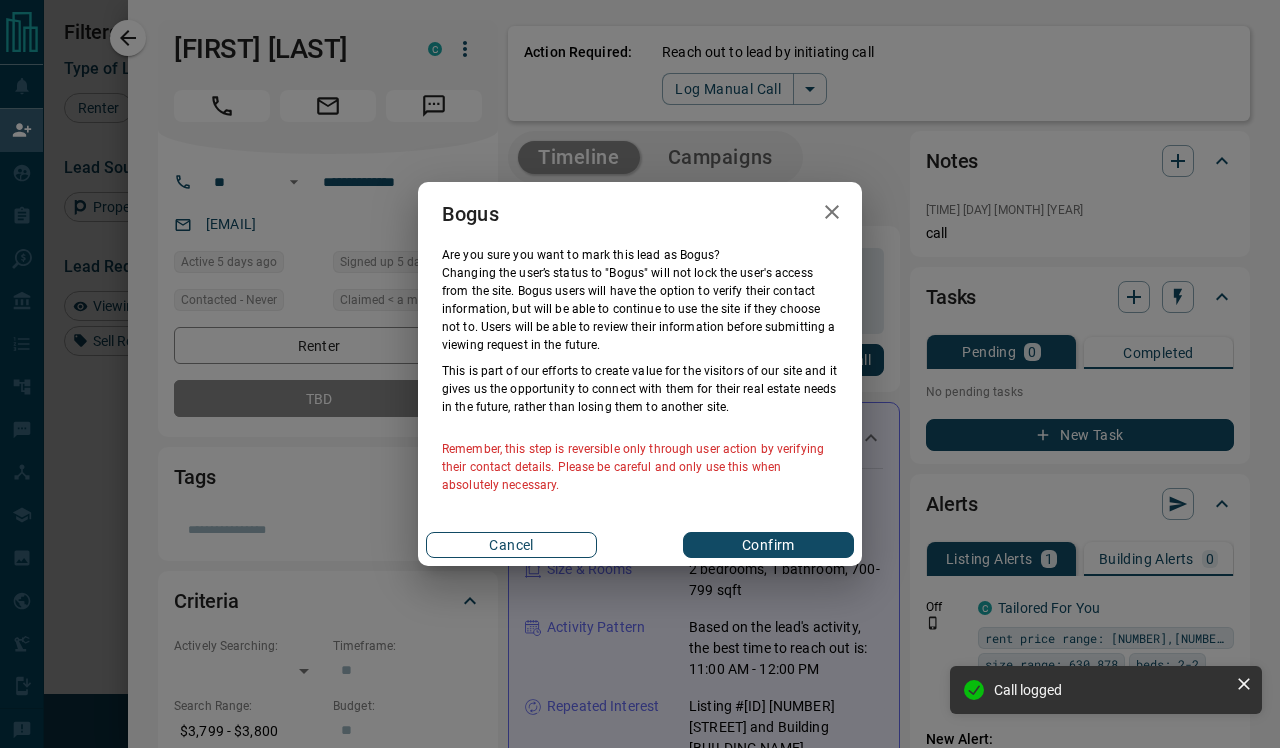 click on "Cancel" at bounding box center (511, 545) 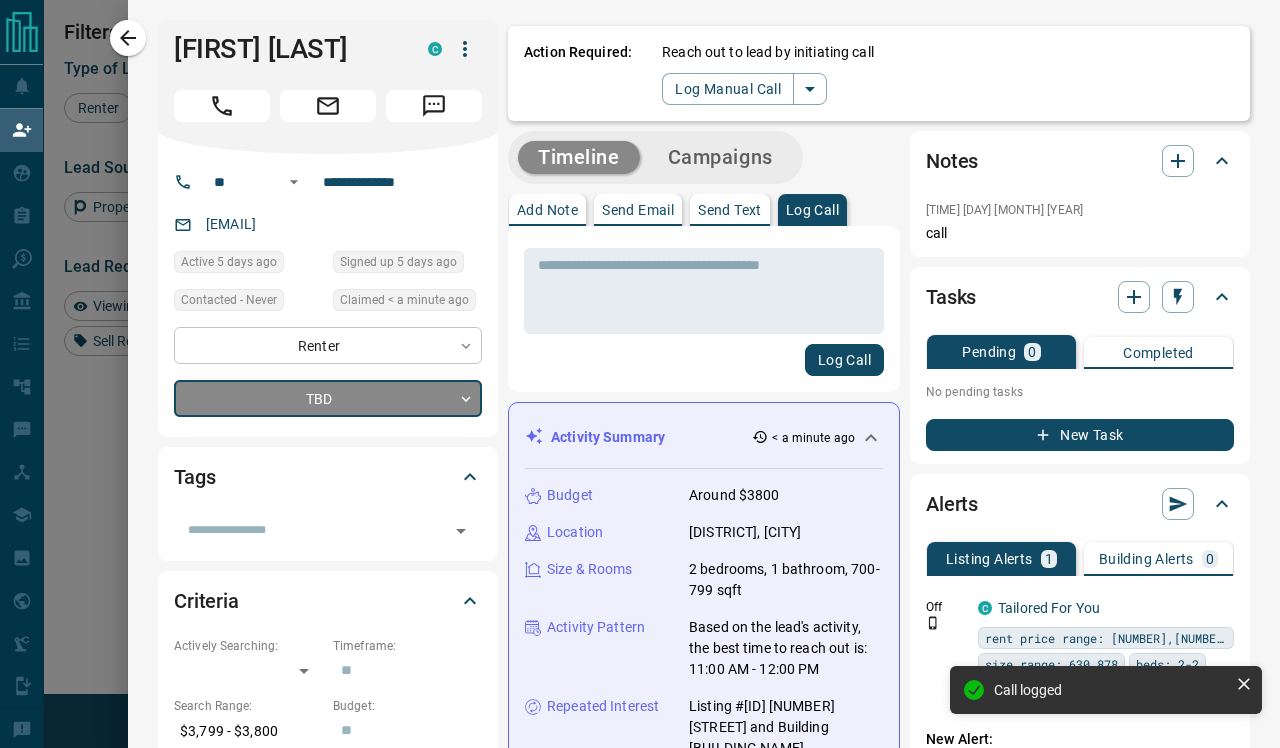 click on "Lead Transfers Claim Leads My Leads Tasks Opportunities Deals Campaigns Automations Messages Broker Bay Training Media Services Agent Resources Precon Worksheet Mobile Apps Disclosure Logout My Daily Quota Renter [FIRST] [LAST] C [EMAIL] +1- [PHONE] Toronto, Downtown High Interest Requested a Viewing Back to Site Renter [FIRST] [LAST] C [EMAIL] +1- [PHONE] $0 - $3K Toronto, Downtown High Interest Reactivated Favourite Back to Site Renter [FIRST] [LAST] C [EMAIL] +1- [PHONE] $200 - $200 Toronto, Downtown Renter [FIRST] [LAST] C [EMAIL] +1- [PHONE] $4K - $4K Toronto, Downtown Renter [FIRST] [LAST] C [EMAIL] +1- [PHONE] $1K - $2K Toronto, West End Renter [FIRST] [LAST] C [EMAIL] +1- [PHONE] $0 - $2K Toronto, Downtown Back to Site Renter [FIRST] [LAST] C [EMAIL] +1- [PHONE] $0 - $3K Back to Site High Interest C" at bounding box center (640, 319) 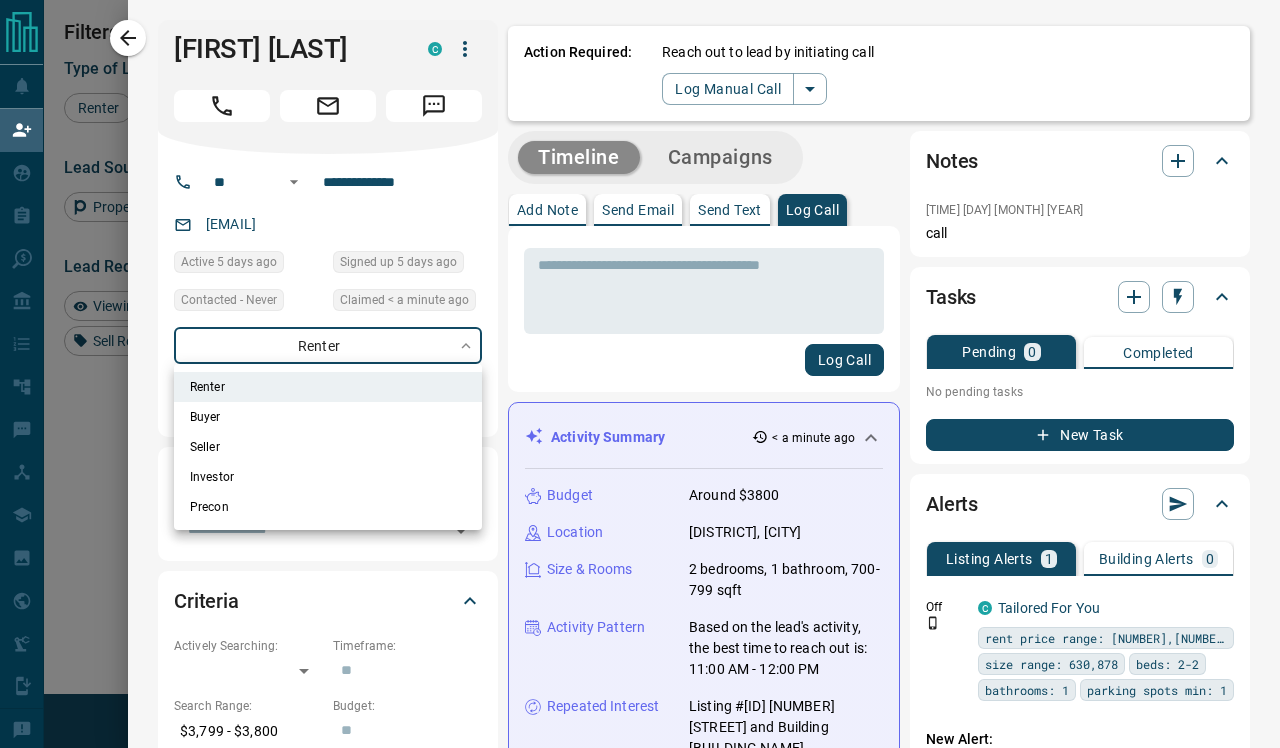 click at bounding box center (640, 374) 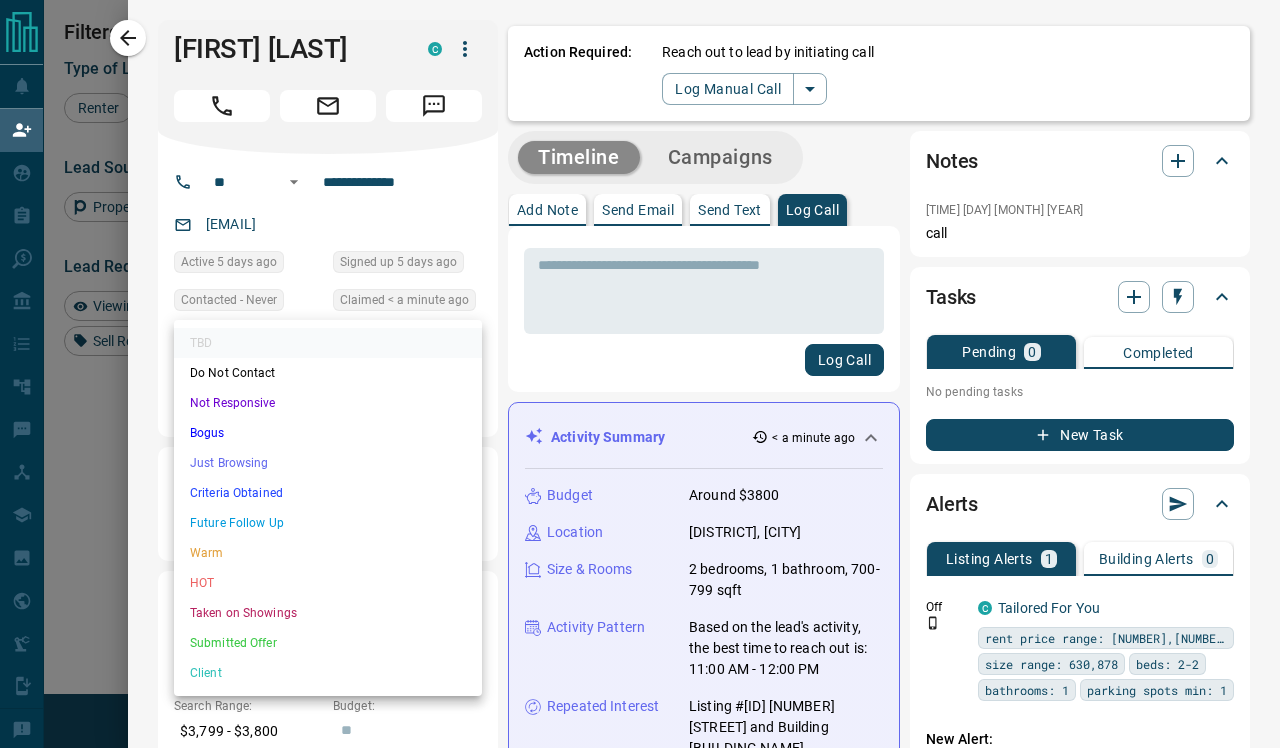 click on "Lead Transfers Claim Leads My Leads Tasks Opportunities Deals Campaigns Automations Messages Broker Bay Training Media Services Agent Resources Precon Worksheet Mobile Apps Disclosure Logout My Daily Quota Renter [FIRST] [LAST] C [EMAIL] +1- [PHONE] Toronto, Downtown High Interest Requested a Viewing Back to Site Renter [FIRST] [LAST] C [EMAIL] +1- [PHONE] $0 - $3K Toronto, Downtown High Interest Reactivated Favourite Back to Site Renter [FIRST] [LAST] C [EMAIL] +1- [PHONE] $200 - $200 Toronto, Downtown Renter [FIRST] [LAST] C [EMAIL] +1- [PHONE] $4K - $4K Toronto, Downtown Renter [FIRST] [LAST] C [EMAIL] +1- [PHONE] $1K - $2K Toronto, West End Renter [FIRST] [LAST] C [EMAIL] +1- [PHONE] $0 - $2K Toronto, Downtown Back to Site Renter [FIRST] [LAST] C [EMAIL] +1- [PHONE] $0 - $3K Back to Site High Interest C" at bounding box center [640, 319] 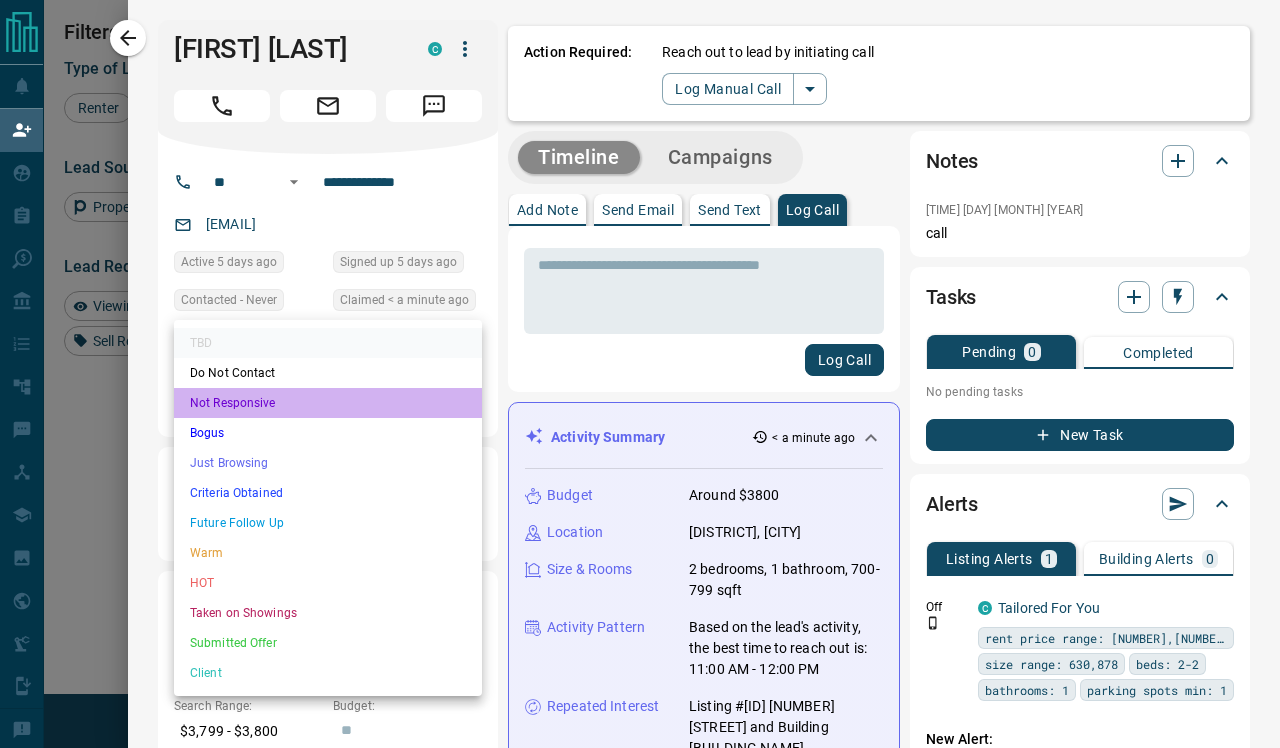 click on "Not Responsive" at bounding box center [328, 403] 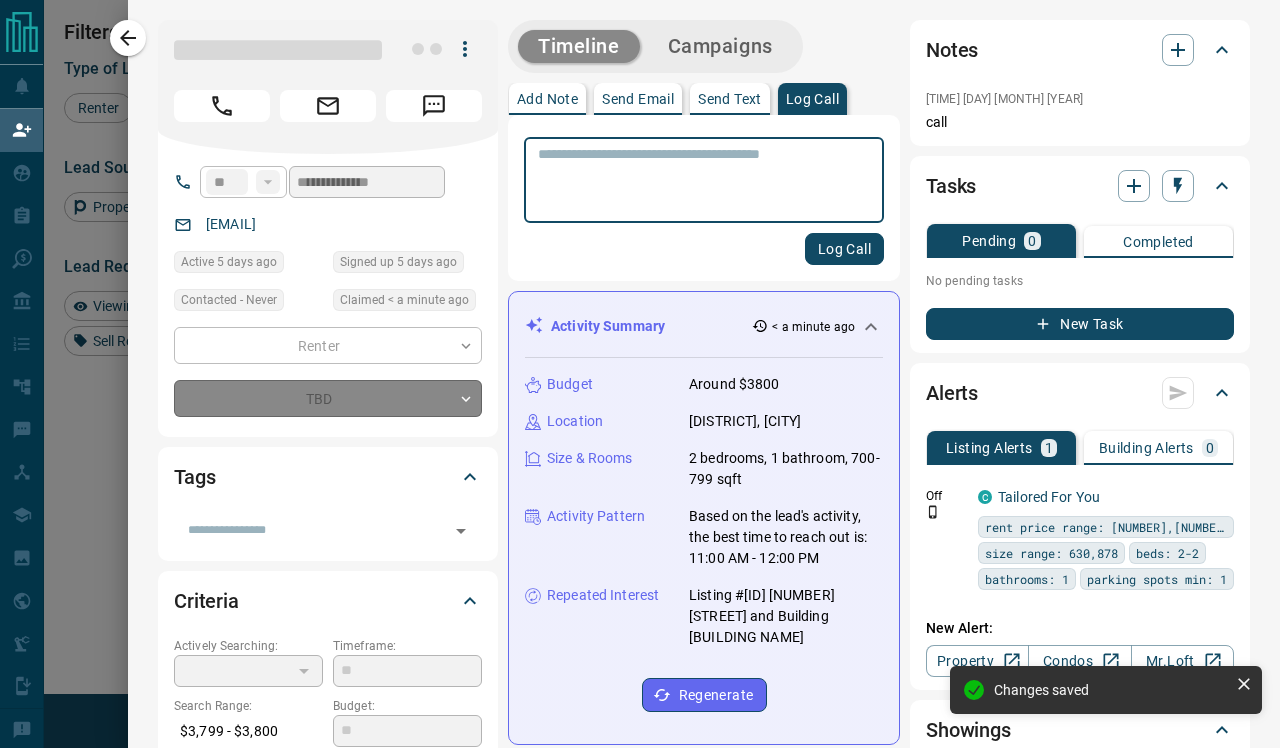 type on "*" 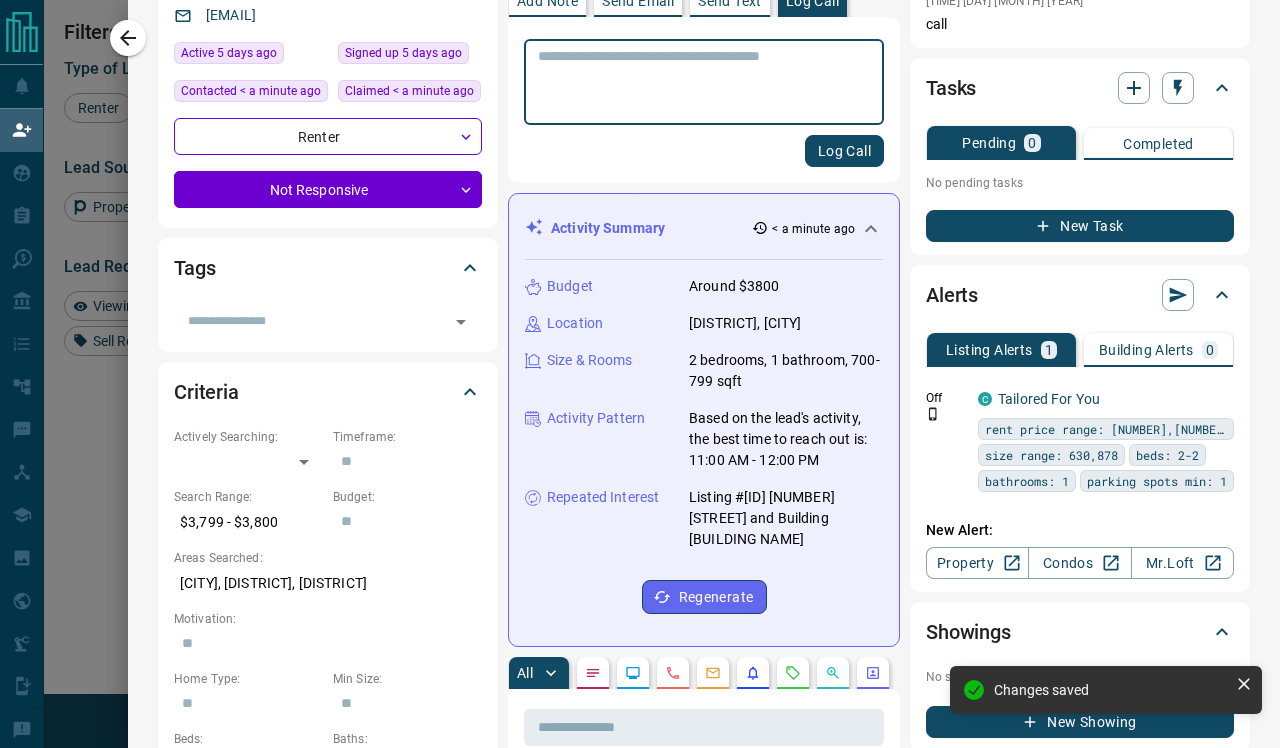scroll, scrollTop: 215, scrollLeft: 0, axis: vertical 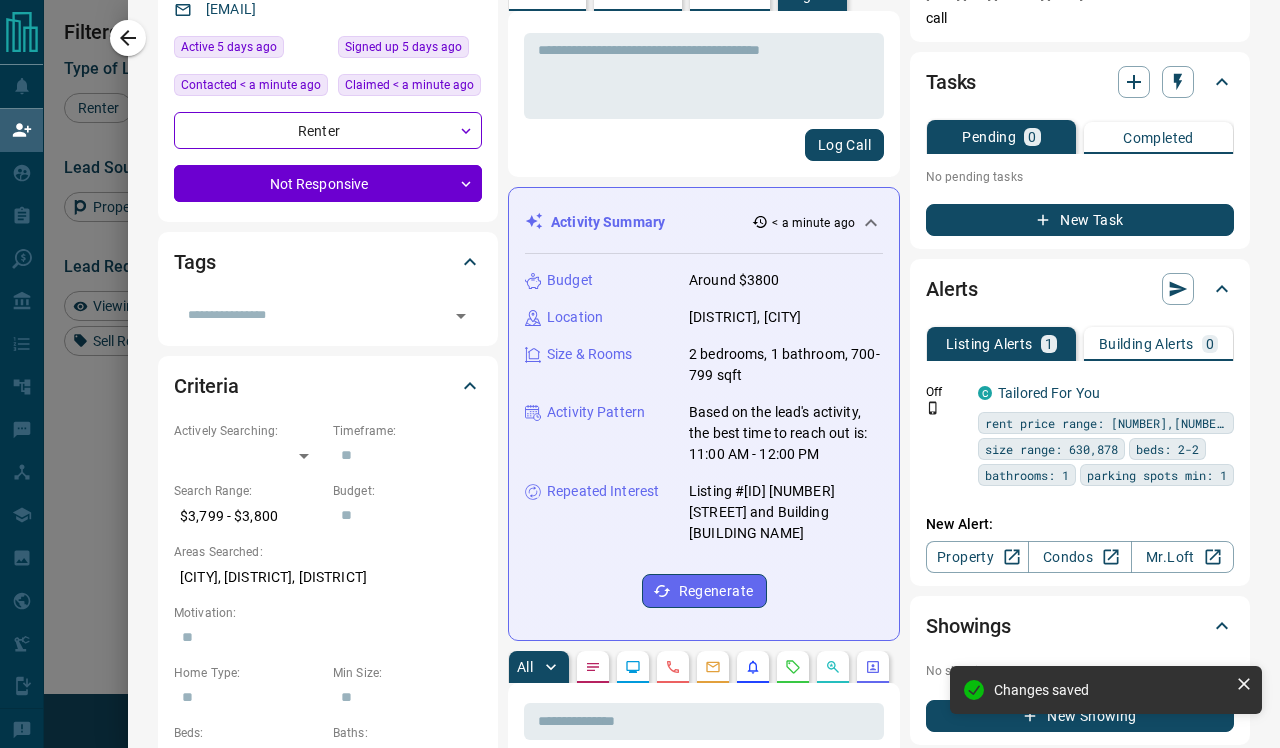 drag, startPoint x: 689, startPoint y: 508, endPoint x: 820, endPoint y: 552, distance: 138.1919 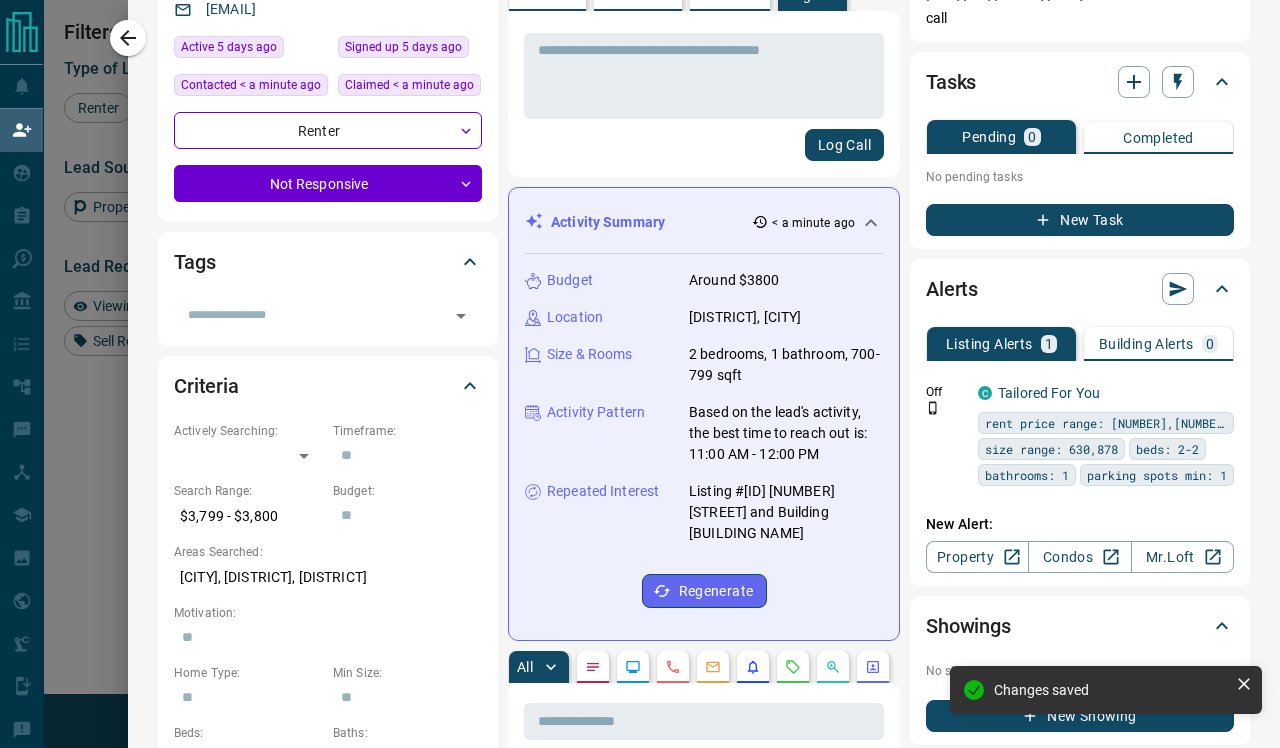 click on "Listing #[ID] [NUMBER] [STREET] and Building [BUILDING NAME]" at bounding box center (786, 512) 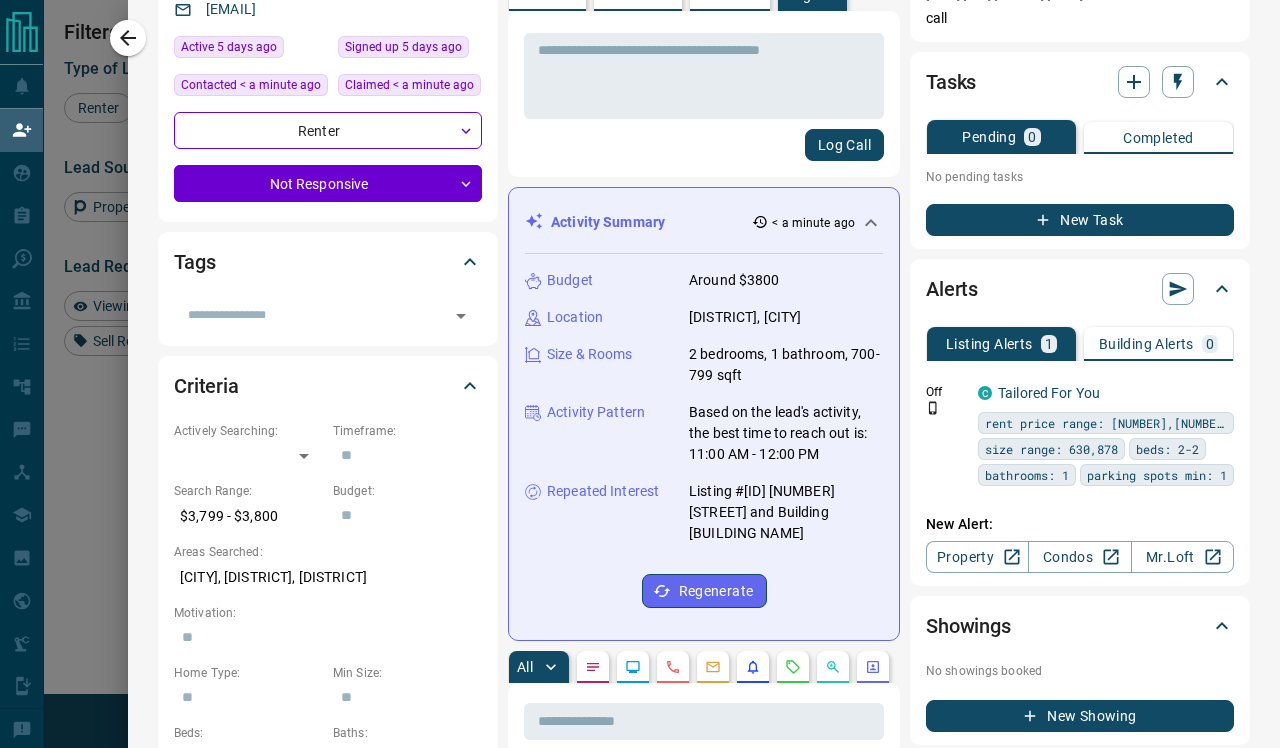copy on "Listing #[ID] [NUMBER] [STREET] and Building [BUILDING NAME]" 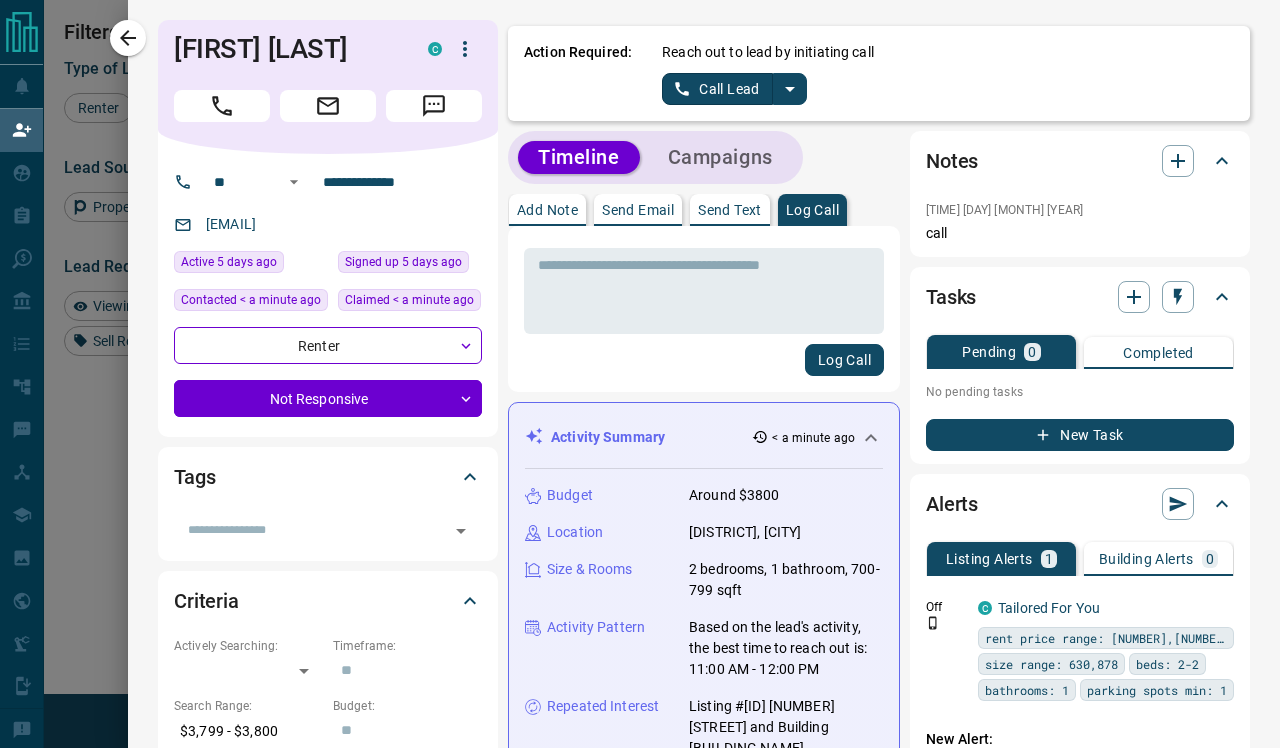 scroll, scrollTop: 0, scrollLeft: 0, axis: both 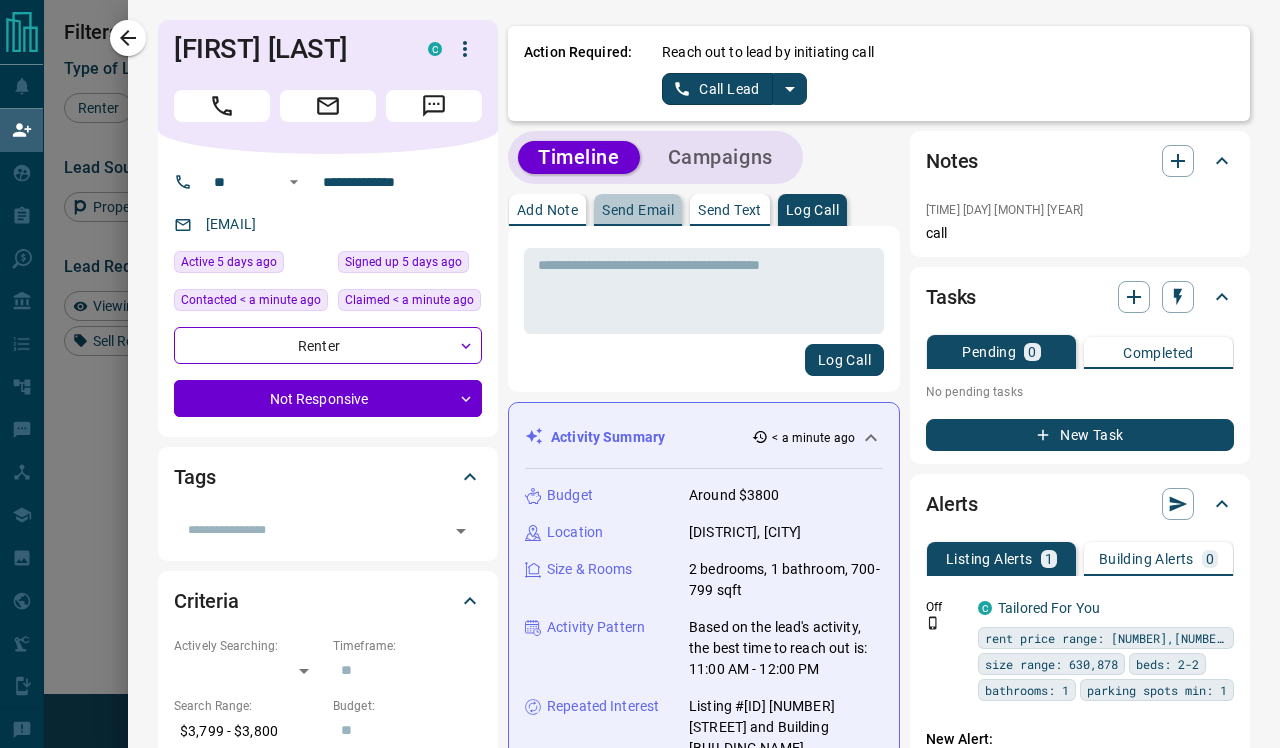 click on "Send Email" at bounding box center (638, 210) 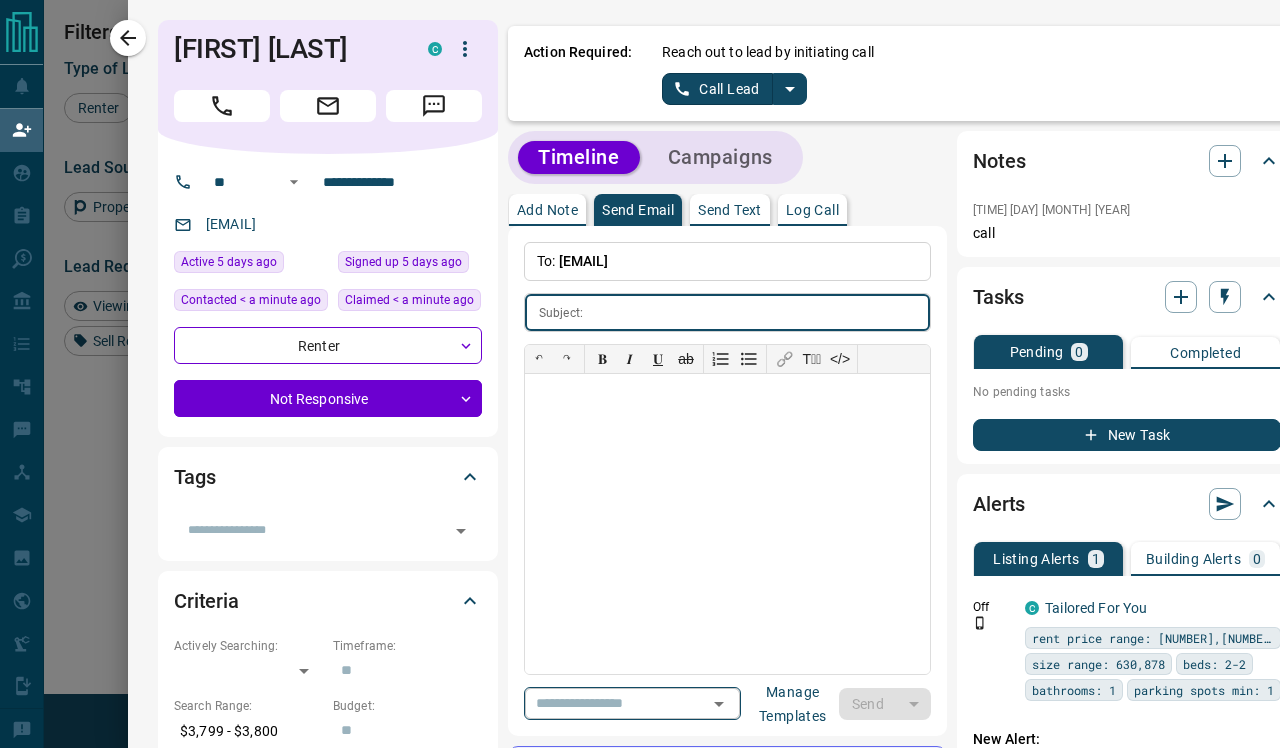click 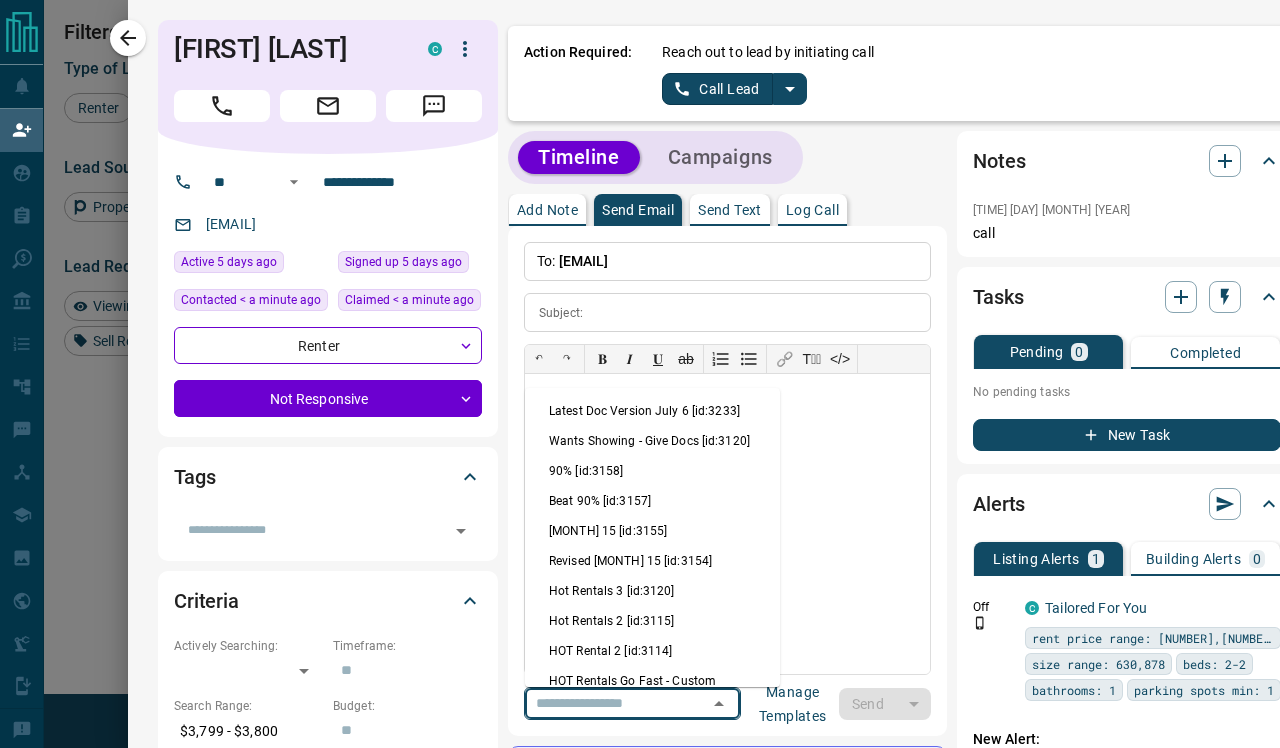click on "Latest Doc Version July 6 [id:3233]" at bounding box center [652, 411] 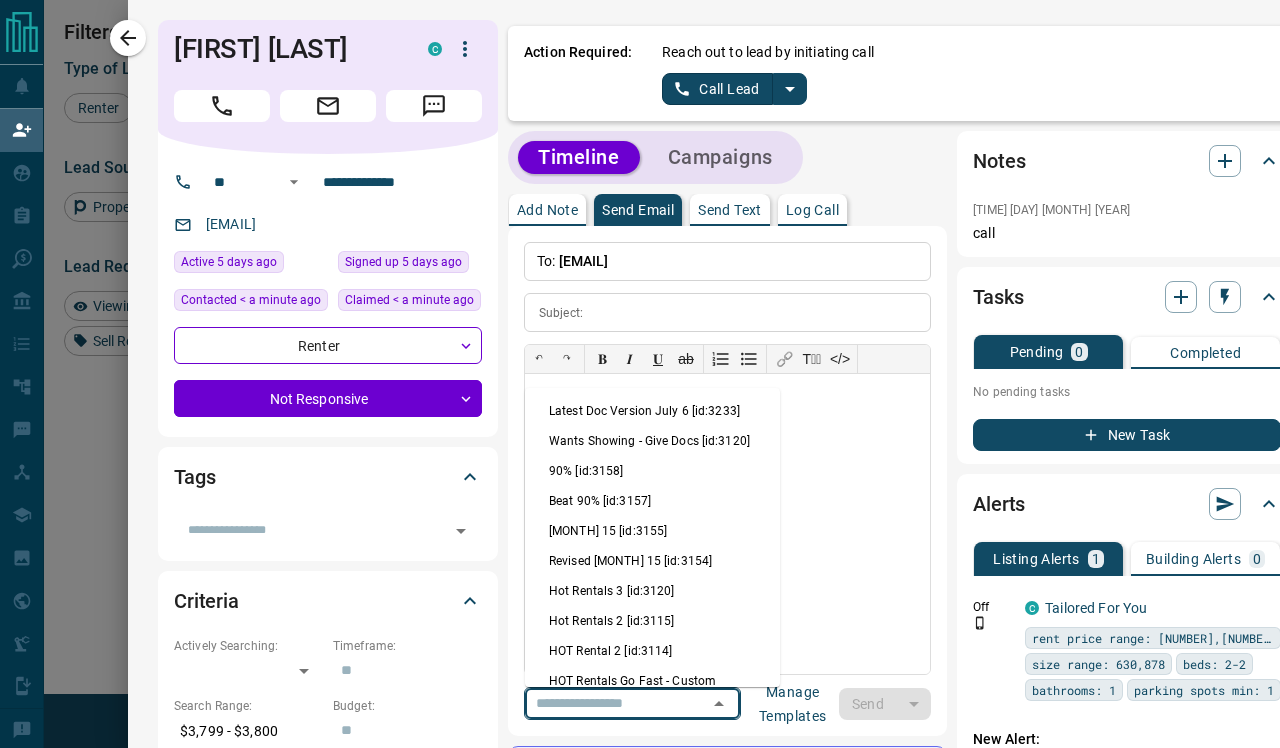 type on "**********" 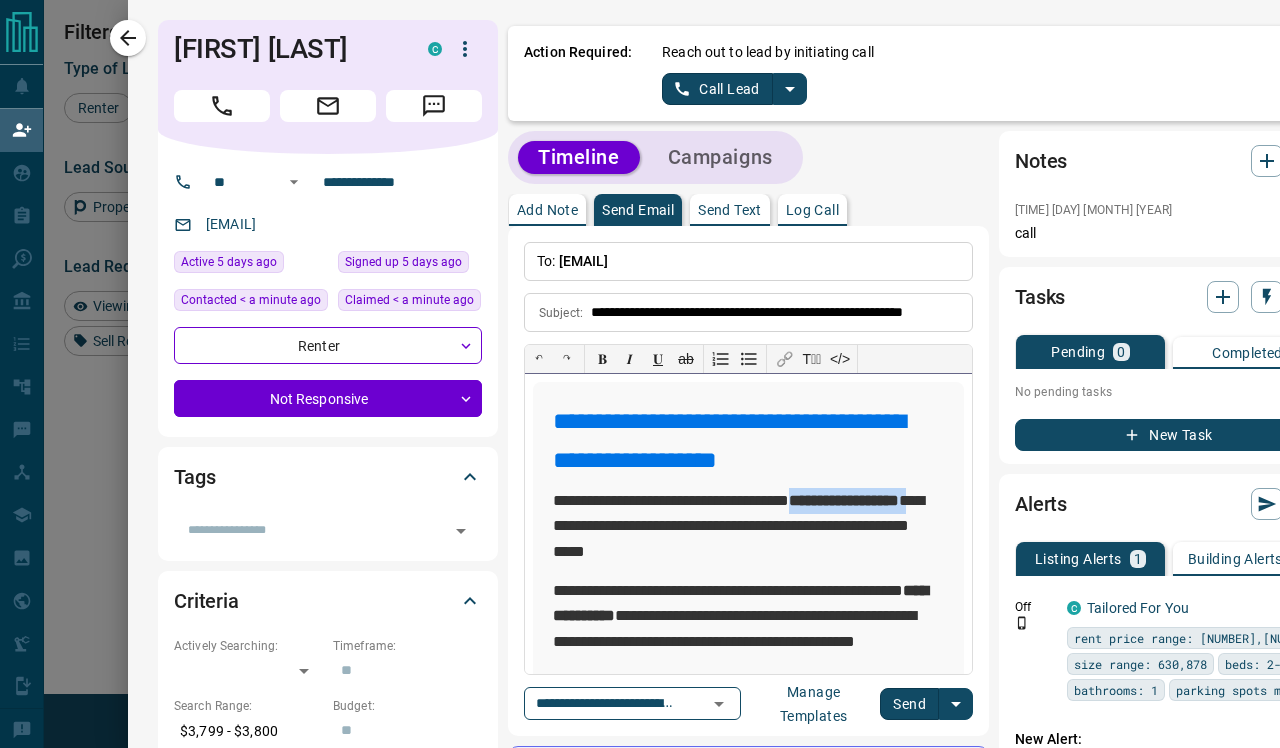 drag, startPoint x: 823, startPoint y: 499, endPoint x: 639, endPoint y: 522, distance: 185.43193 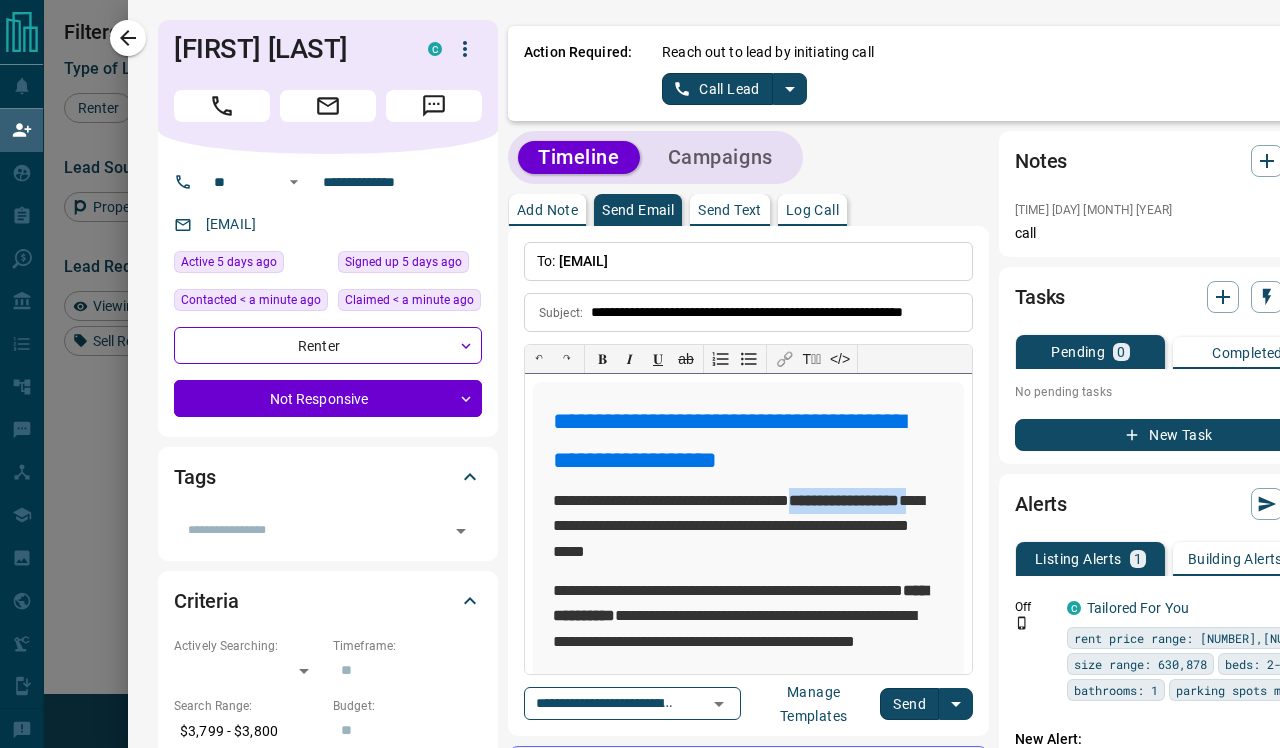 click on "**********" at bounding box center [748, 525] 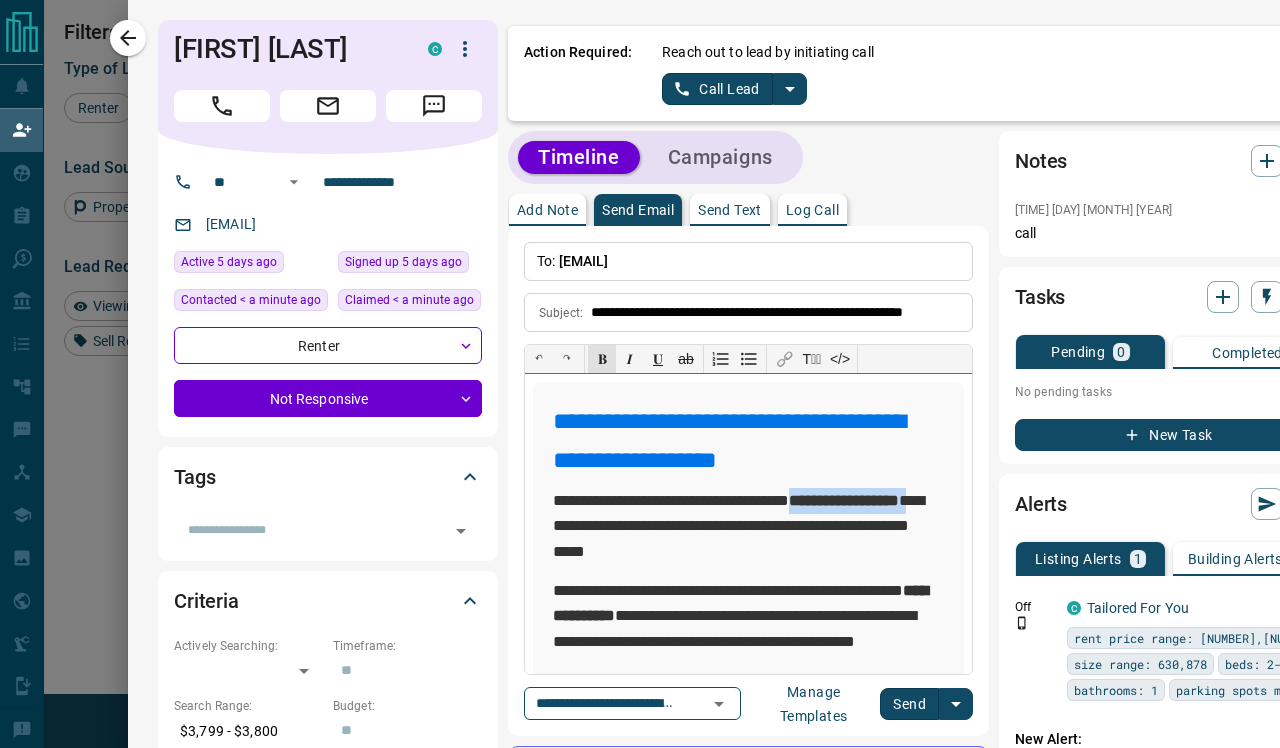 type 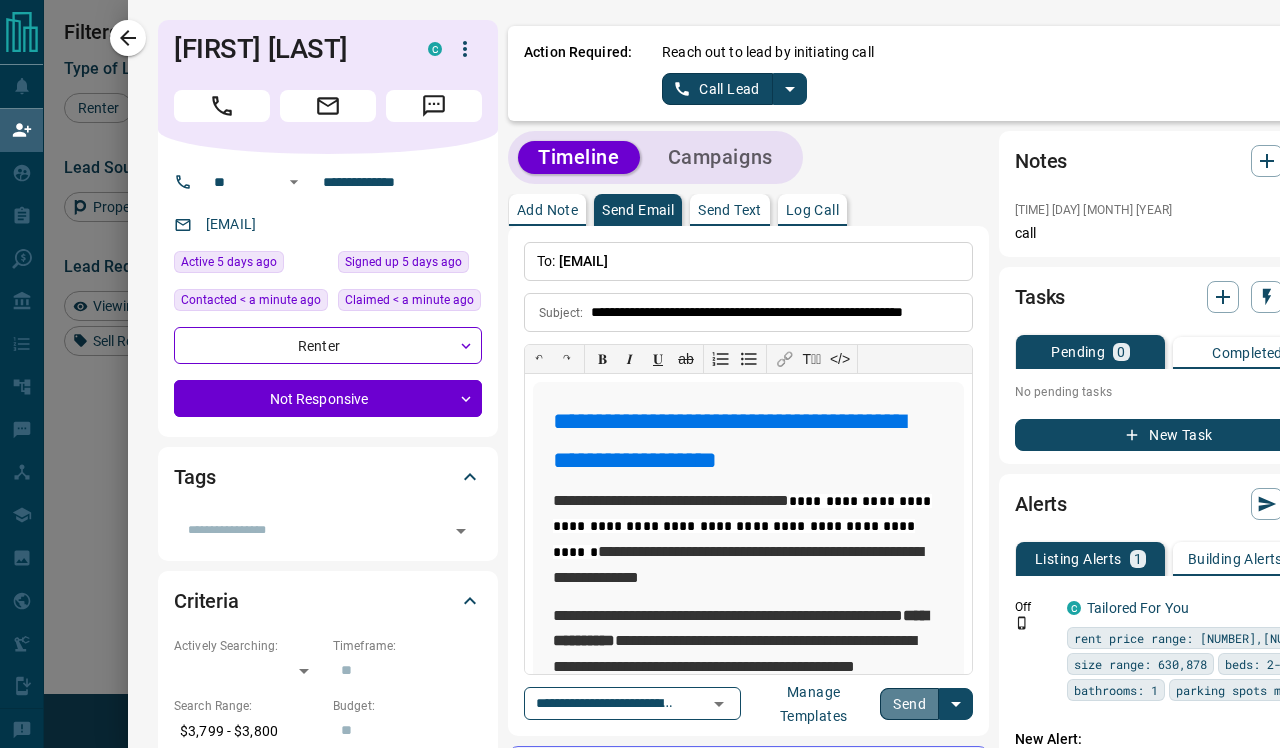 click on "Send" at bounding box center (909, 704) 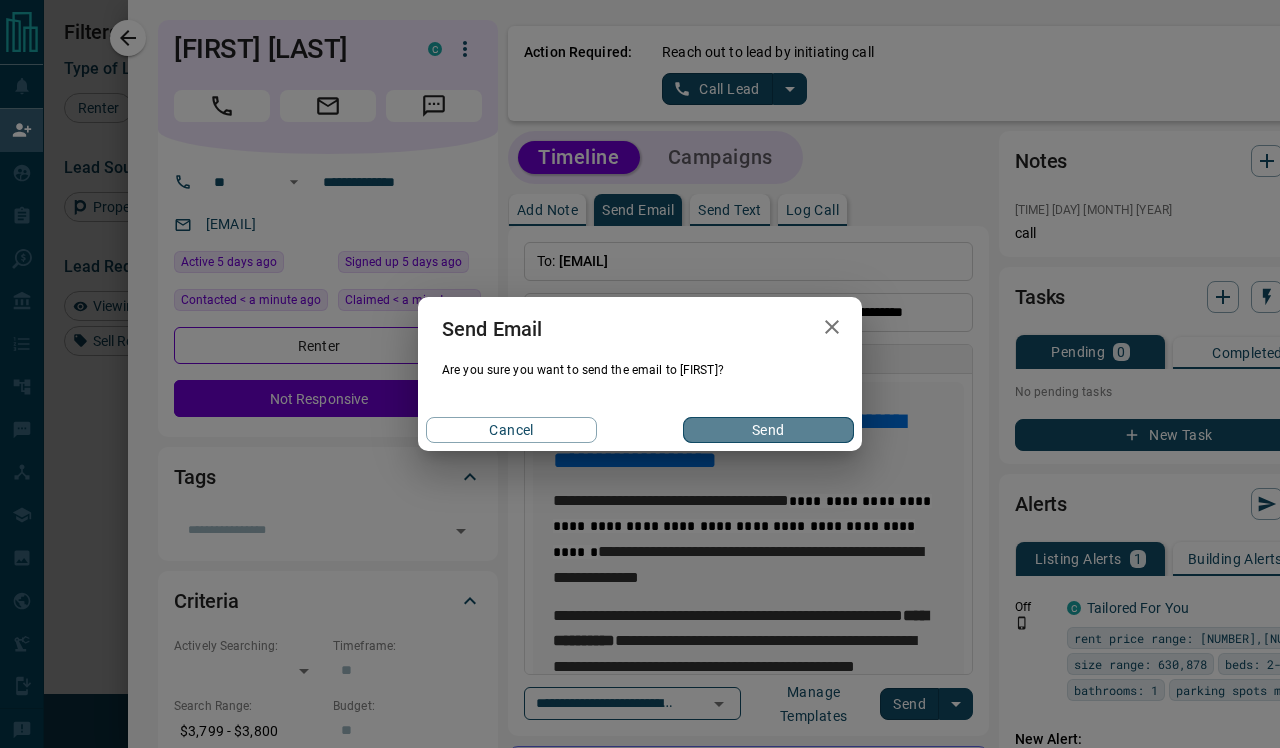 click on "Send" at bounding box center [768, 430] 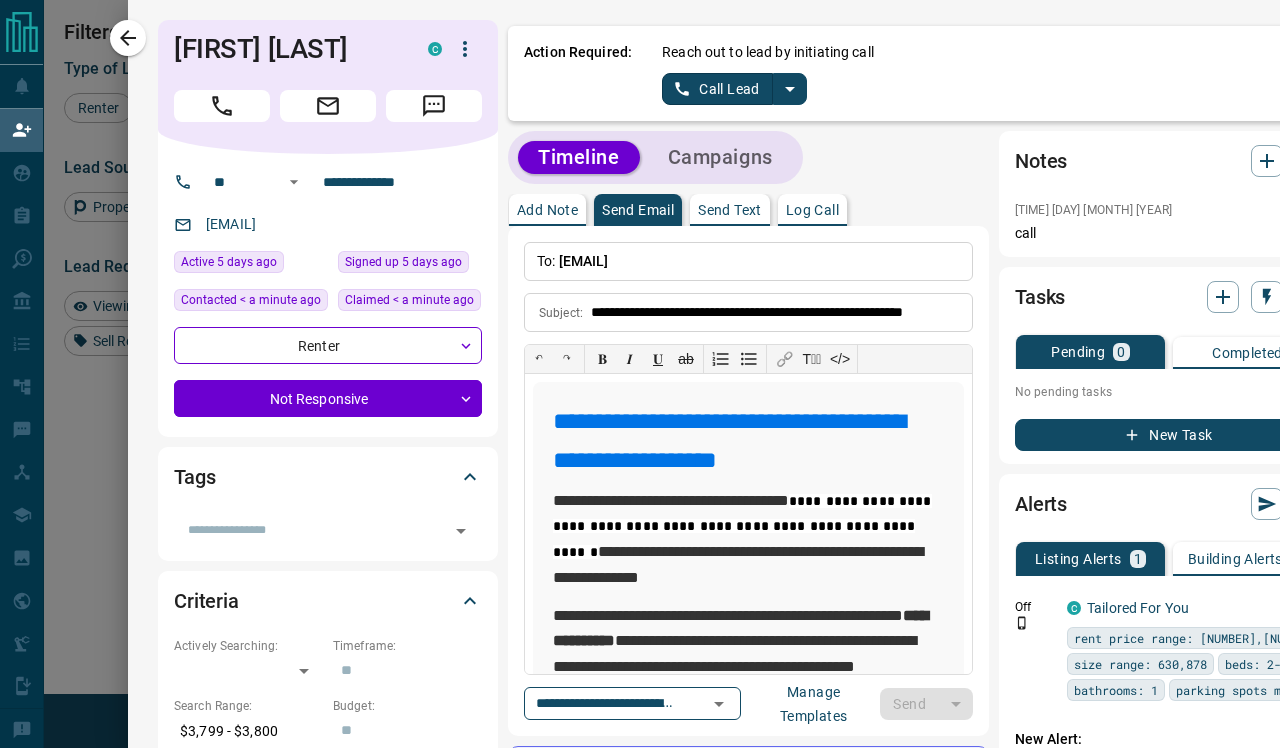 type 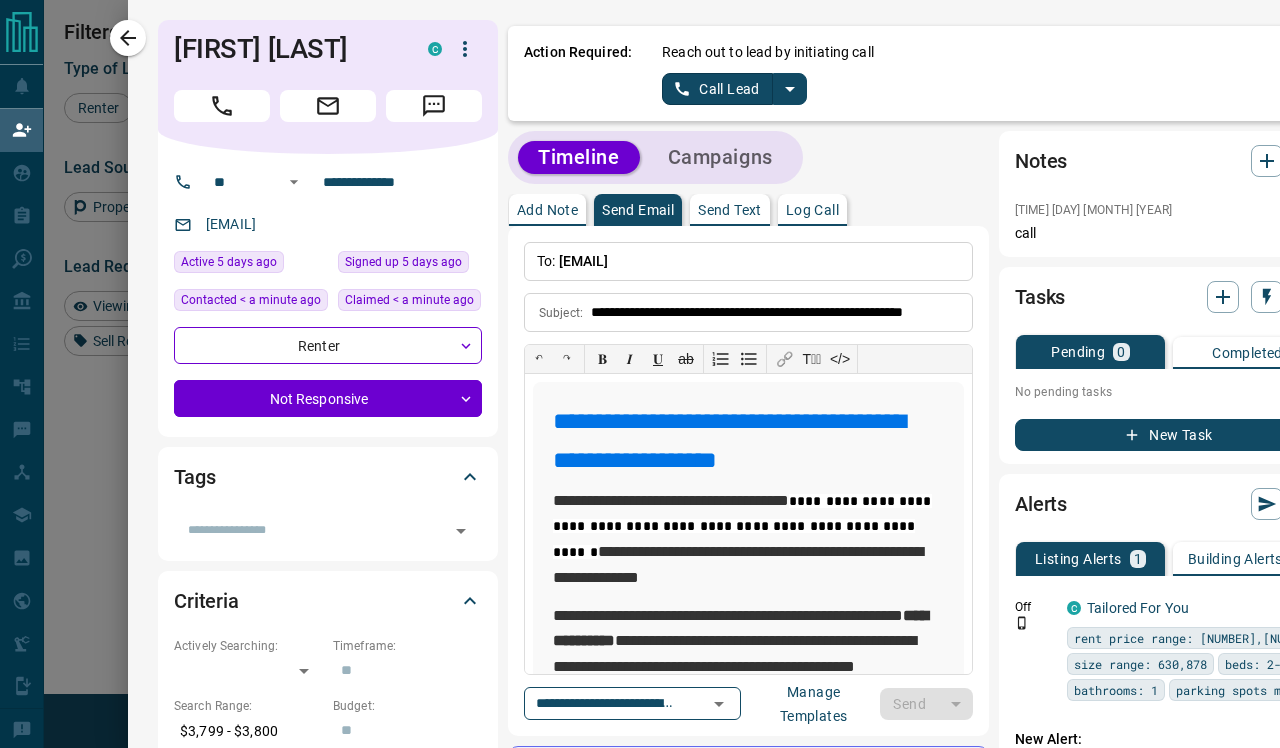 type 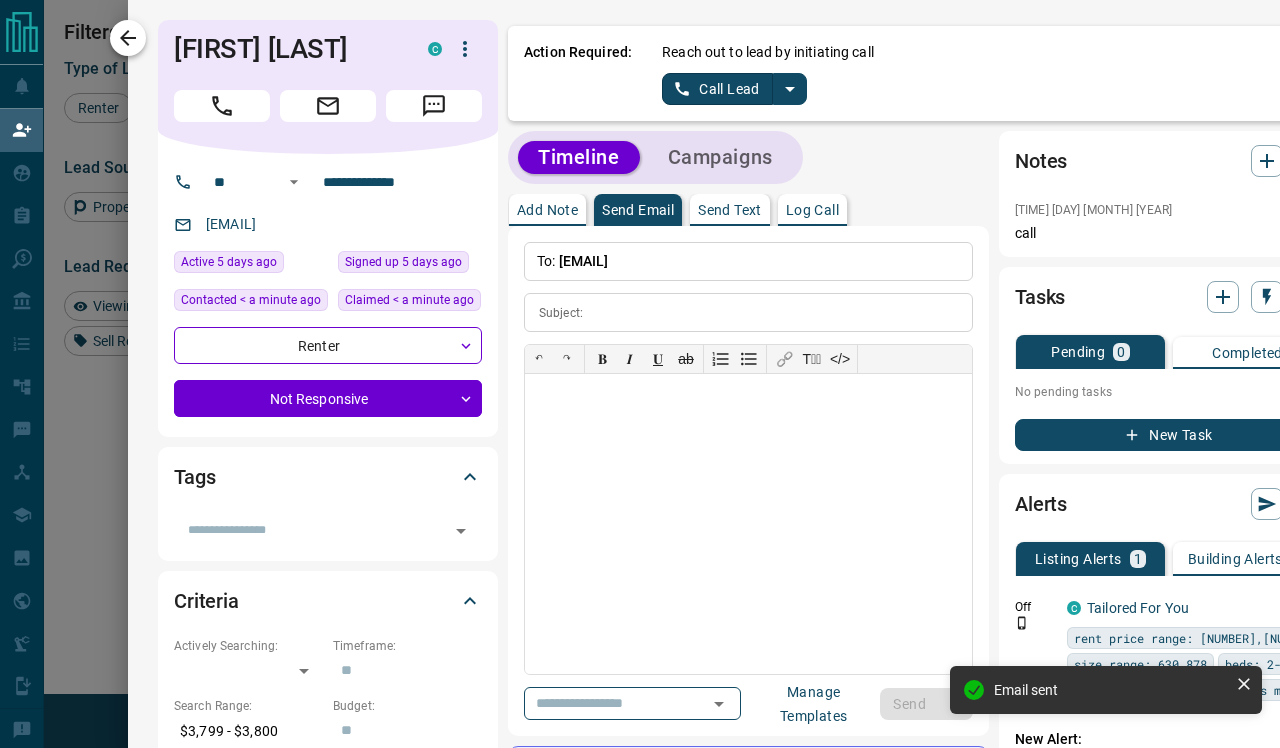 click 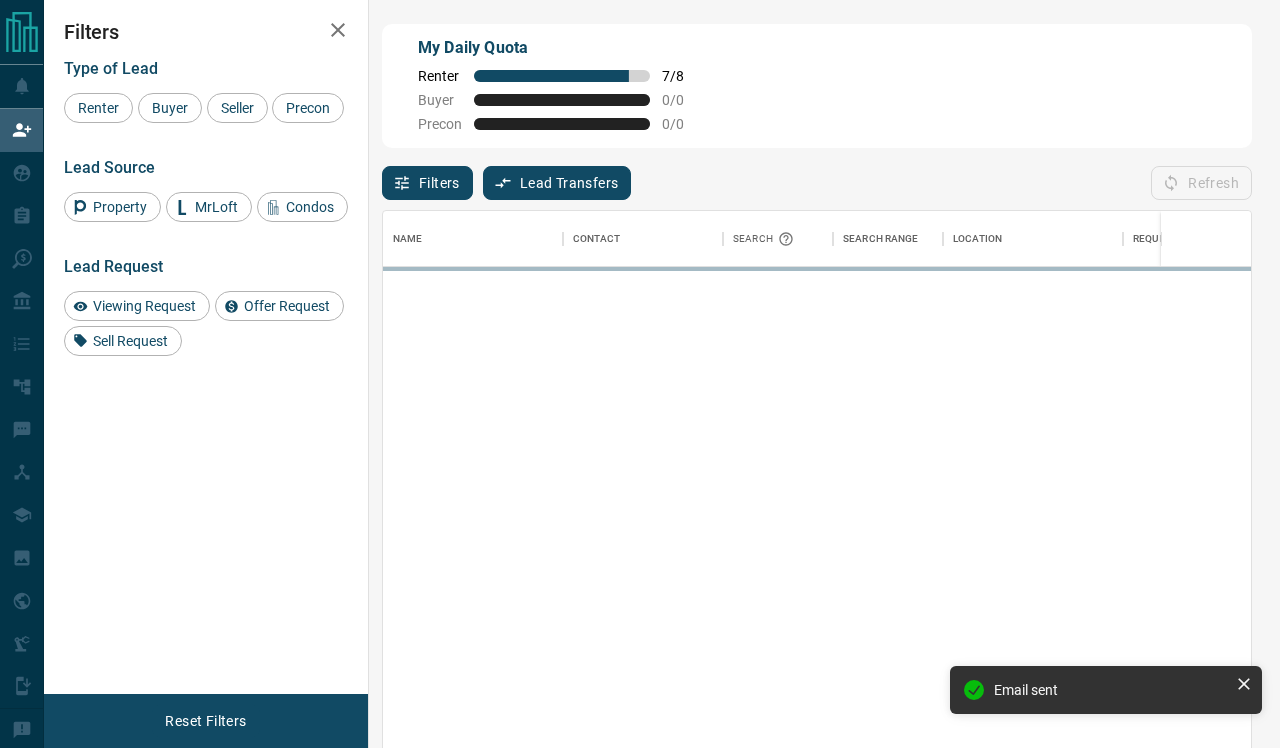 scroll, scrollTop: 1, scrollLeft: 1, axis: both 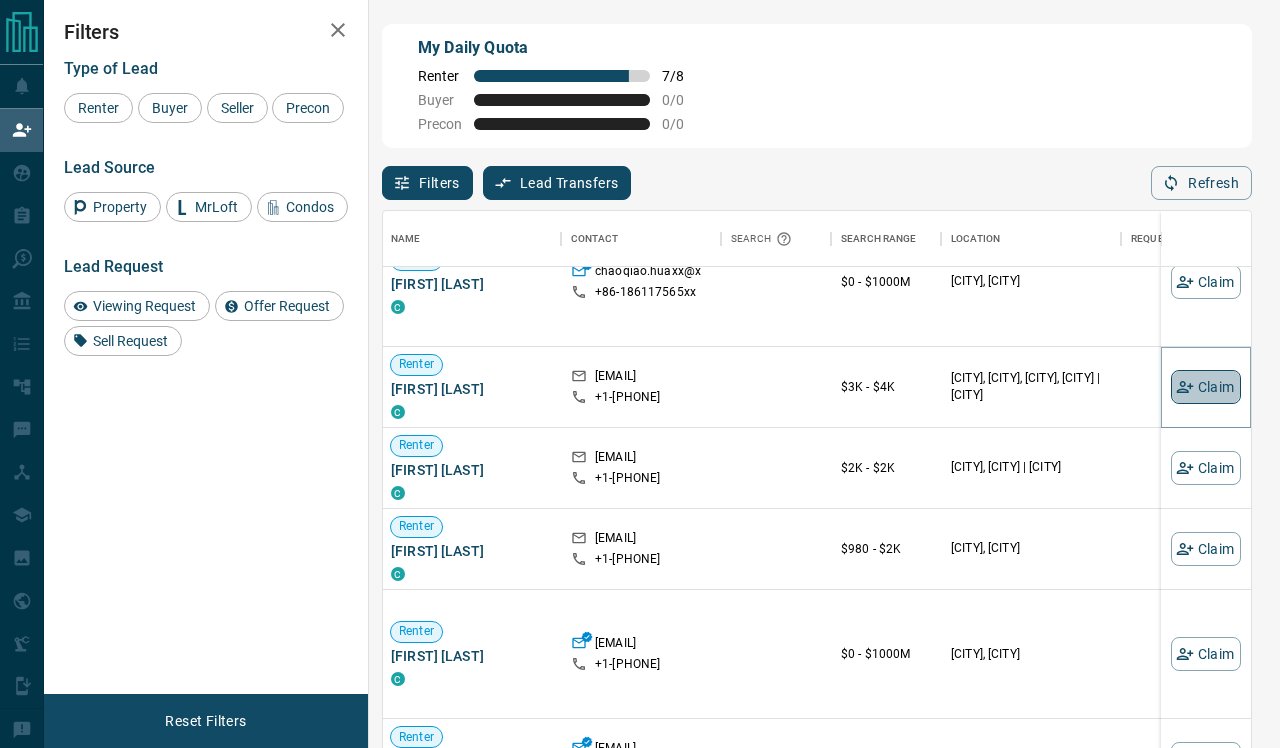 click on "Claim" at bounding box center [1206, 387] 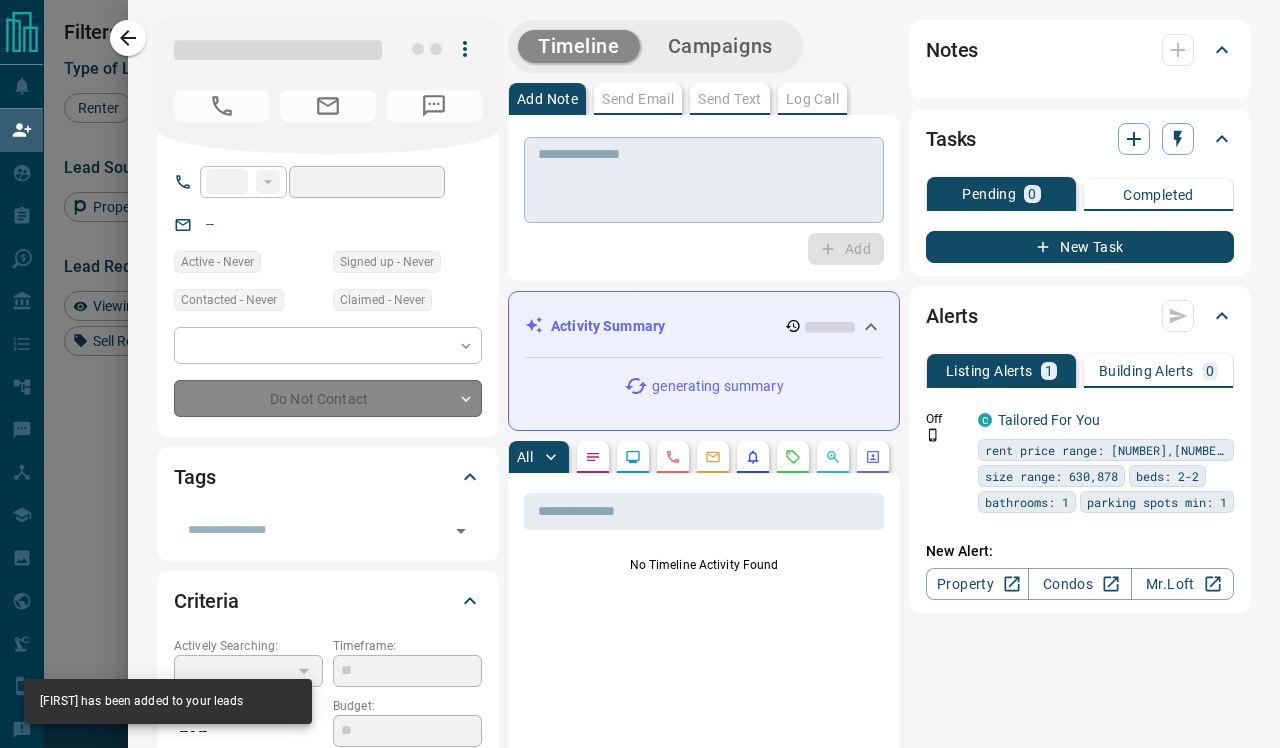 type on "**" 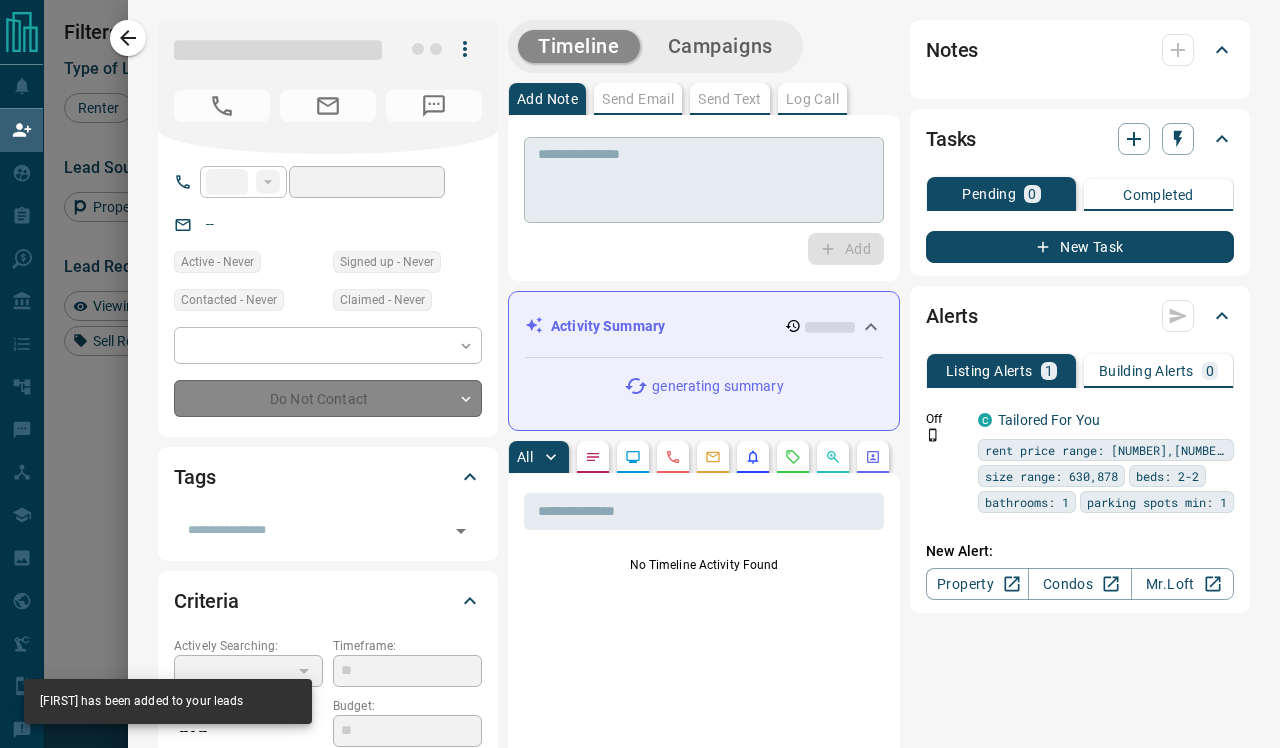 type on "**********" 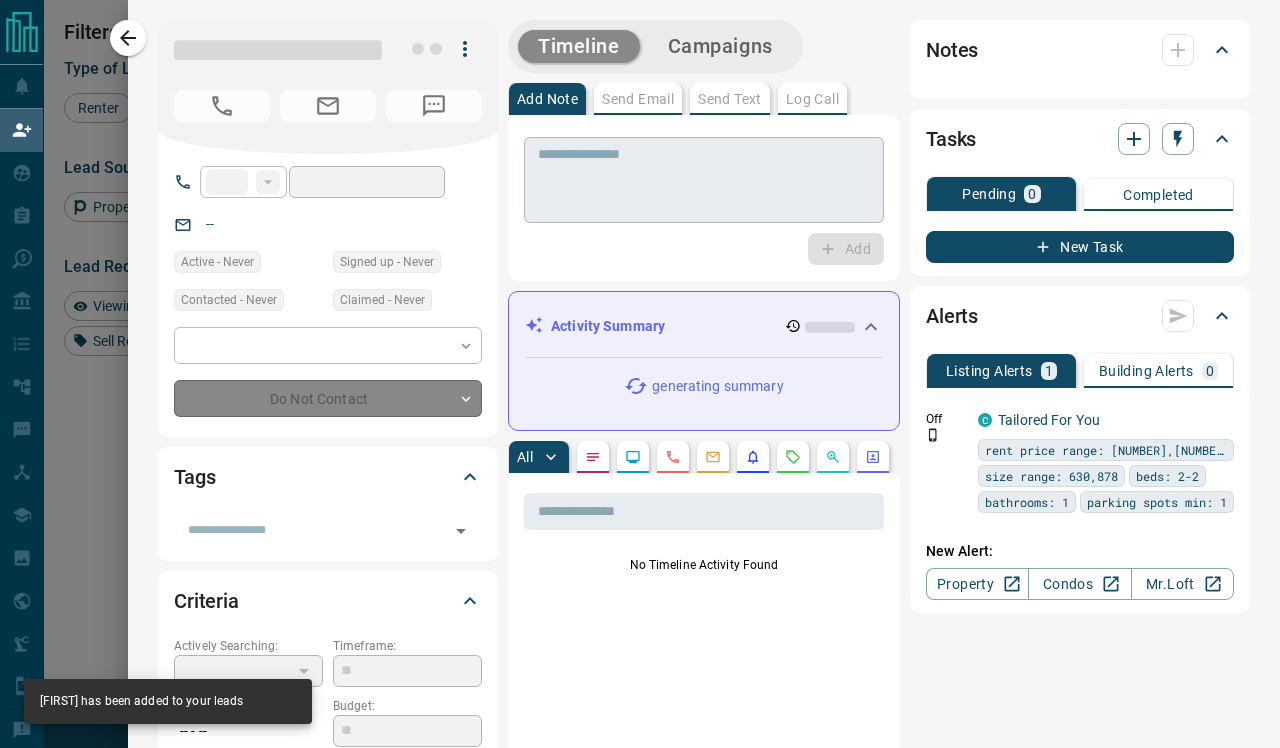 type on "**********" 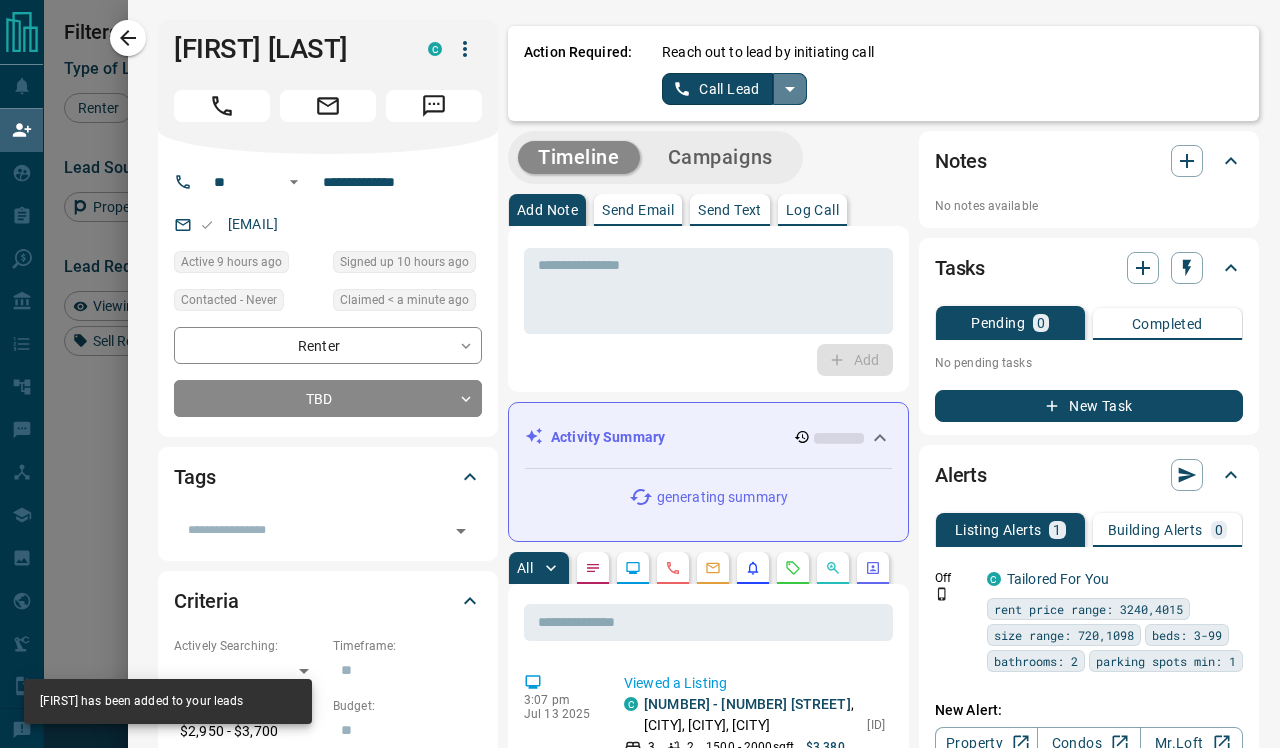 click 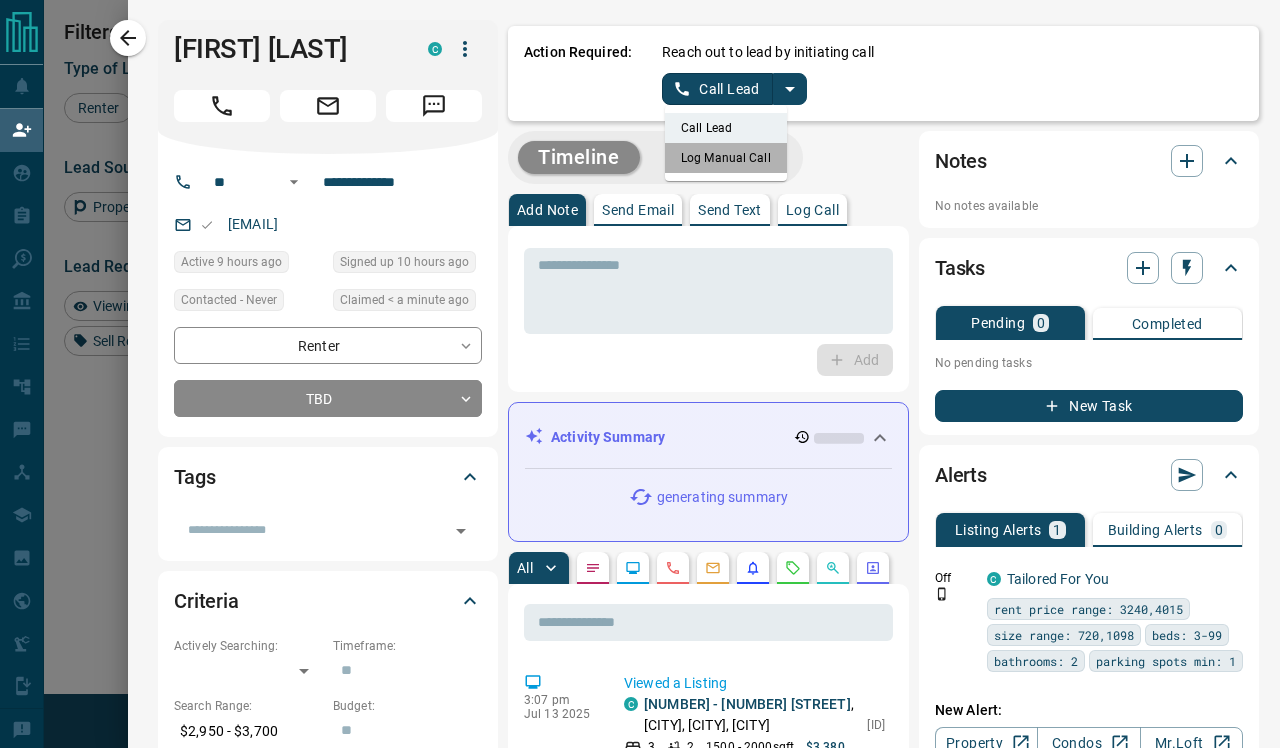 click on "Log Manual Call" at bounding box center [726, 158] 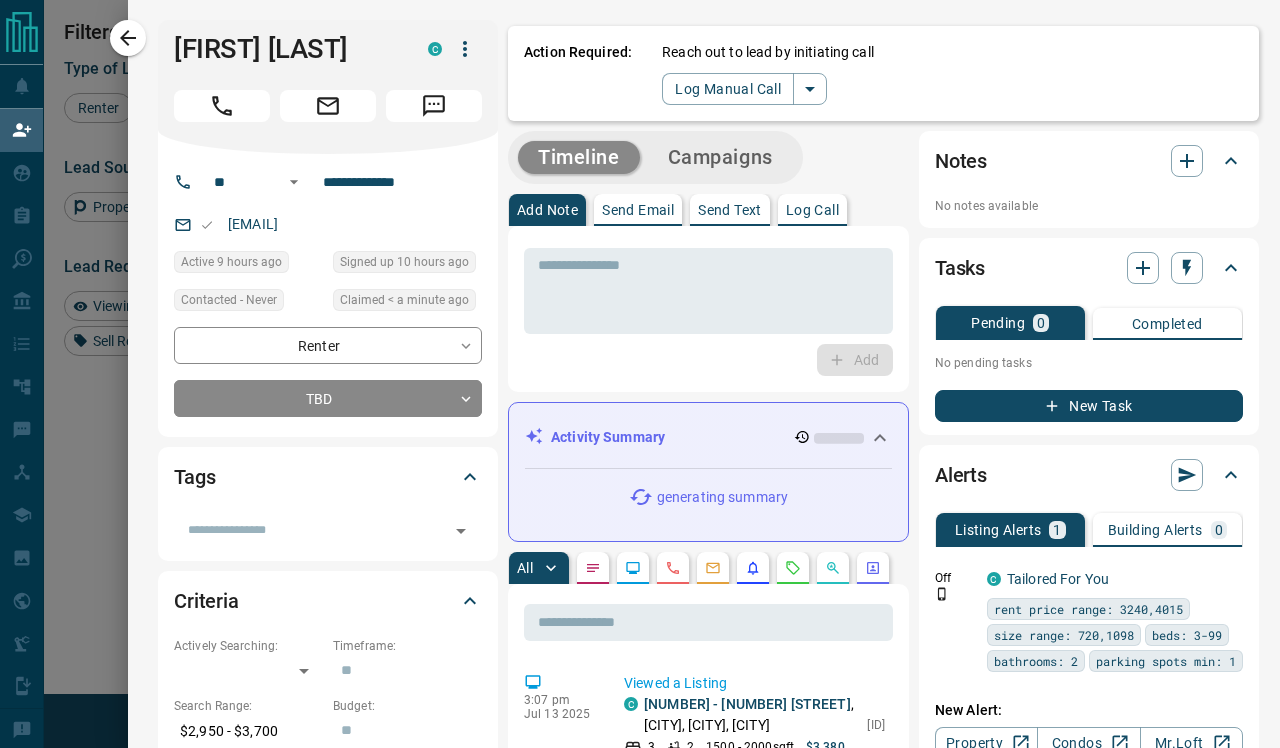 click on "Log Call" at bounding box center (812, 210) 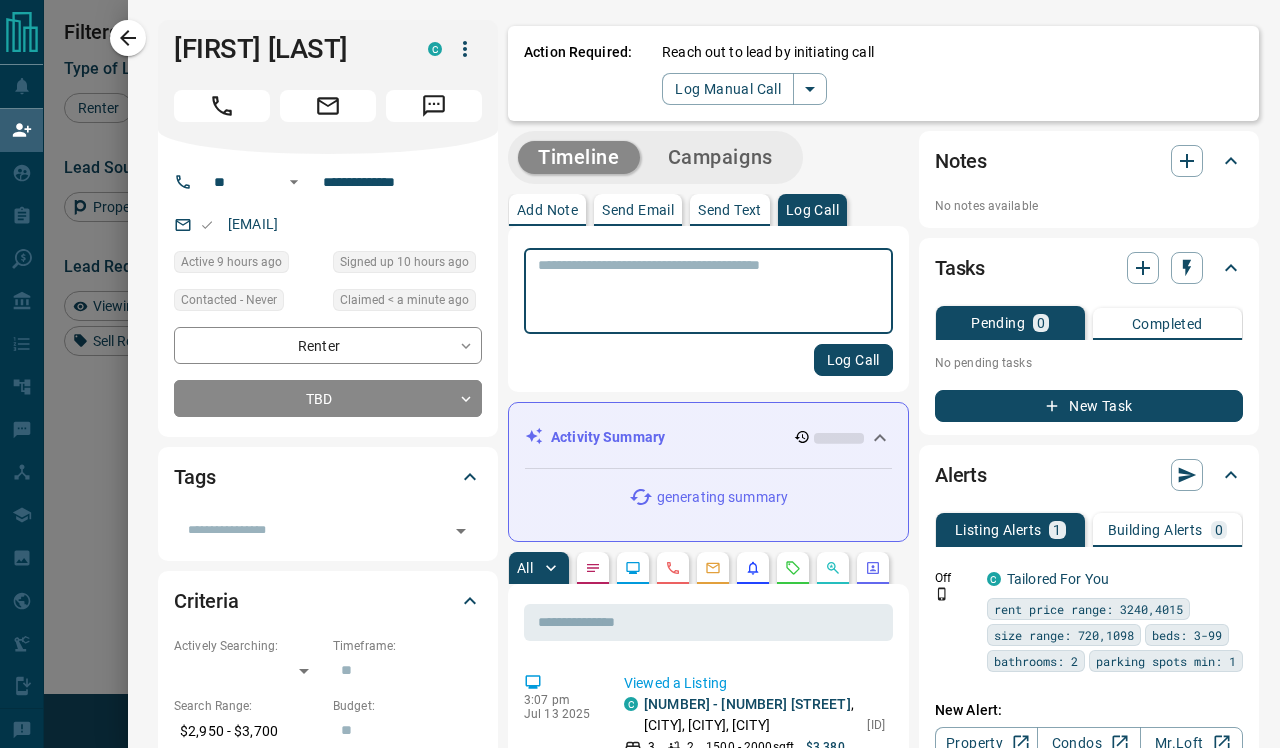click at bounding box center (708, 291) 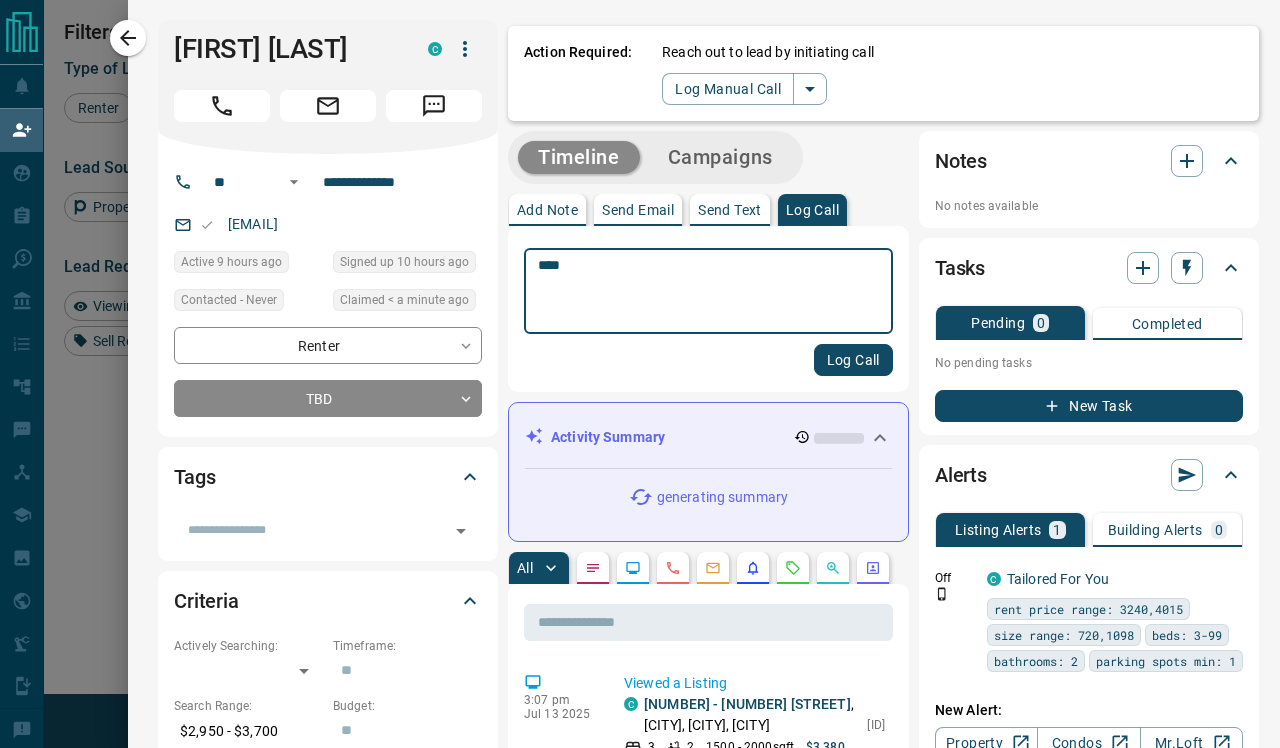 type on "****" 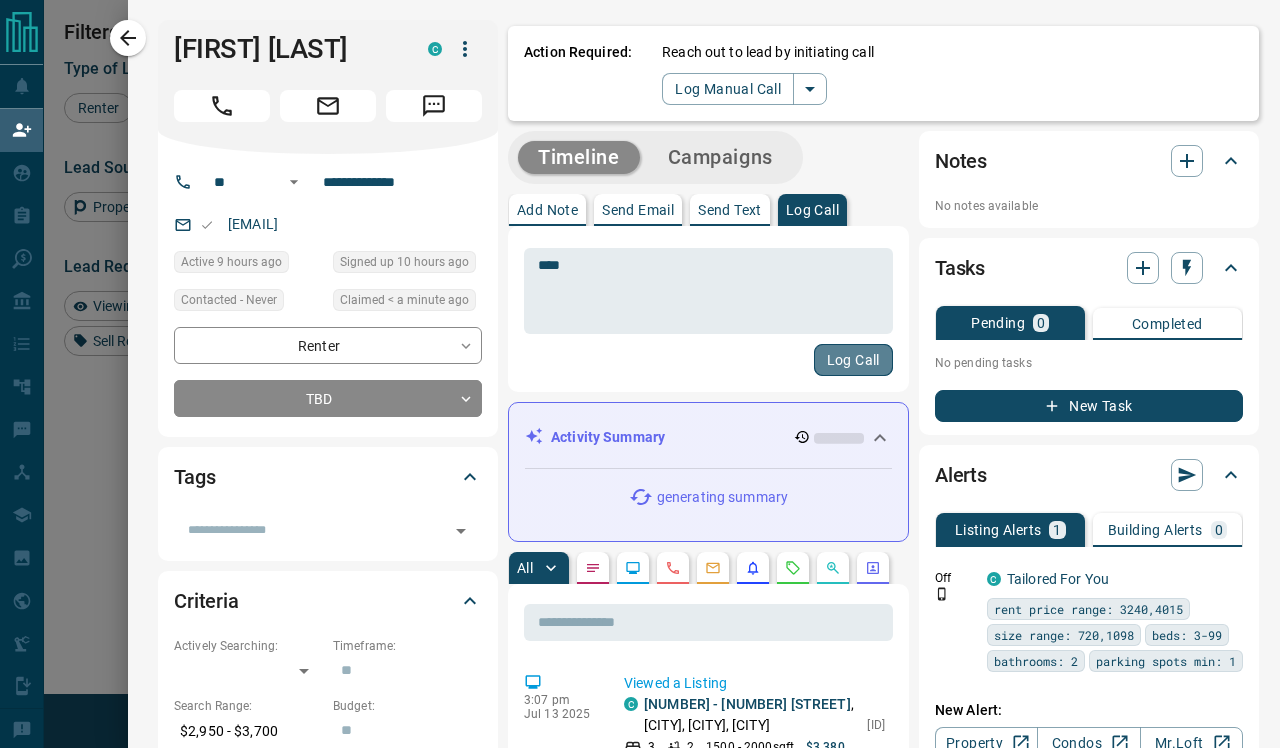 click on "Log Call" at bounding box center (853, 360) 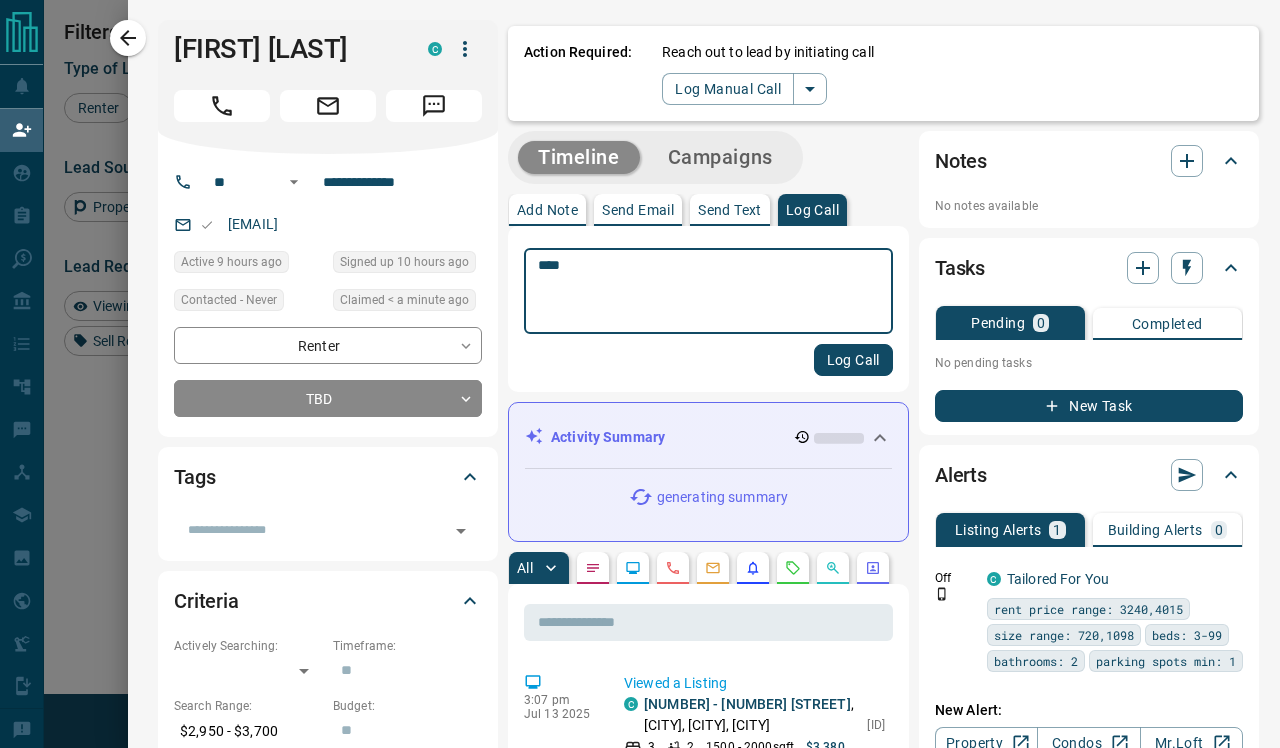 type 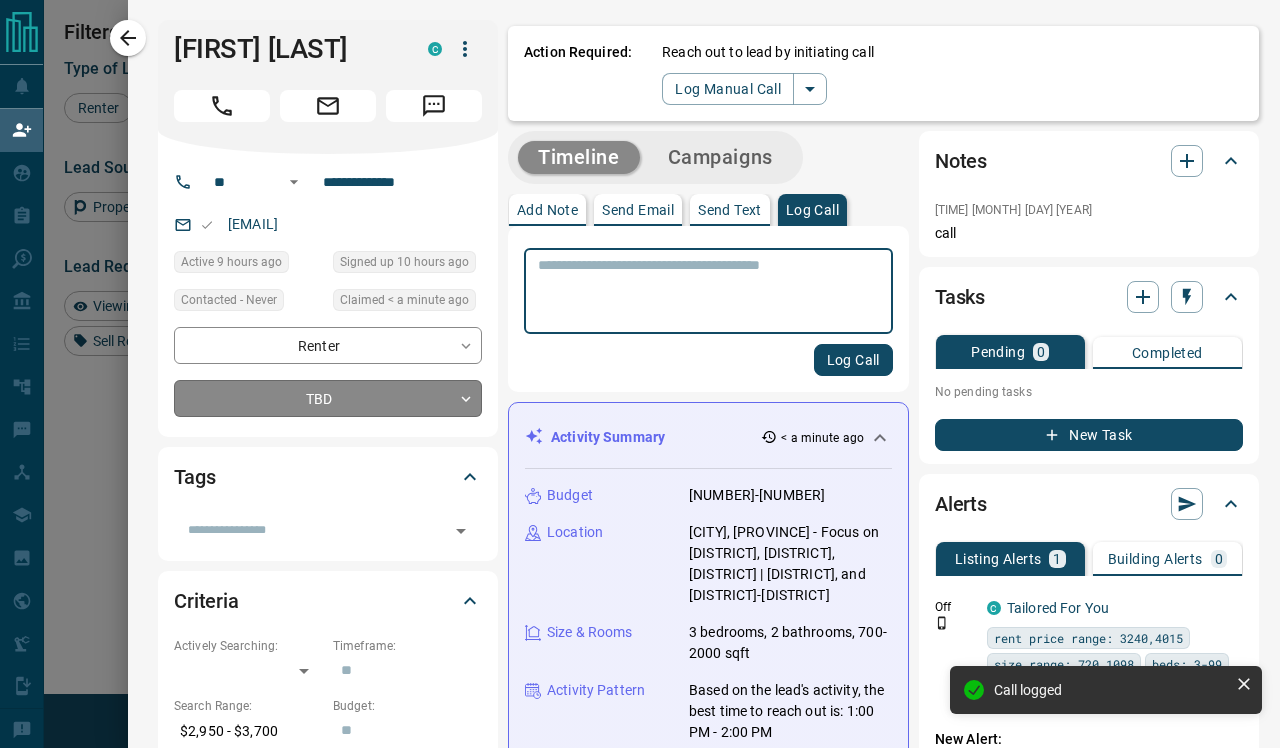 click on "Renter [FIRST] [LAST] C [EMAIL] +[PHONE] $[PRICE] - $[PRICE] [CITY], [CITY] Renter [FIRST] [LAST] C [EMAIL] +[PHONE] $[PRICE] - $[PRICE] [CITY], [CITY] Renter [FIRST] [LAST] C [EMAIL] +[COUNTRY_CODE]- [PHONE] $[PRICE] - $[PRICE] [CITY], [CITY] High Interest Favourite Setup Listing Alert Back to Site Renter [FIRST] [LAST] C [EMAIL] +[PHONE] $[PRICE] - $[PRICE] [CITY], [CITY], [CITY] | [CITY] Renter [FIRST] [LAST] C [EMAIL] +[PHONE] $[PRICE] - $[PRICE] [CITY], [CITY] | [CITY] Renter [FIRST] [LAST] C [EMAIL] +[PHONE] $[PRICE] - $[PRICE] [CITY], [CITY]" at bounding box center [640, 319] 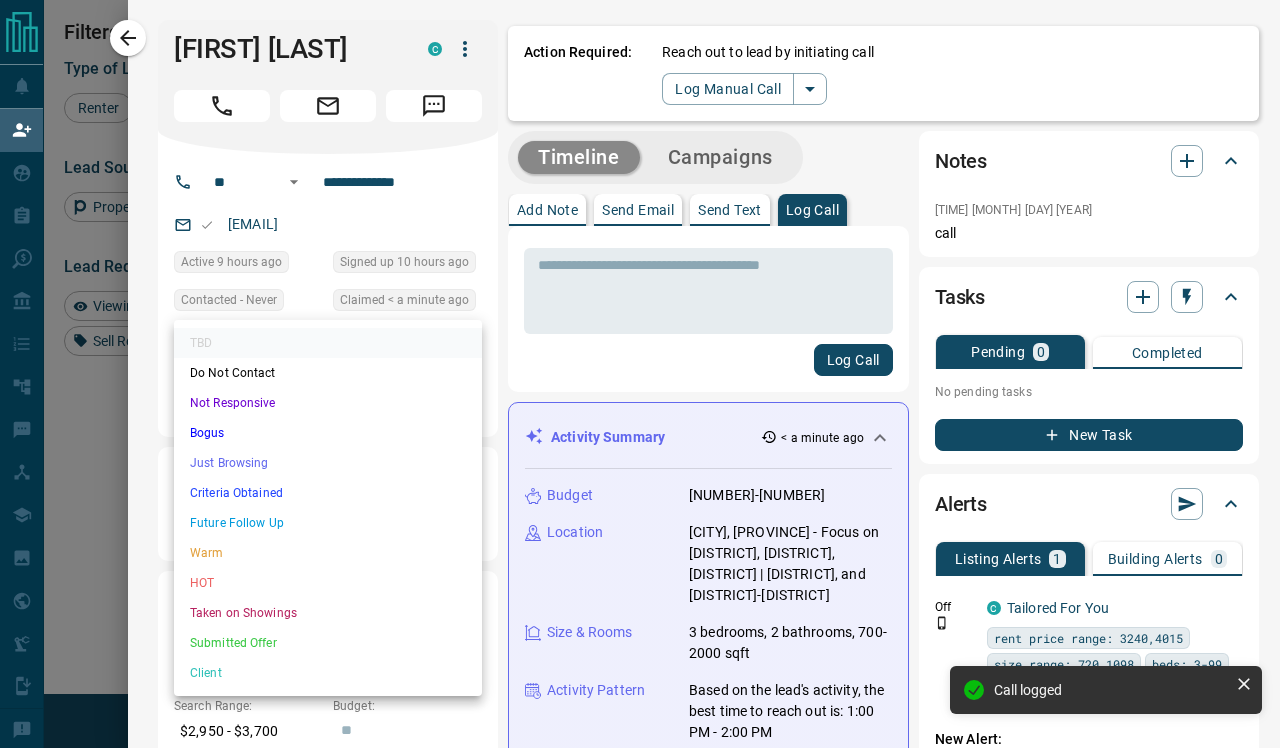 click on "Not Responsive" at bounding box center (328, 403) 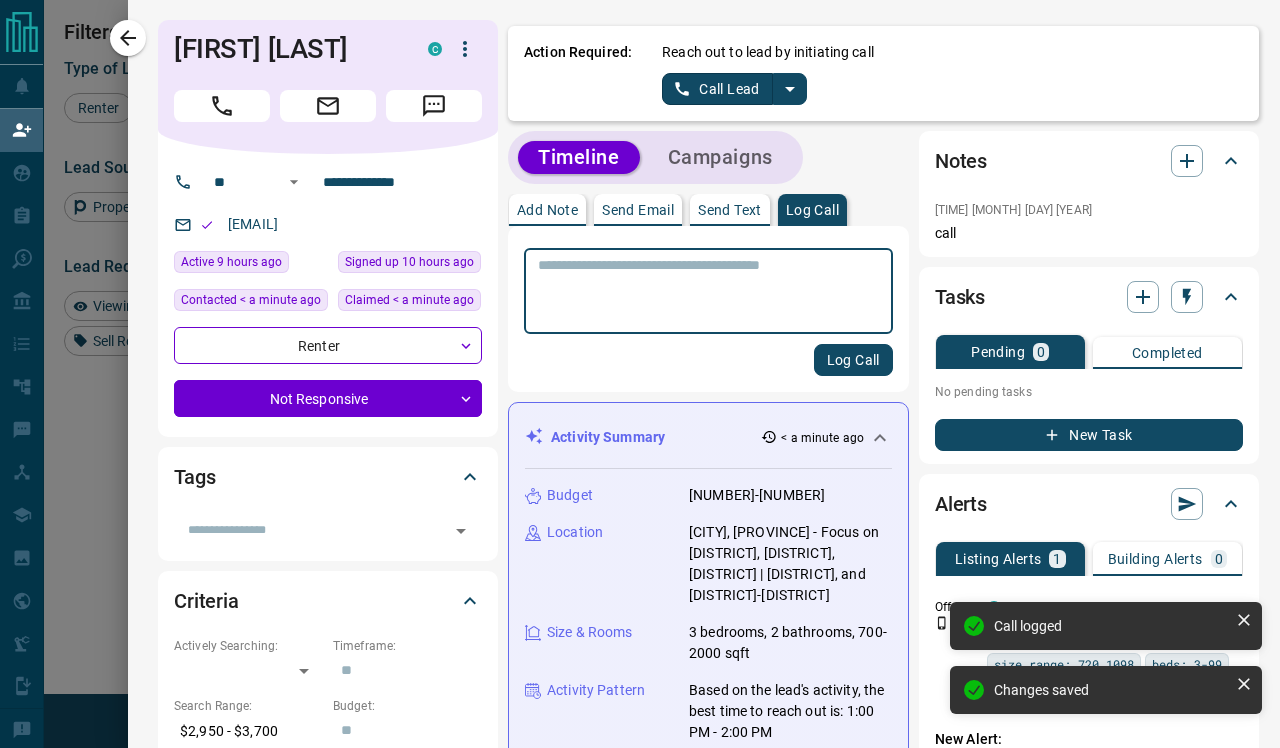 type on "*" 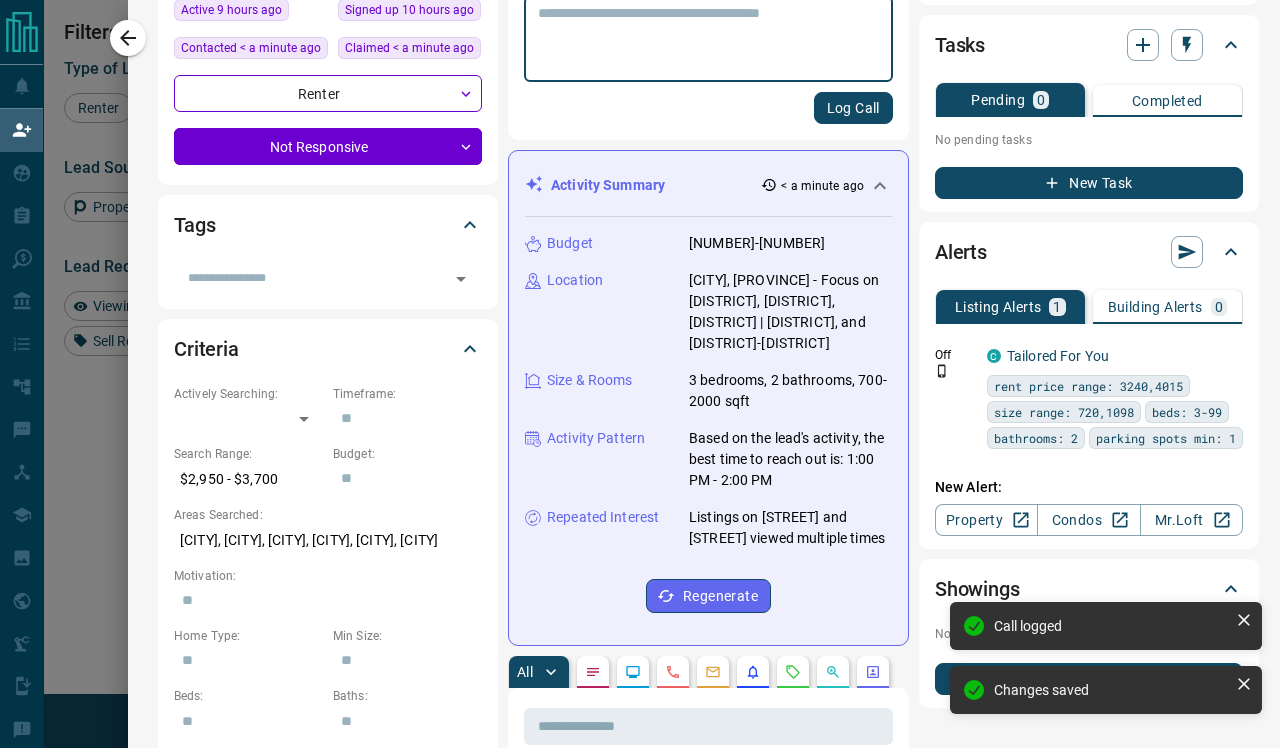 scroll, scrollTop: 253, scrollLeft: 0, axis: vertical 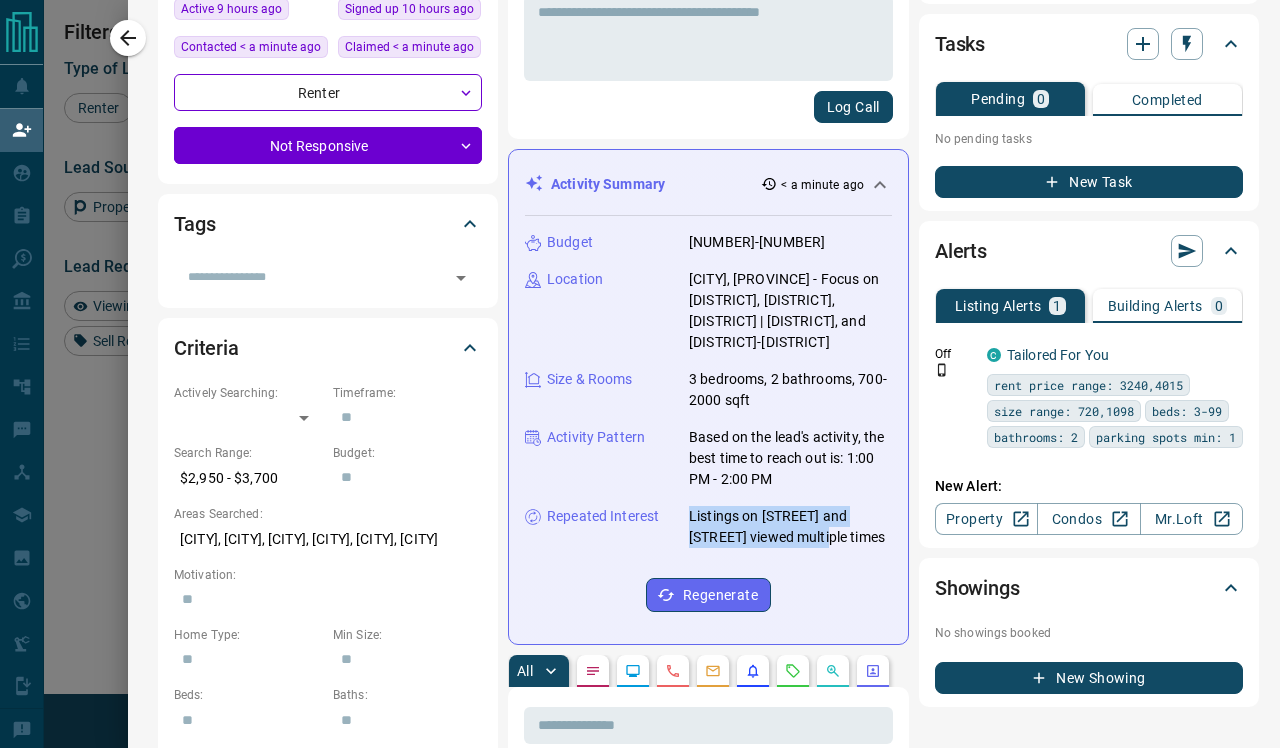 drag, startPoint x: 781, startPoint y: 542, endPoint x: 686, endPoint y: 514, distance: 99.0404 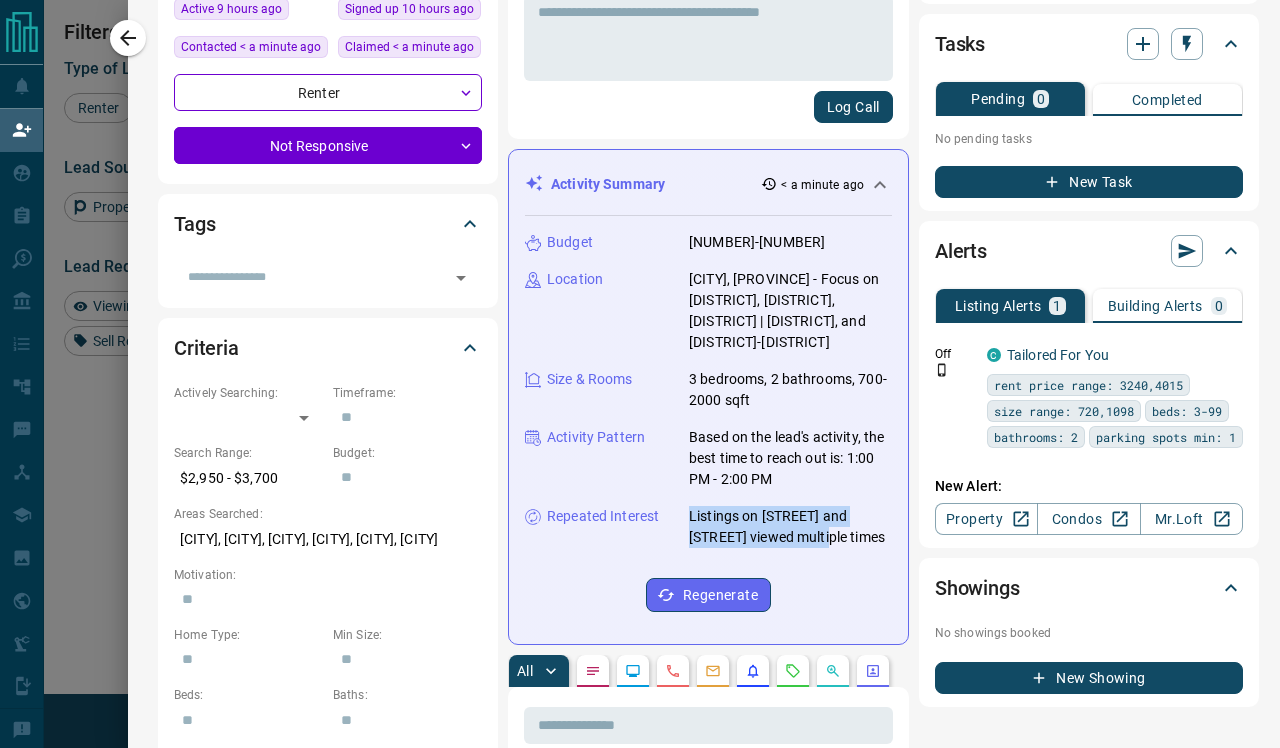 click on "Repeated Interest Listings on Dufferin Street and Bathurst Street viewed multiple times" at bounding box center (708, 527) 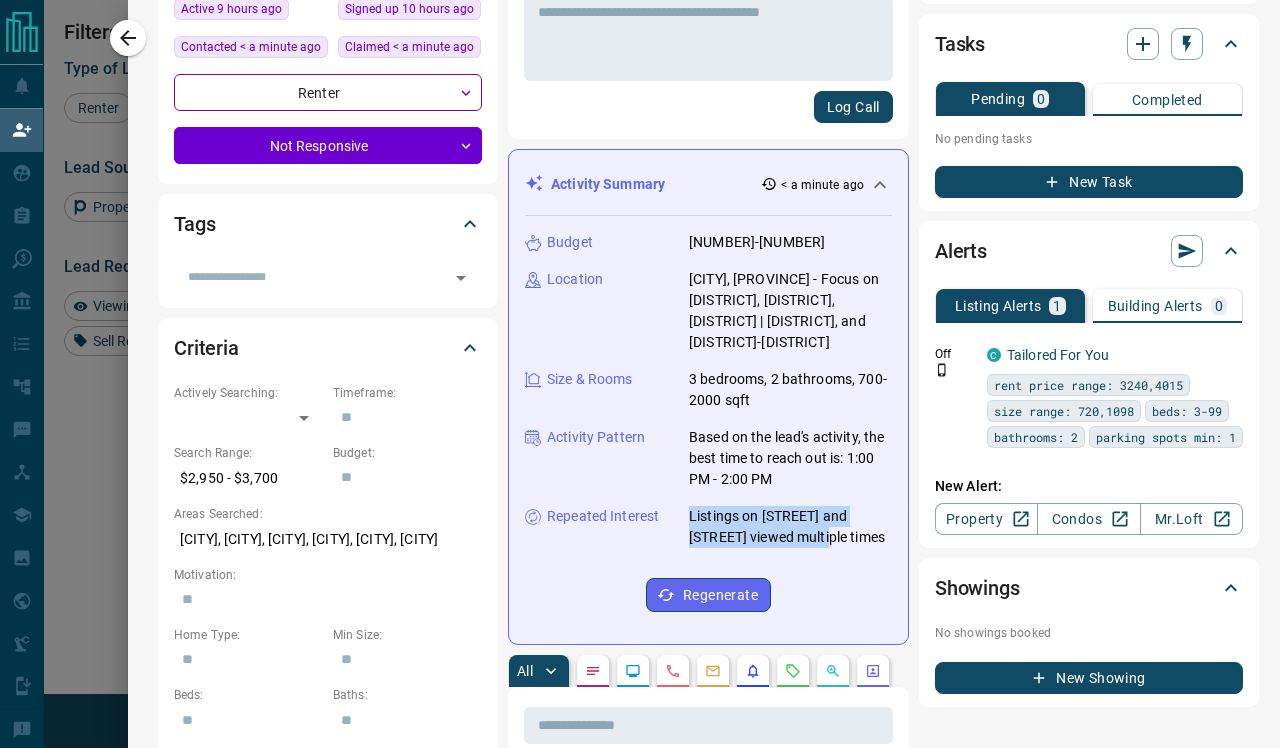 copy on "Listings on Dufferin Street and Bathurst Street" 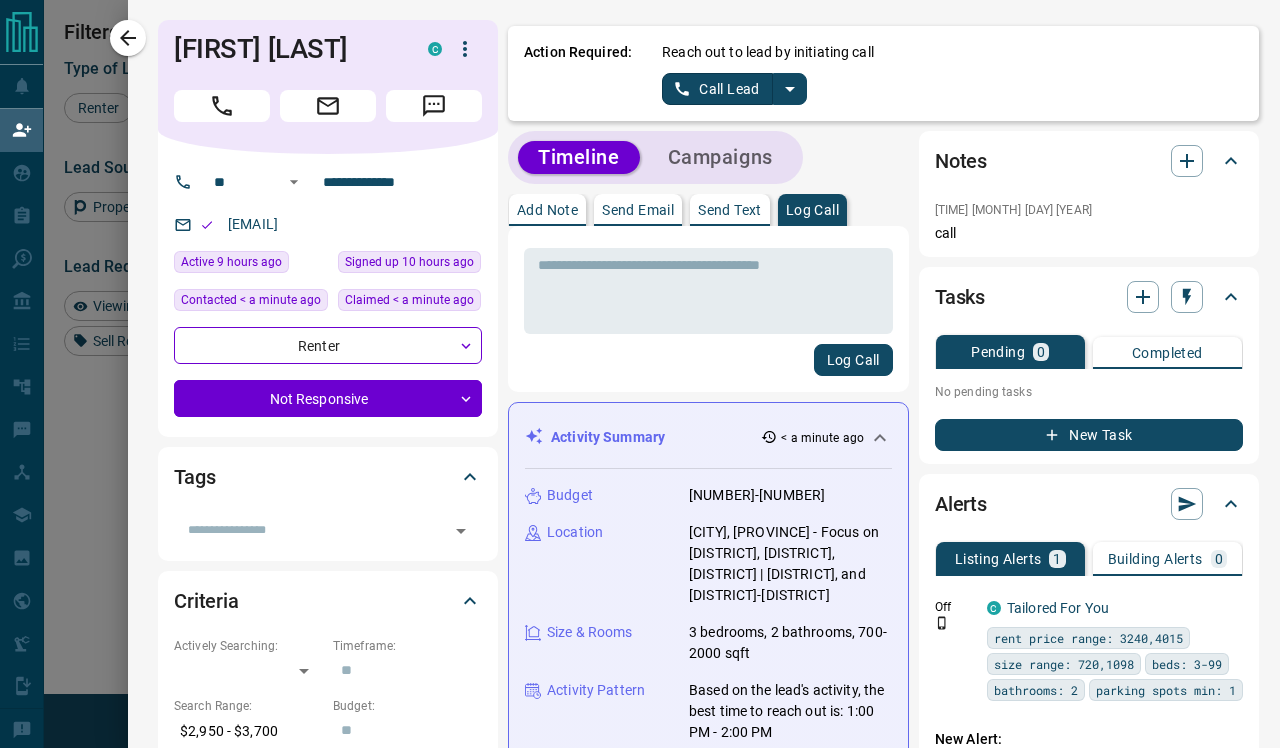 scroll, scrollTop: 0, scrollLeft: 0, axis: both 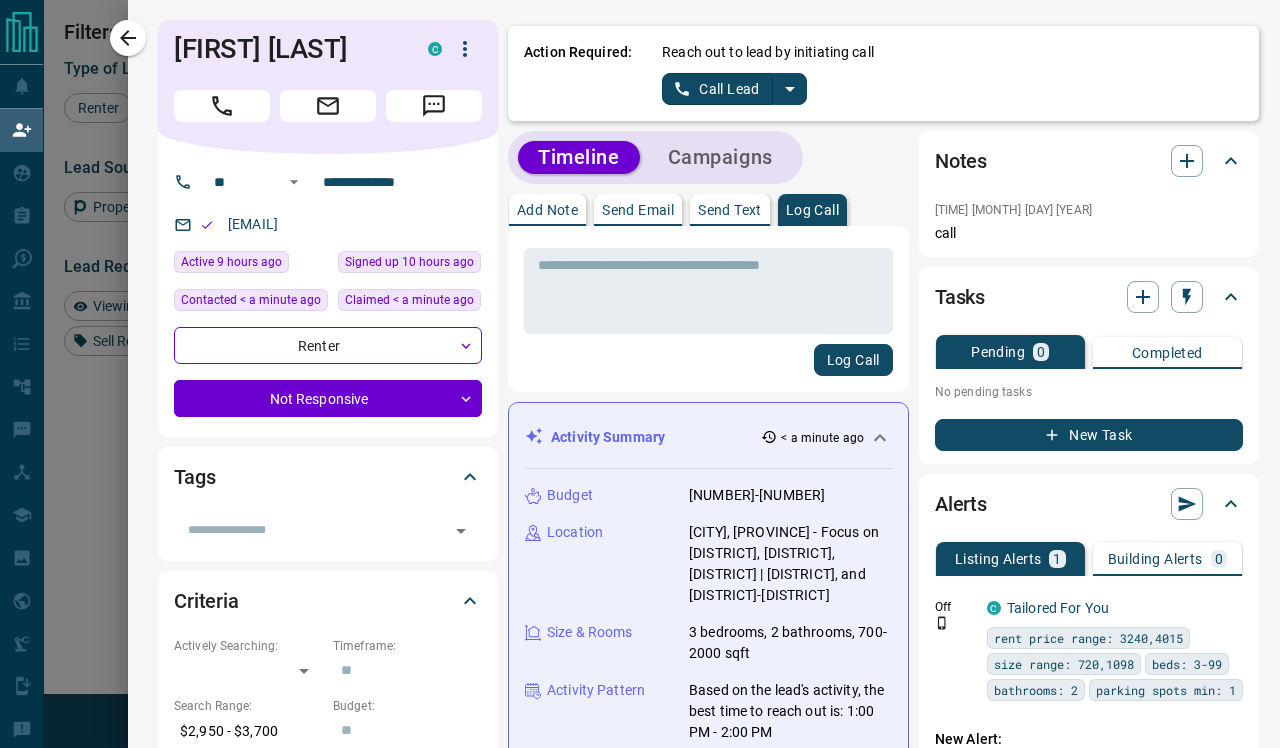 click on "Send Email" at bounding box center (638, 210) 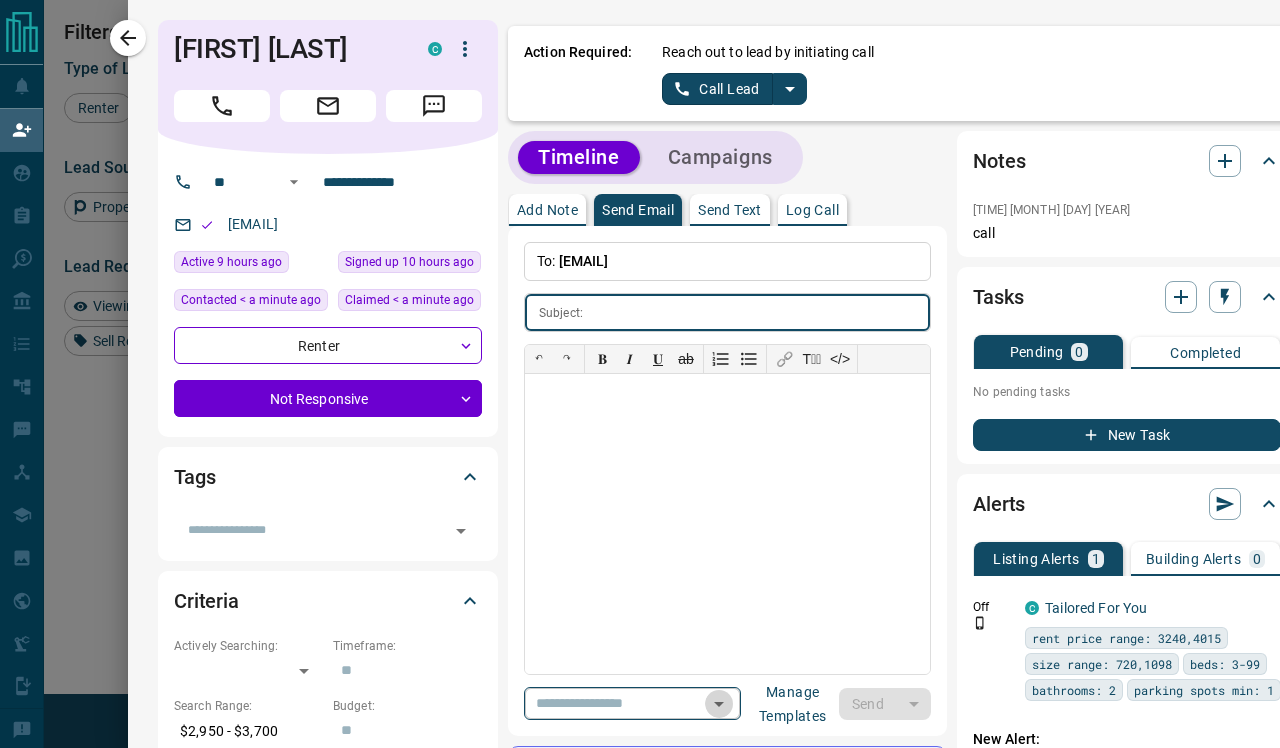 click 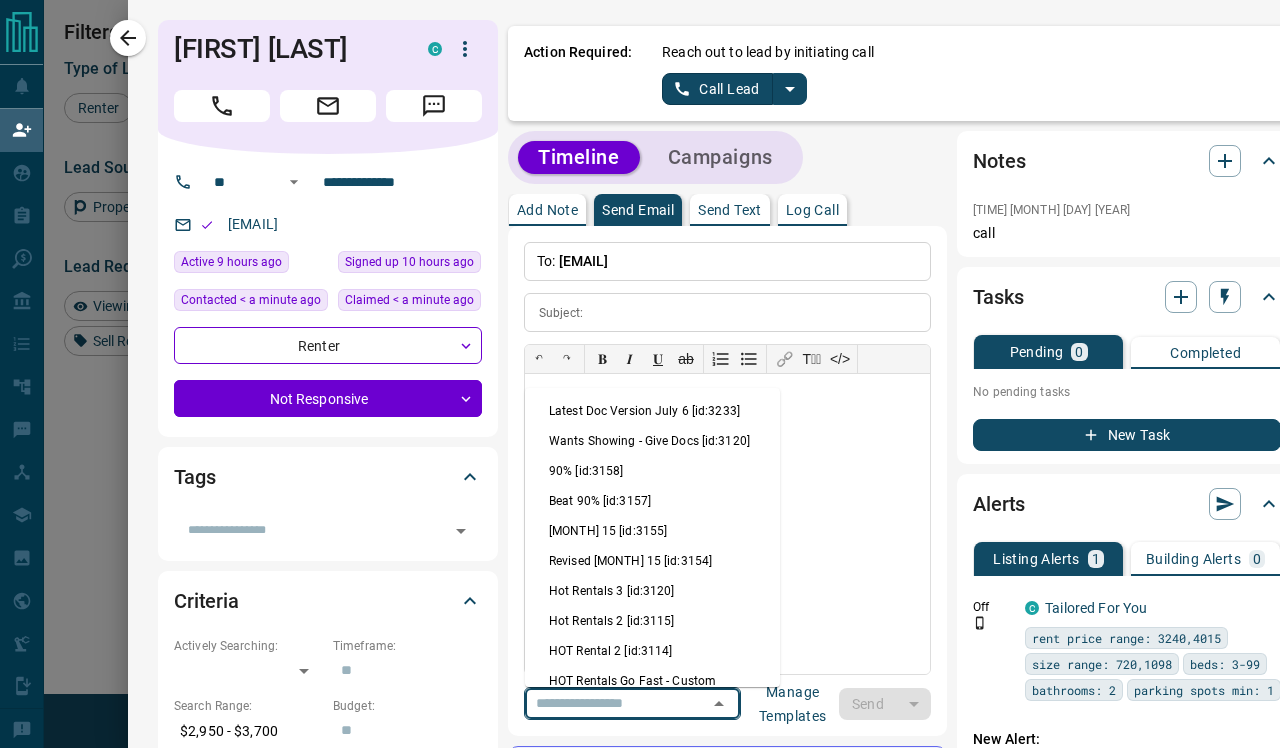 click on "Latest Doc Version July 6 [id:3233]" at bounding box center [652, 411] 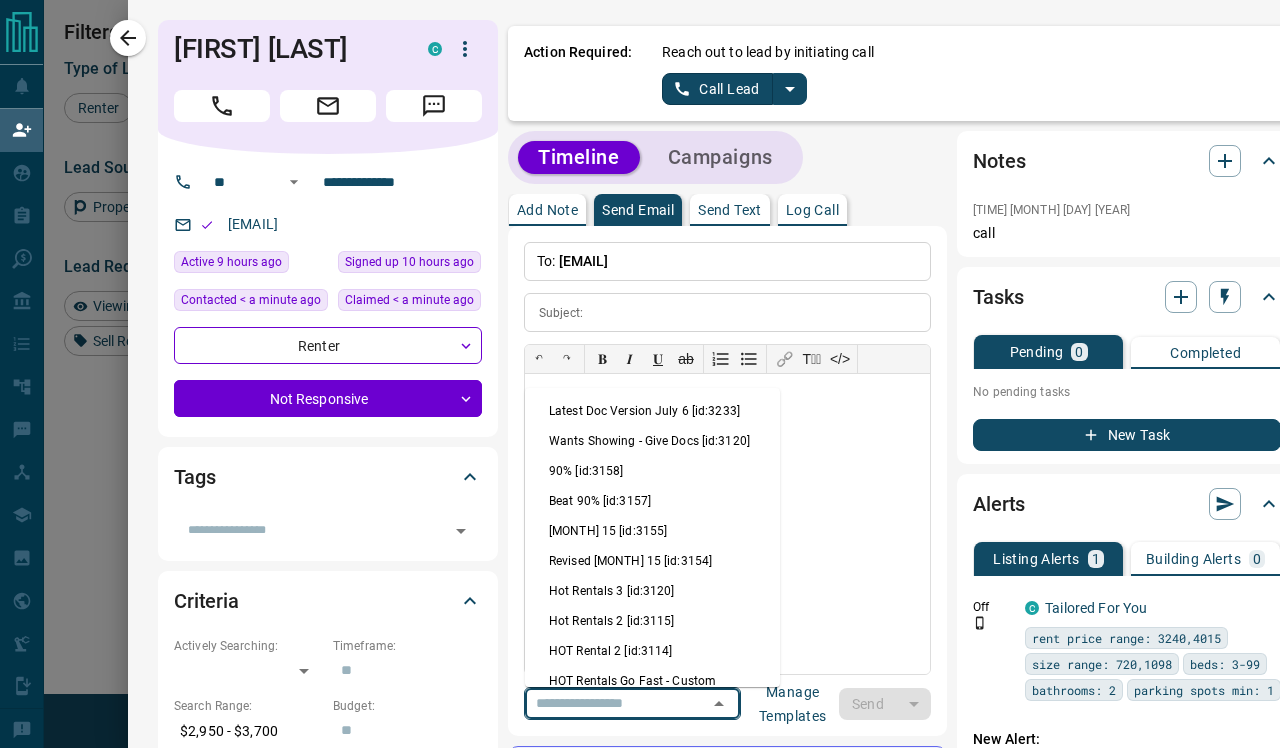 type on "**********" 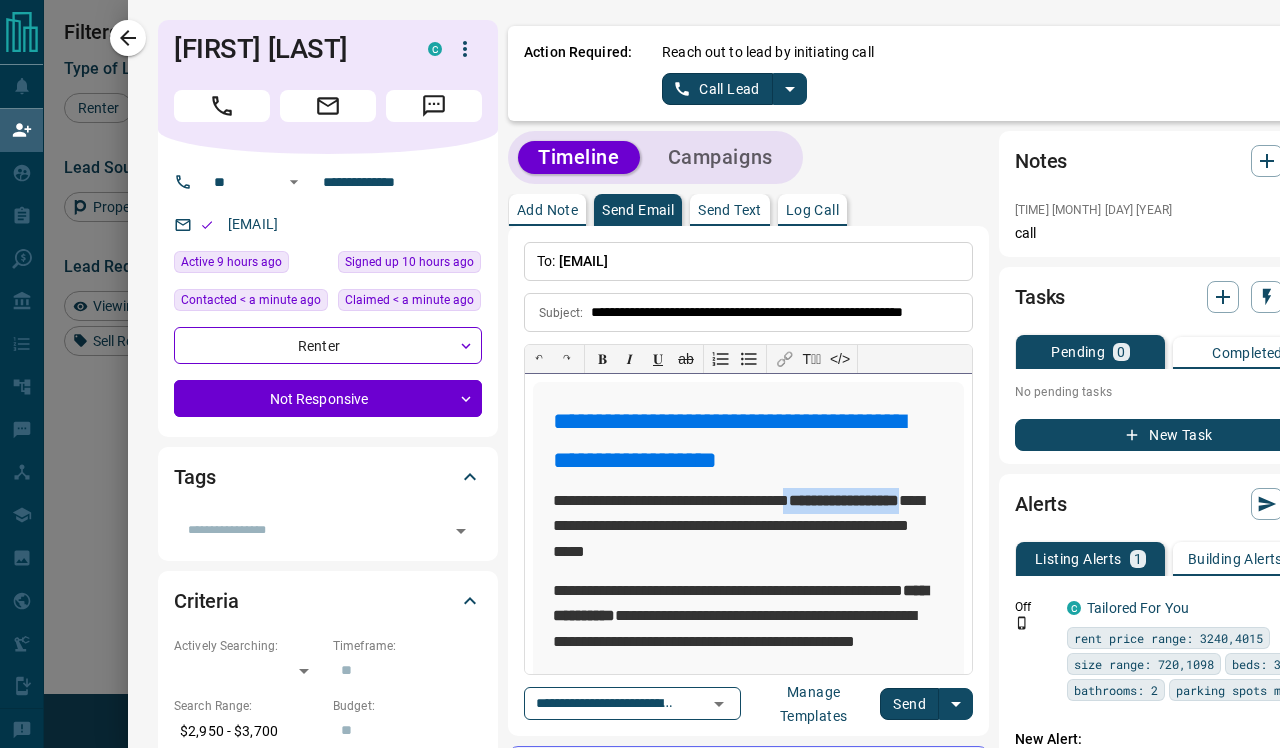 drag, startPoint x: 820, startPoint y: 498, endPoint x: 625, endPoint y: 528, distance: 197.29419 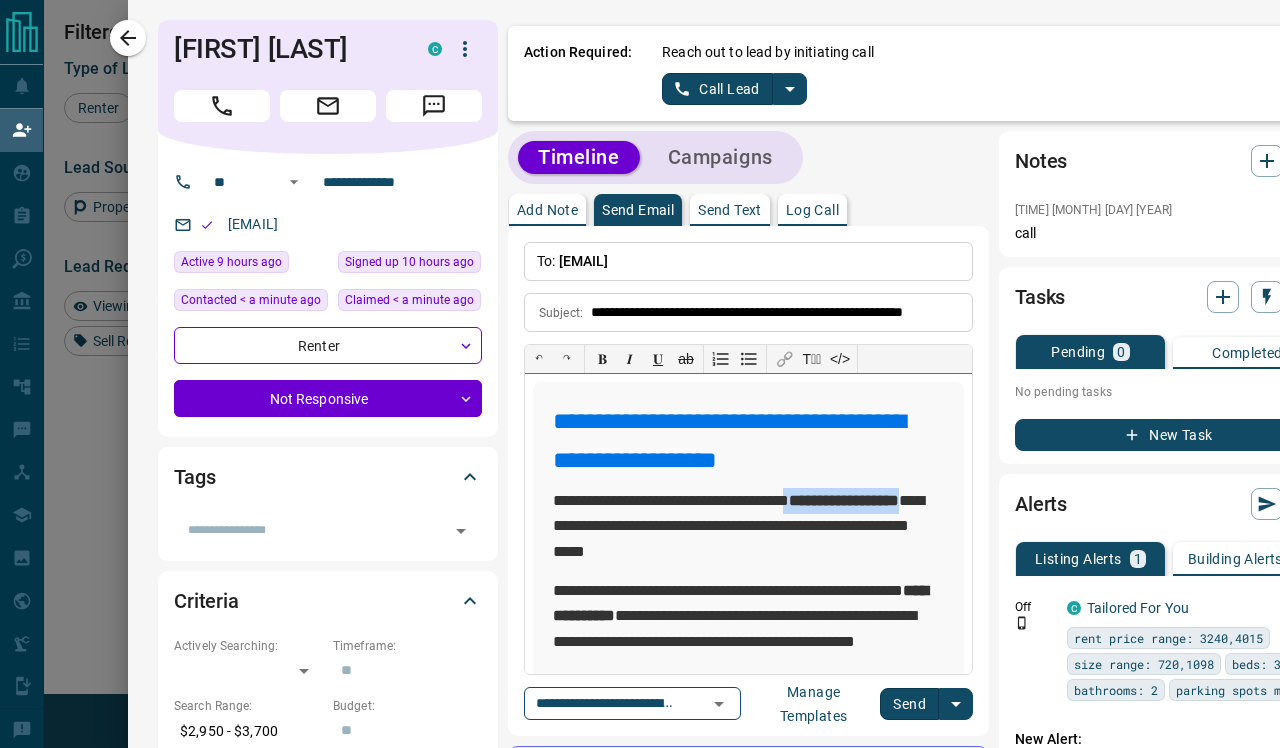 click on "**********" at bounding box center (748, 525) 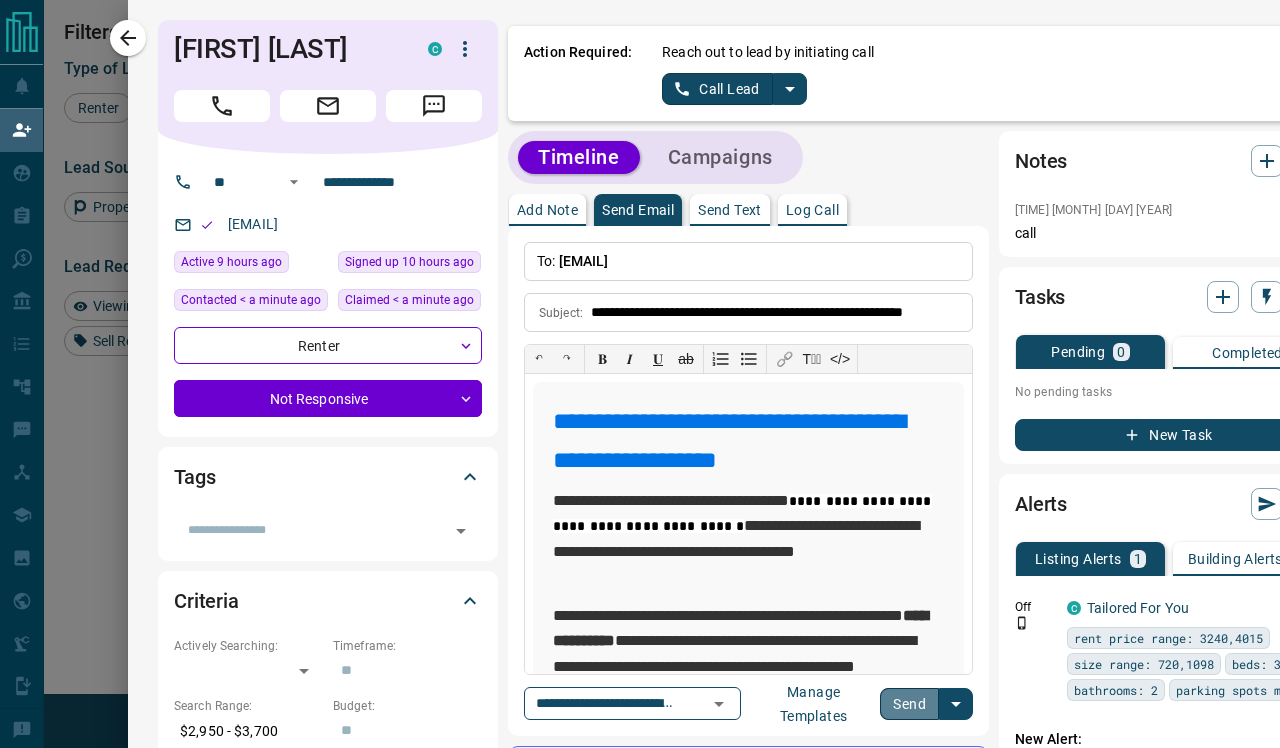 click on "Send" at bounding box center (909, 704) 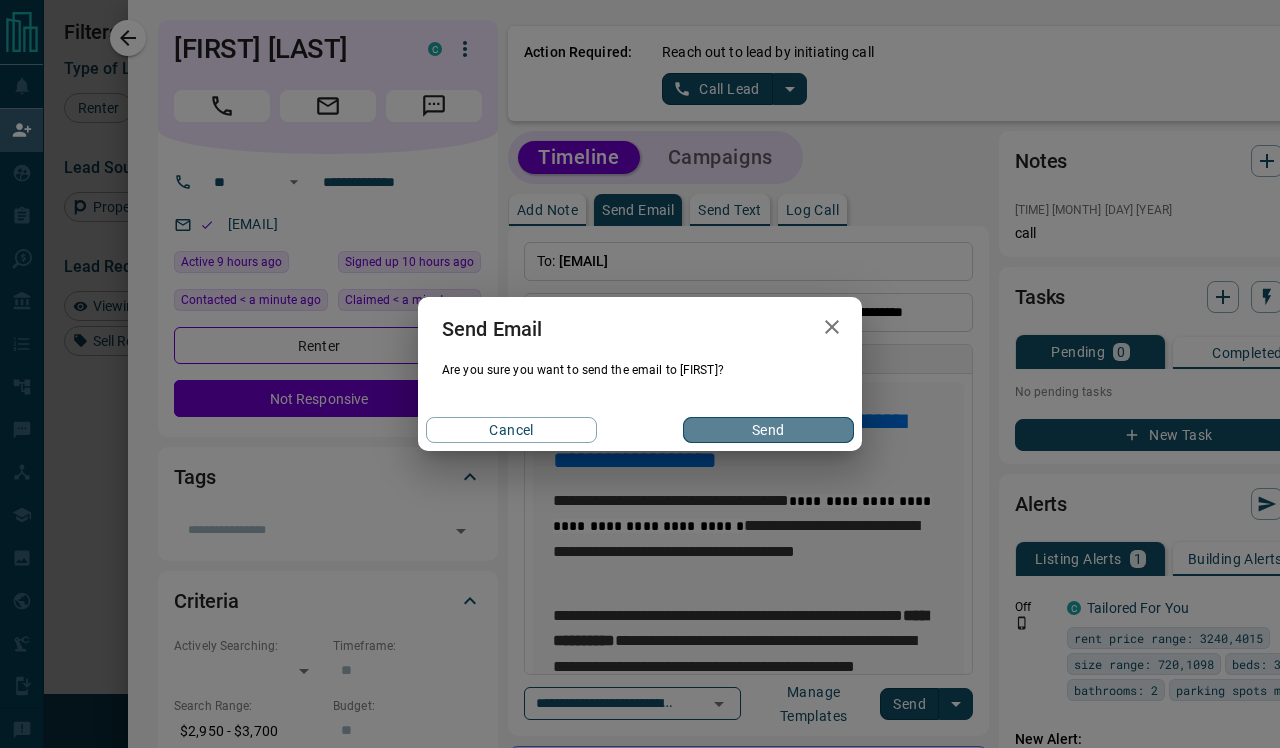 click on "Send" at bounding box center [768, 430] 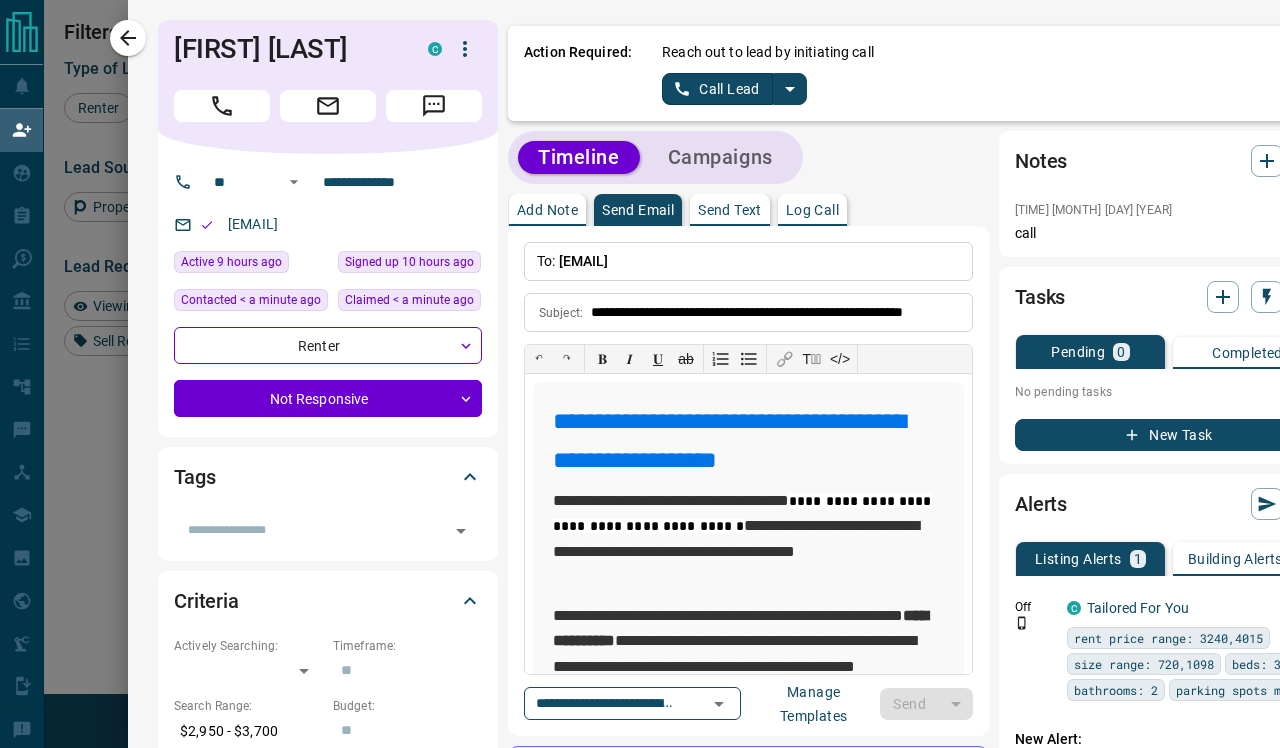 type 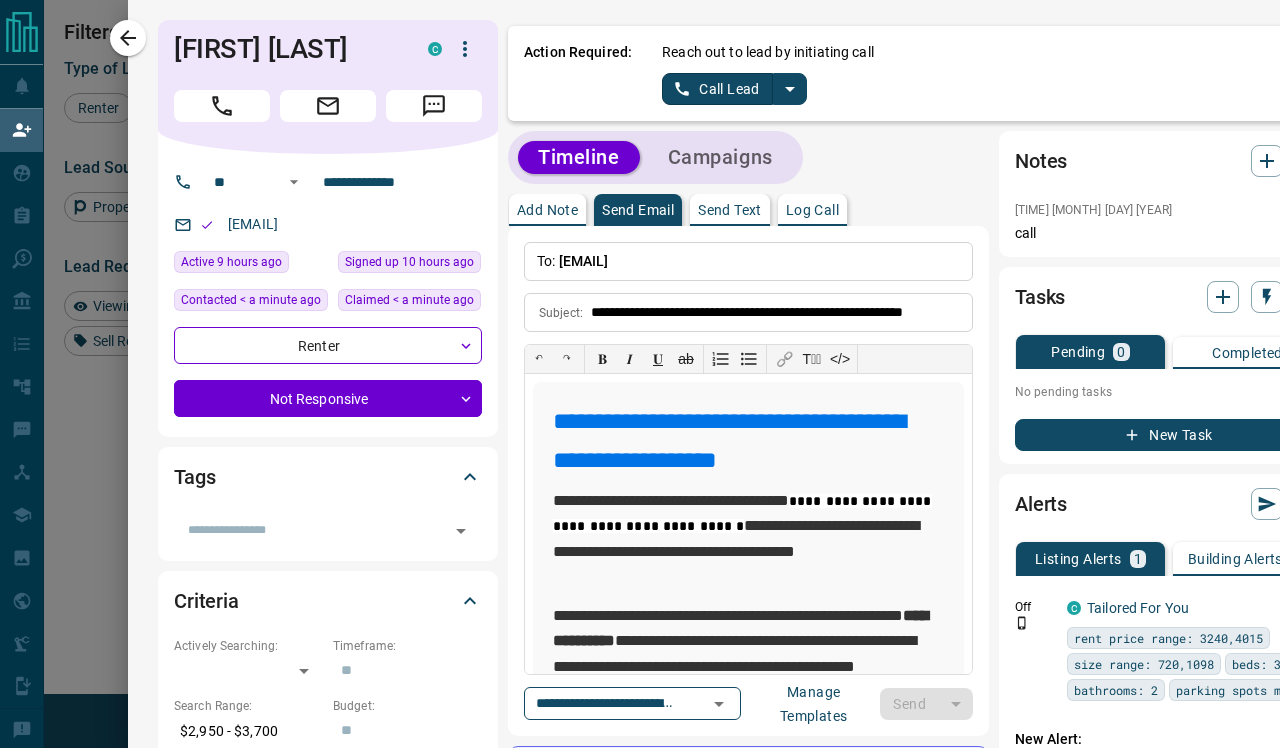 type 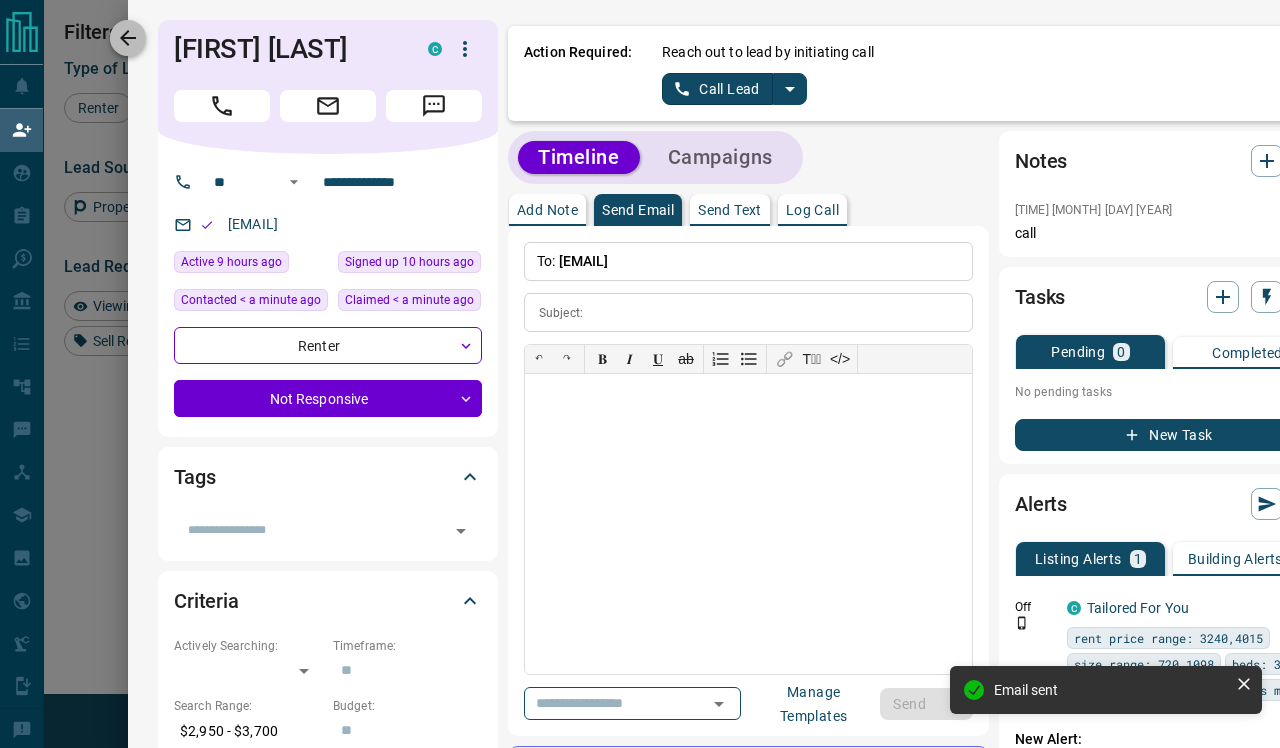 click at bounding box center (128, 38) 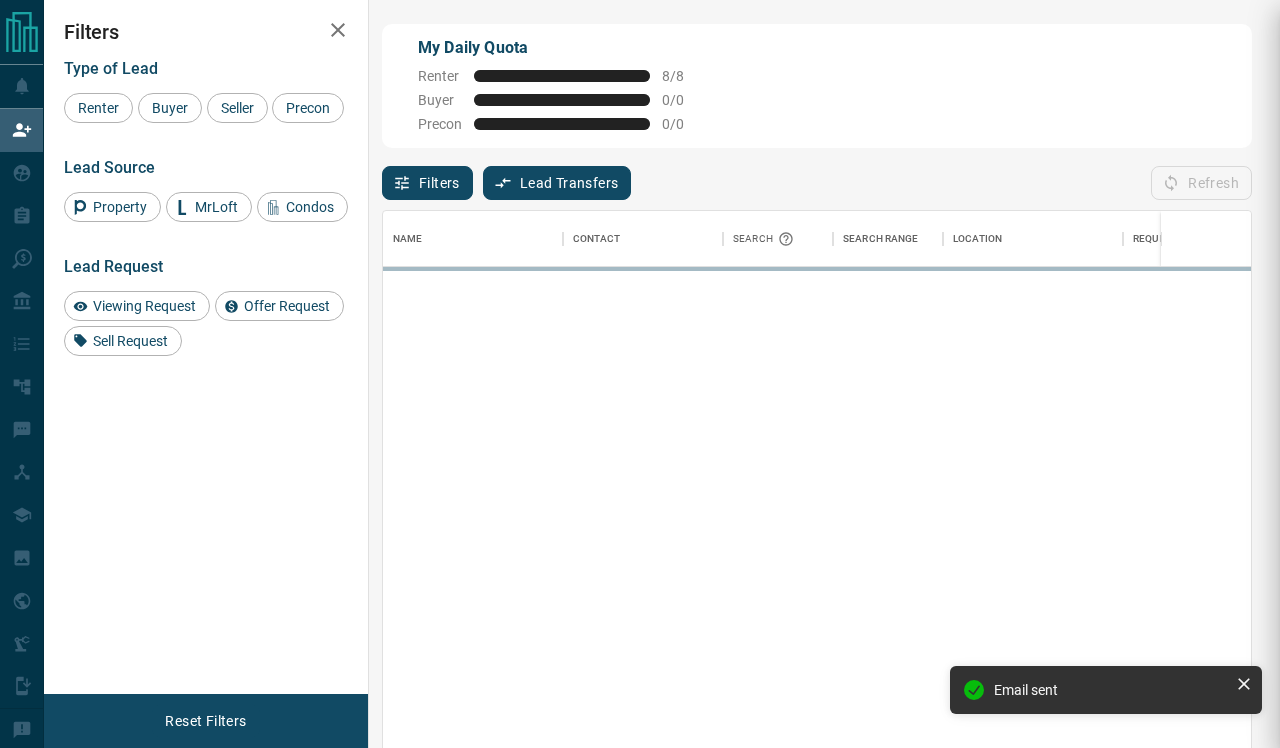 scroll, scrollTop: 1, scrollLeft: 1, axis: both 